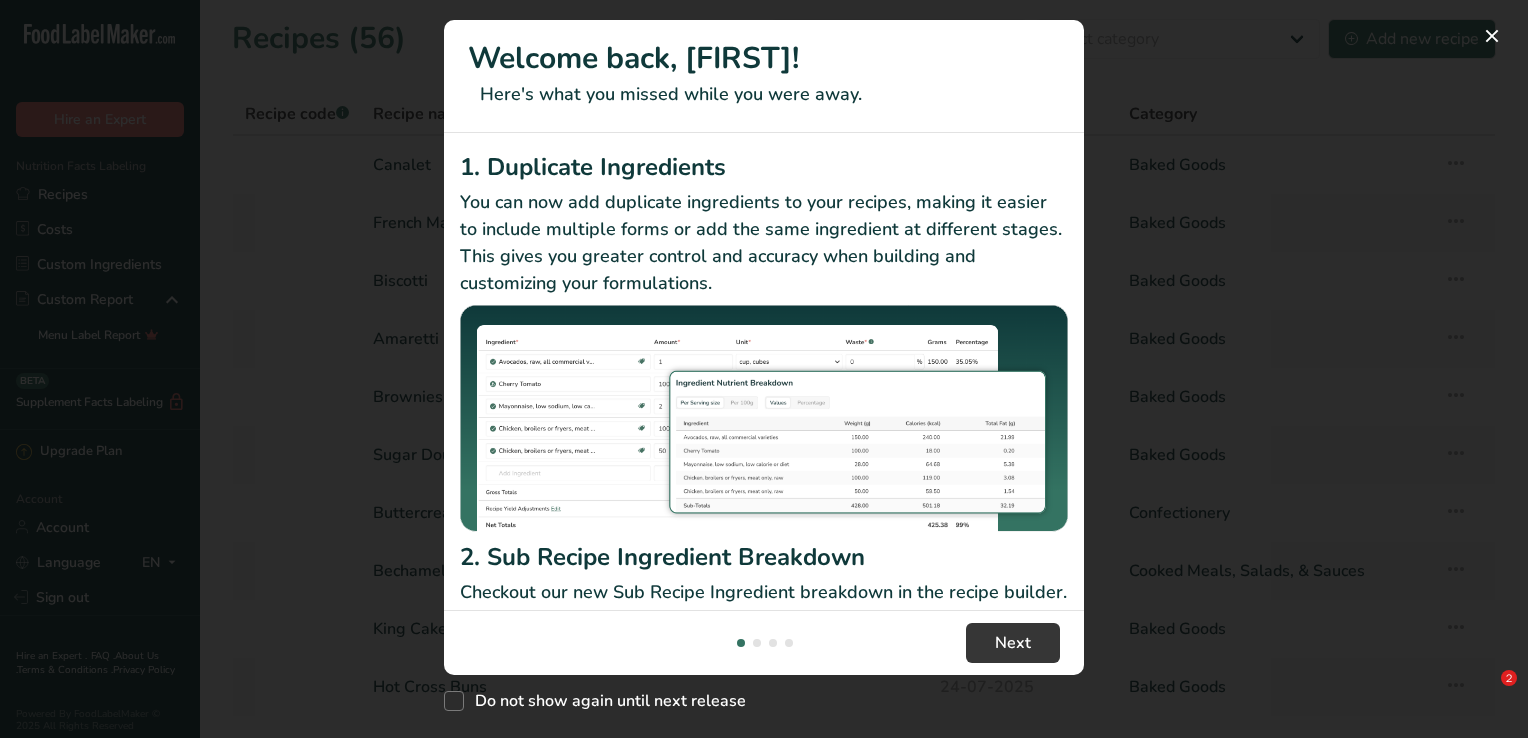 scroll, scrollTop: 0, scrollLeft: 0, axis: both 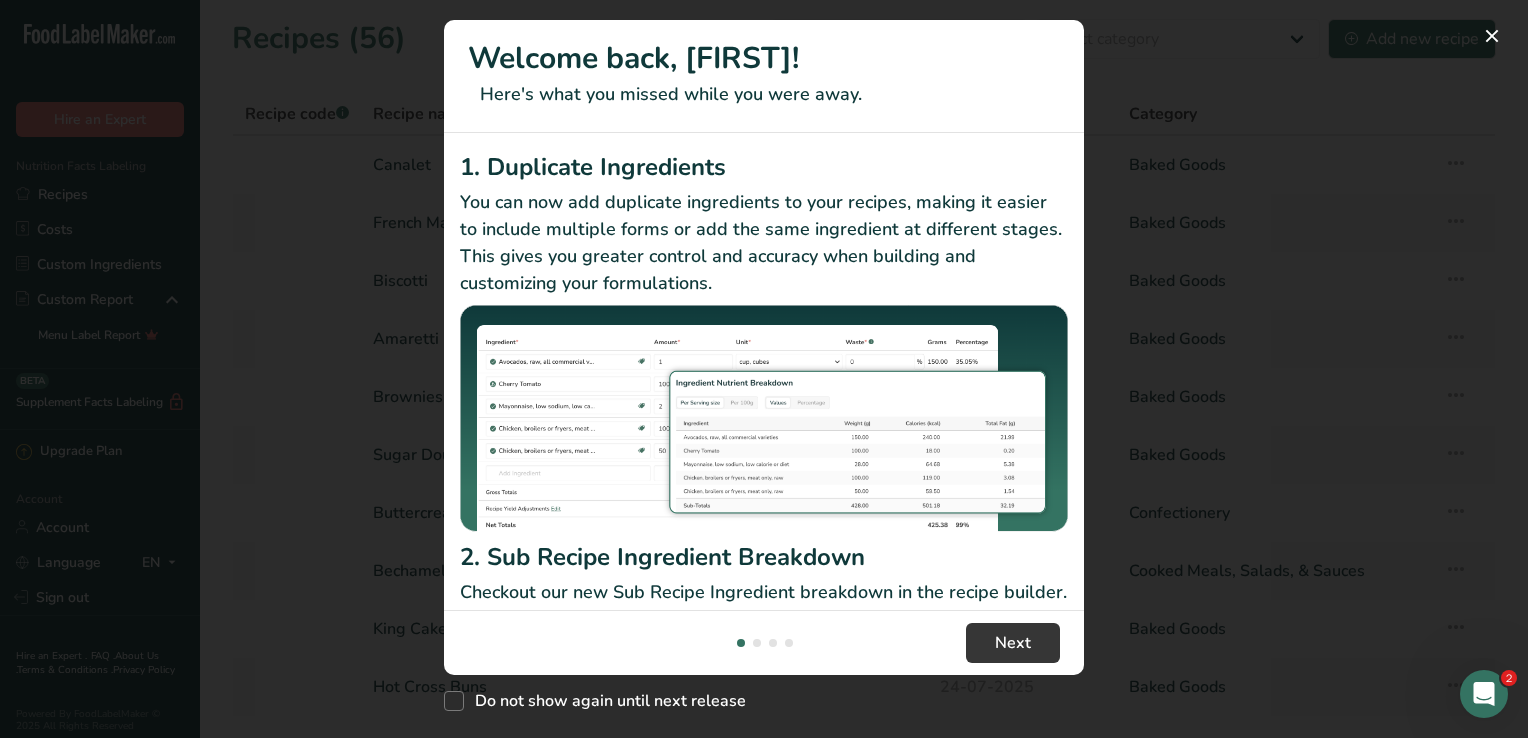 click at bounding box center [764, 369] 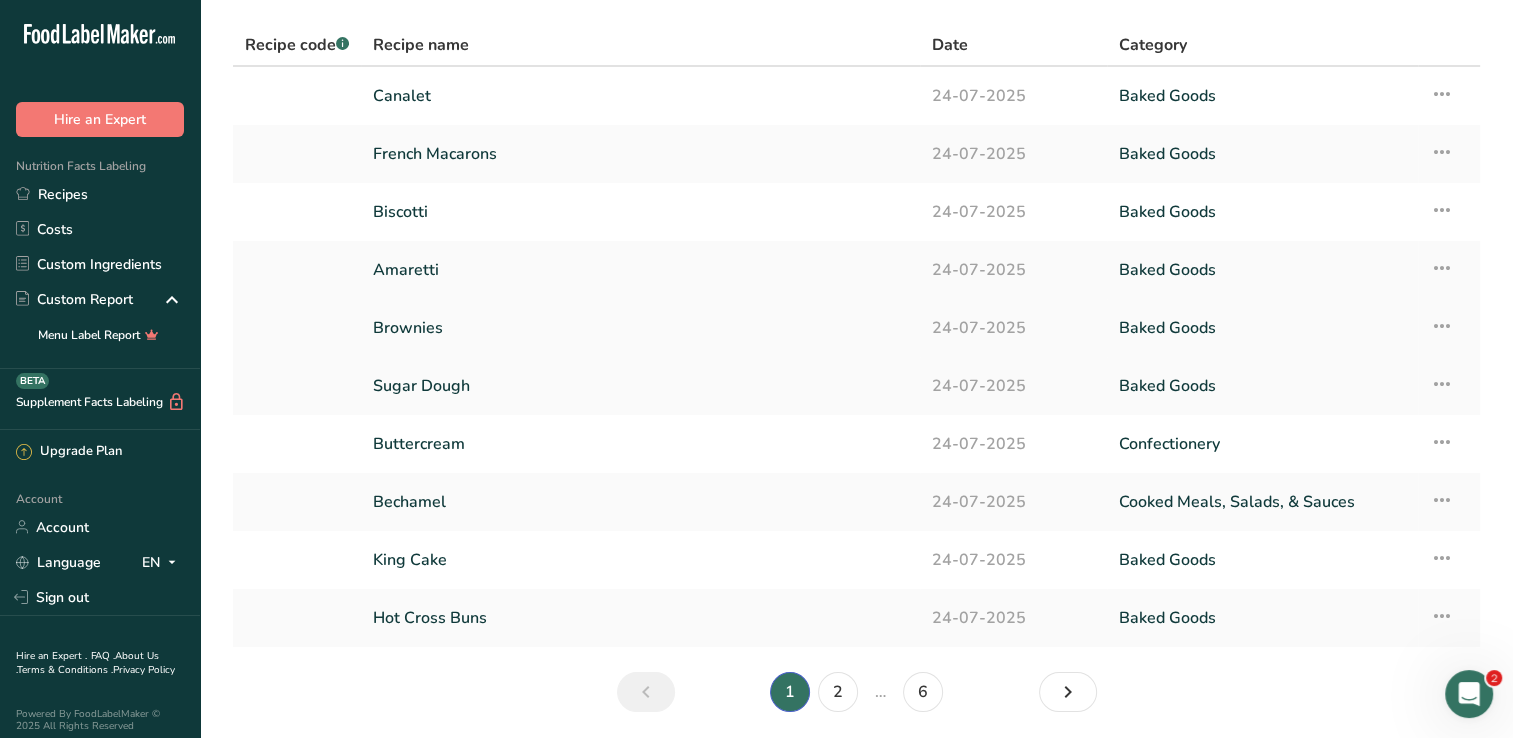 scroll, scrollTop: 137, scrollLeft: 0, axis: vertical 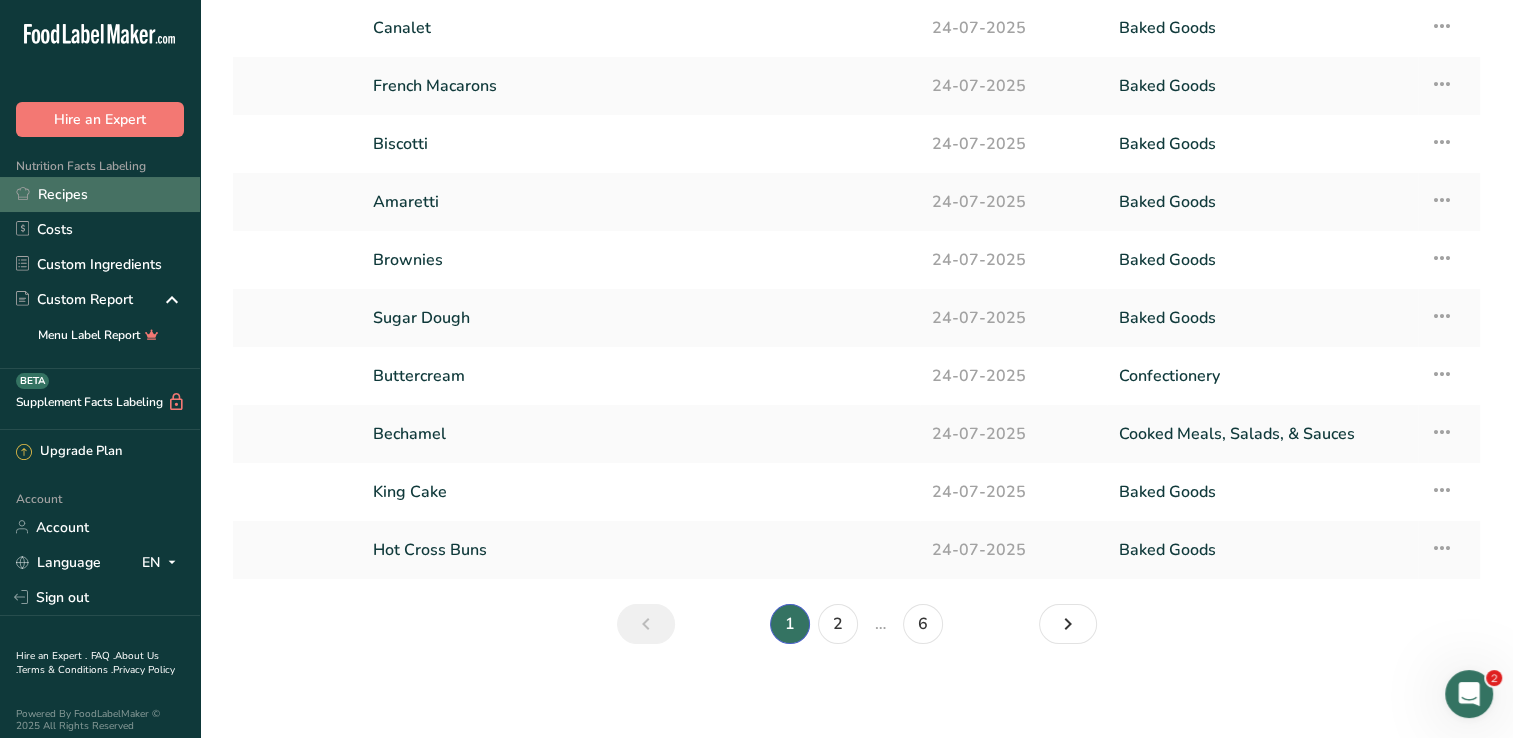 click on "Recipes" at bounding box center (100, 194) 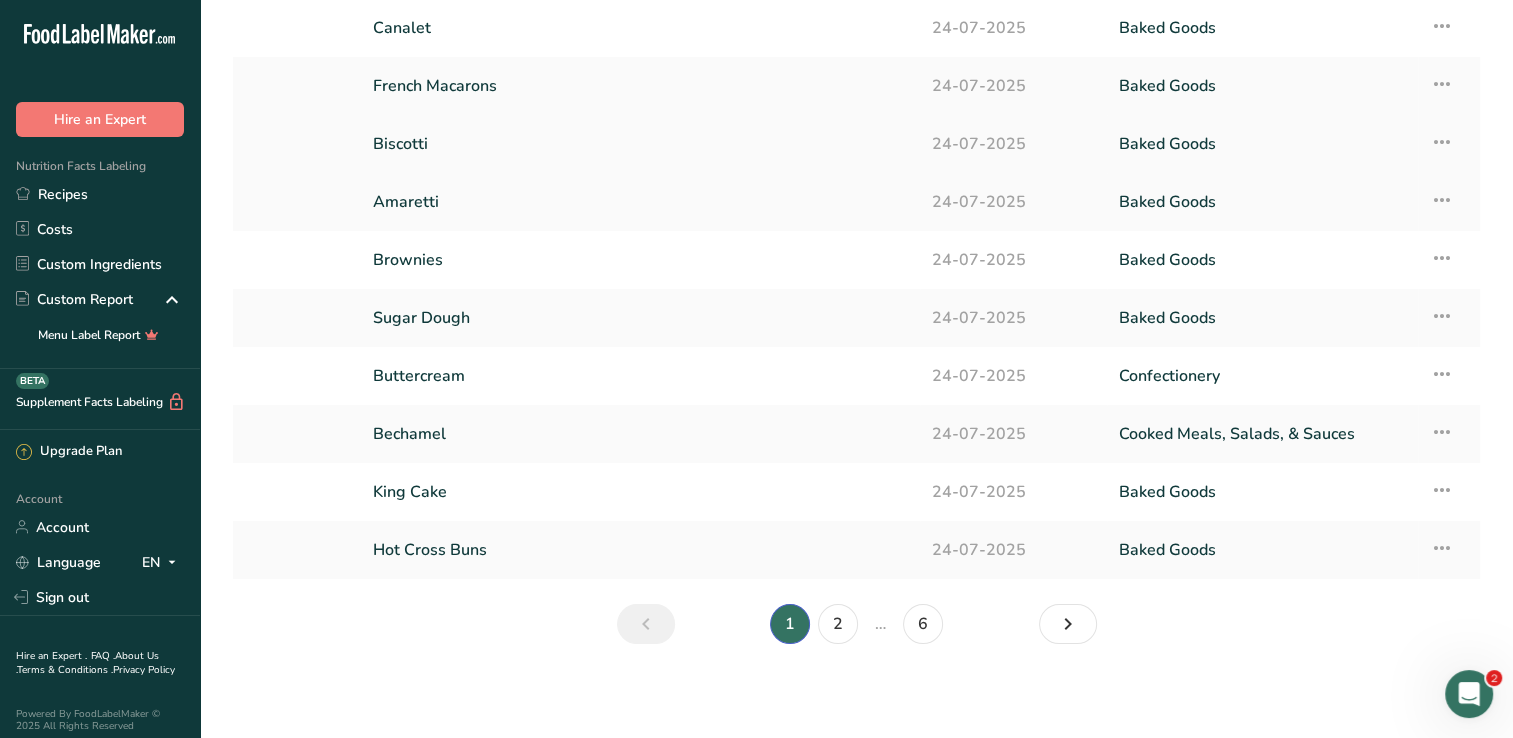 scroll, scrollTop: 0, scrollLeft: 0, axis: both 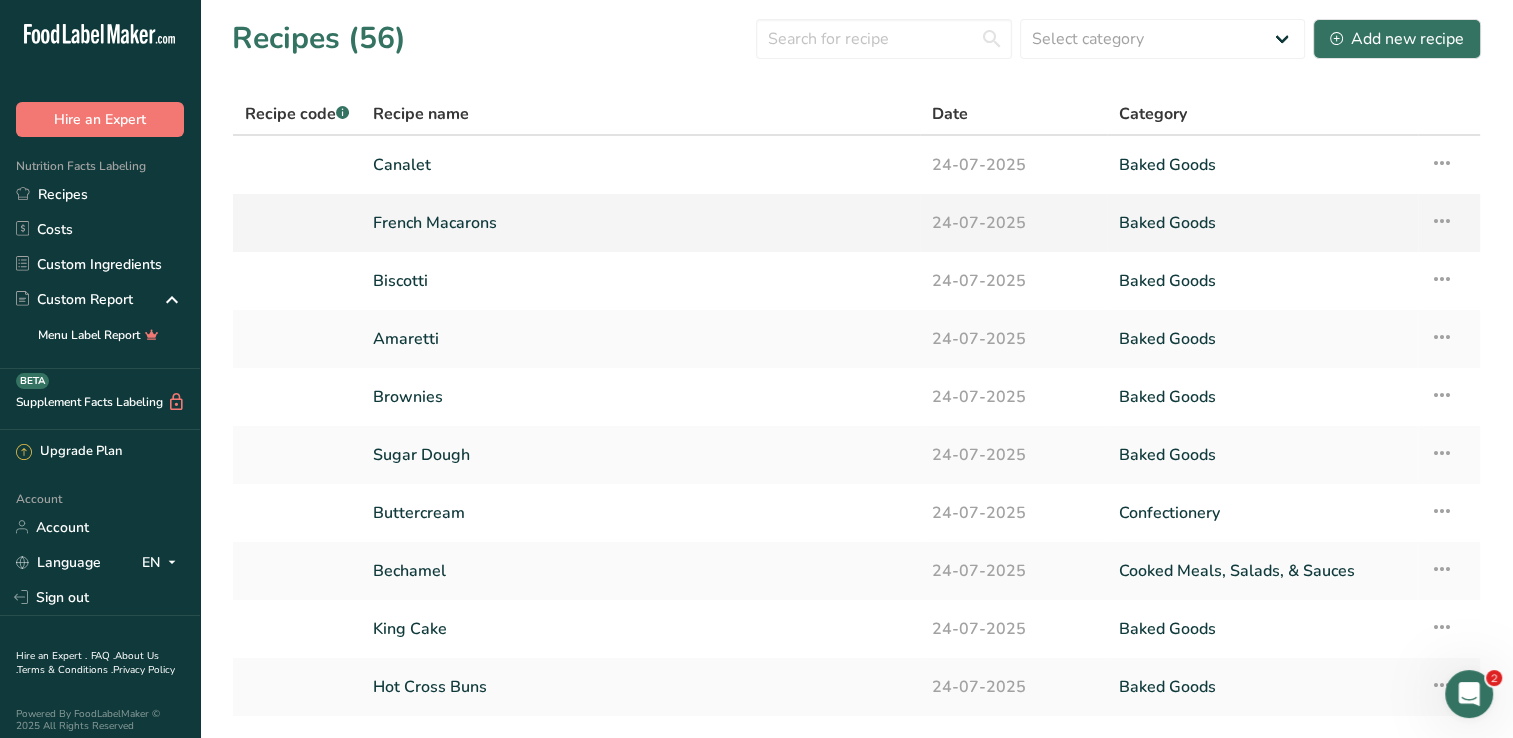 click on "French Macarons" at bounding box center [640, 223] 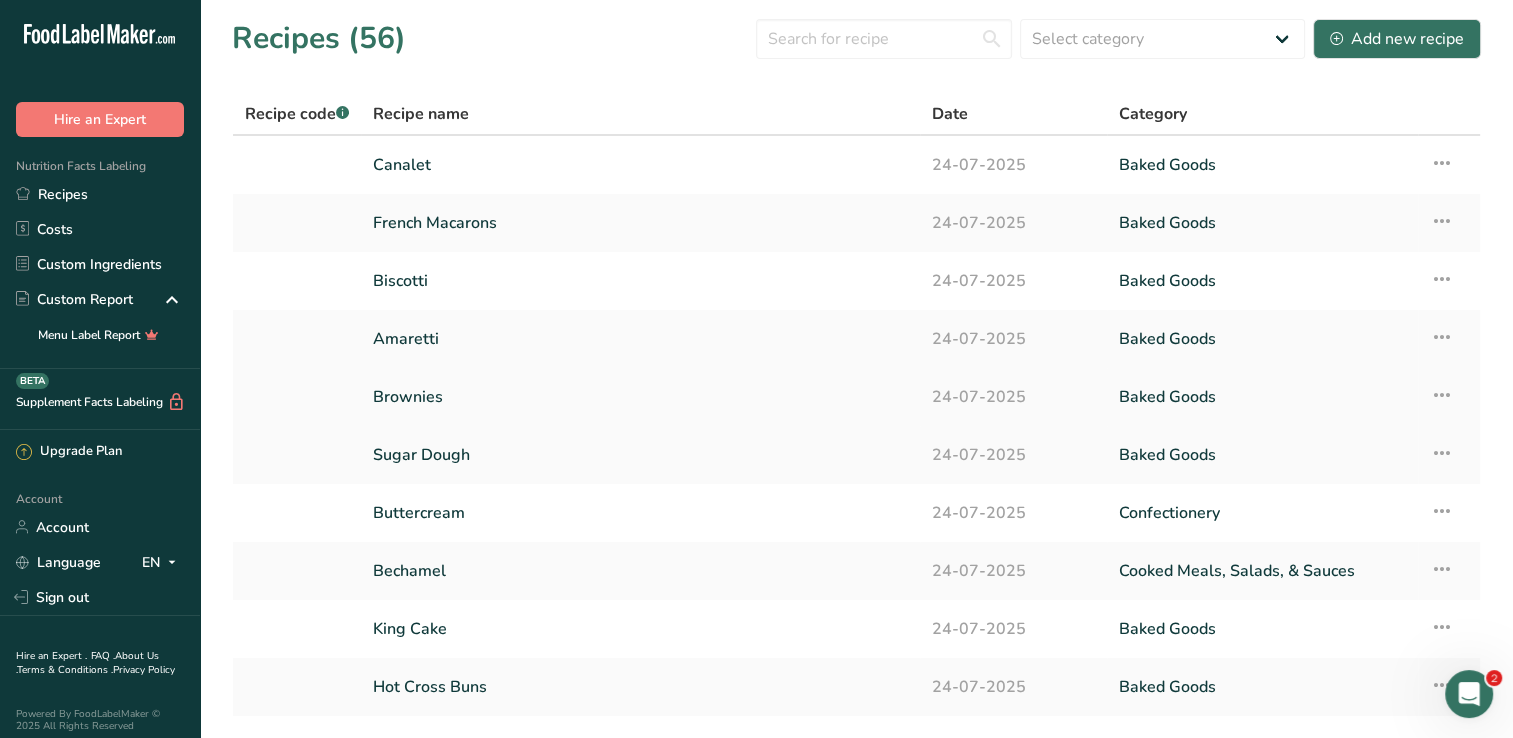 scroll, scrollTop: 137, scrollLeft: 0, axis: vertical 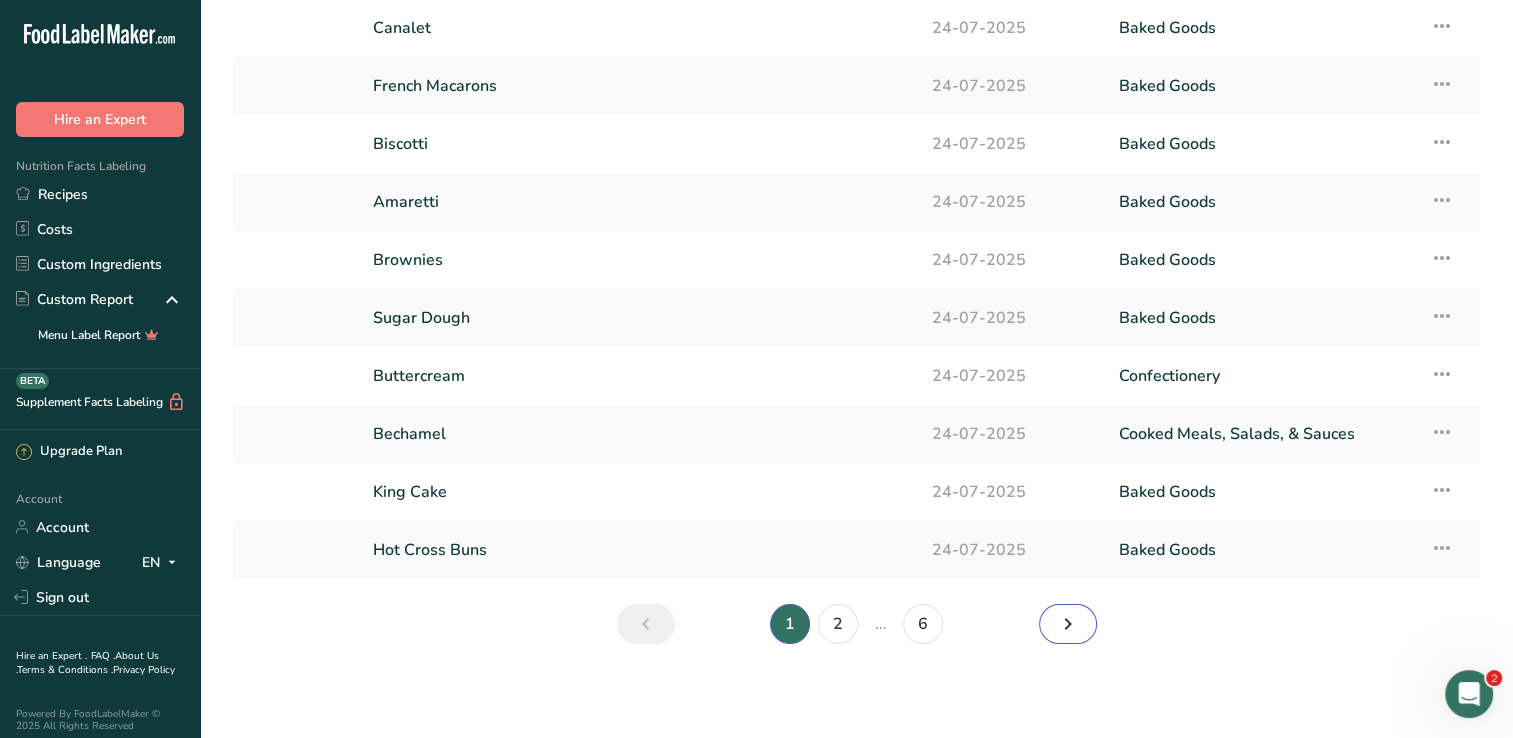 click at bounding box center [1068, 624] 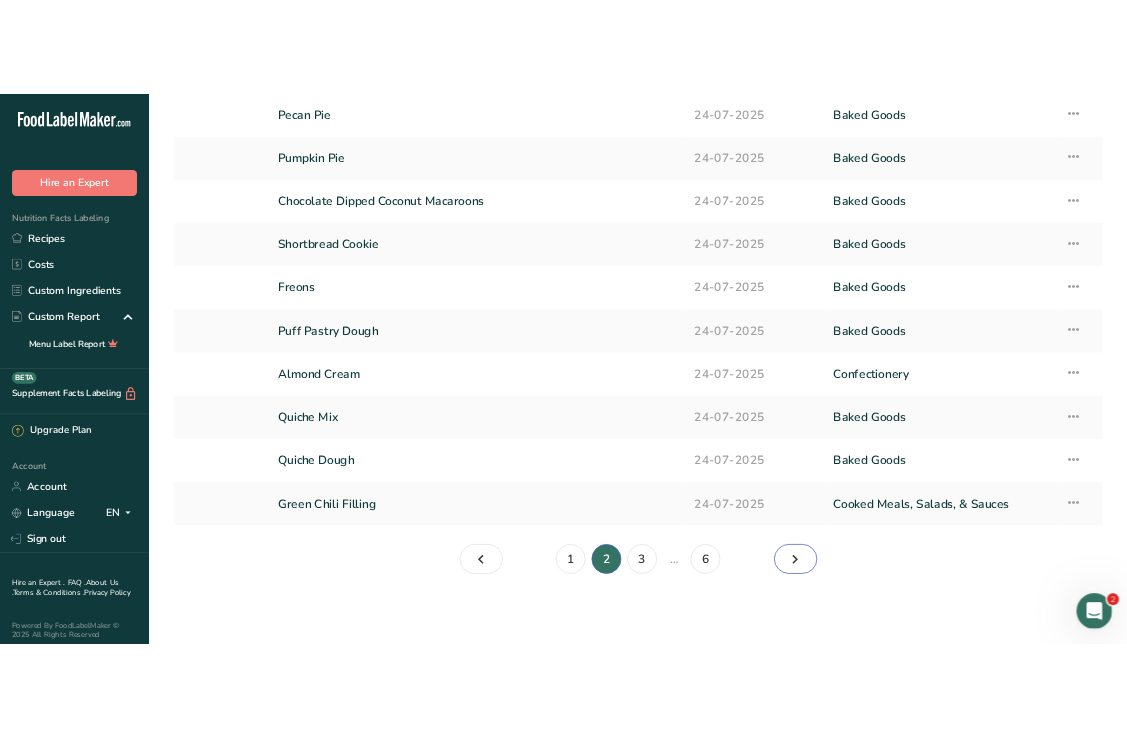 scroll, scrollTop: 183, scrollLeft: 0, axis: vertical 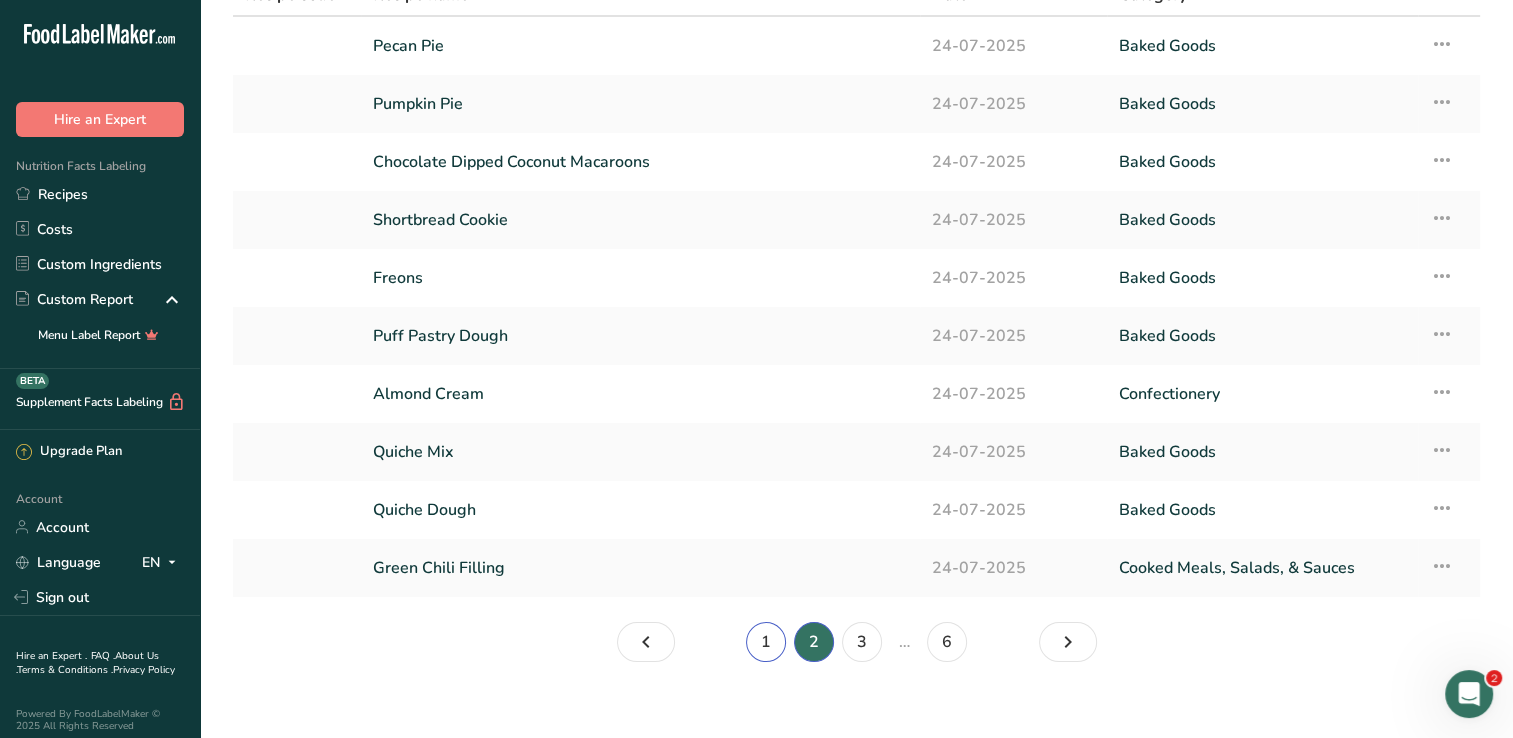 click on "1" at bounding box center [766, 642] 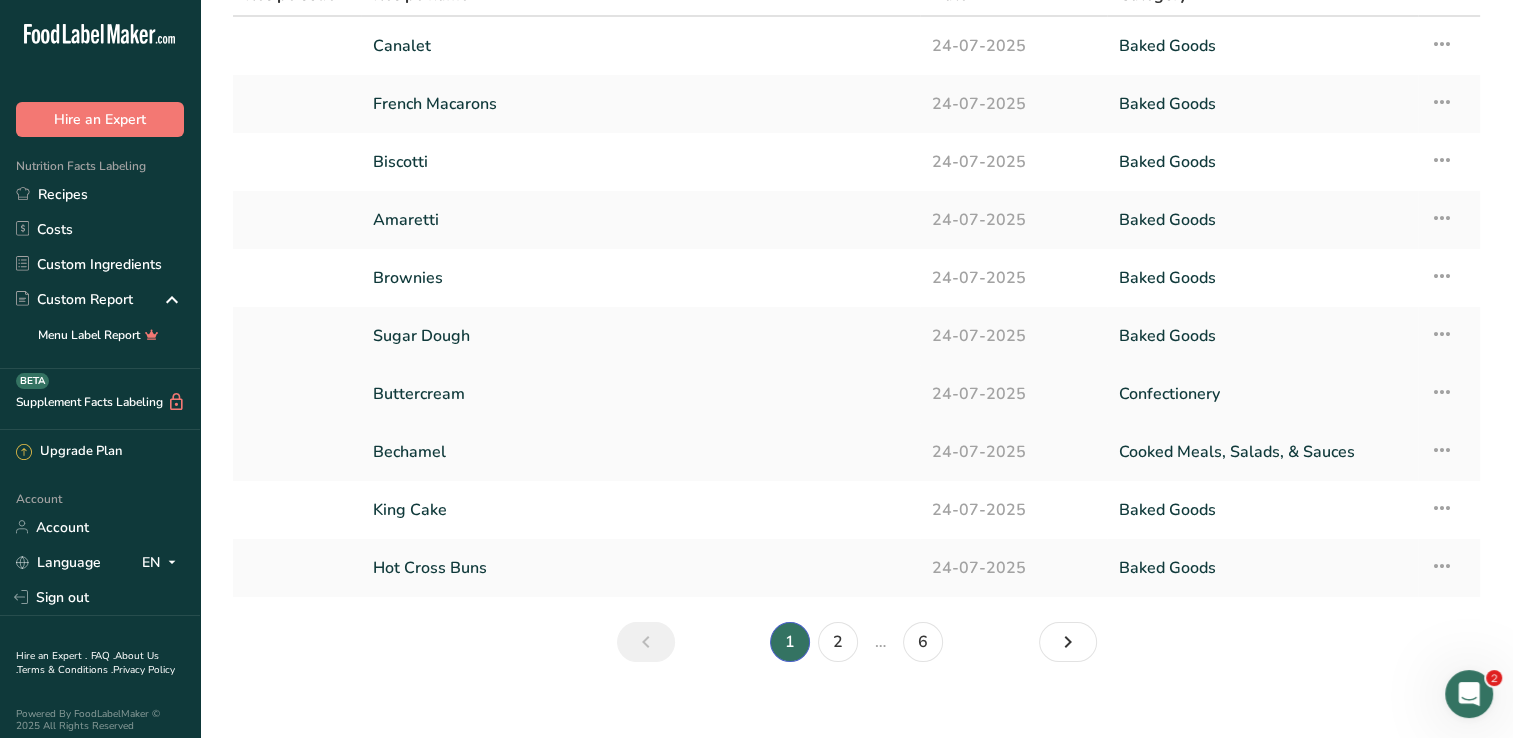 scroll, scrollTop: 0, scrollLeft: 0, axis: both 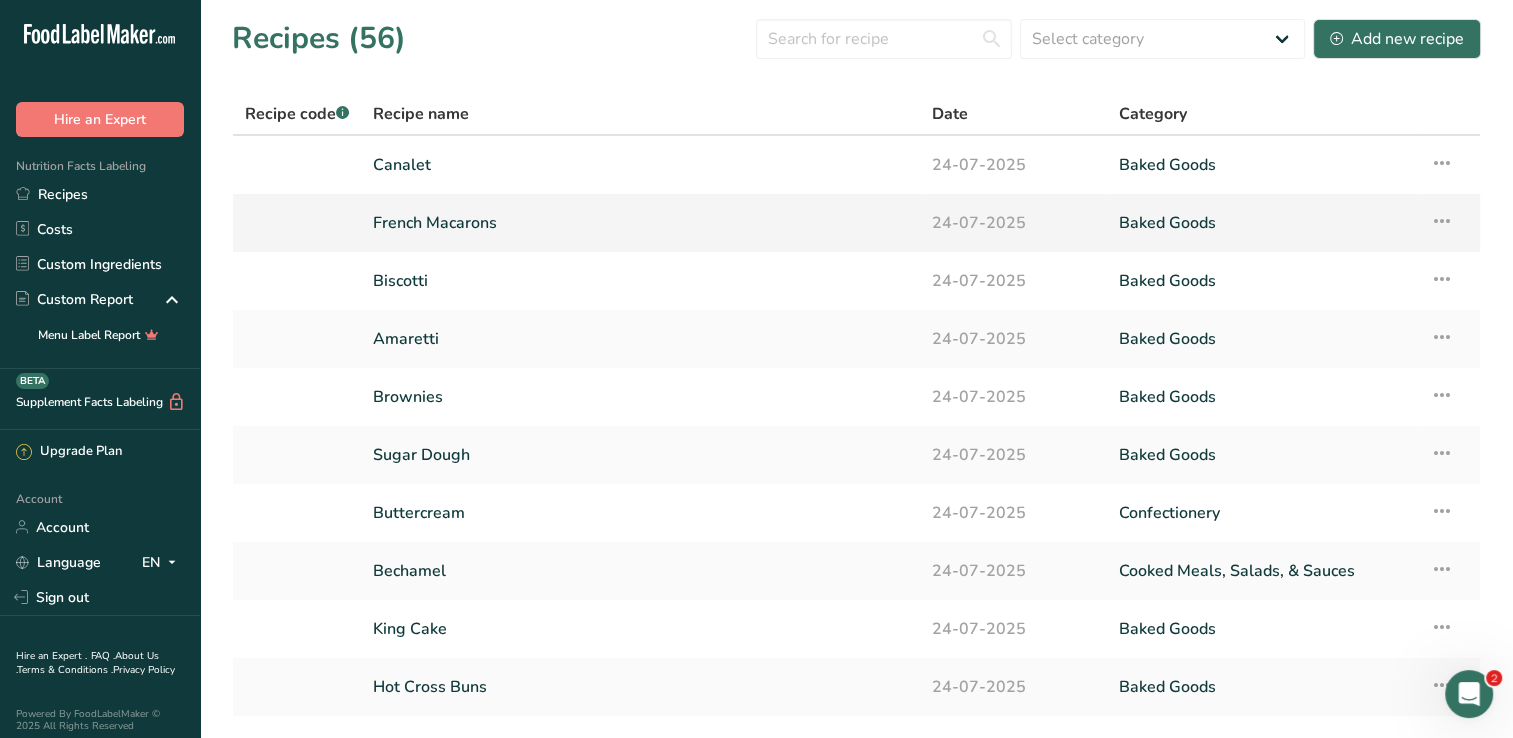 click on "French Macarons" at bounding box center (640, 223) 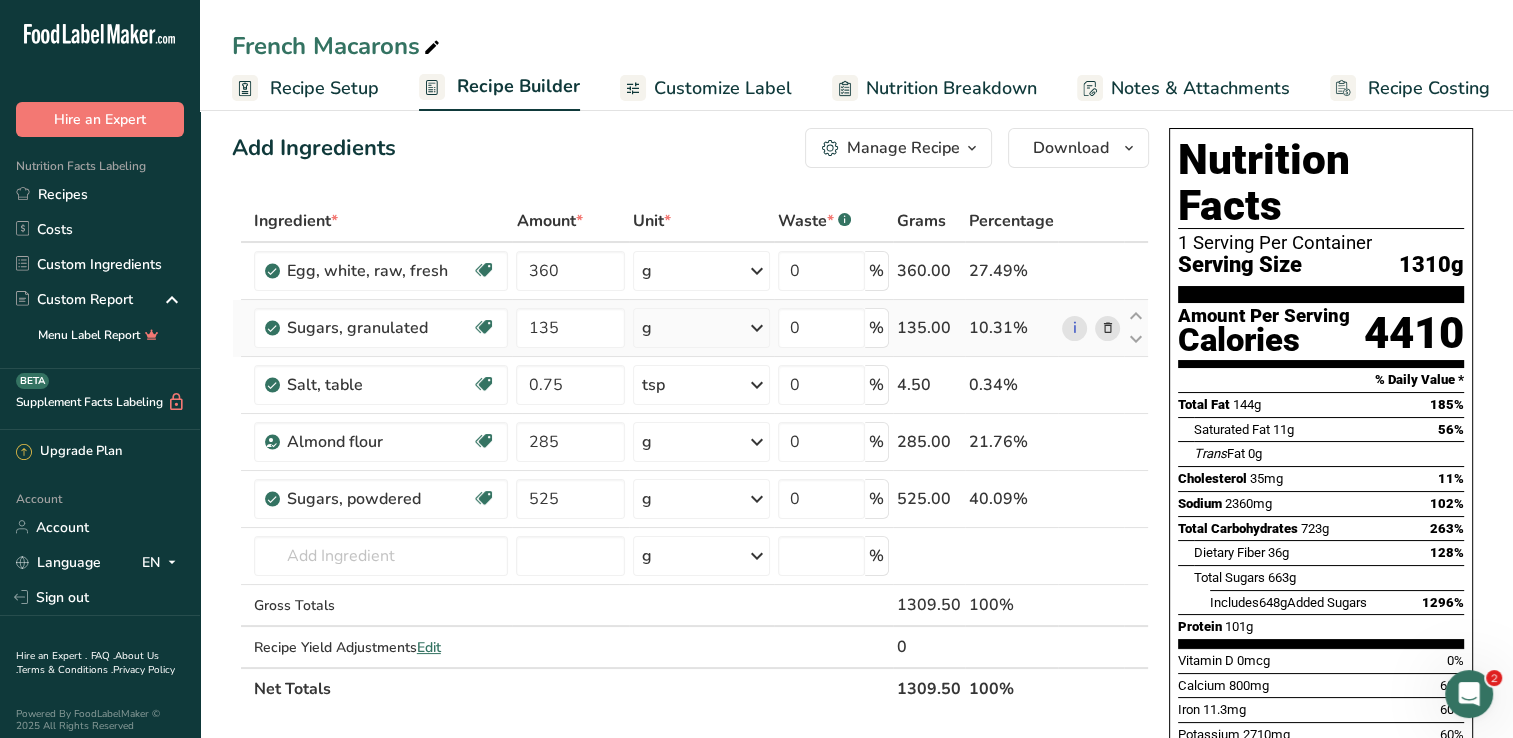 scroll, scrollTop: 16, scrollLeft: 0, axis: vertical 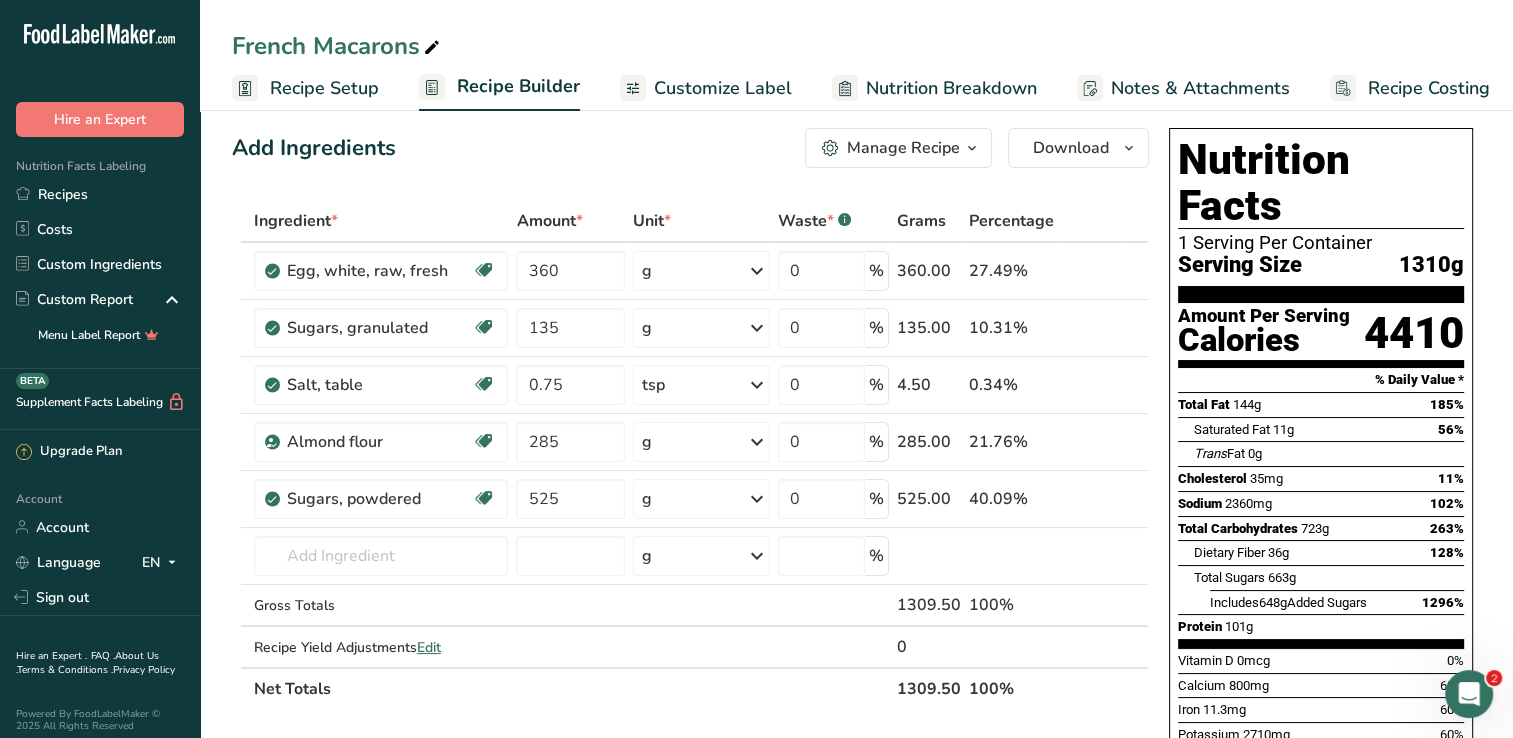 click on "Recipe Setup" at bounding box center (305, 88) 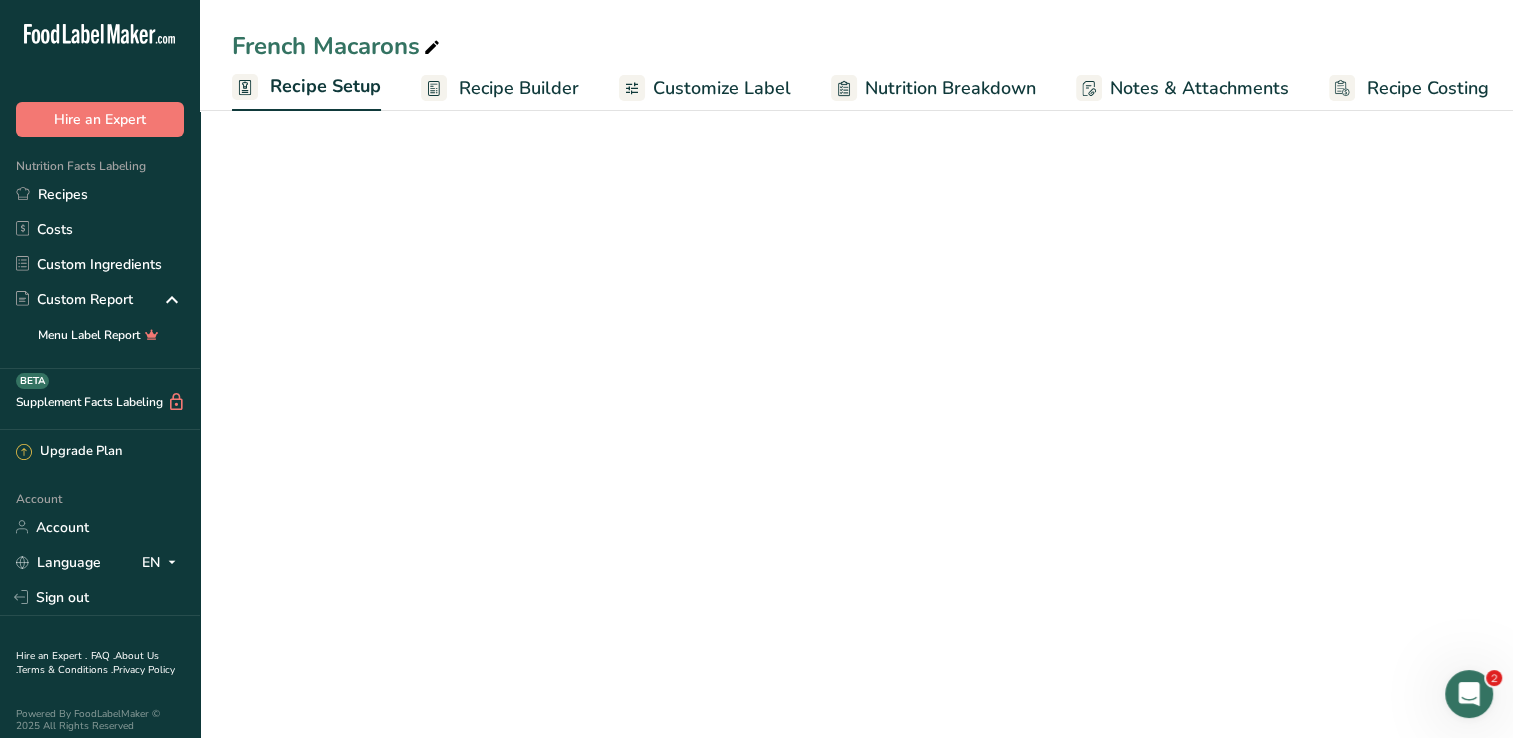 scroll, scrollTop: 0, scrollLeft: 7, axis: horizontal 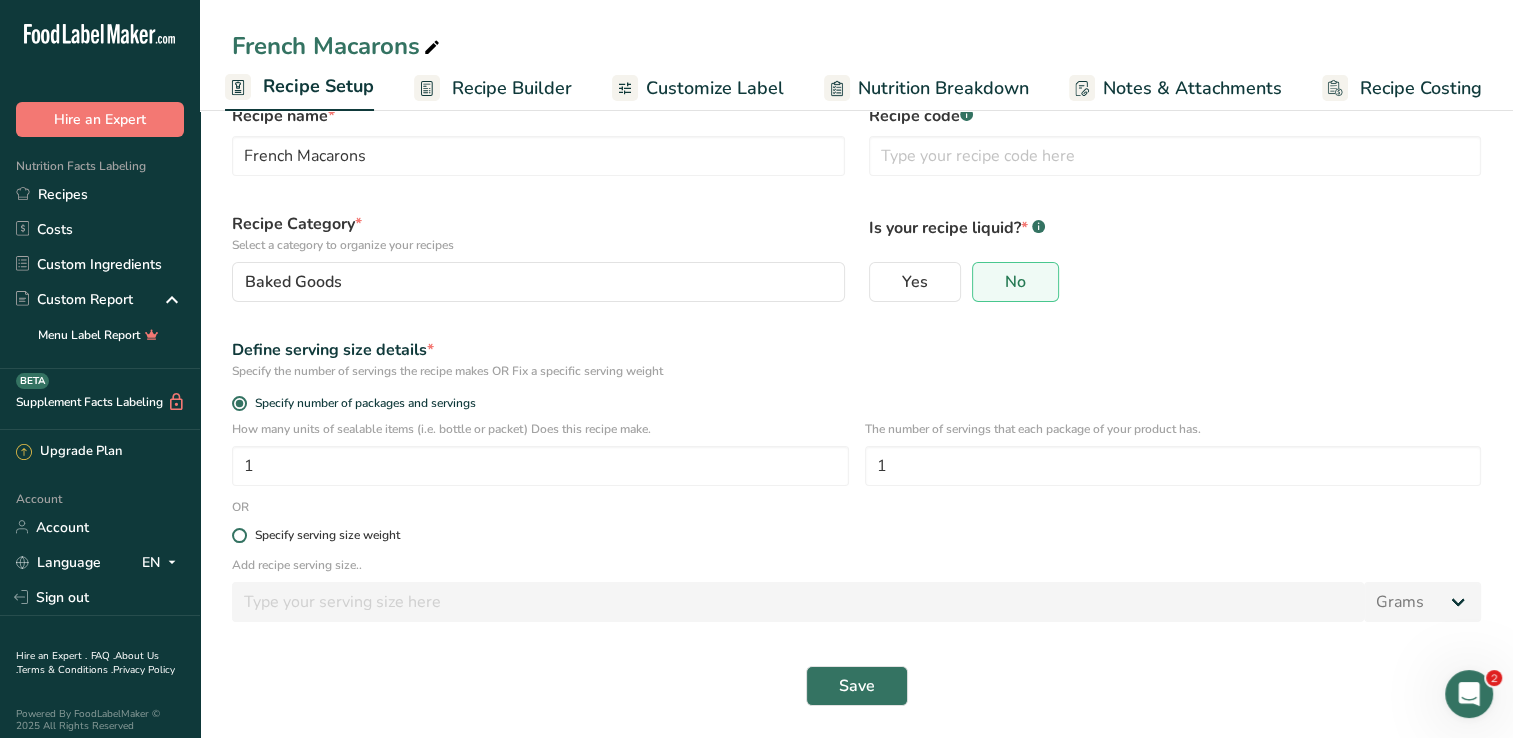 click at bounding box center [239, 535] 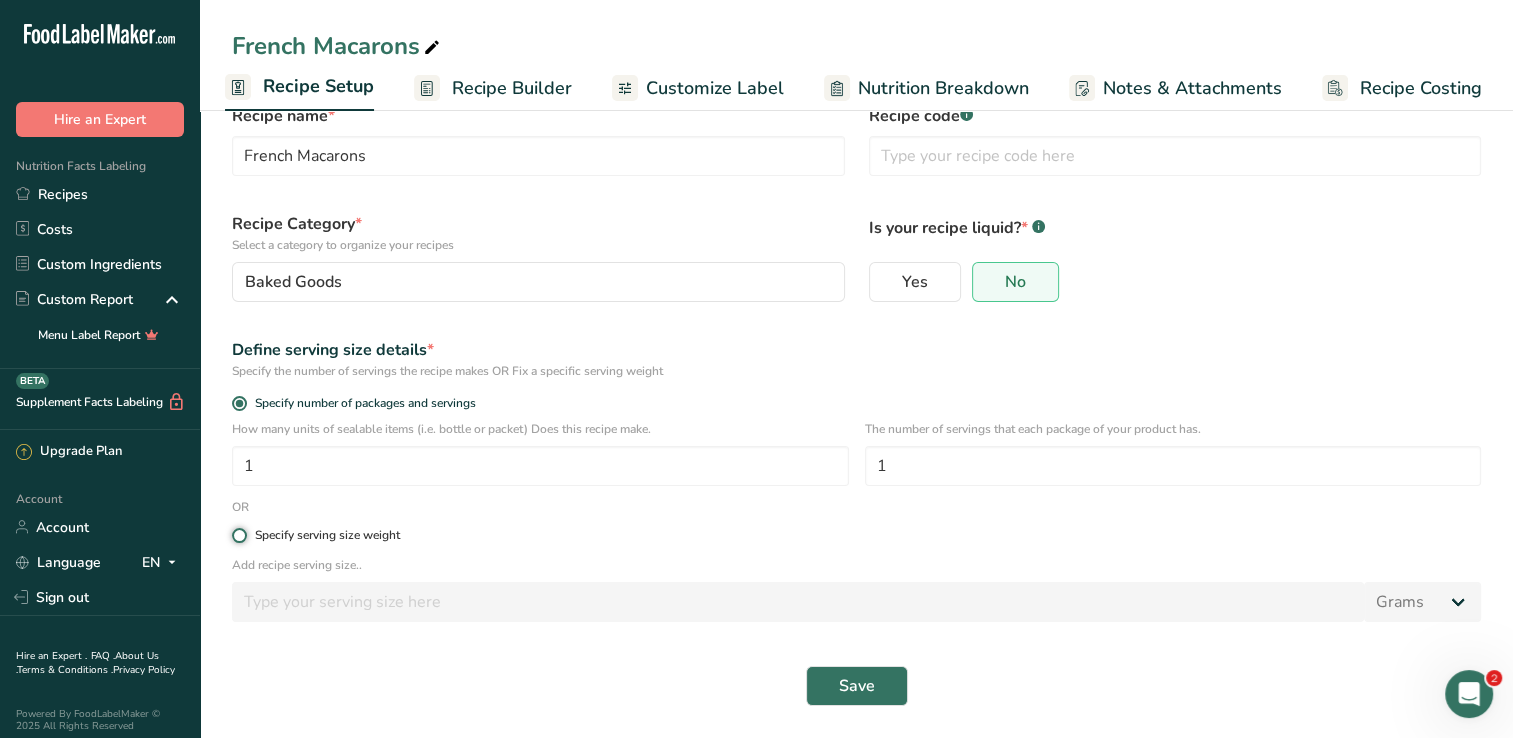 click on "Specify serving size weight" at bounding box center [238, 535] 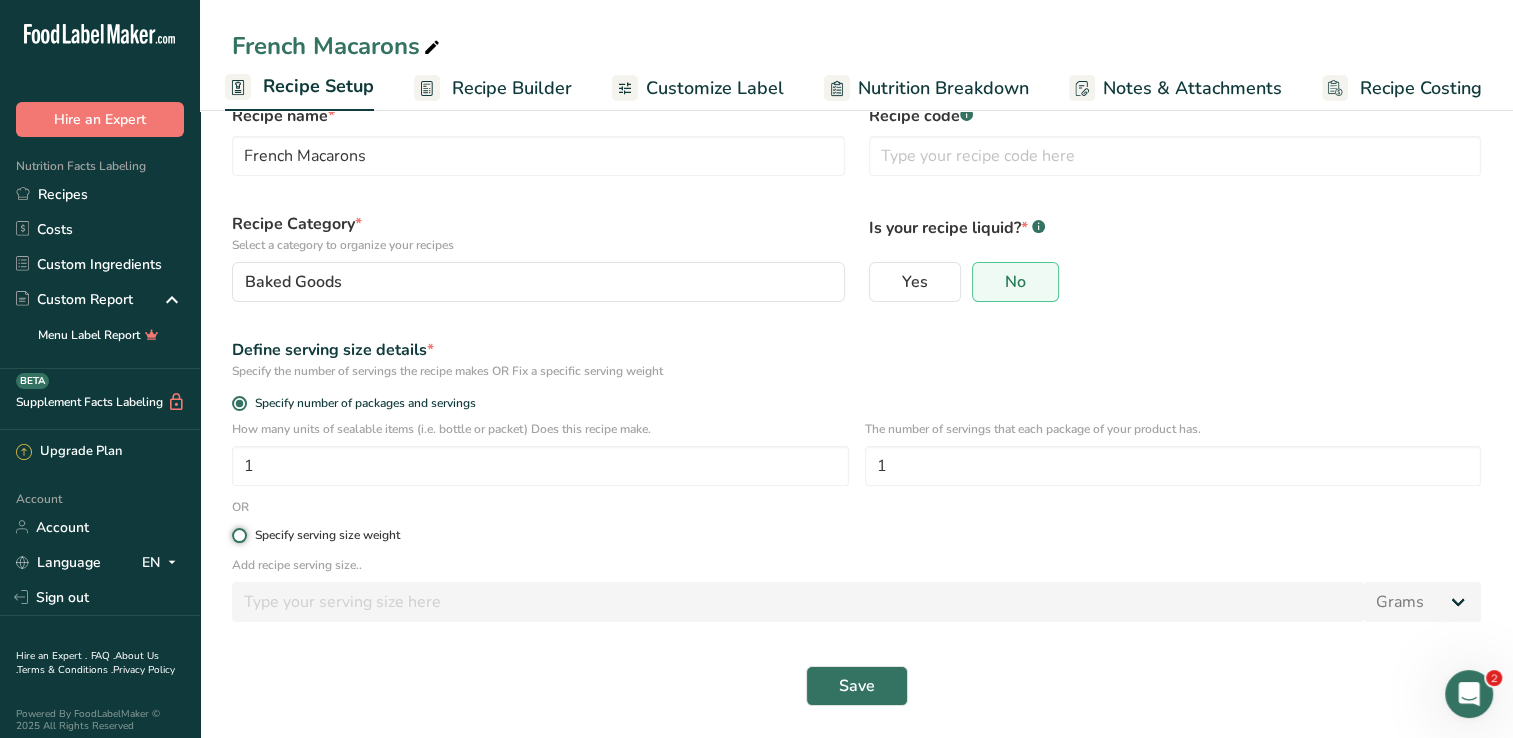 radio on "true" 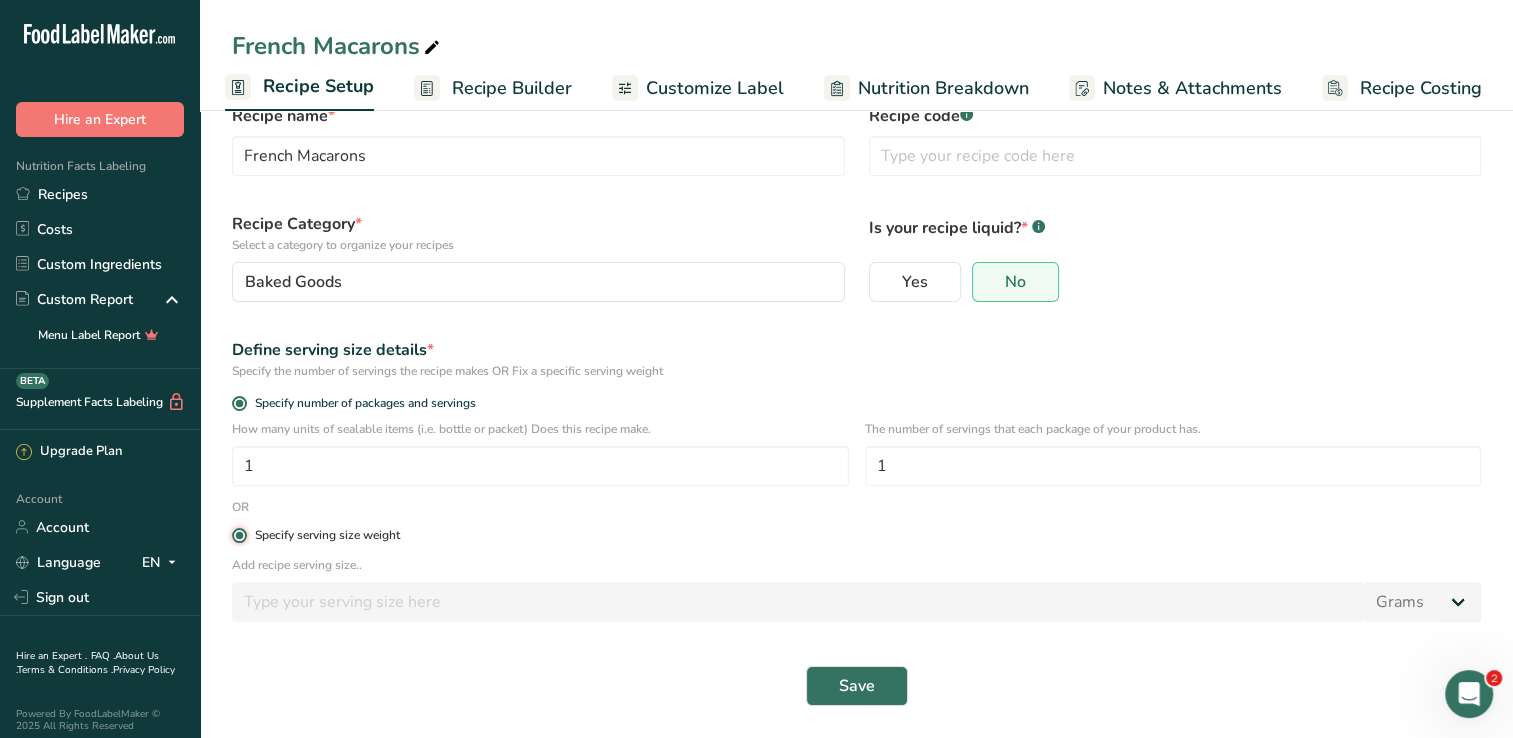 radio on "false" 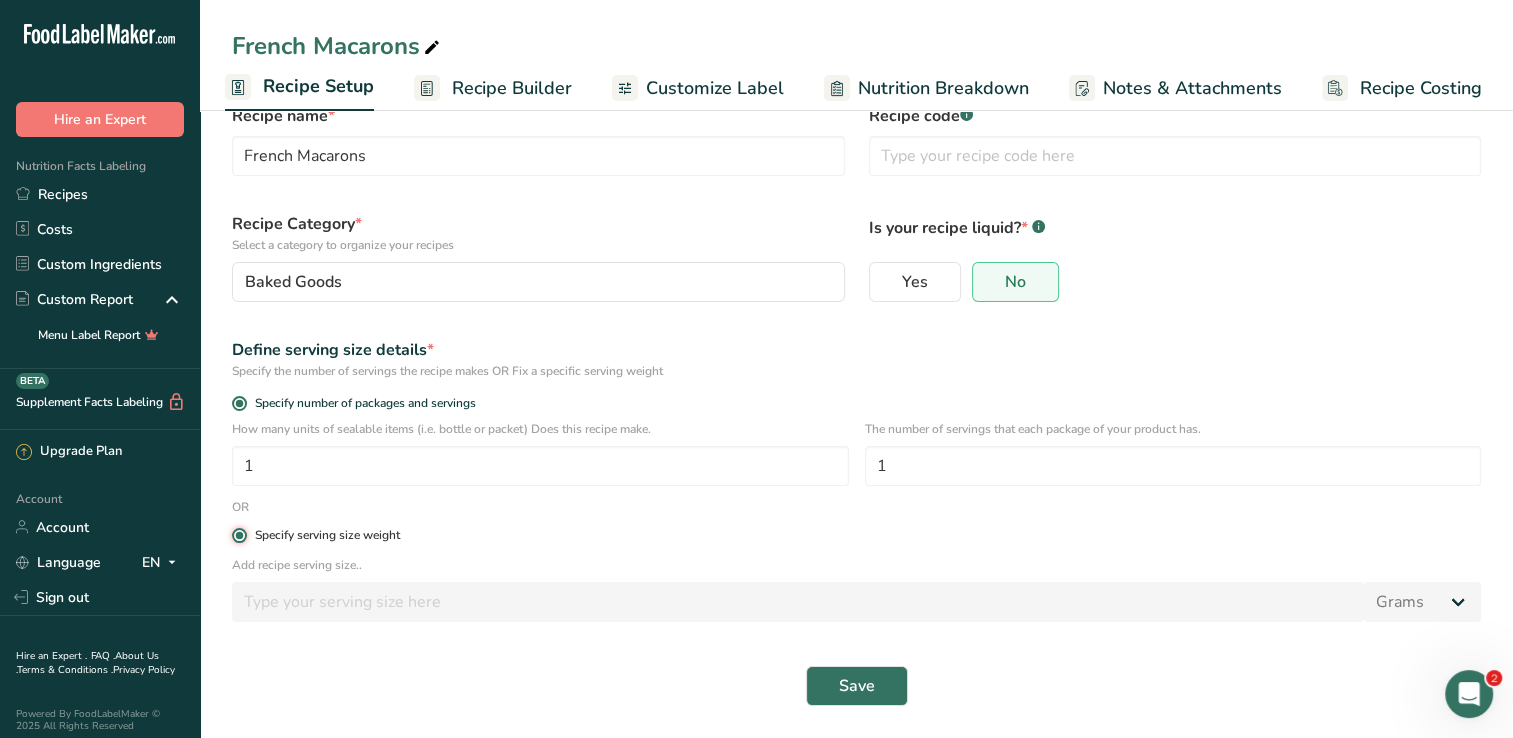 type 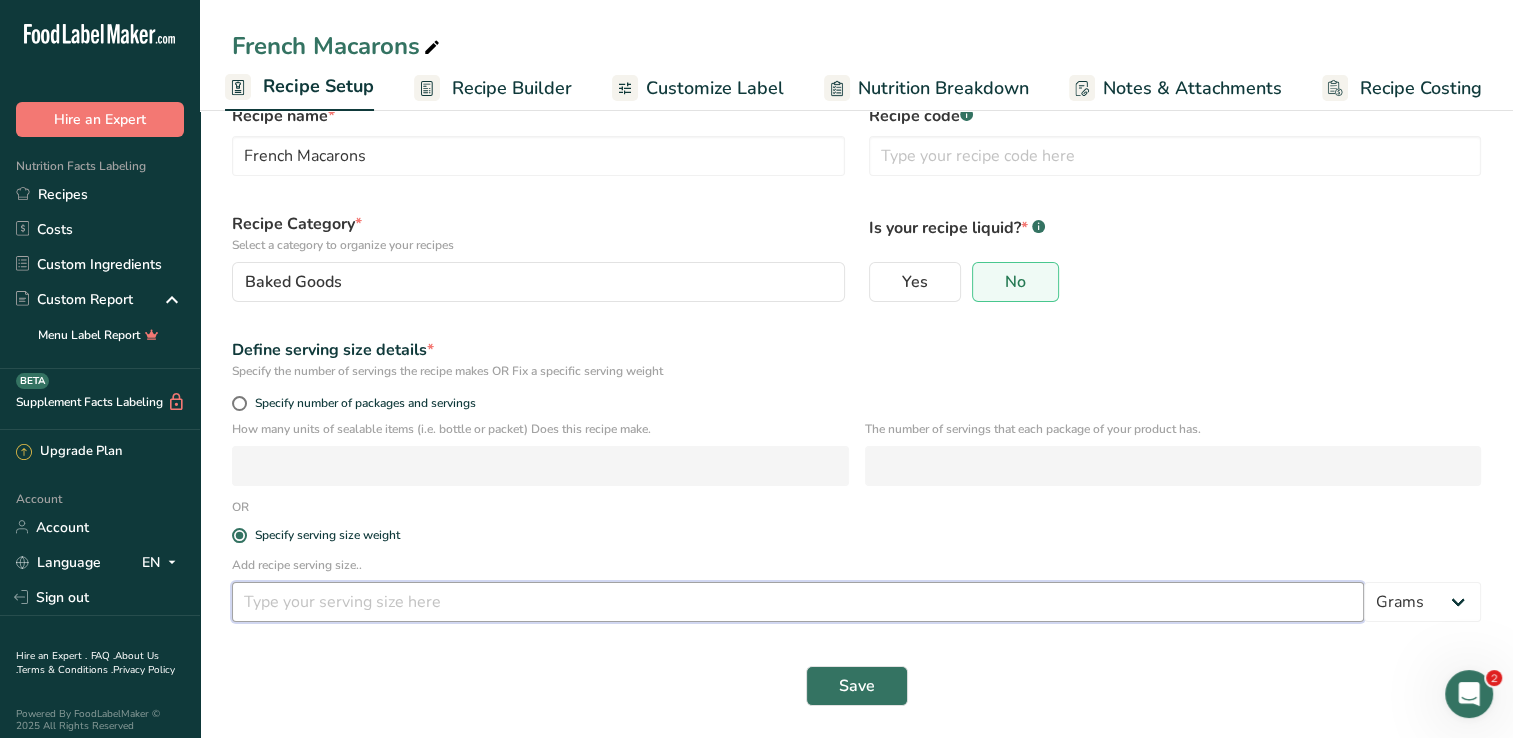 click at bounding box center [798, 602] 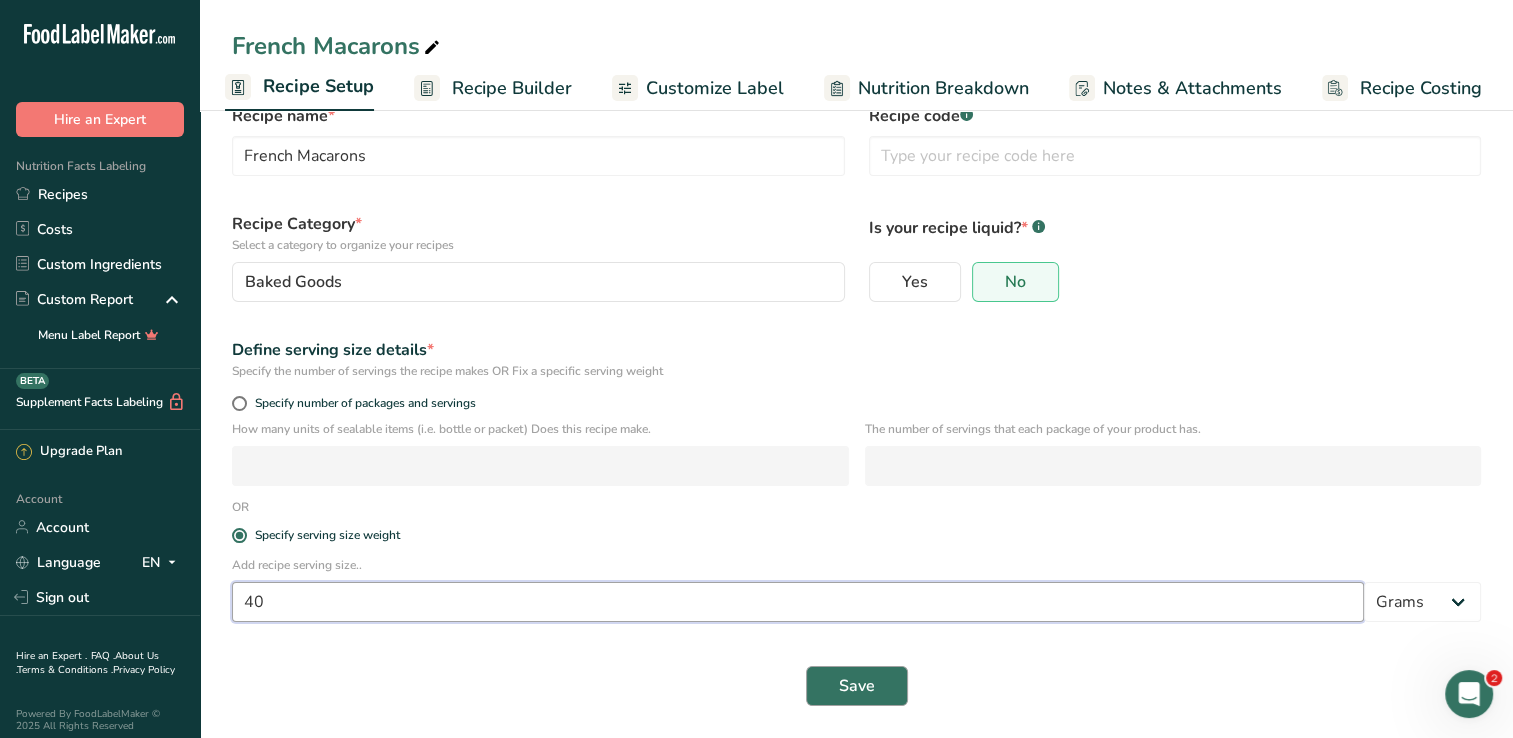 type on "40" 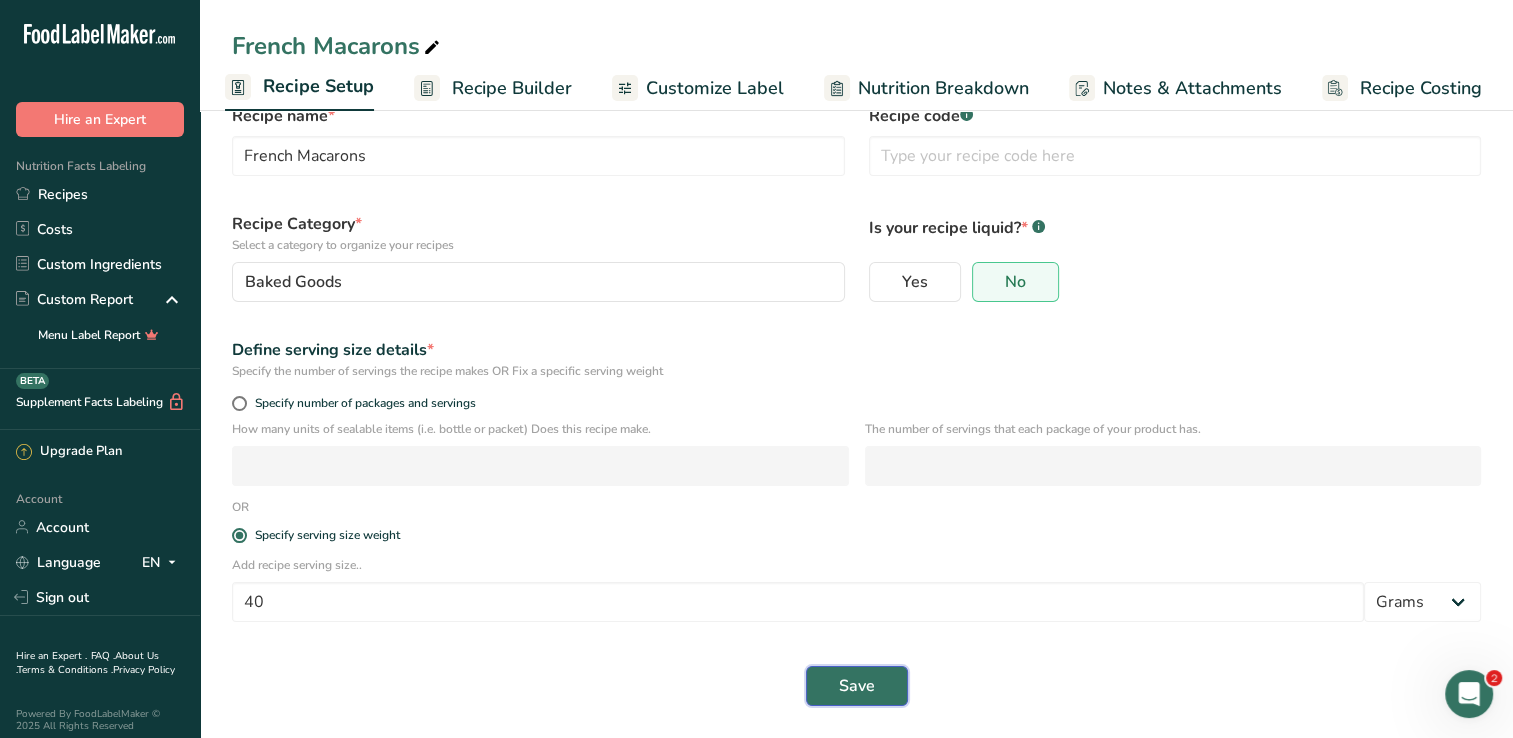 click on "Save" at bounding box center [857, 686] 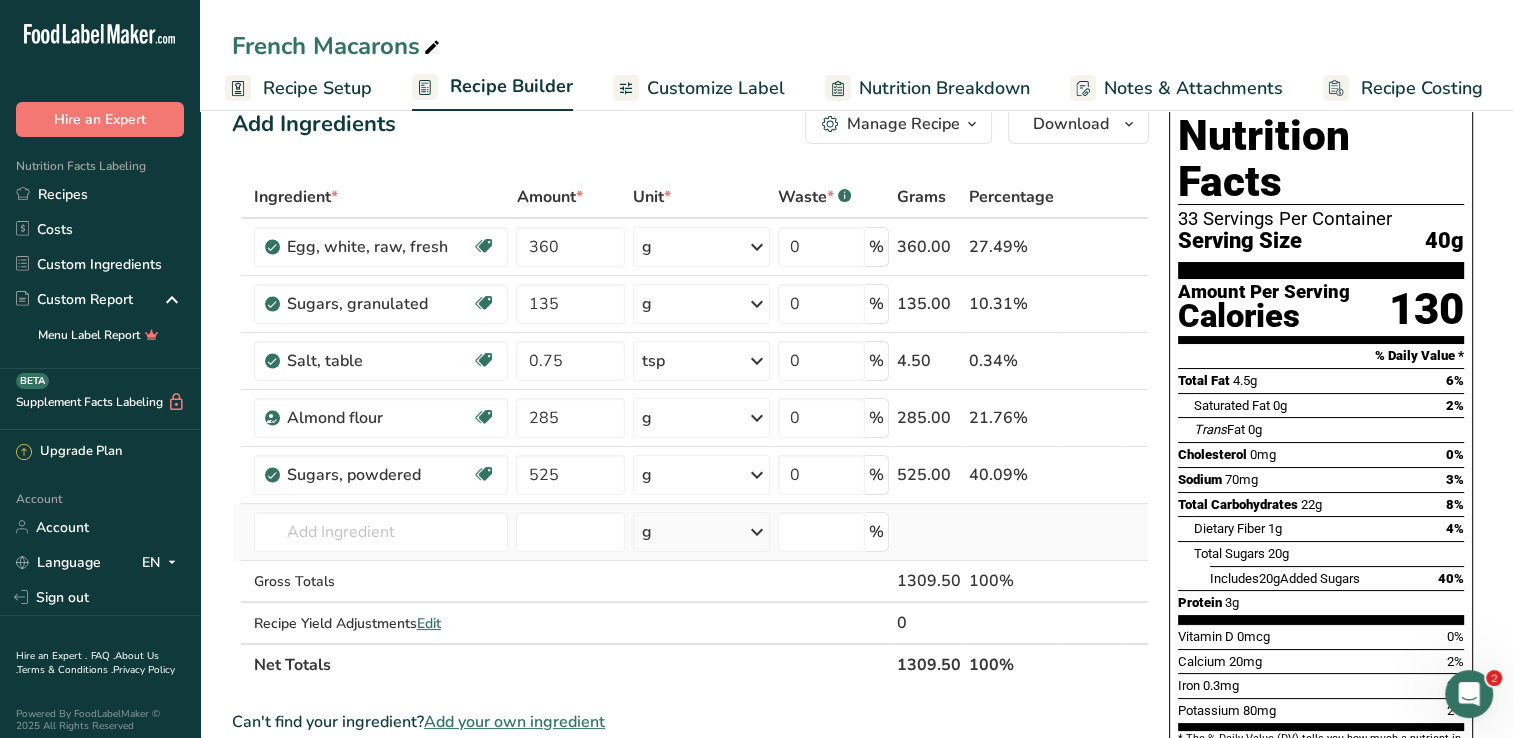 scroll, scrollTop: 39, scrollLeft: 0, axis: vertical 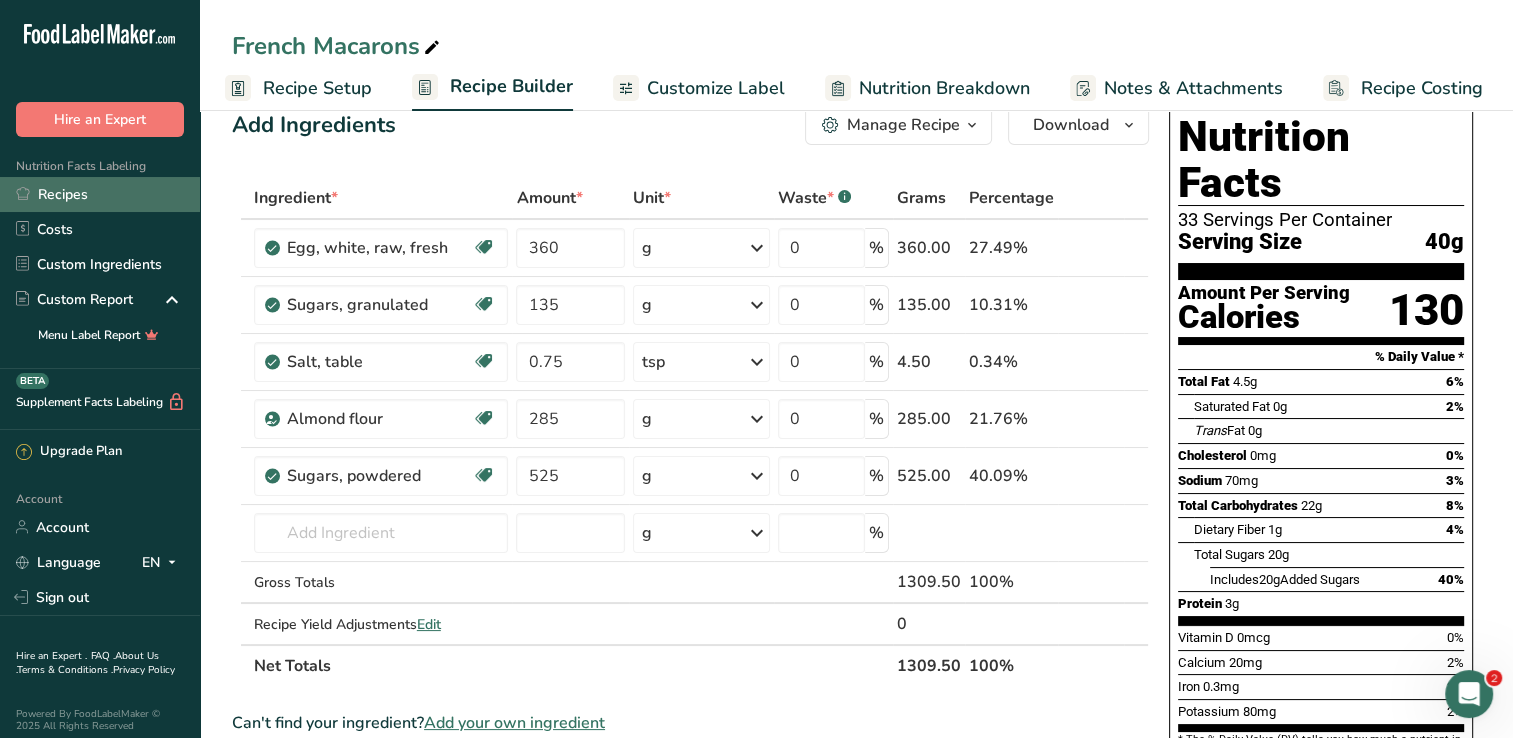 click on "Recipes" at bounding box center (100, 194) 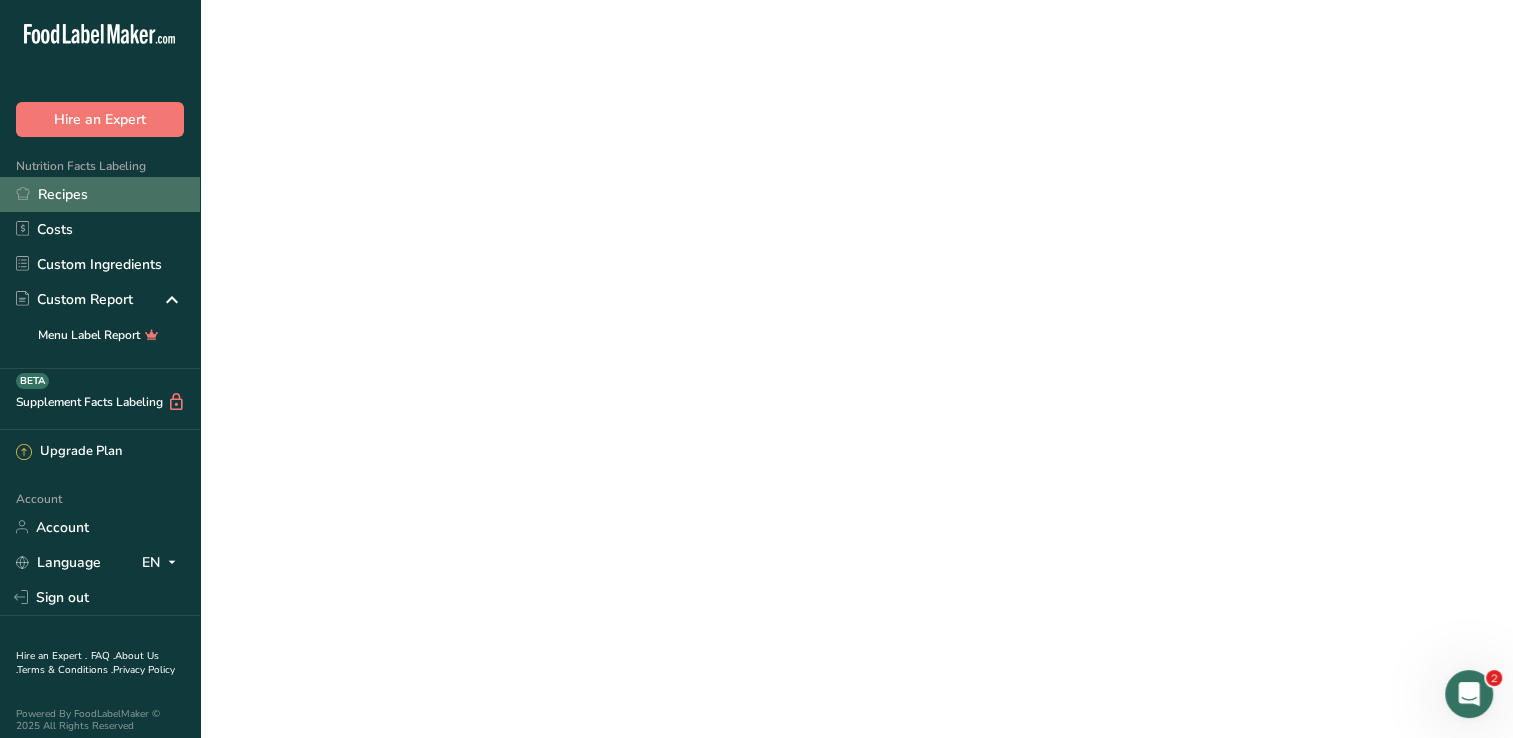 scroll, scrollTop: 0, scrollLeft: 0, axis: both 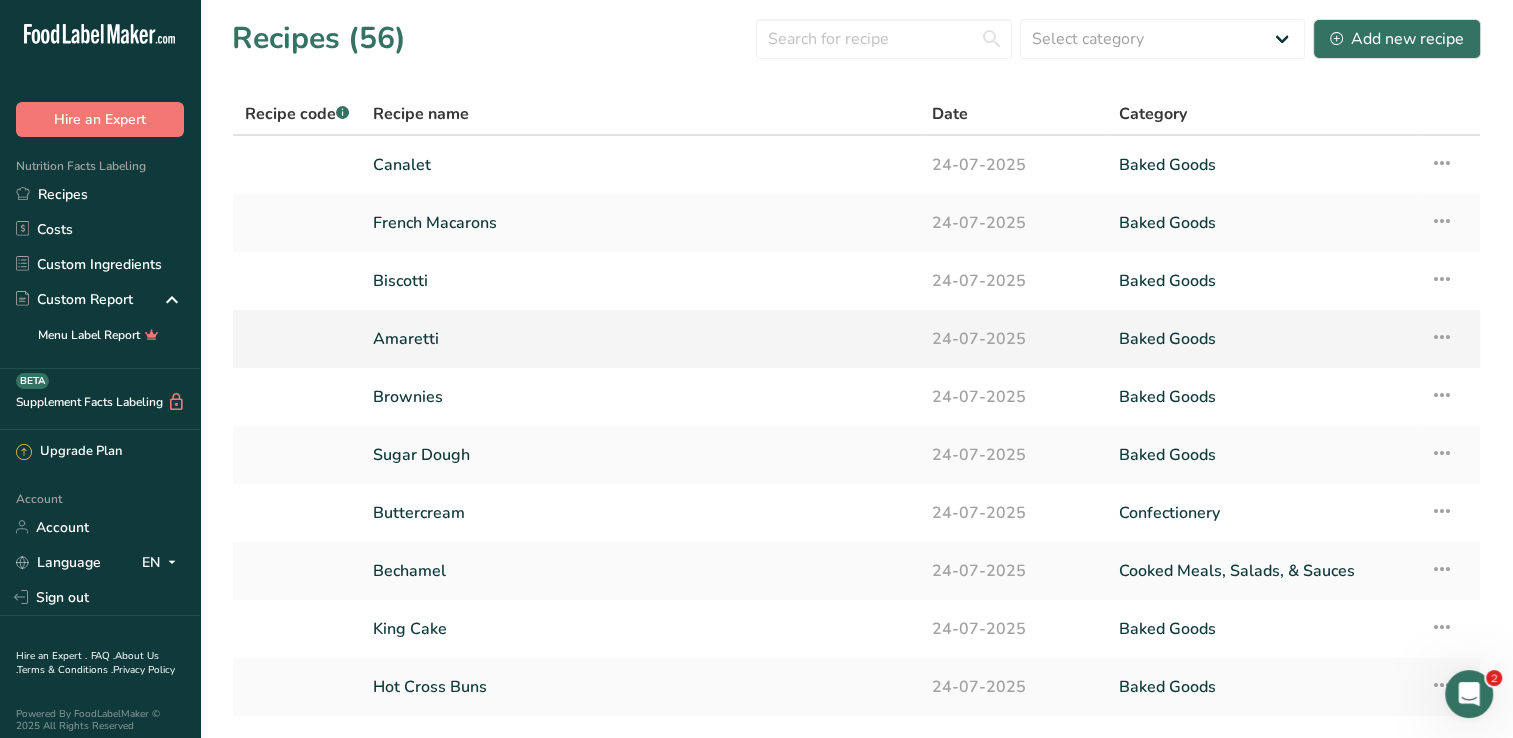 click on "Amaretti" at bounding box center (640, 339) 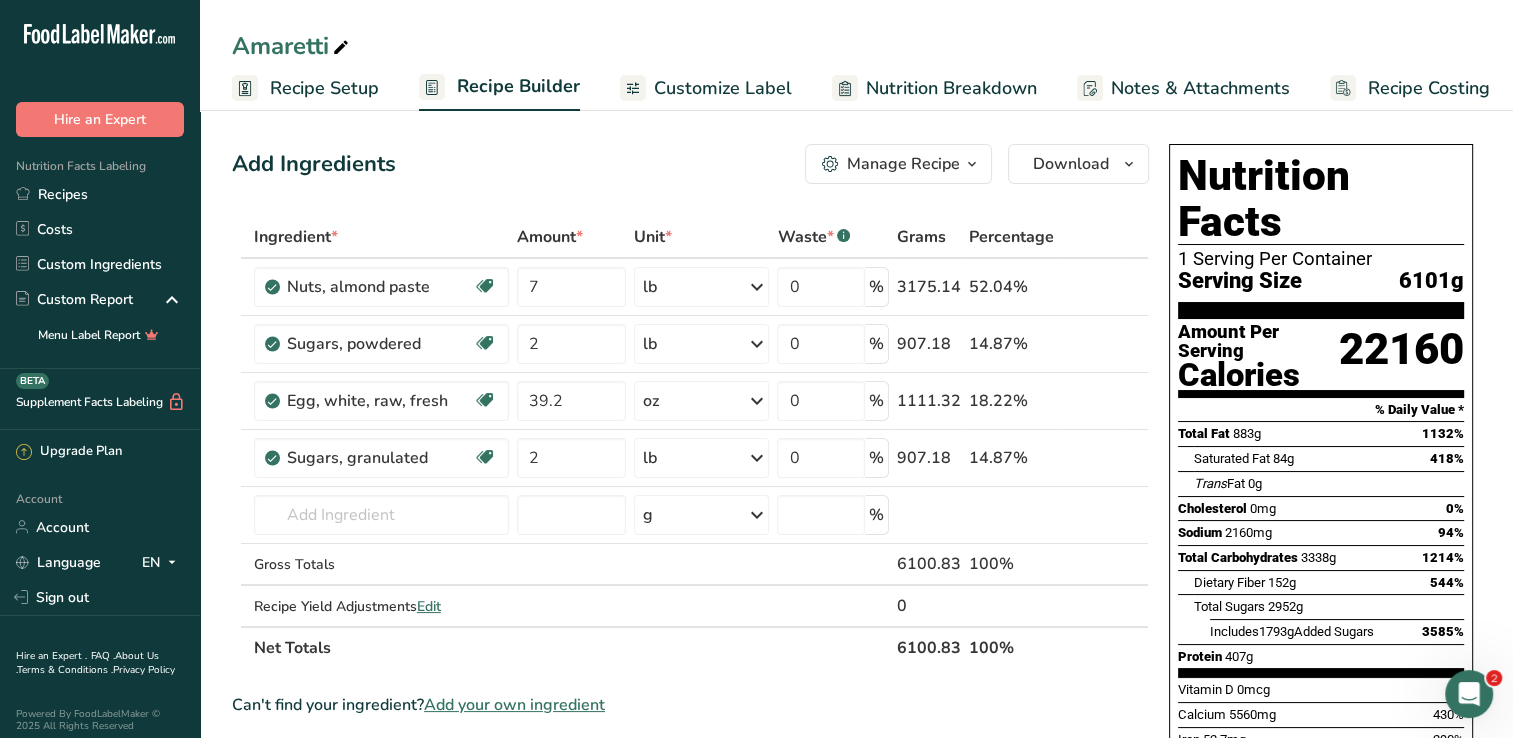 click on "Recipe Setup" at bounding box center [324, 88] 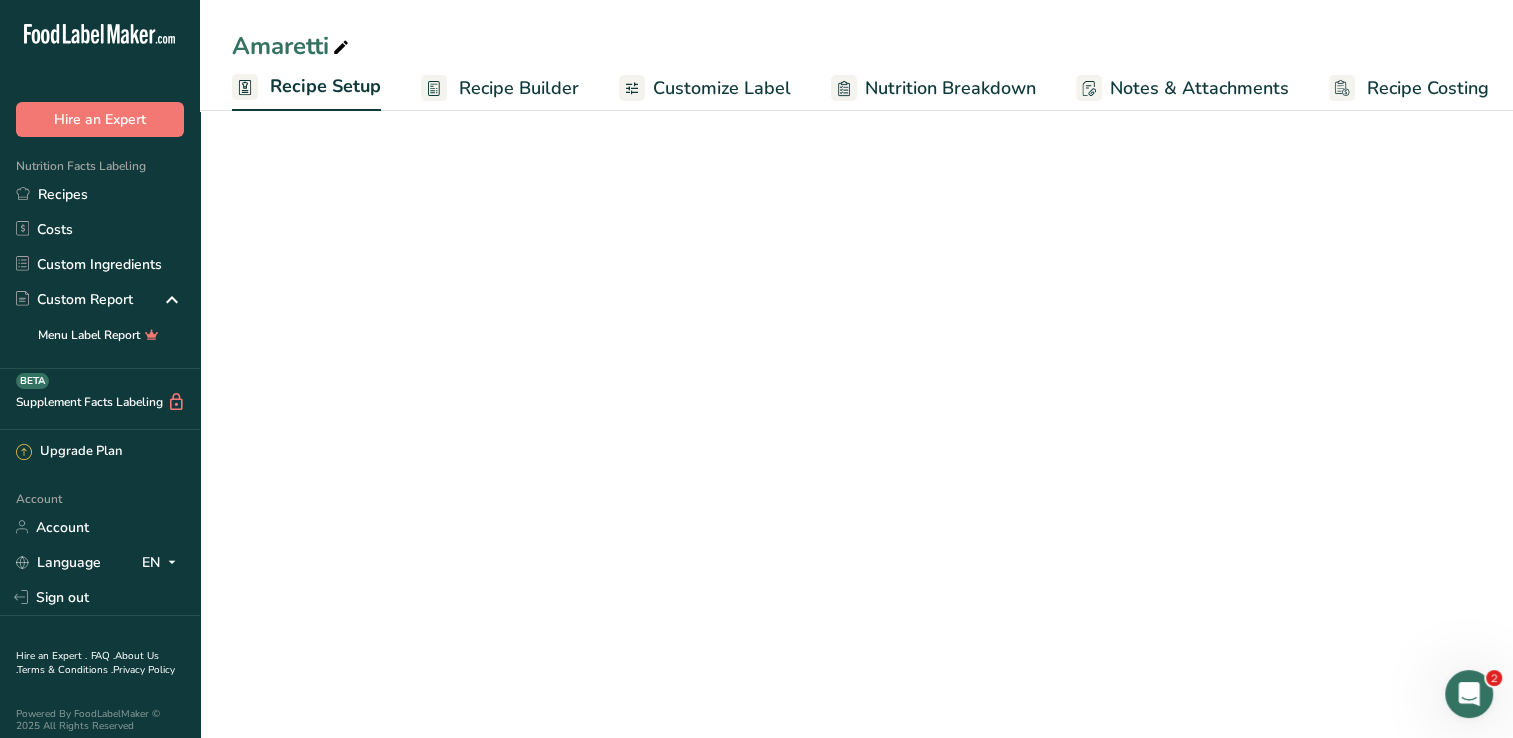 scroll, scrollTop: 0, scrollLeft: 7, axis: horizontal 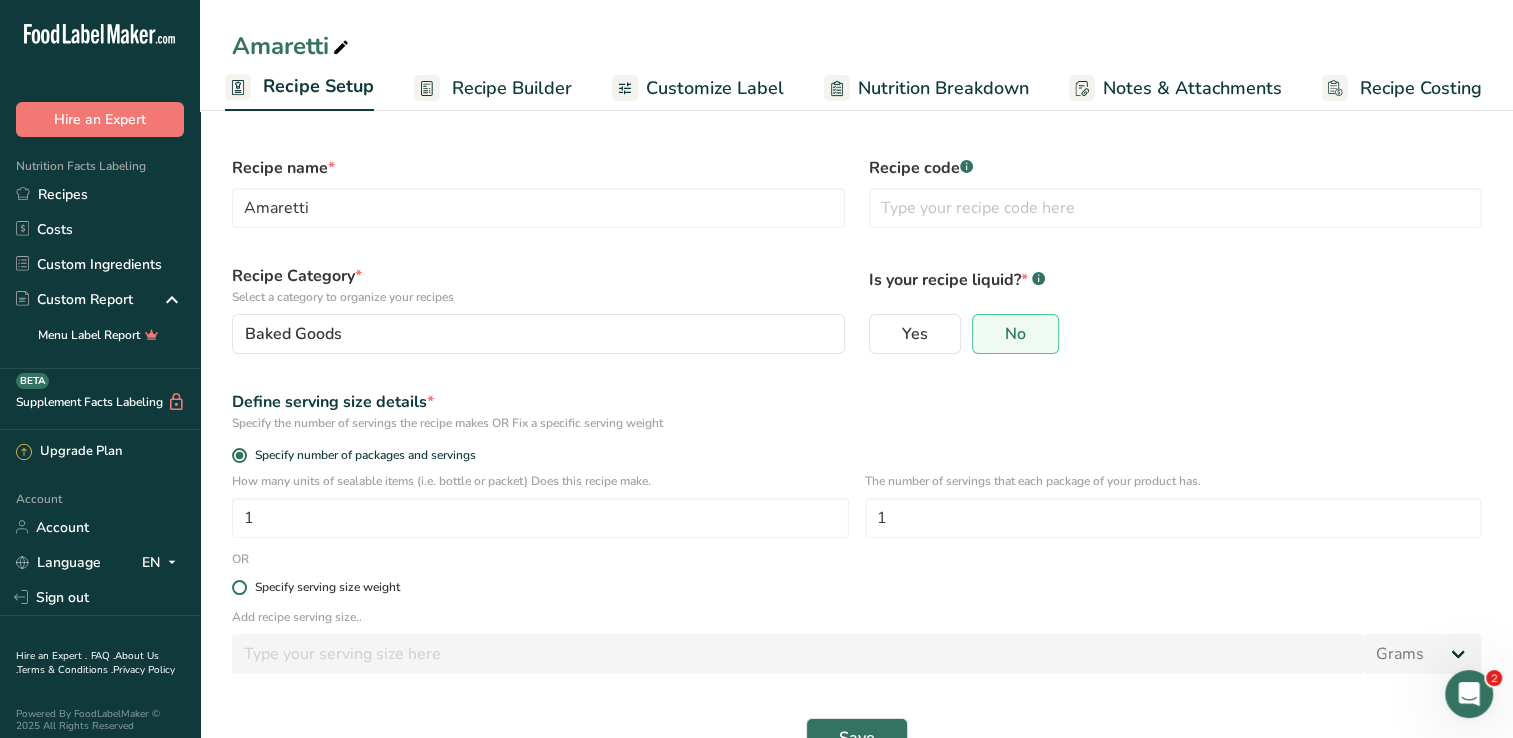click at bounding box center (239, 587) 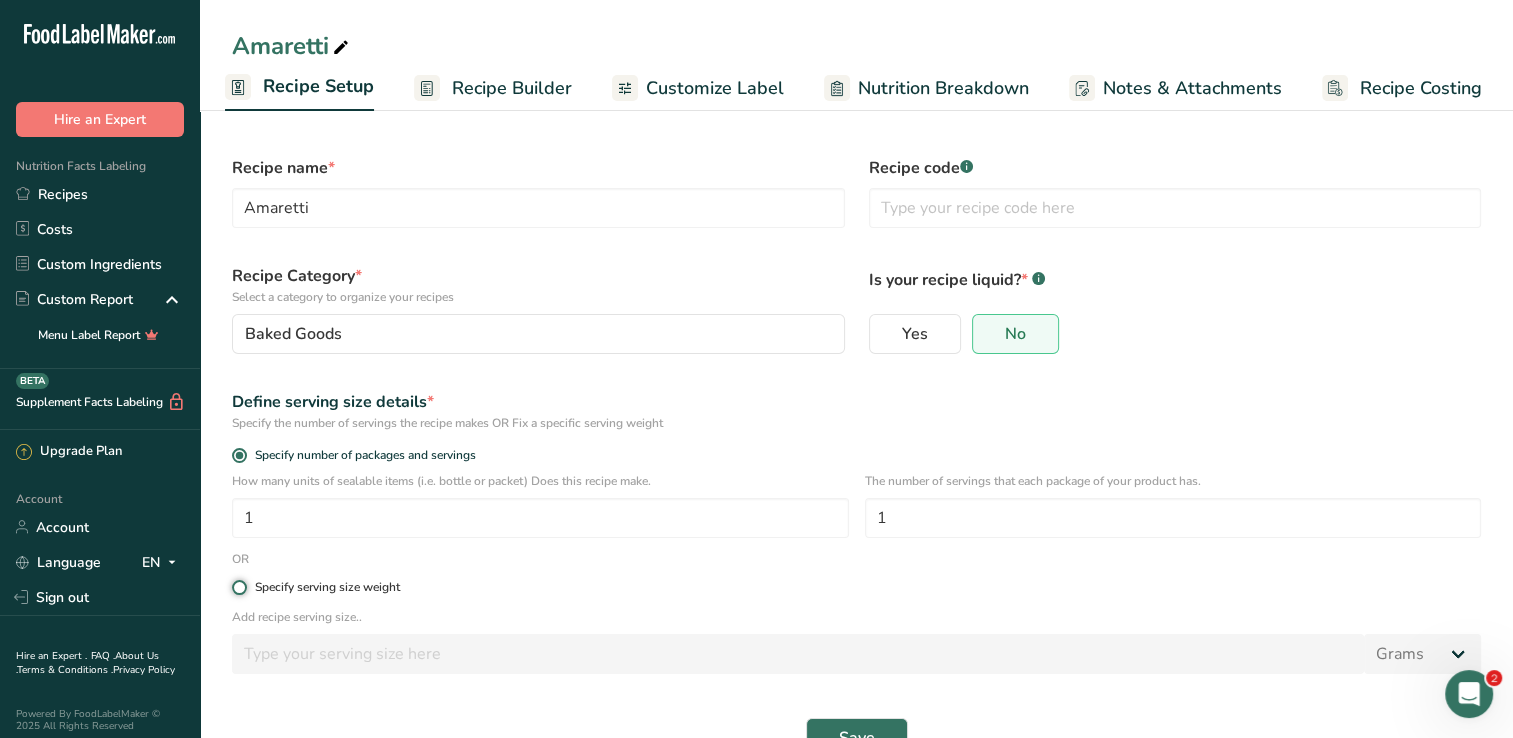 radio on "true" 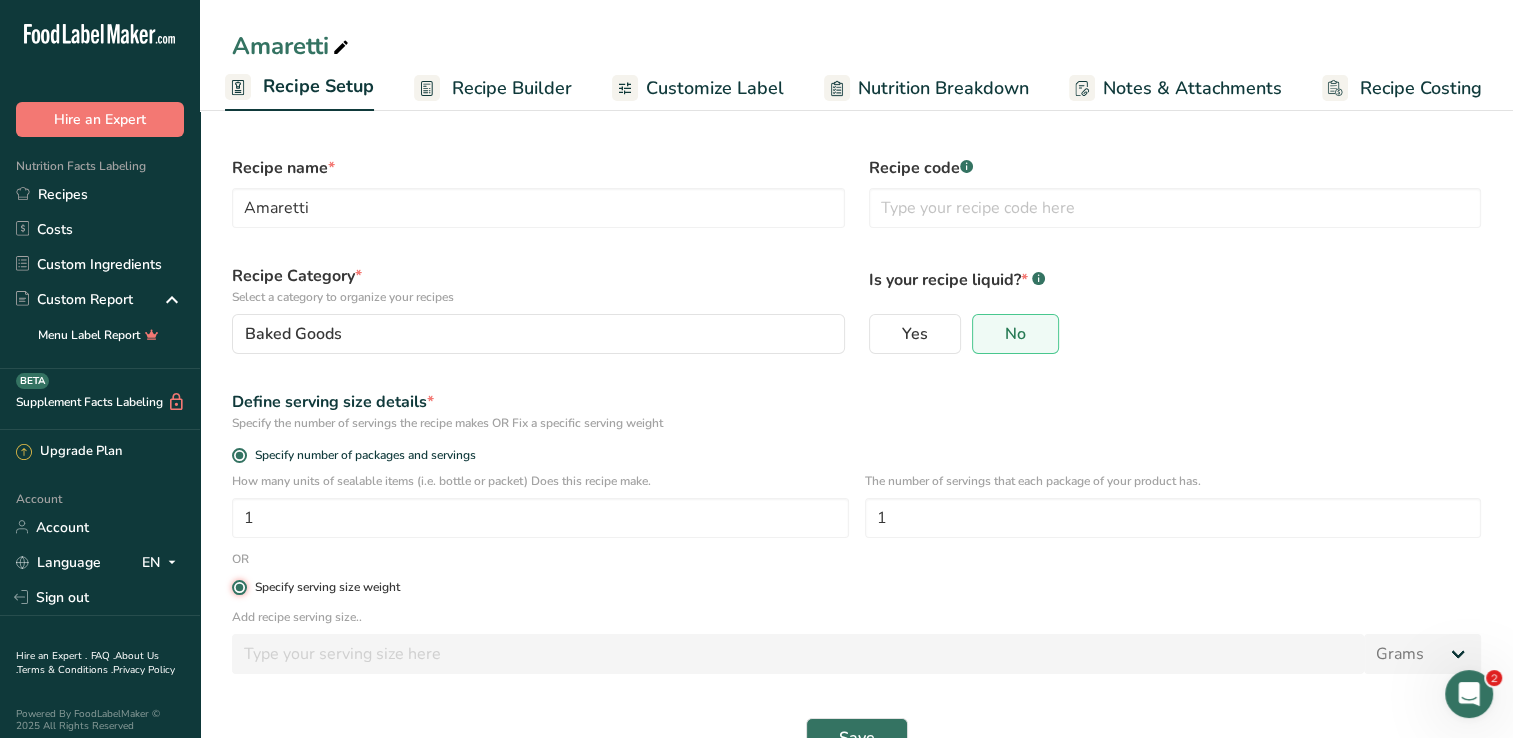 radio on "false" 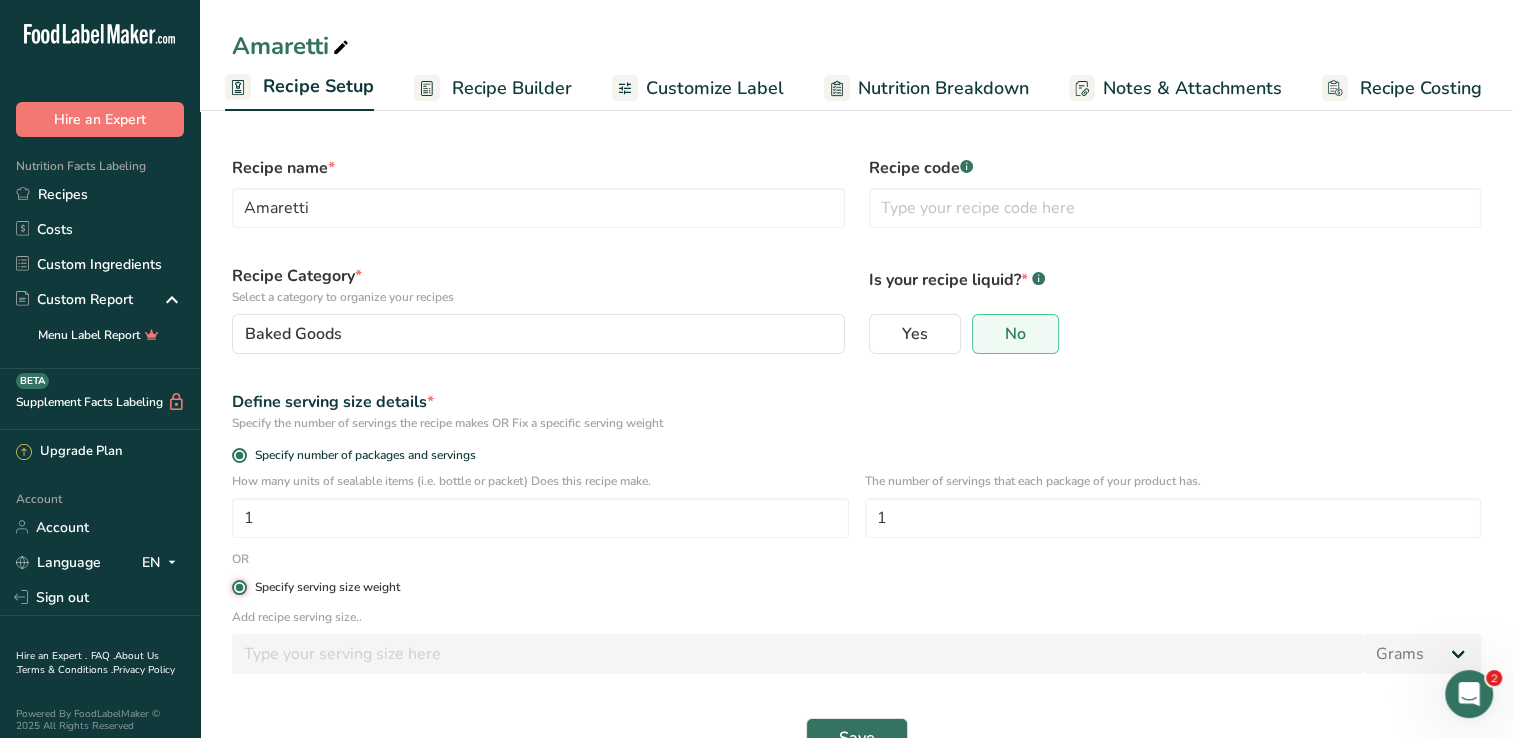 type 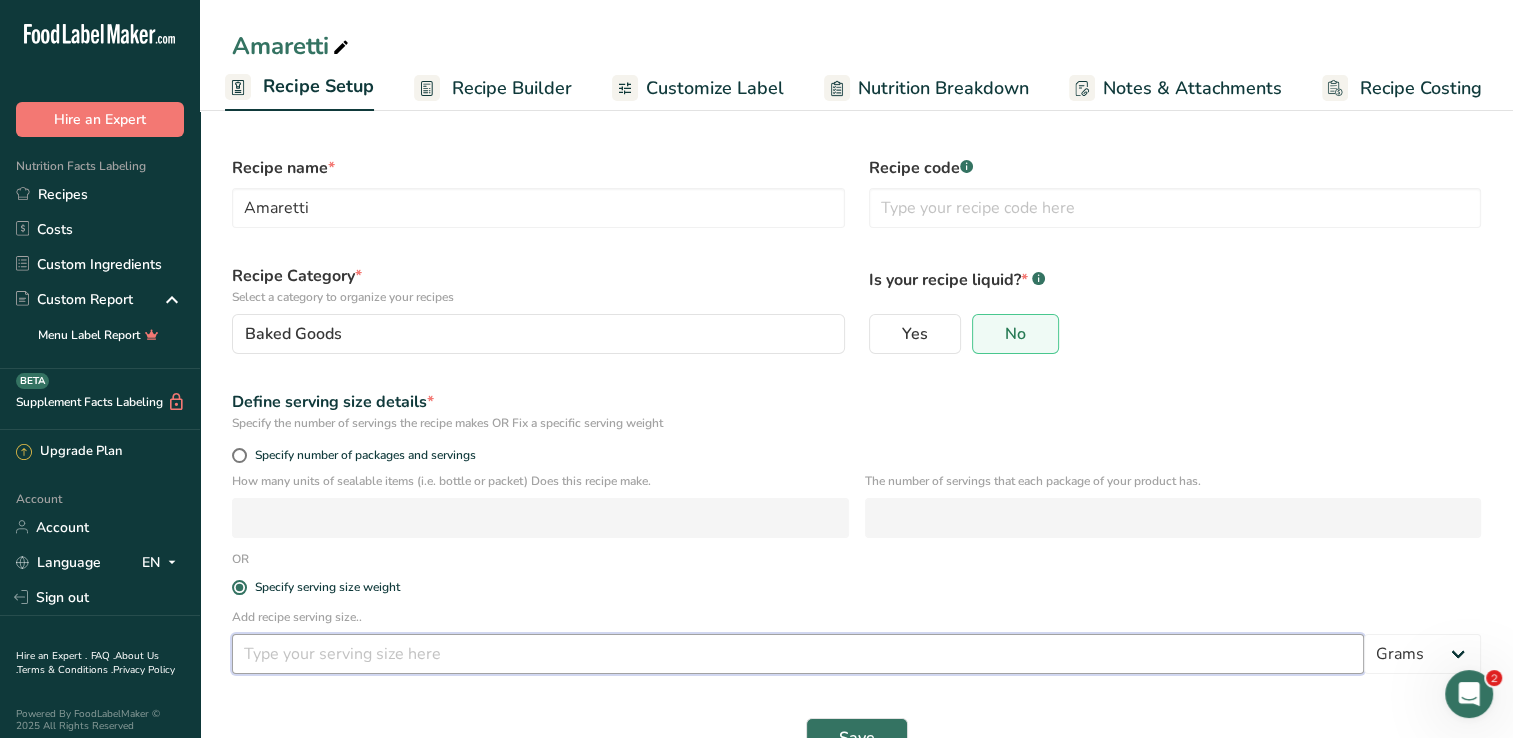 click at bounding box center (798, 654) 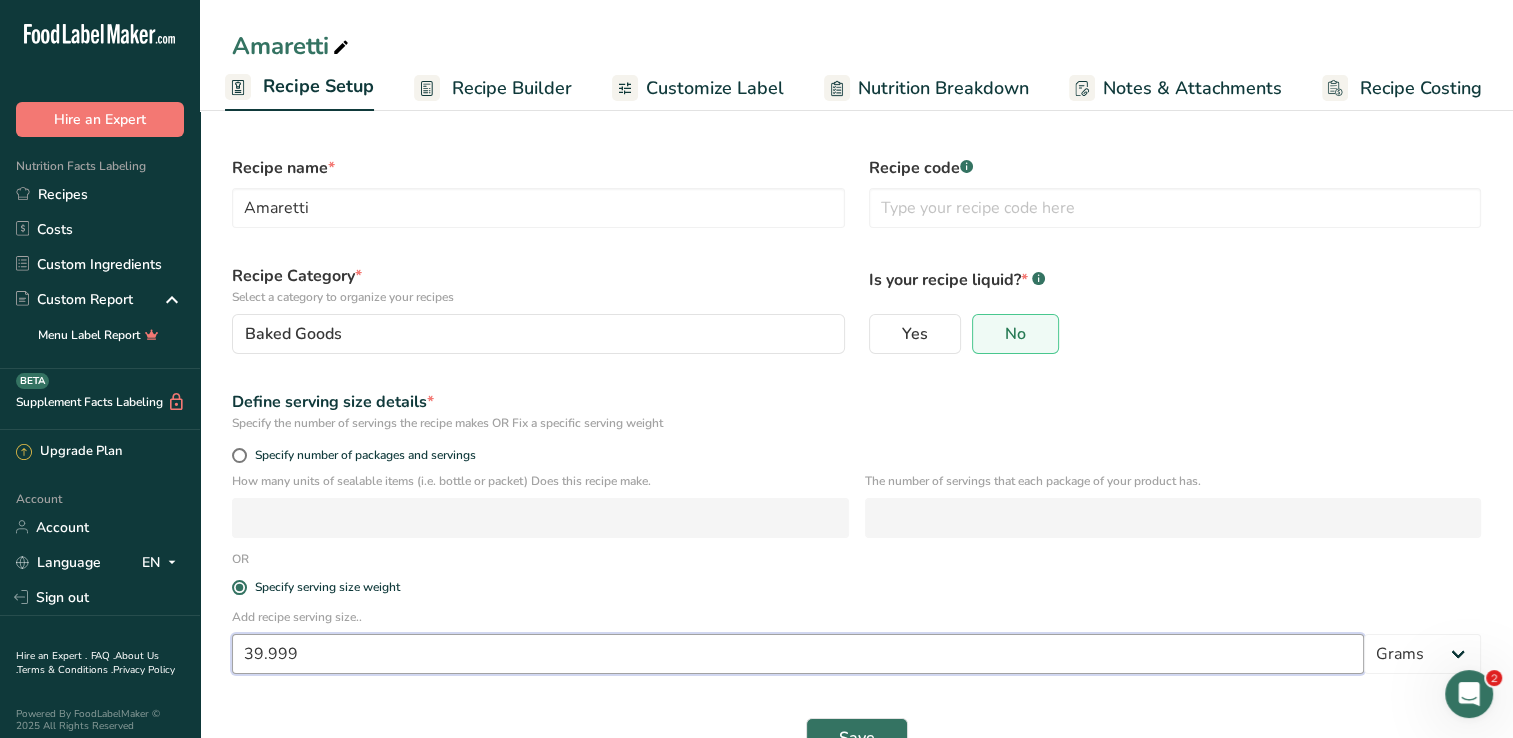 scroll, scrollTop: 52, scrollLeft: 0, axis: vertical 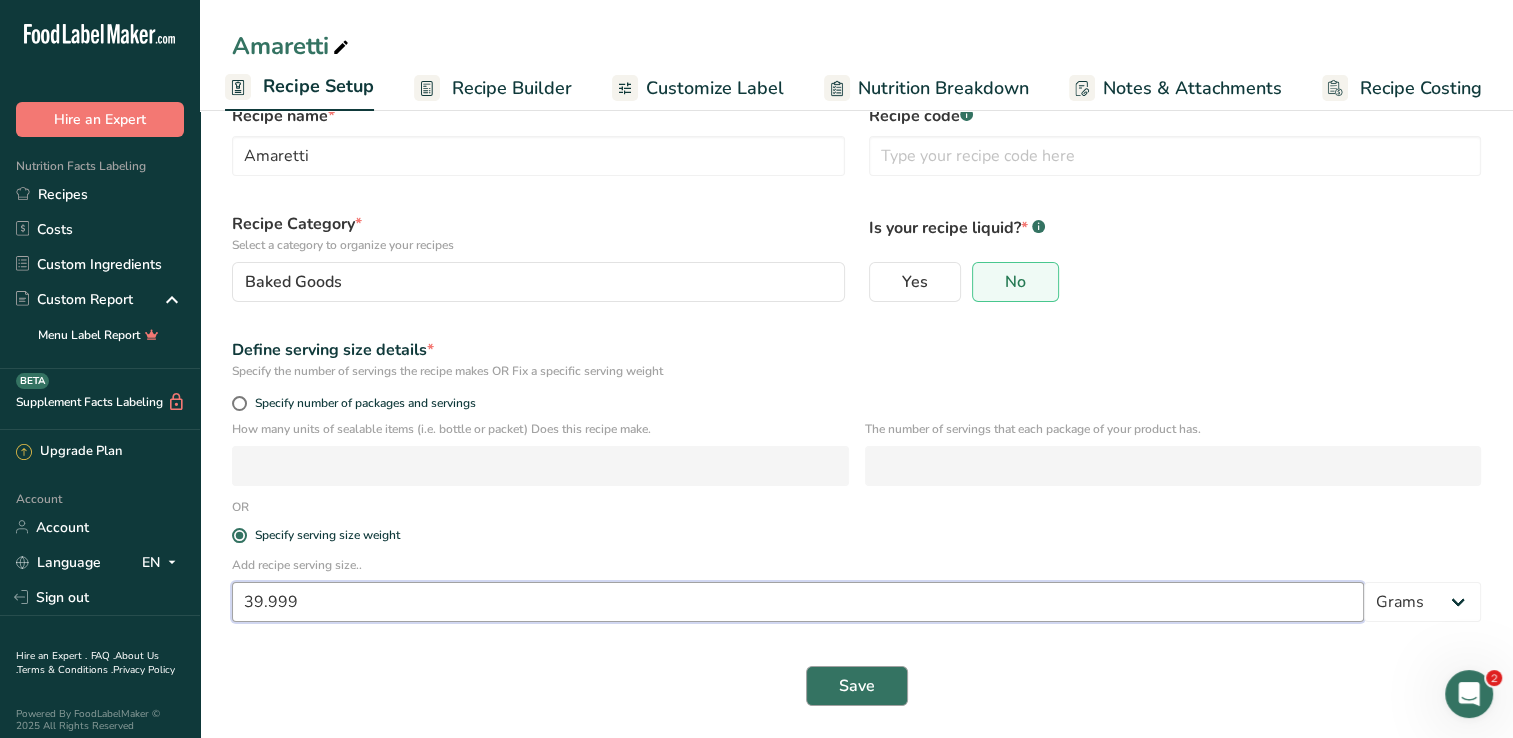 type on "39.999" 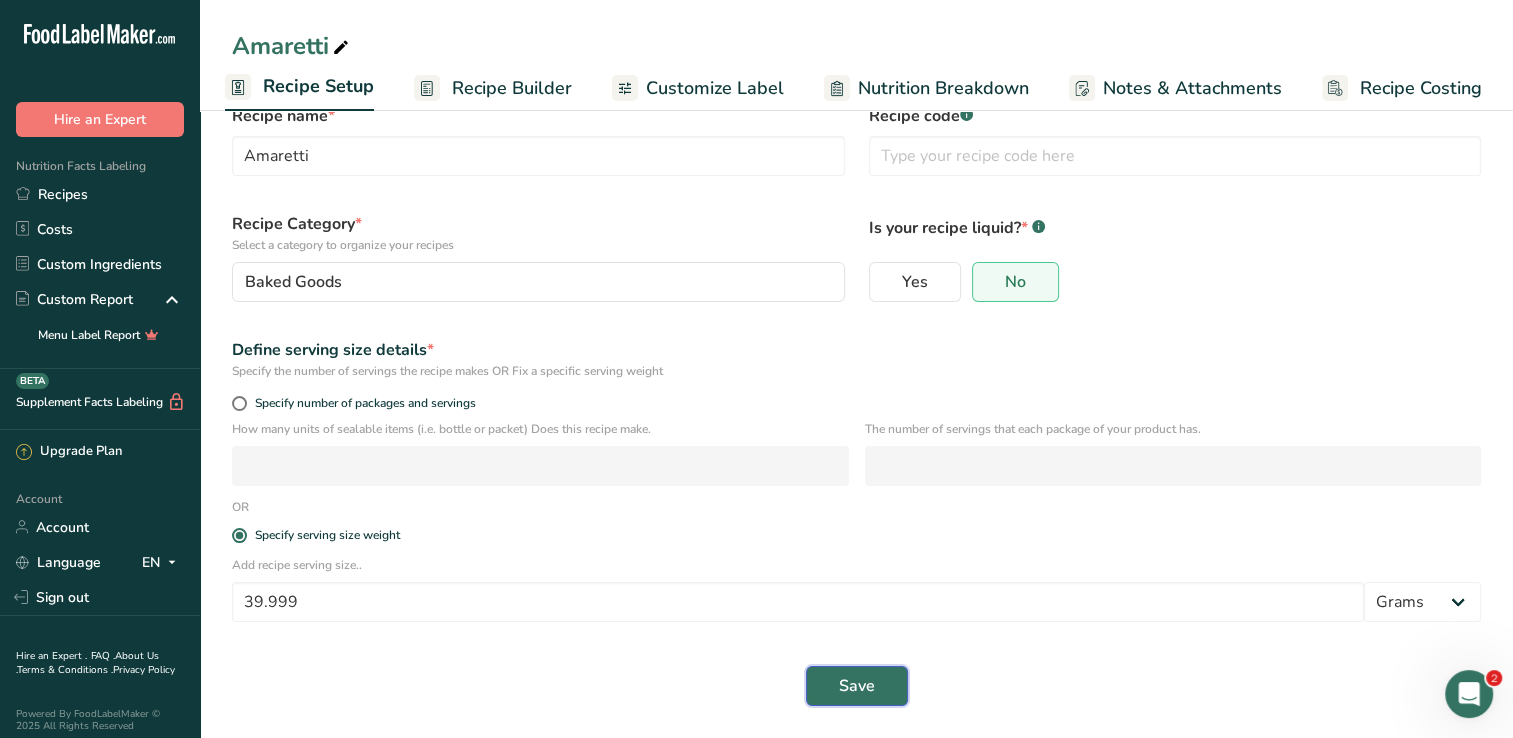 click on "Save" at bounding box center [857, 686] 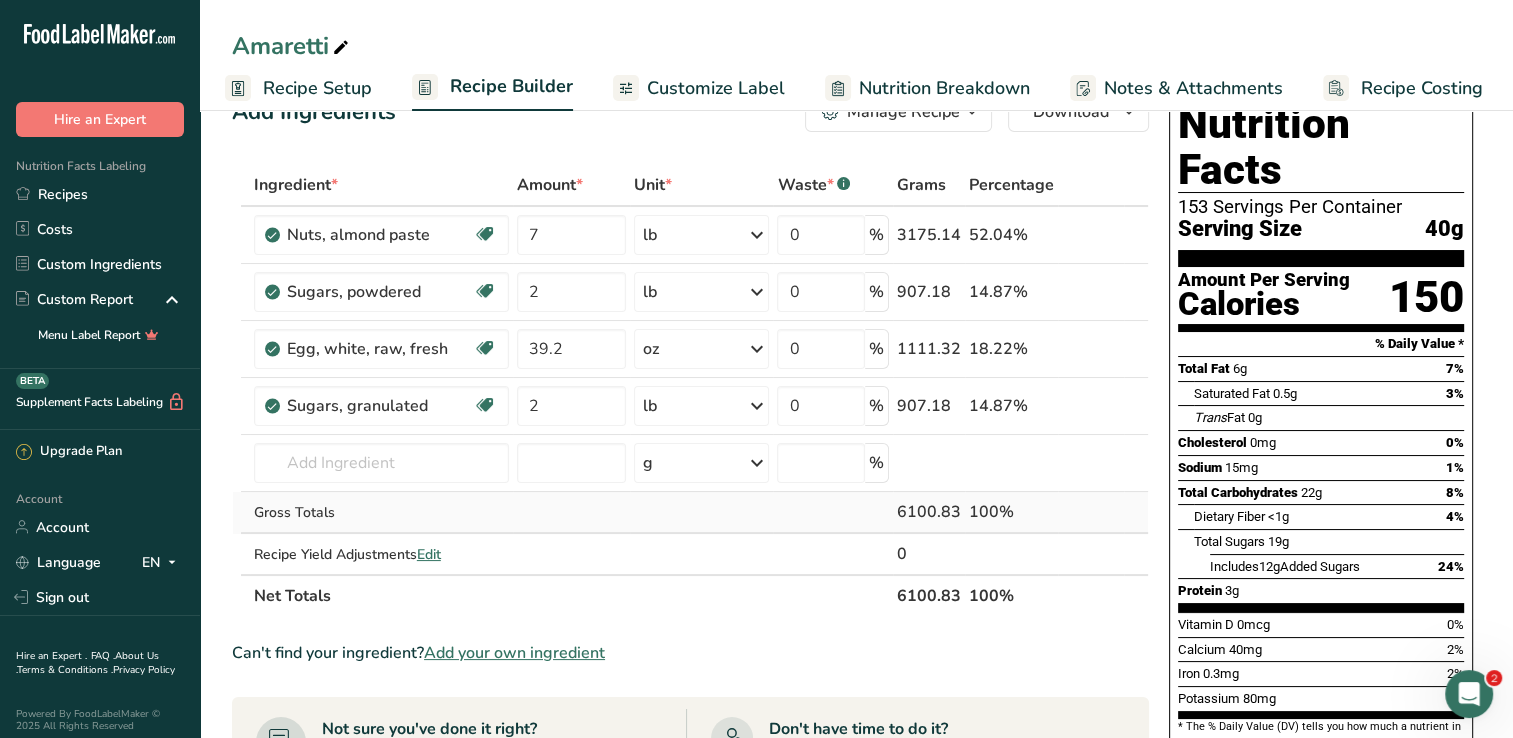 scroll, scrollTop: 0, scrollLeft: 0, axis: both 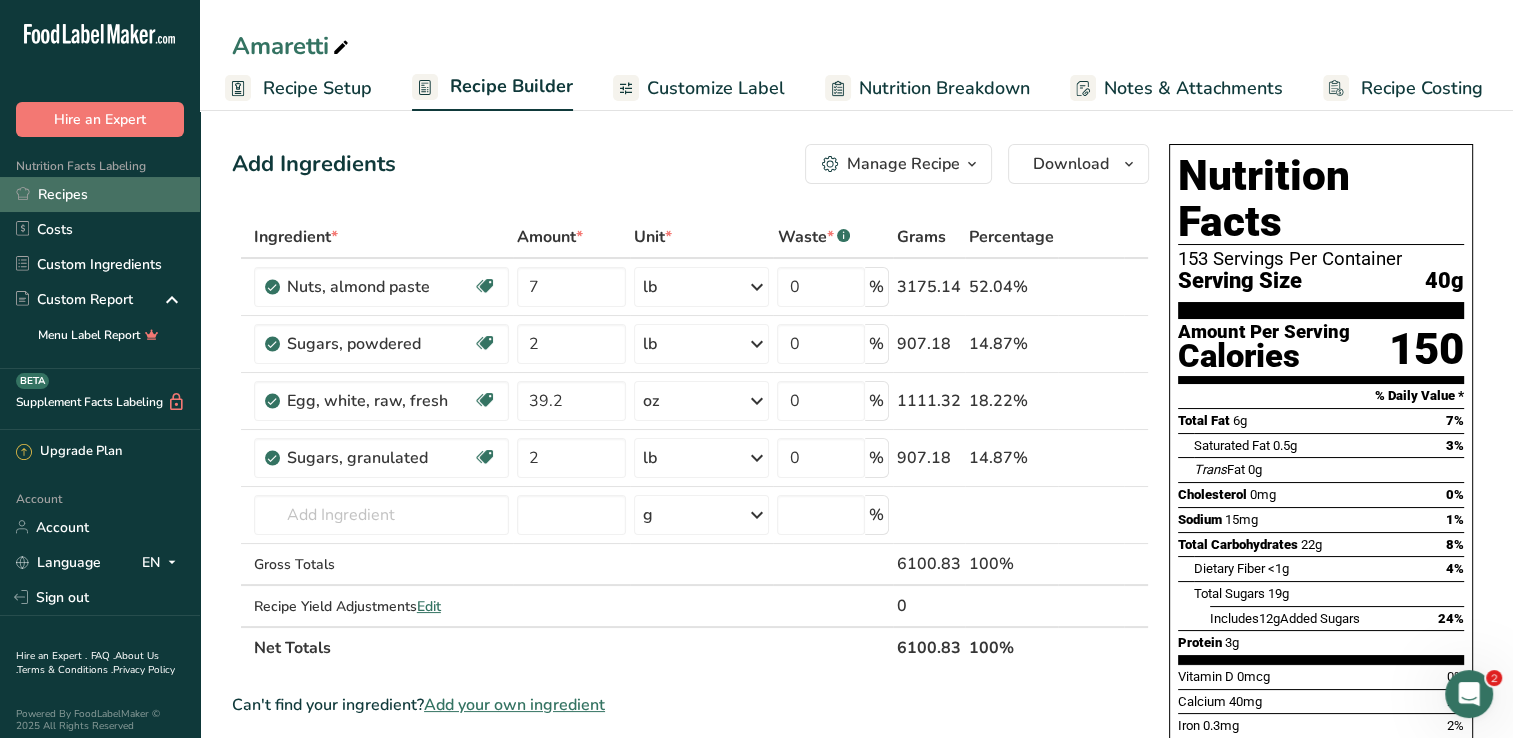 click on "Recipes" at bounding box center (100, 194) 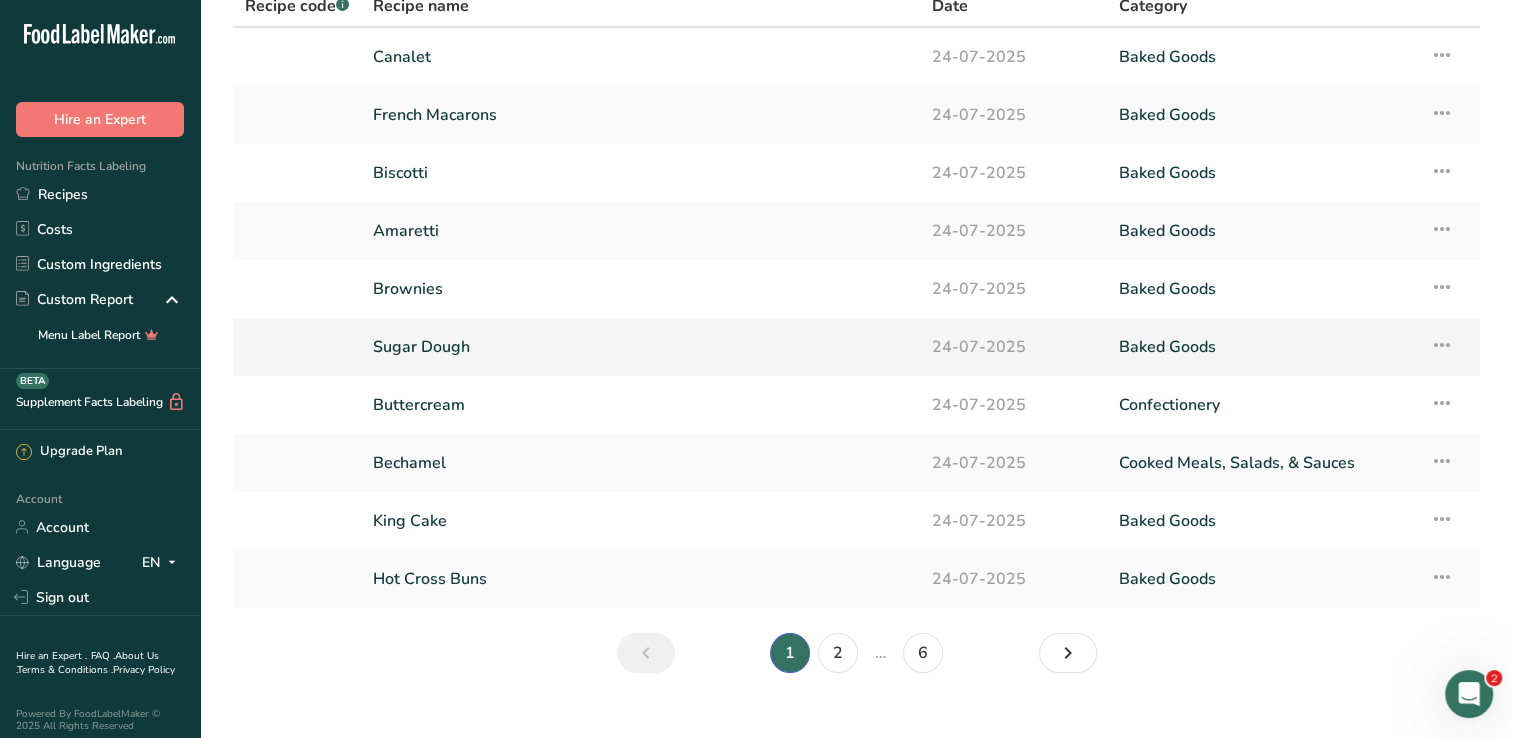 scroll, scrollTop: 137, scrollLeft: 0, axis: vertical 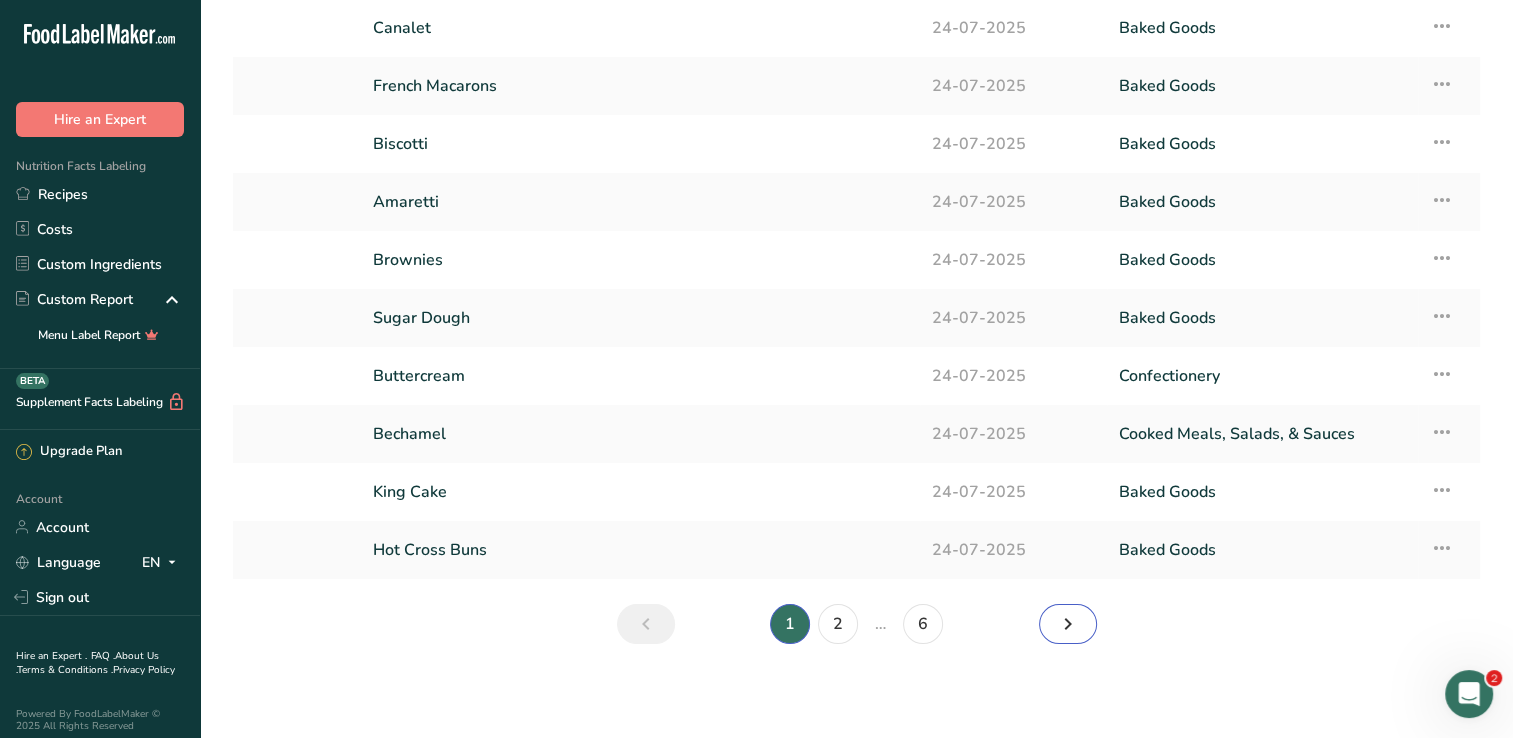 click at bounding box center [1068, 624] 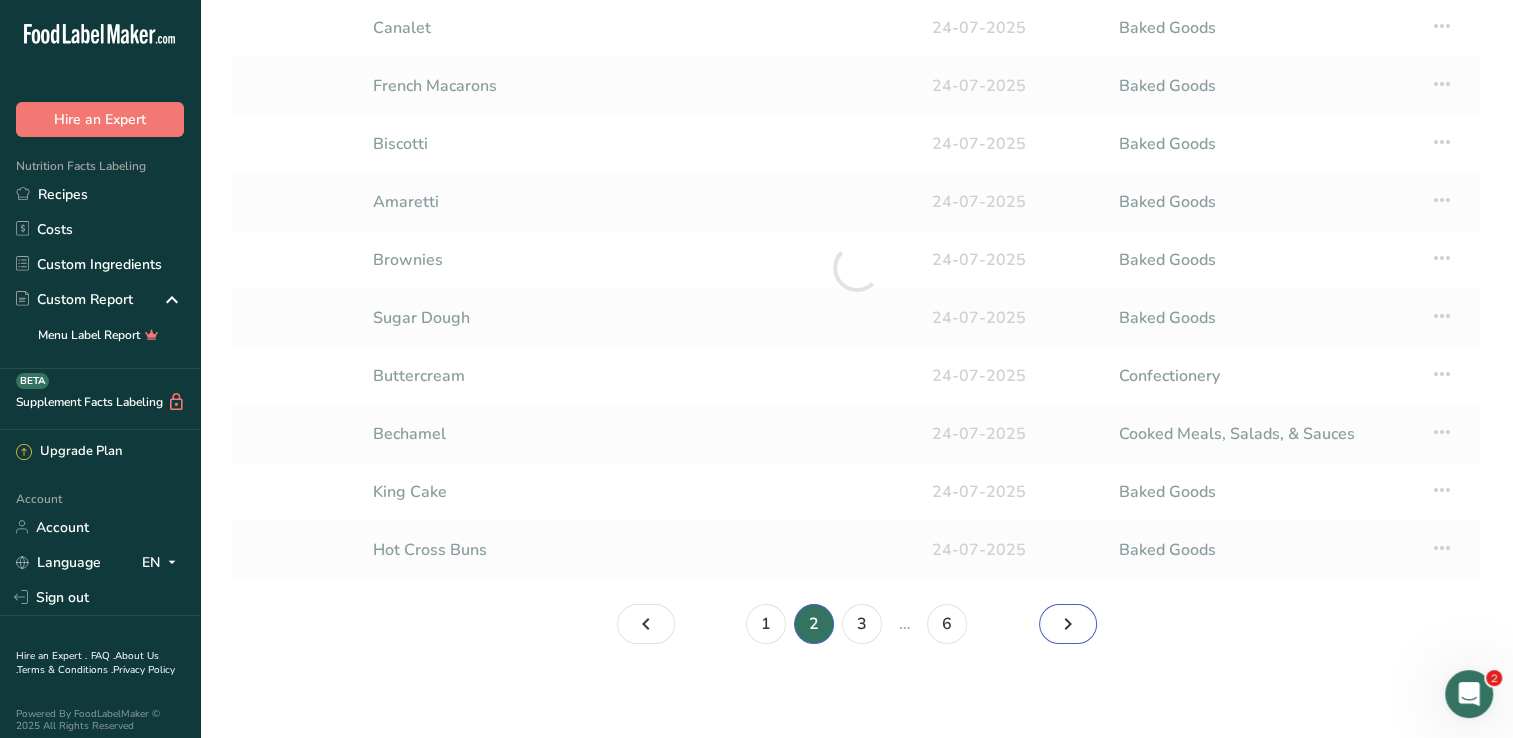 scroll, scrollTop: 20, scrollLeft: 0, axis: vertical 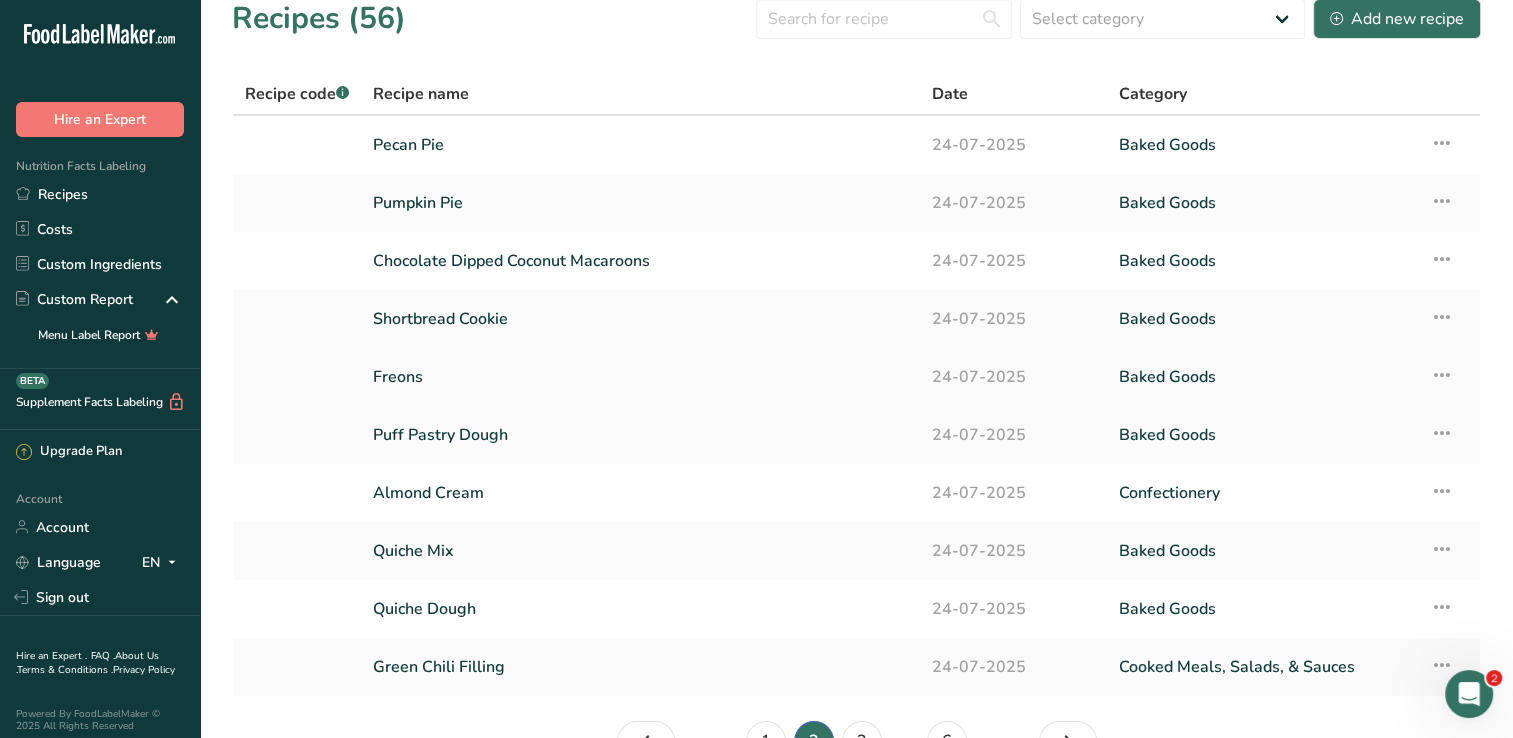 click on "Freons" at bounding box center [640, 377] 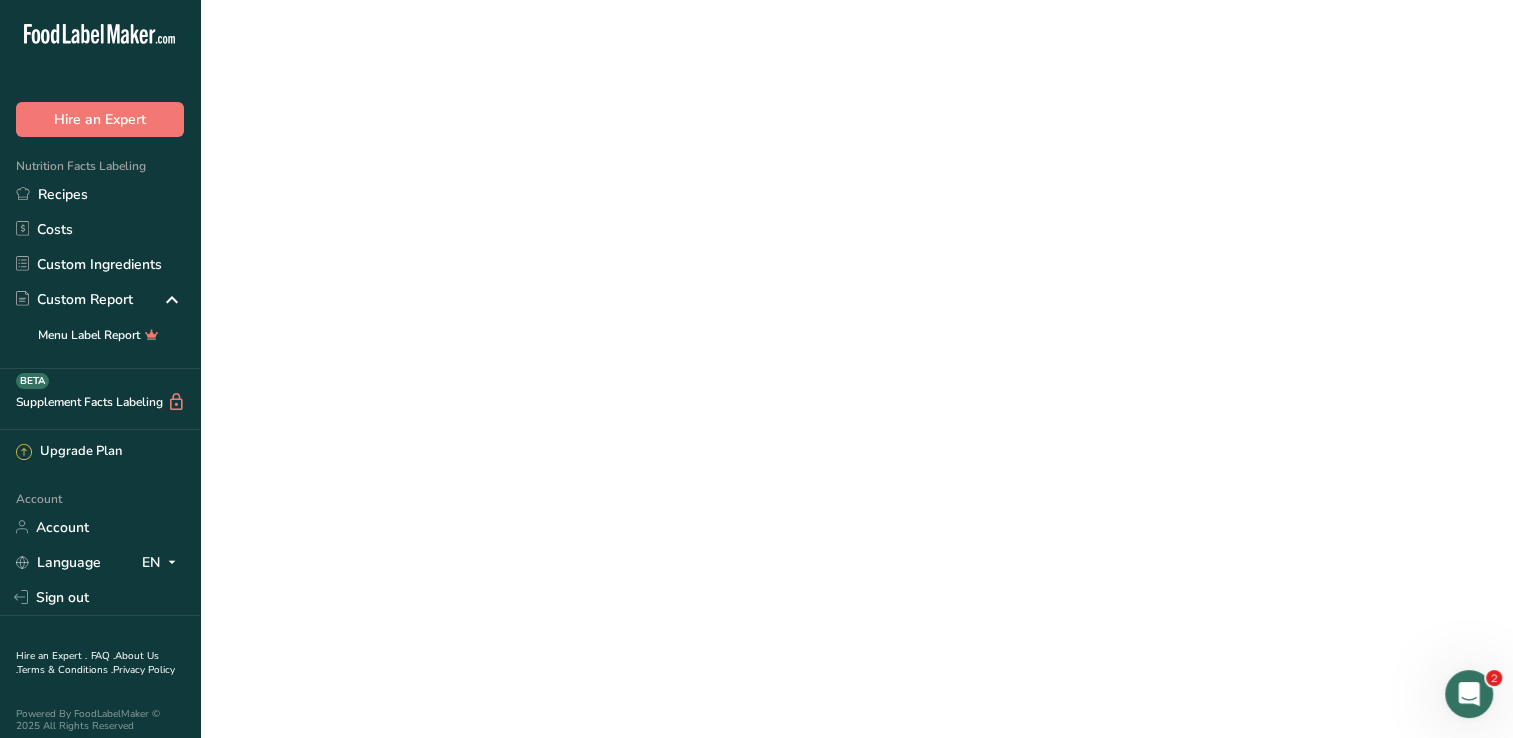 scroll, scrollTop: 0, scrollLeft: 0, axis: both 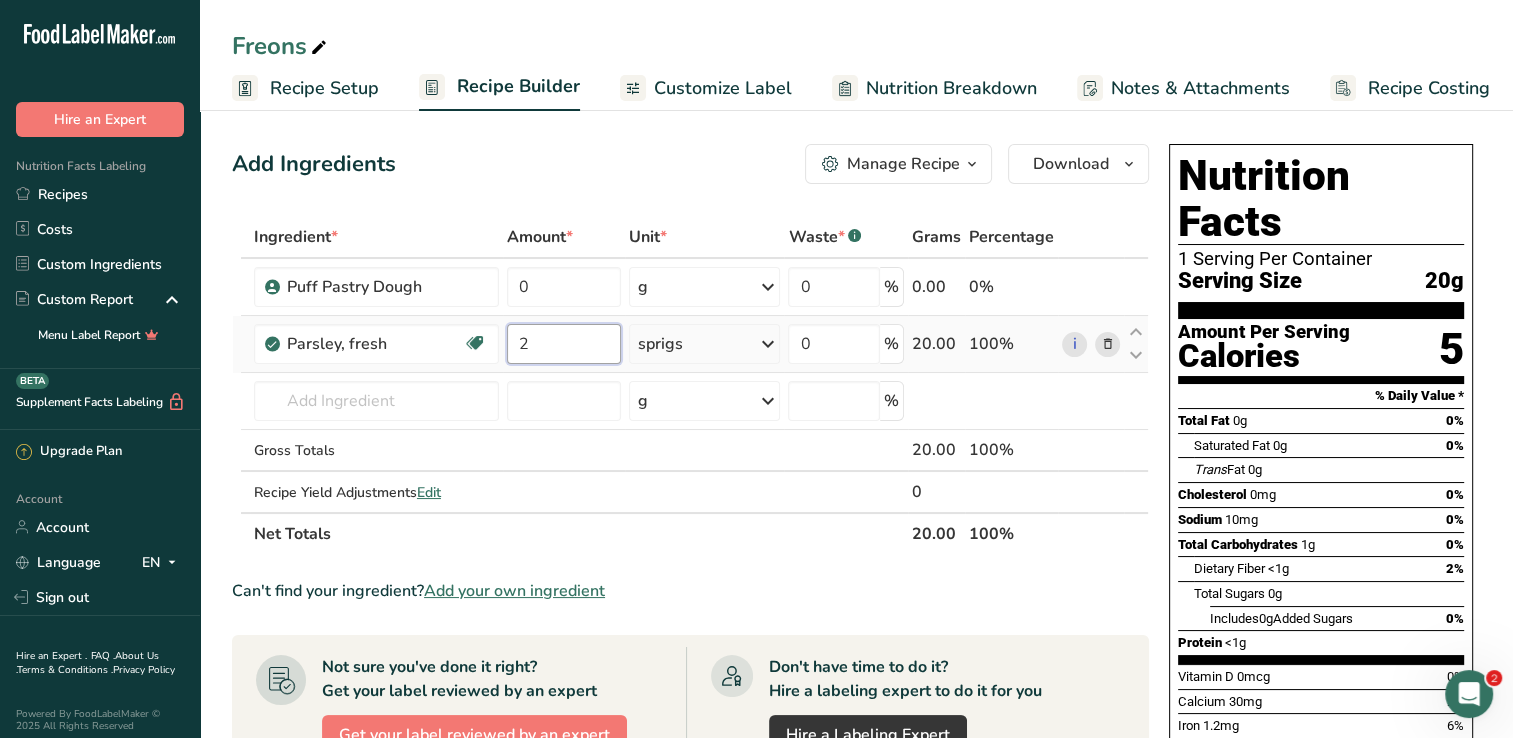 click on "2" at bounding box center [564, 344] 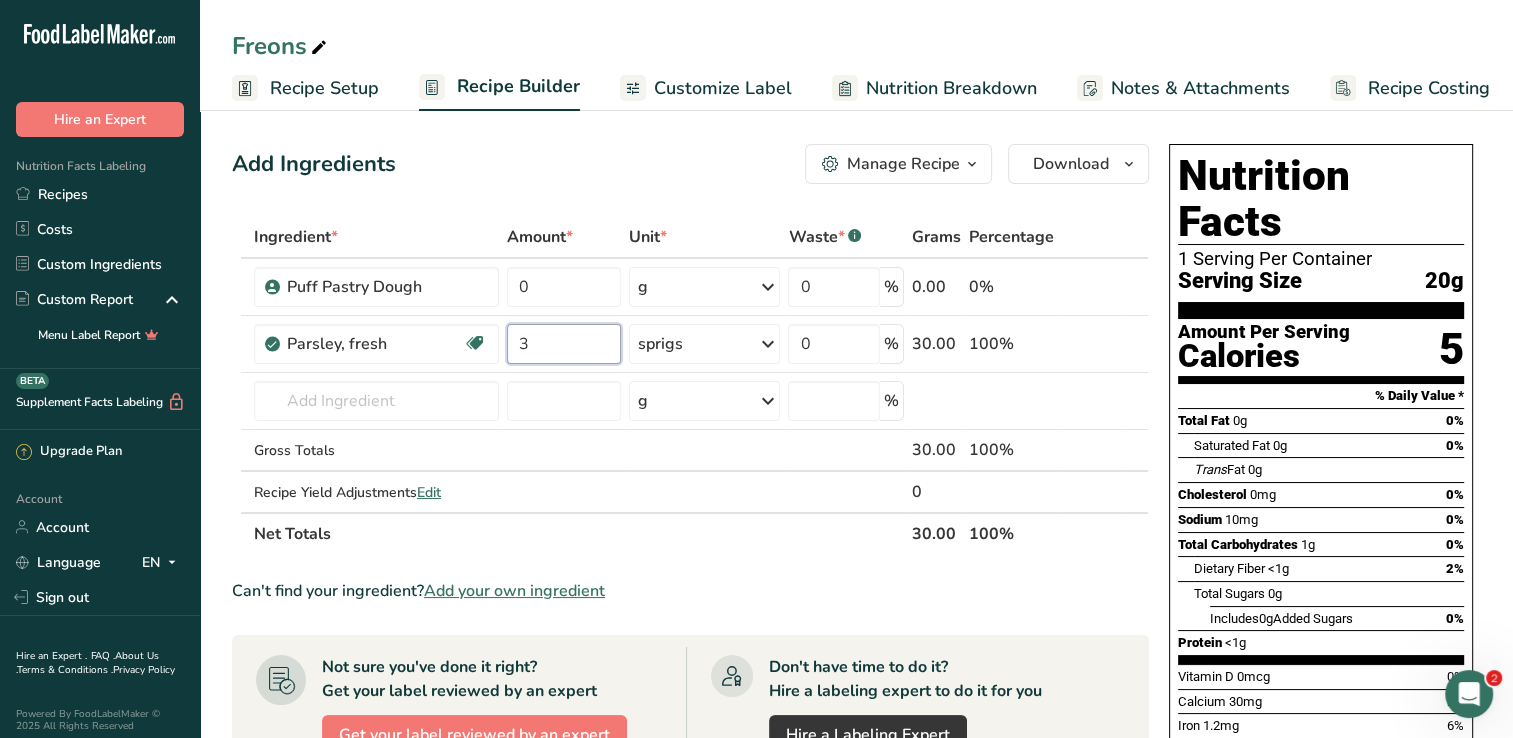 type on "3" 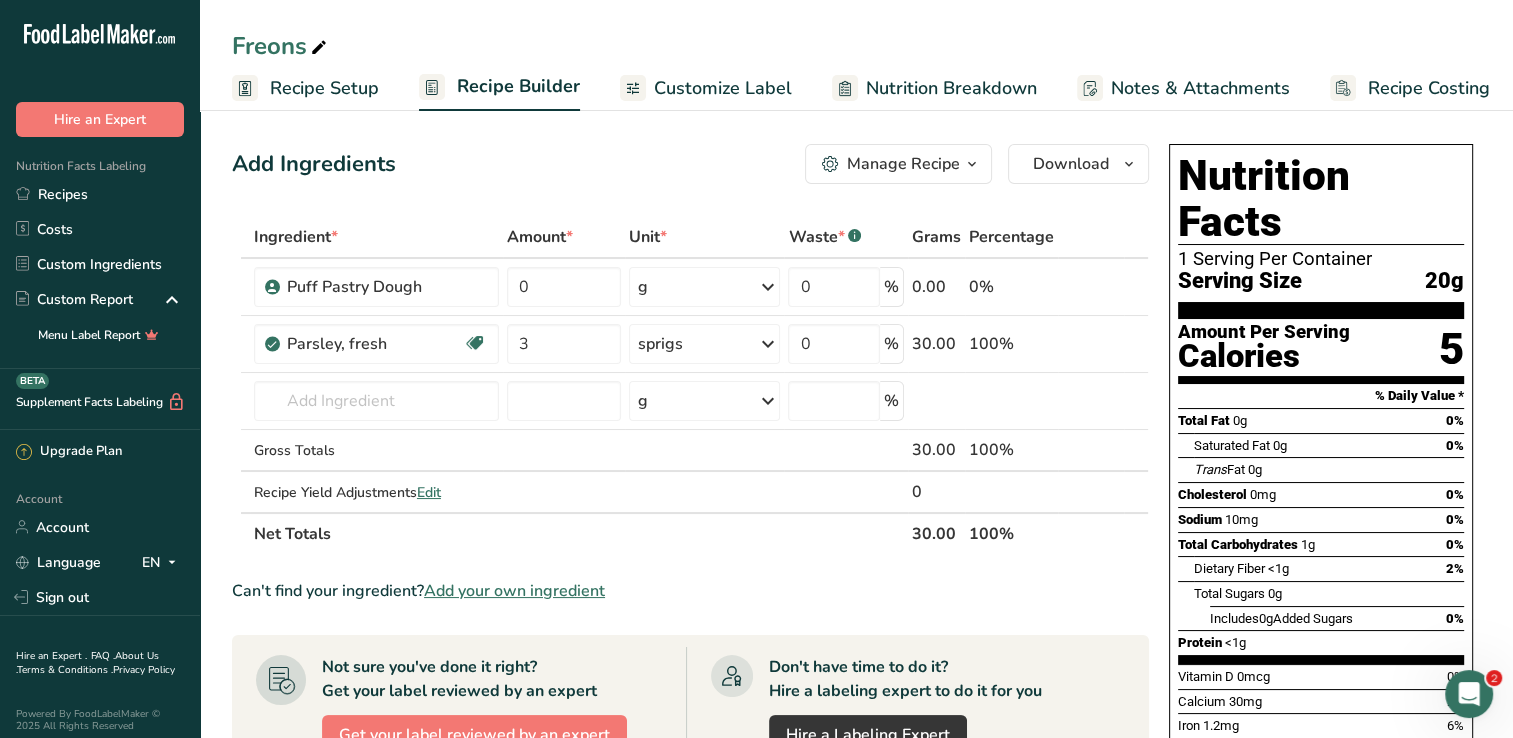click on "Ingredient *
Amount *
Unit *
Waste *   .a-a{fill:#347362;}.b-a{fill:#fff;}          Grams
Percentage
Puff Pastry Dough
0
g
Weight Units
g
kg
mg
See more
Volume Units
l
mL
fl oz
See more
0
%
0.00
0%
Parsley, fresh
Source of Antioxidants
Dairy free
Gluten free
Vegan
Vegetarian
Soy free
3
sprigs
Portions
1 cup chopped
1 tbsp
10 sprigs
Weight Units
g
kg
mg
See more" at bounding box center (690, 687) 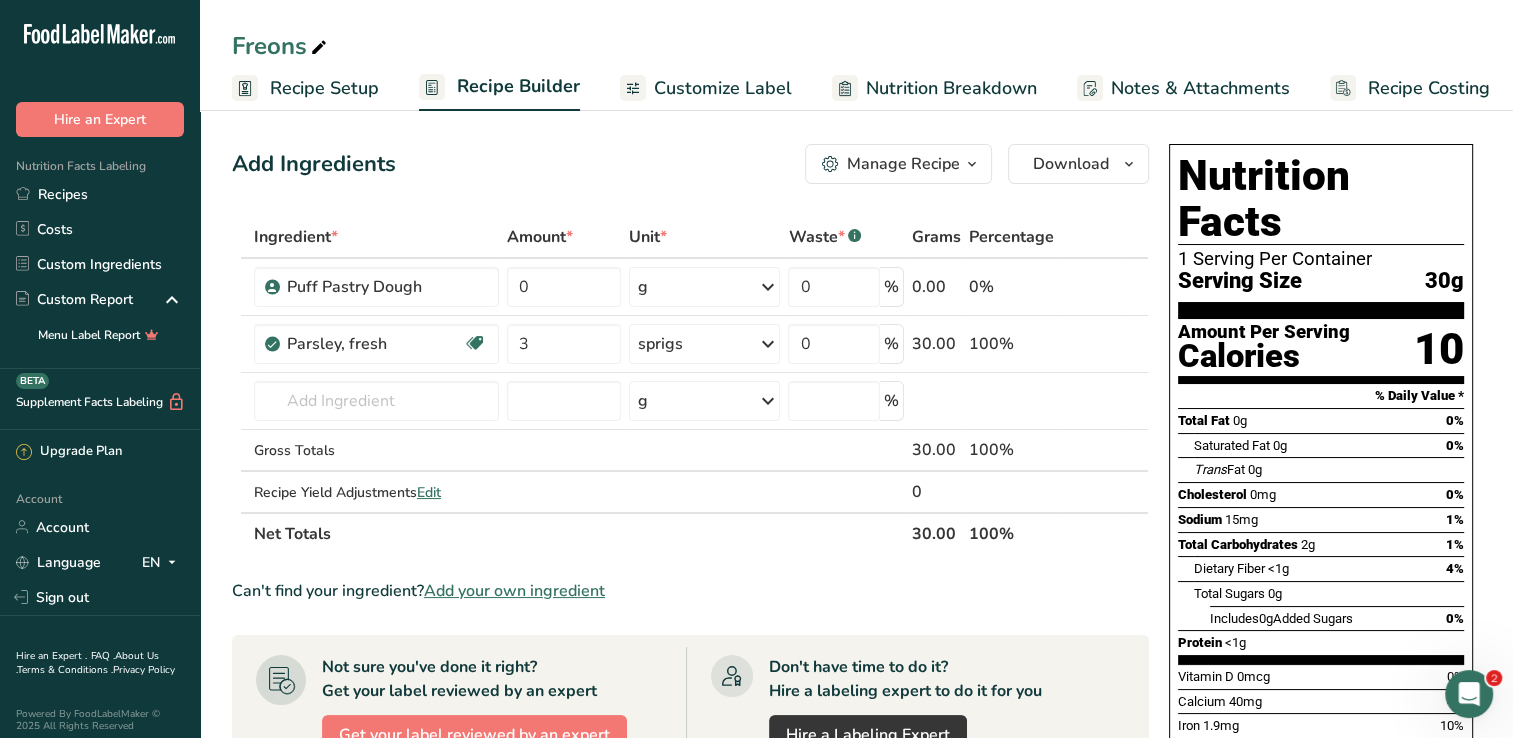 click on "Recipe Costing" at bounding box center (1429, 88) 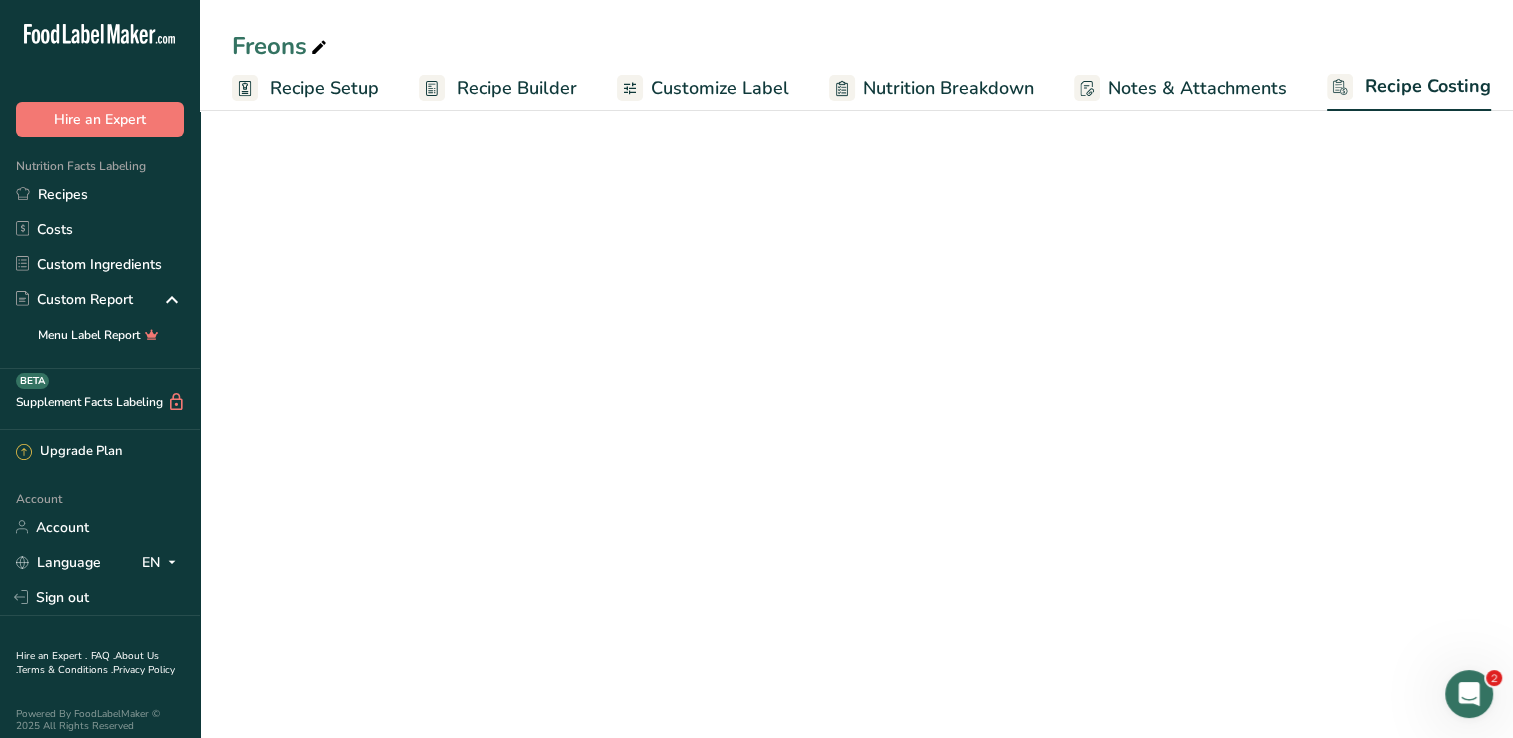 scroll, scrollTop: 0, scrollLeft: 8, axis: horizontal 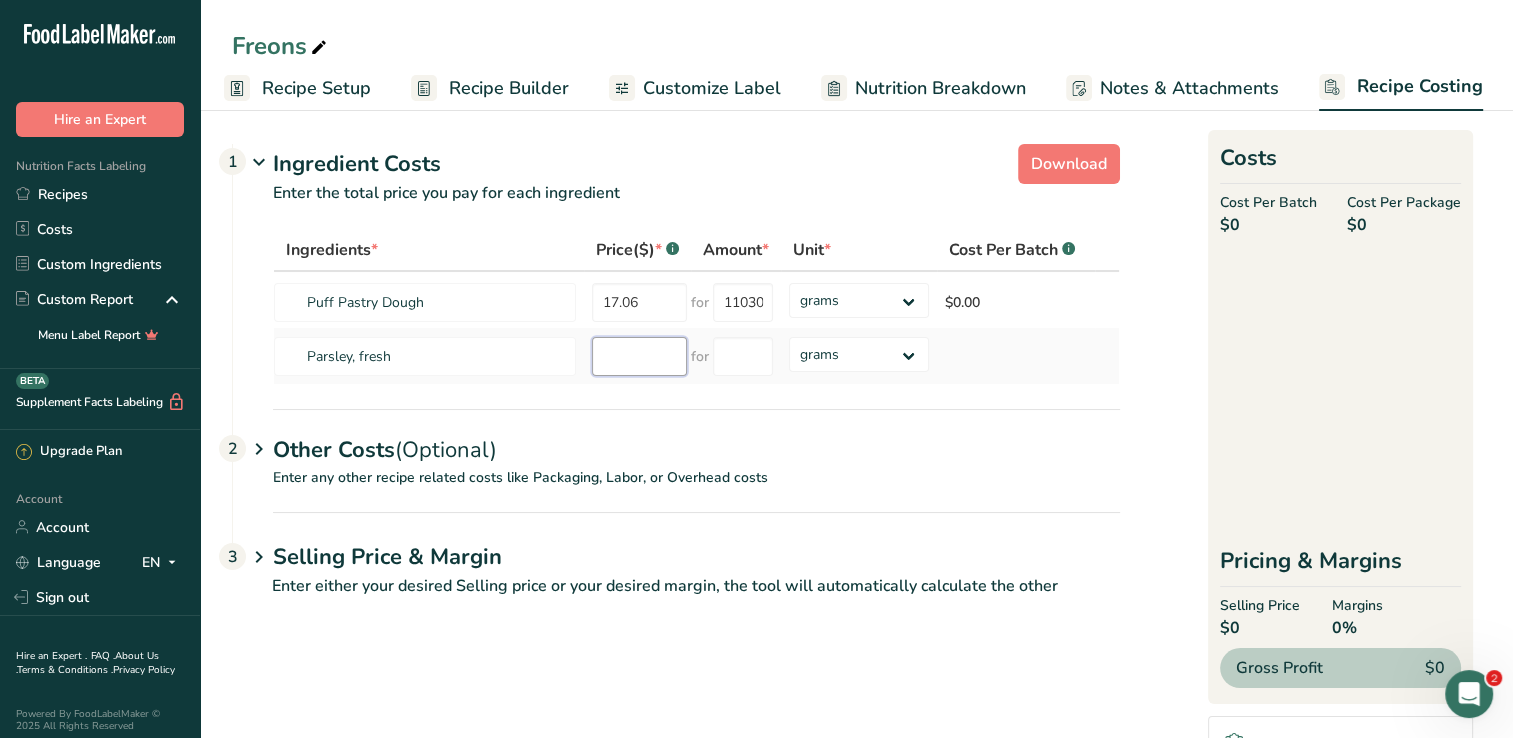 click at bounding box center (639, 356) 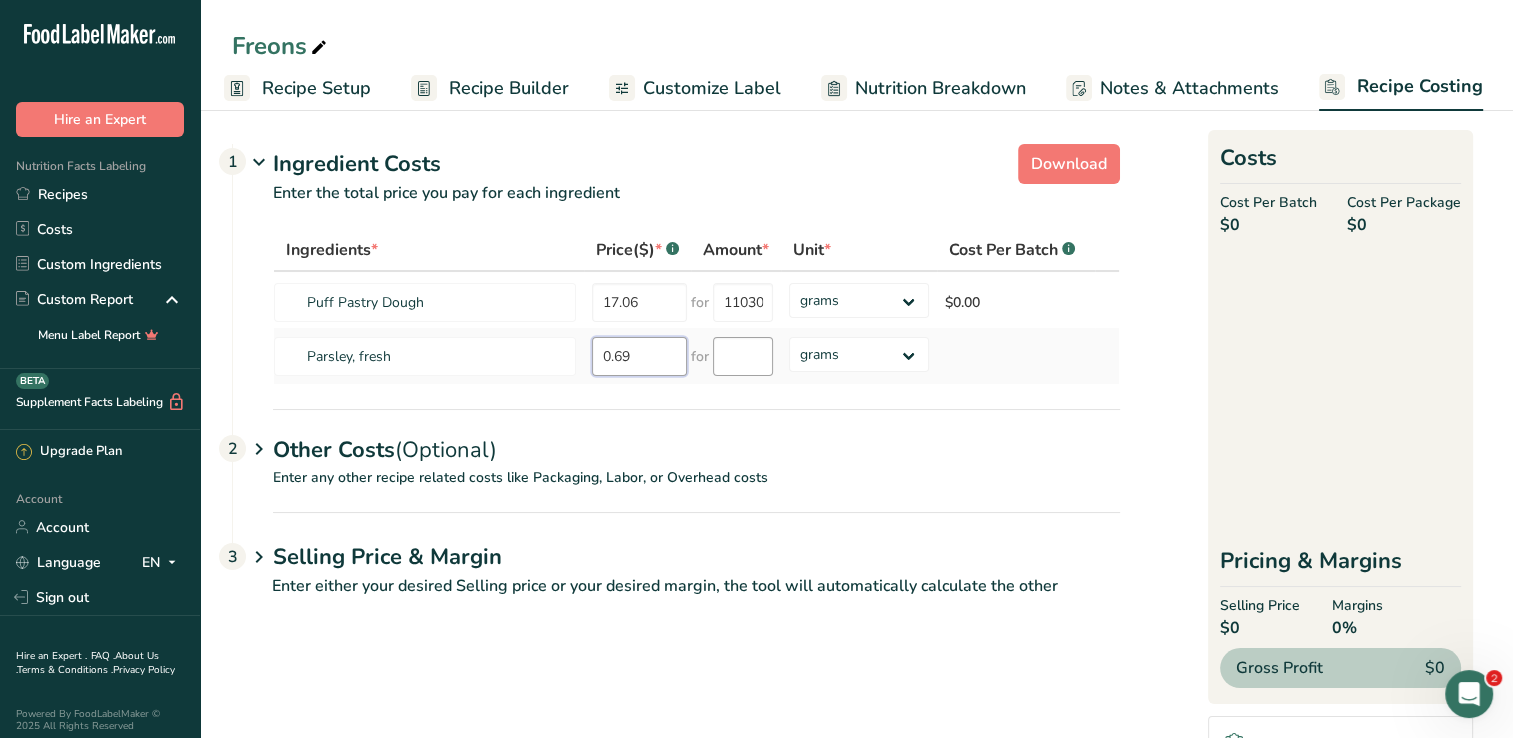 type on "0.69" 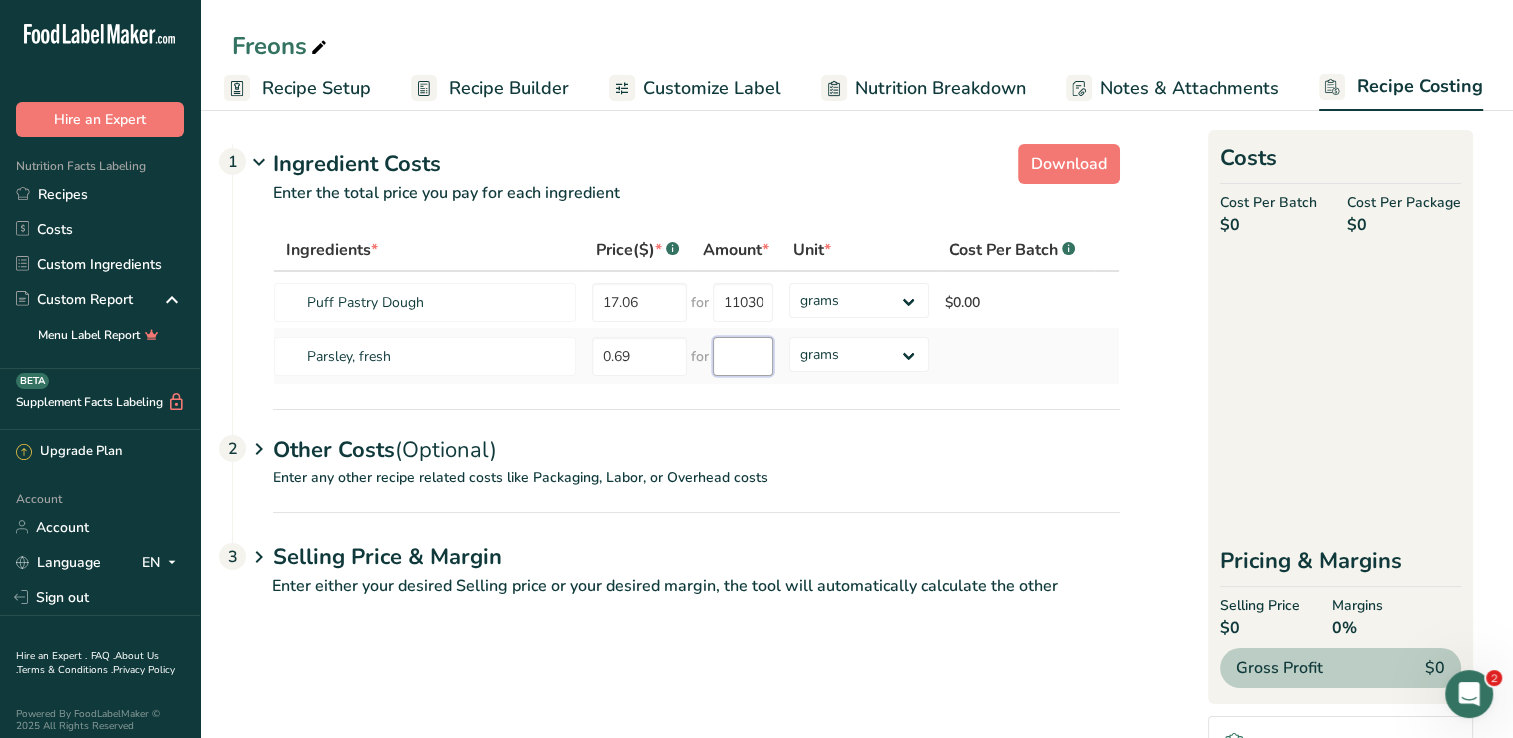 click at bounding box center [743, 356] 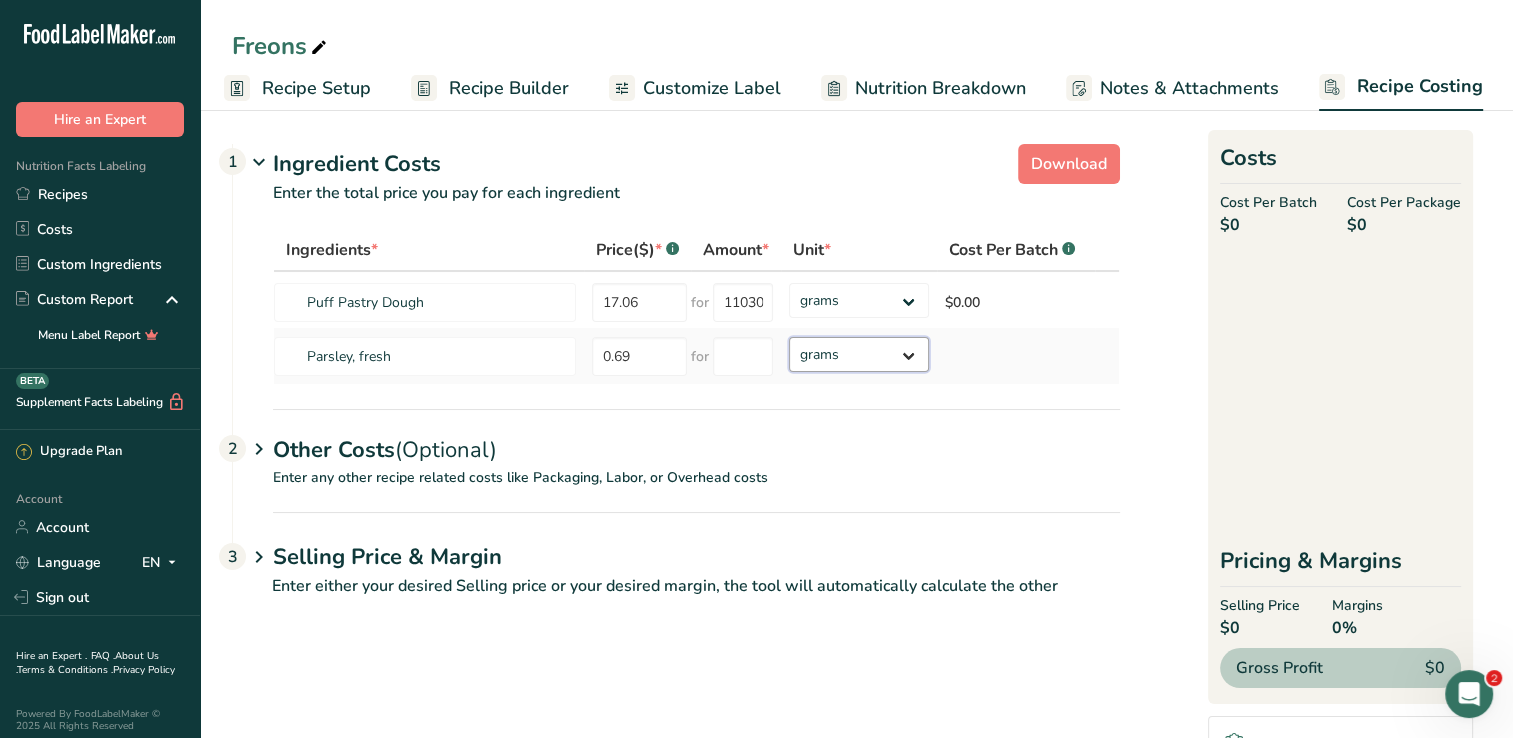 click on "grams
kg
mg
mcg
lb
oz" at bounding box center (859, 354) 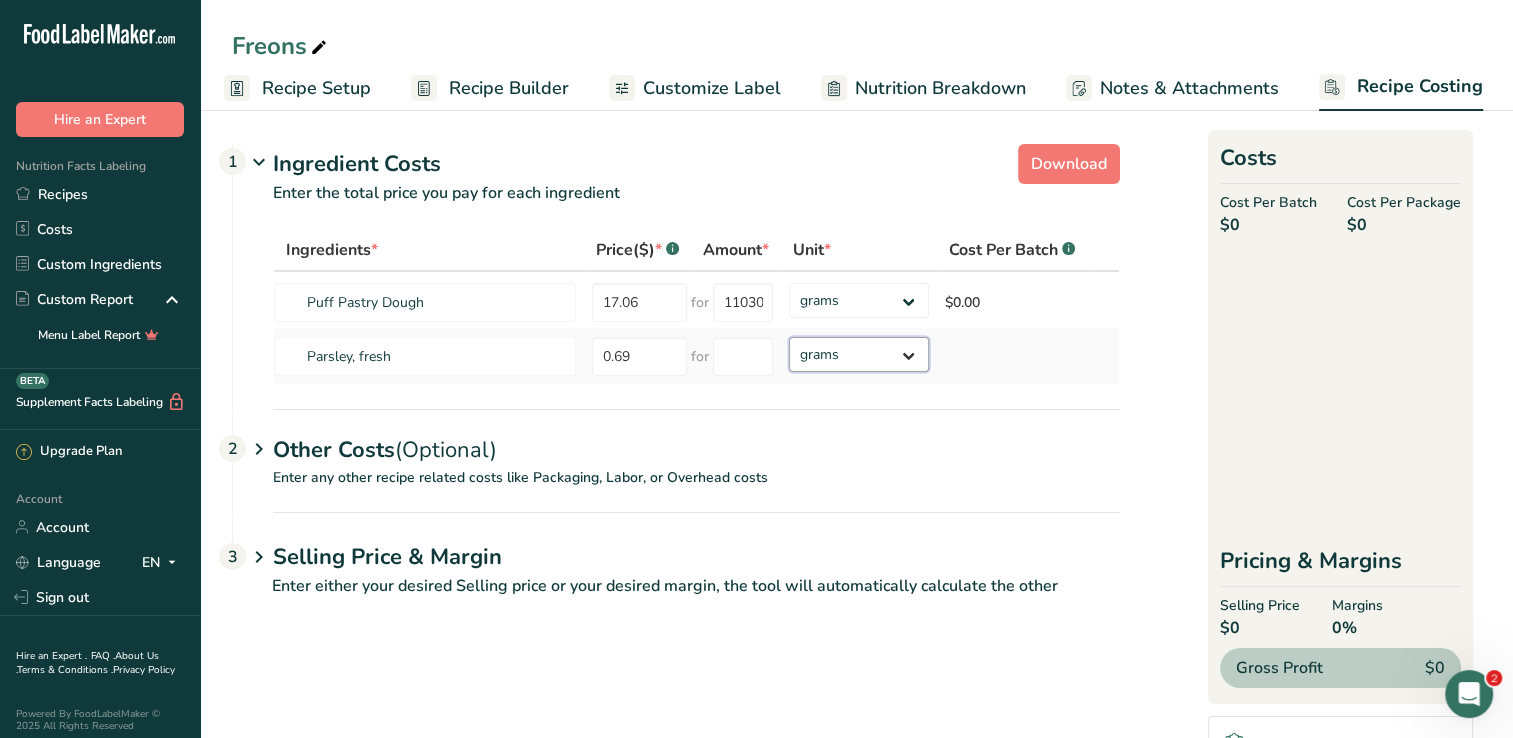 click on "grams
kg
mg
mcg
lb
oz" at bounding box center (859, 354) 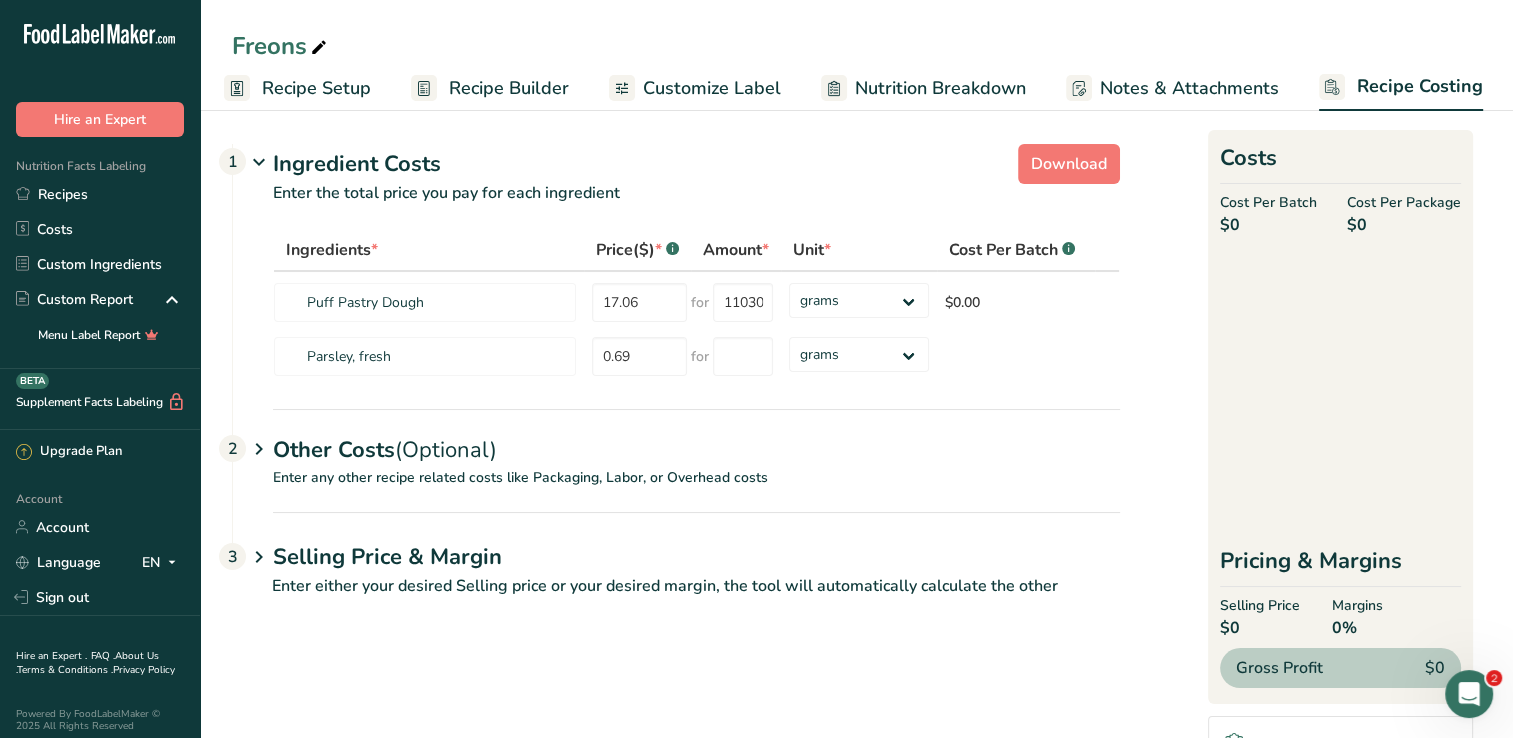 click on "Recipe Setup" at bounding box center (316, 88) 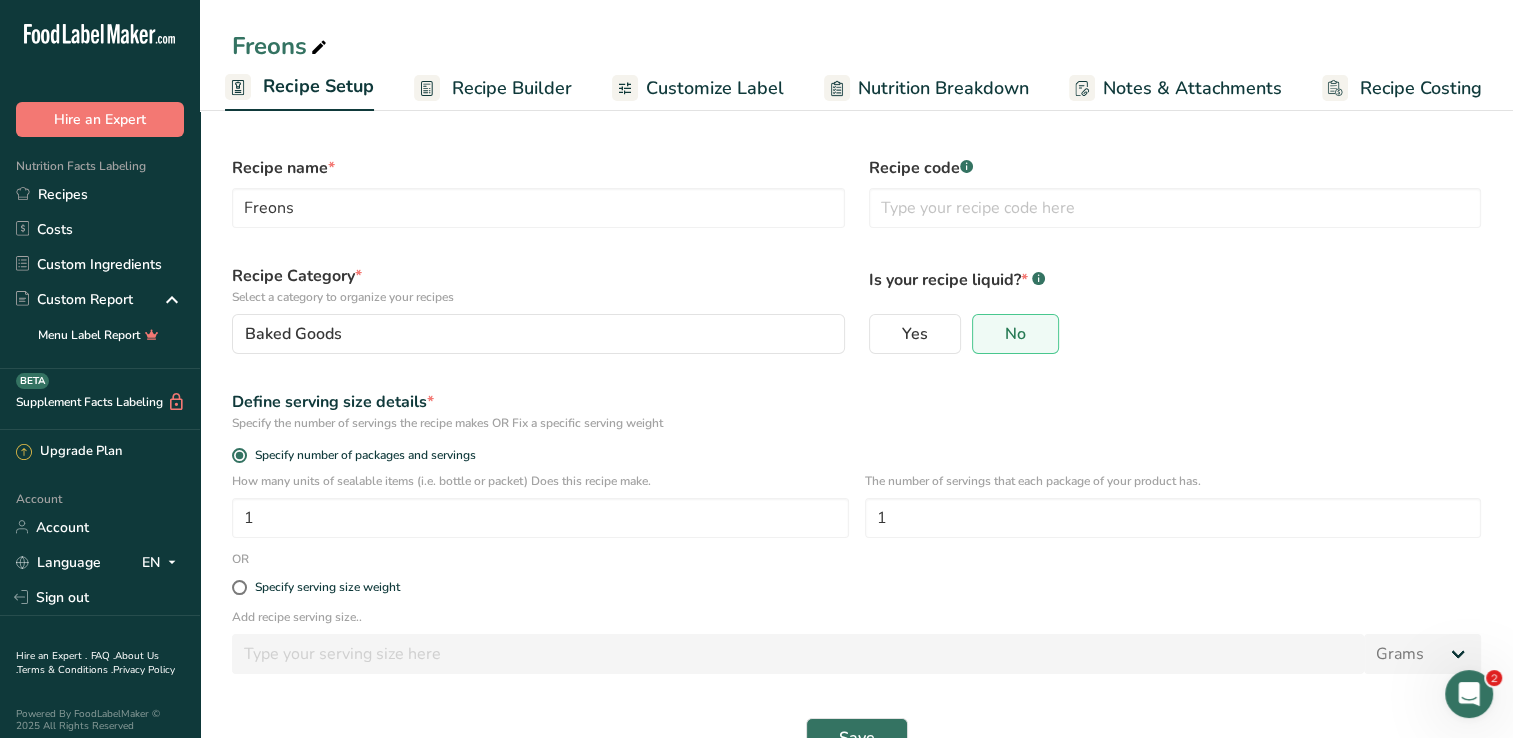 click on "Recipe Builder" at bounding box center [512, 88] 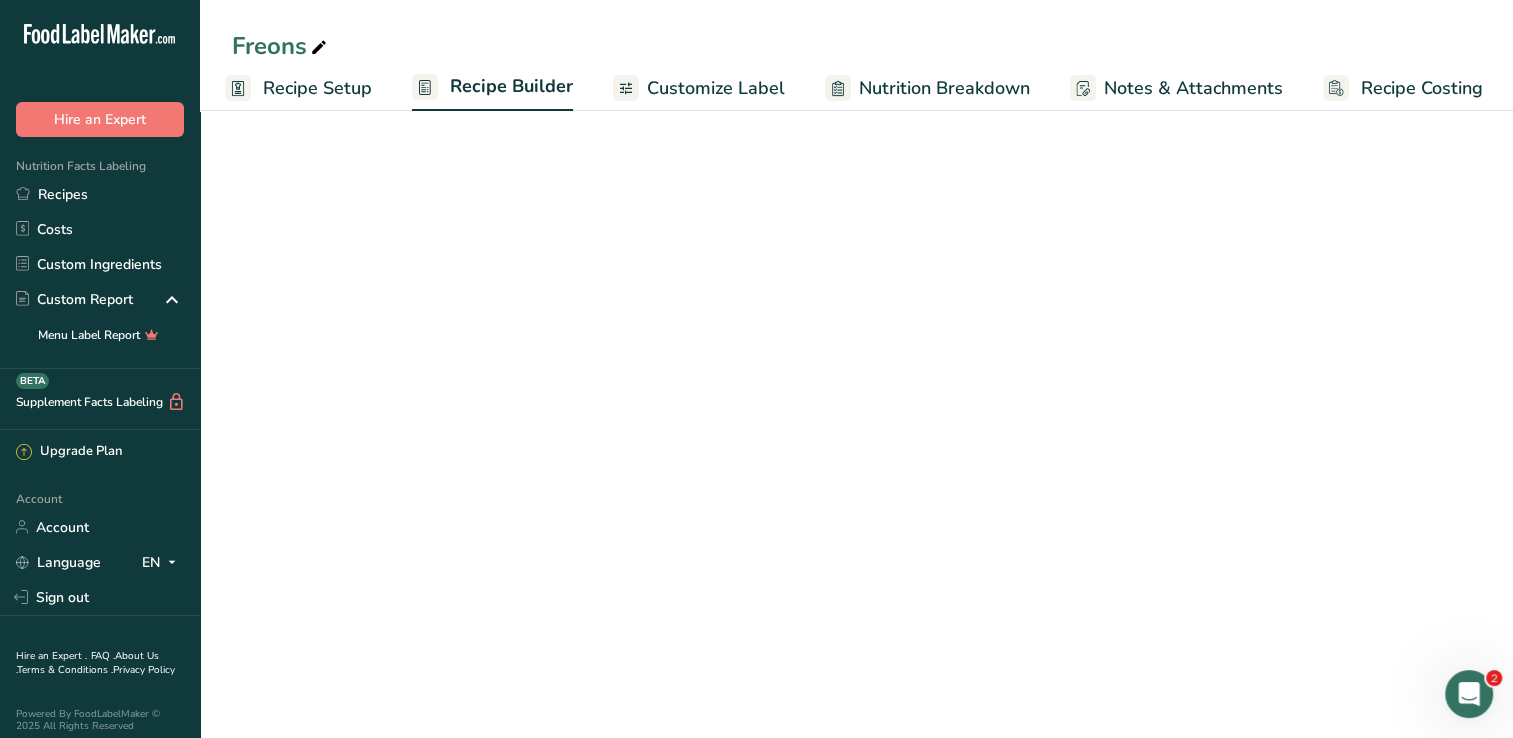 scroll, scrollTop: 0, scrollLeft: 8, axis: horizontal 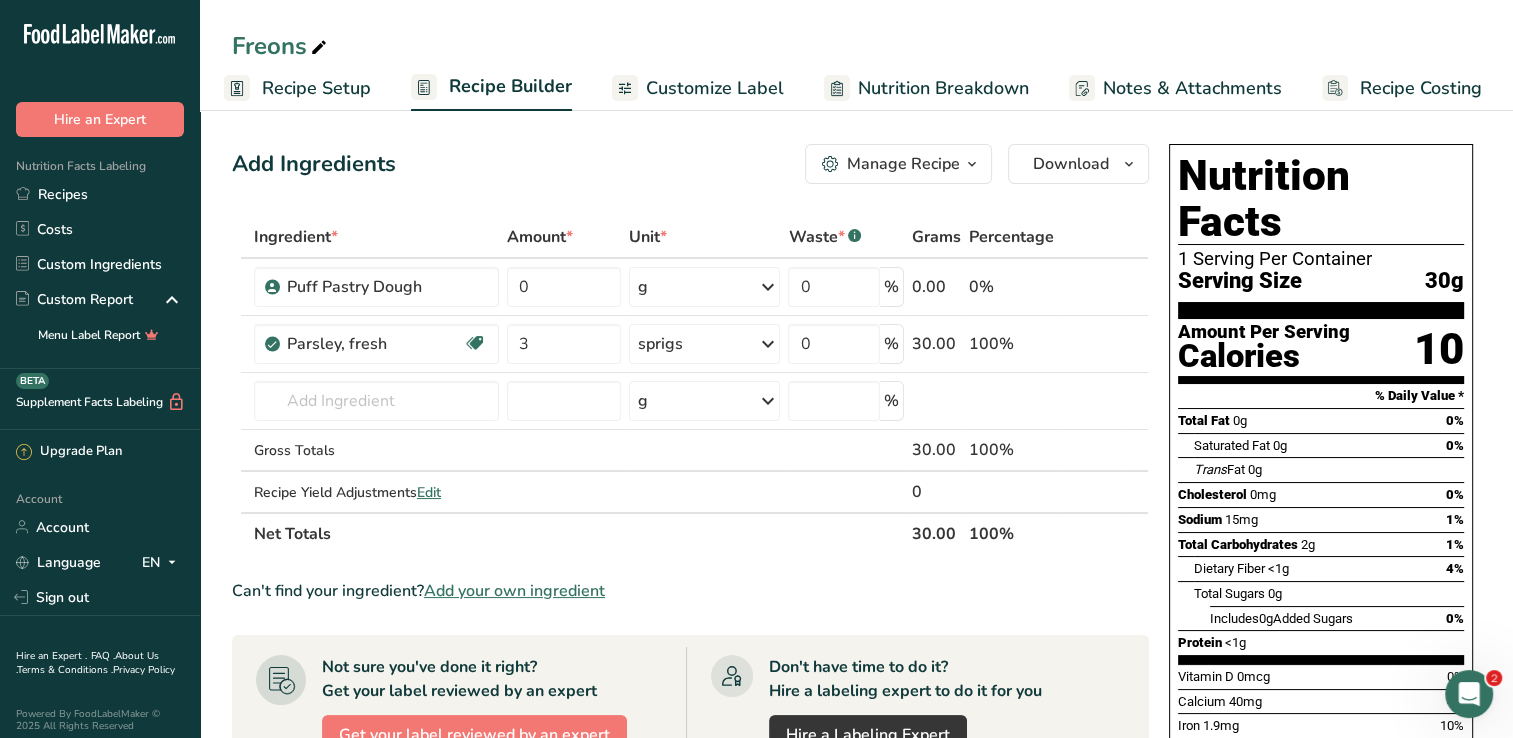 click on "Recipe Costing" at bounding box center [1421, 88] 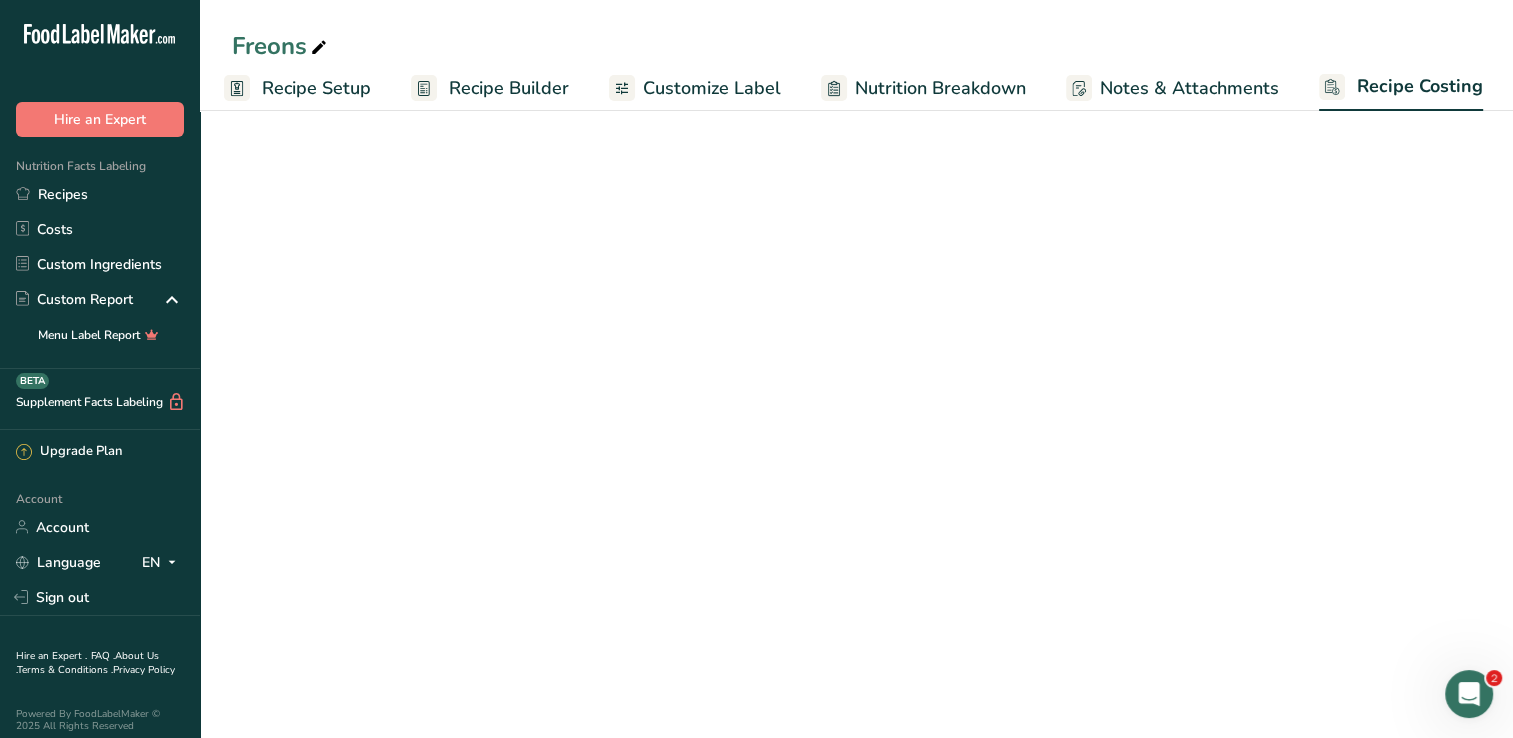 scroll, scrollTop: 0, scrollLeft: 8, axis: horizontal 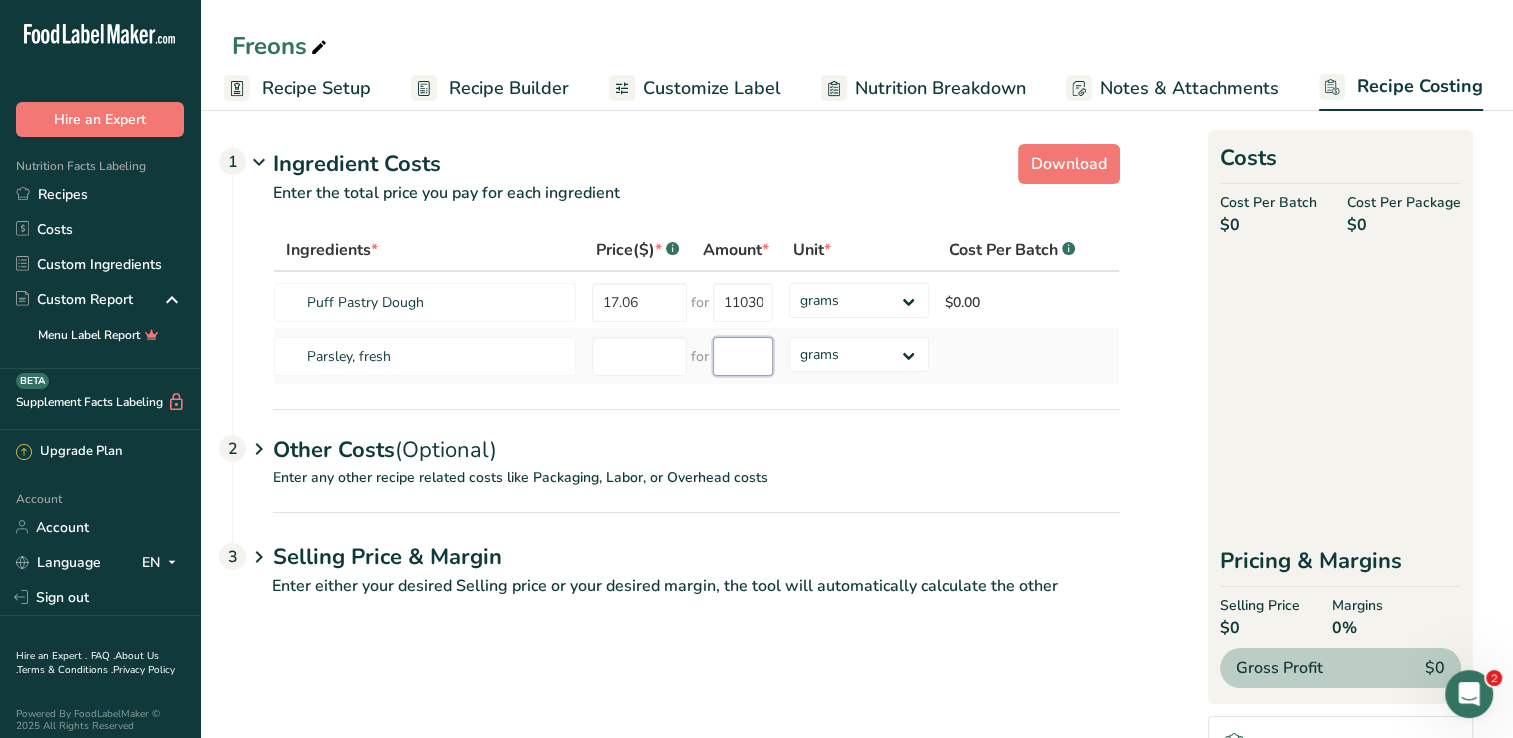 click at bounding box center (743, 356) 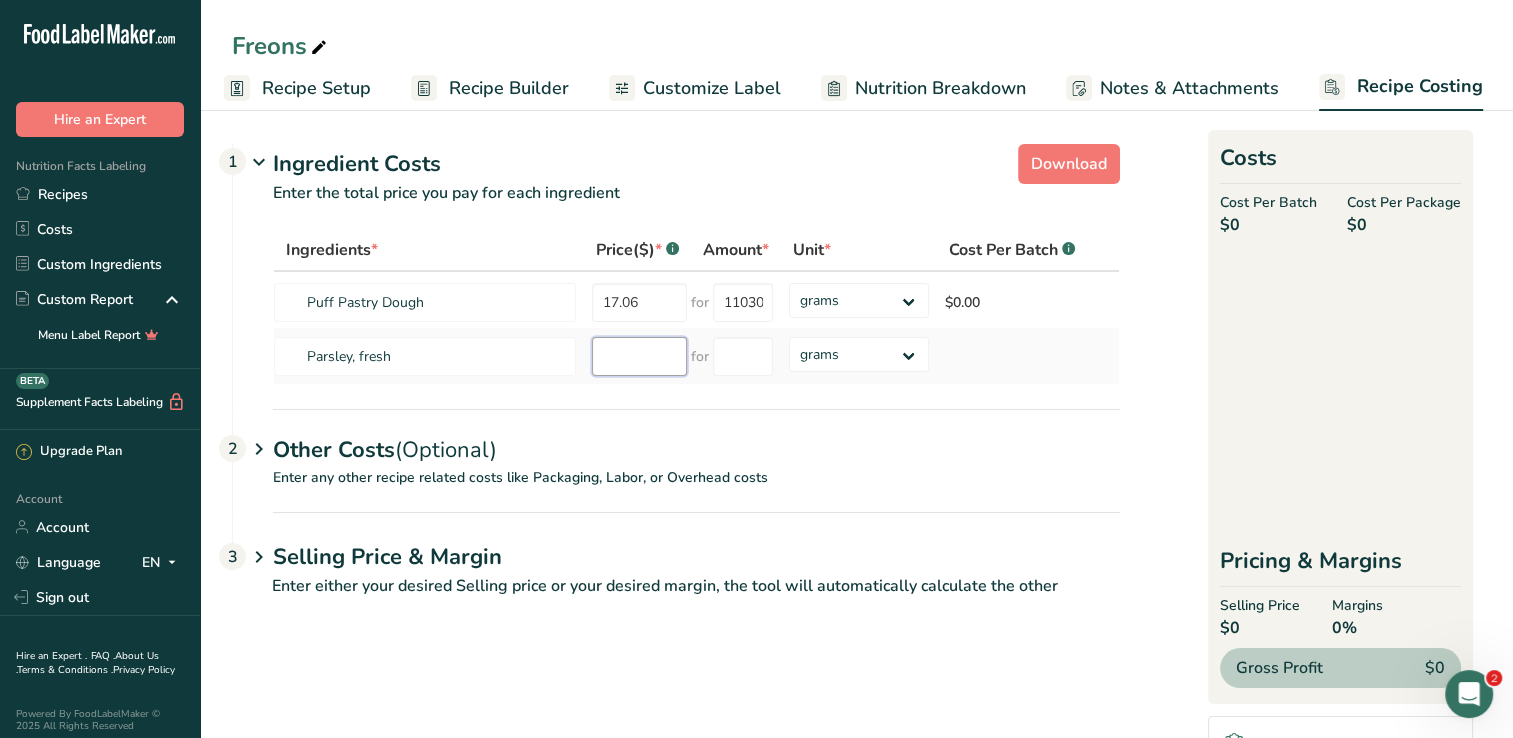 click at bounding box center [639, 356] 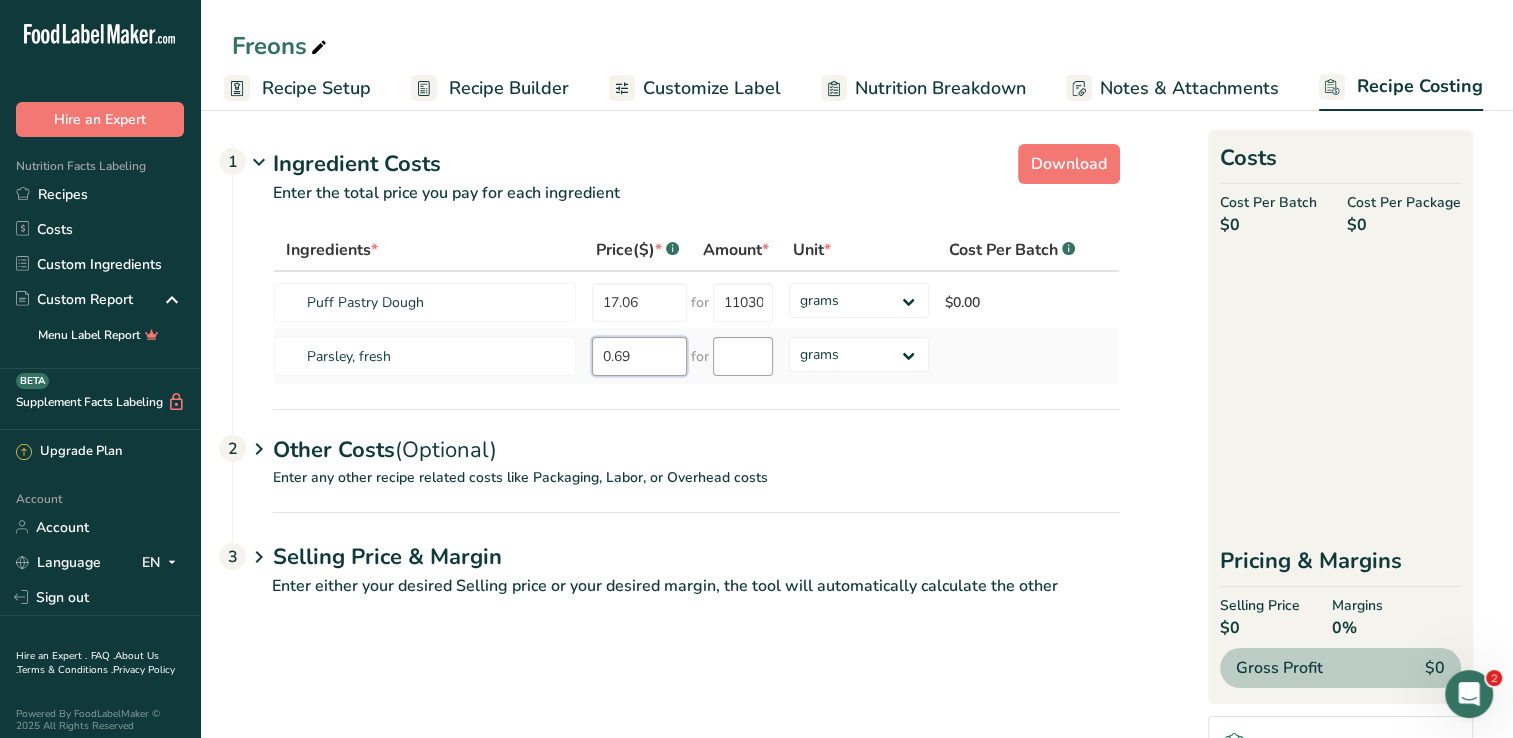 type on "0.69" 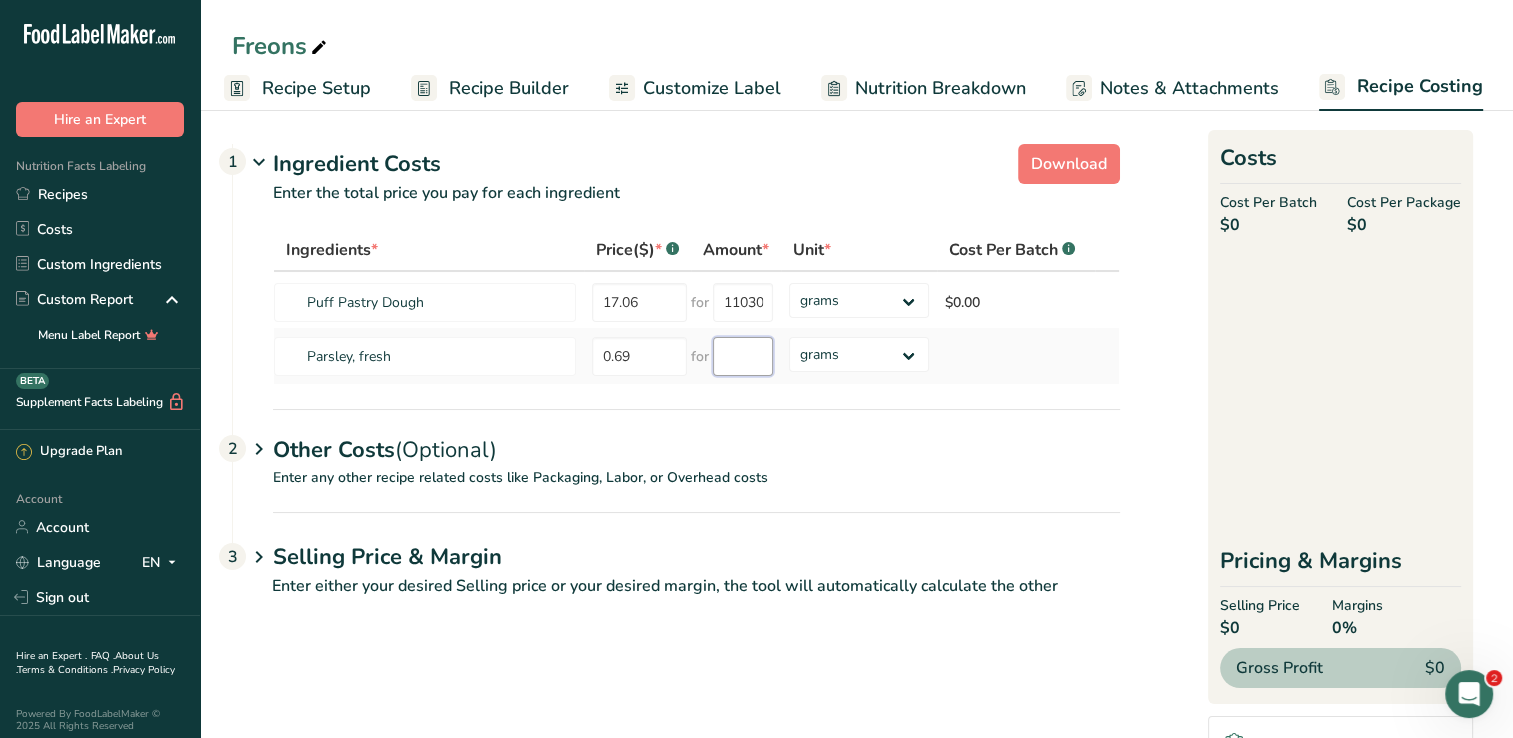 click at bounding box center [743, 356] 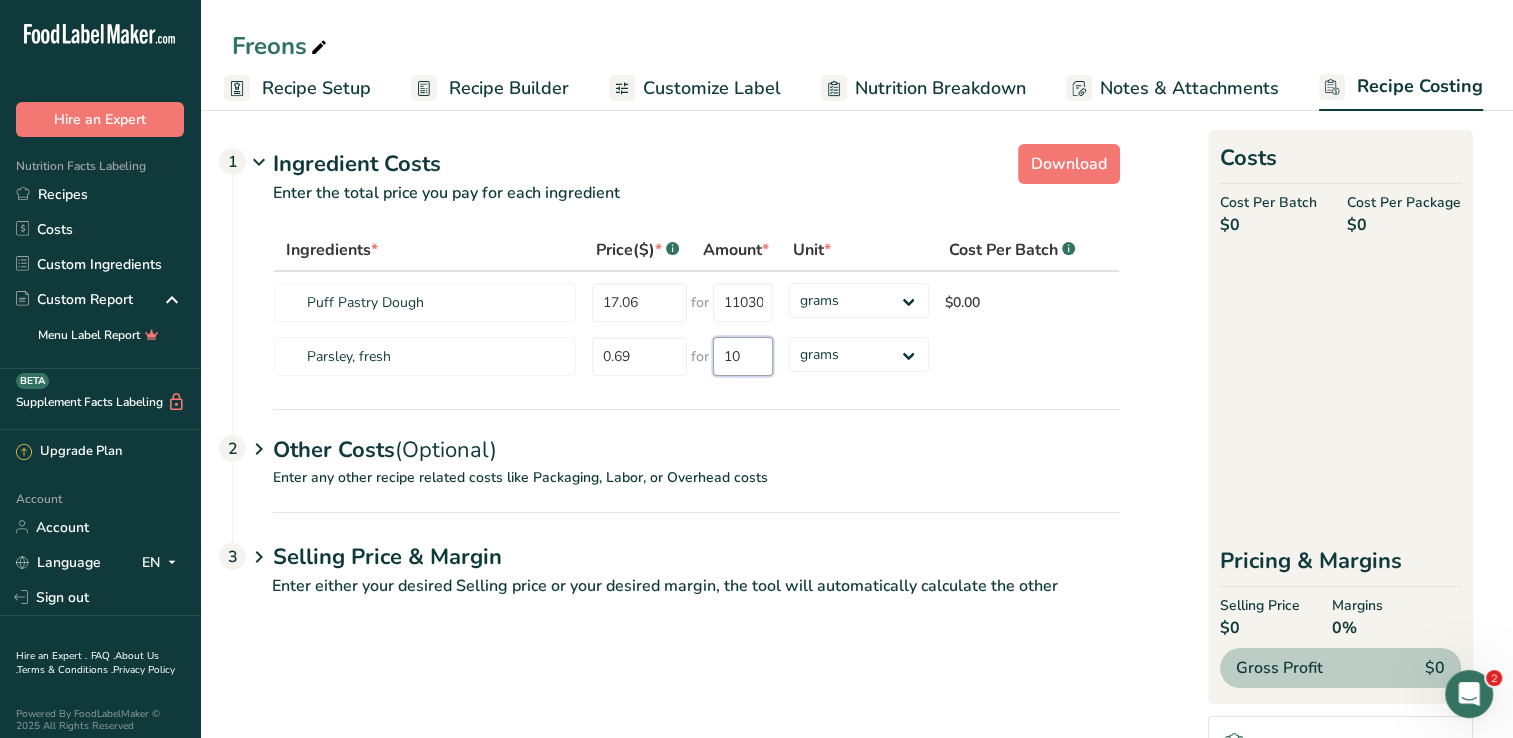 type on "10" 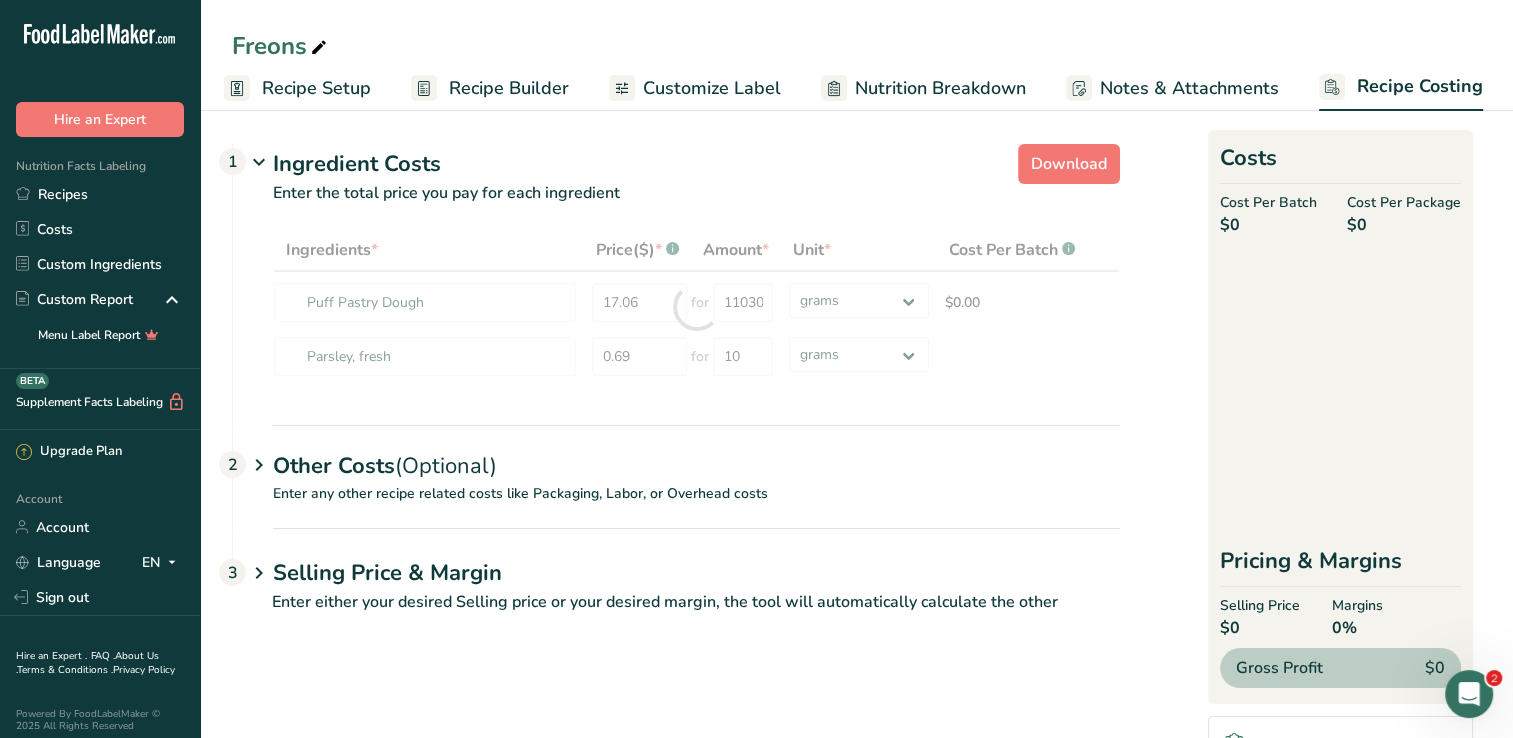 click on "Other Costs  (Optional)
2" at bounding box center [696, 454] 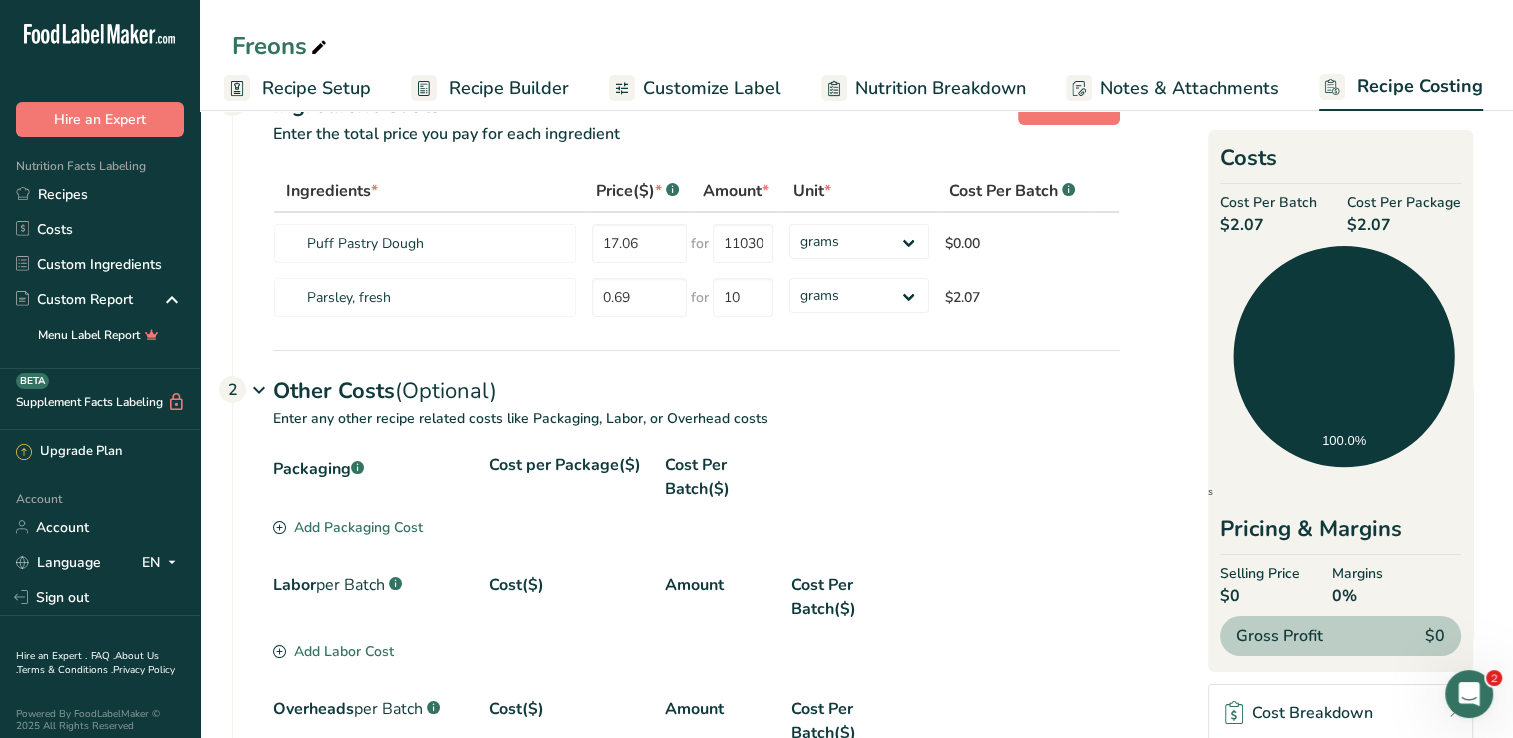 scroll, scrollTop: 0, scrollLeft: 0, axis: both 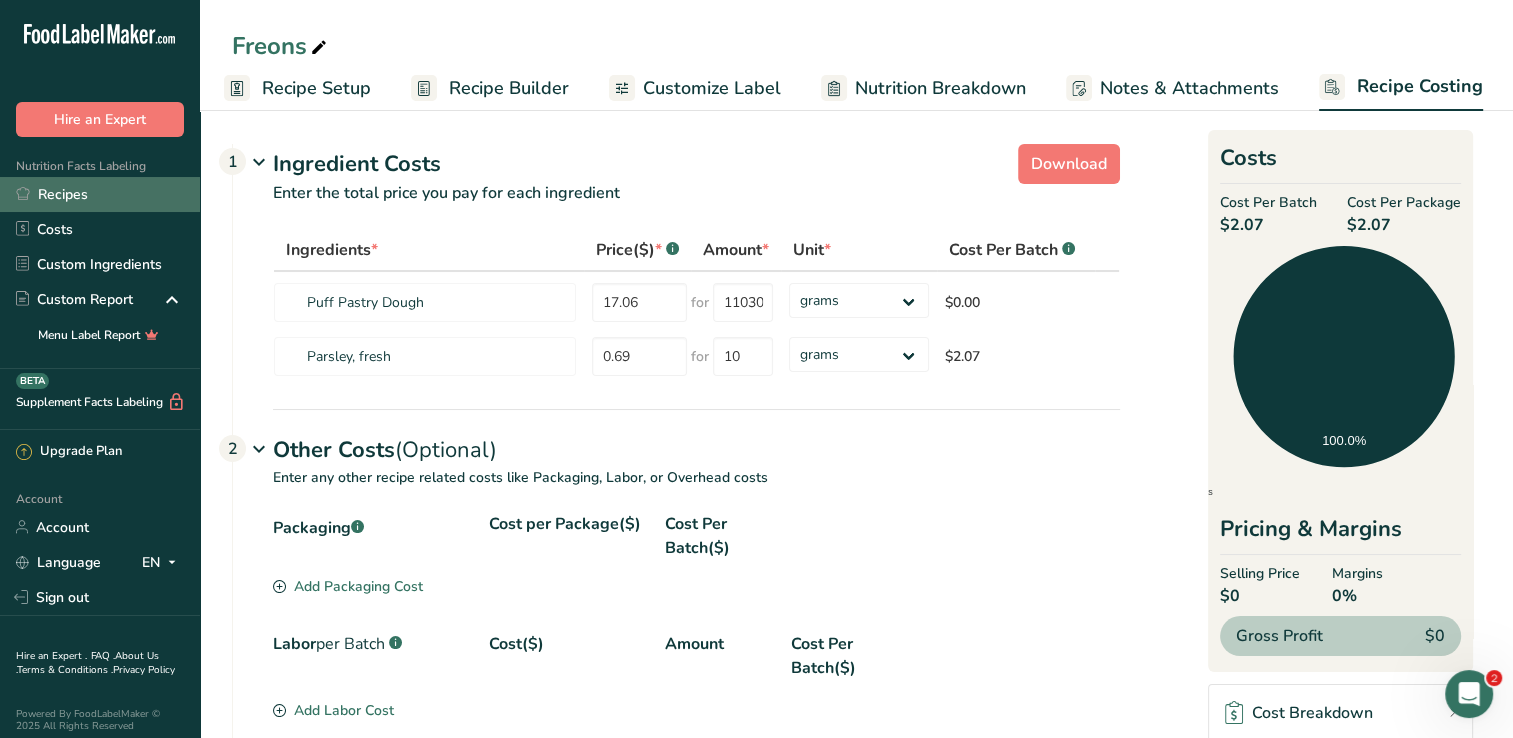 click on "Recipes" at bounding box center (100, 194) 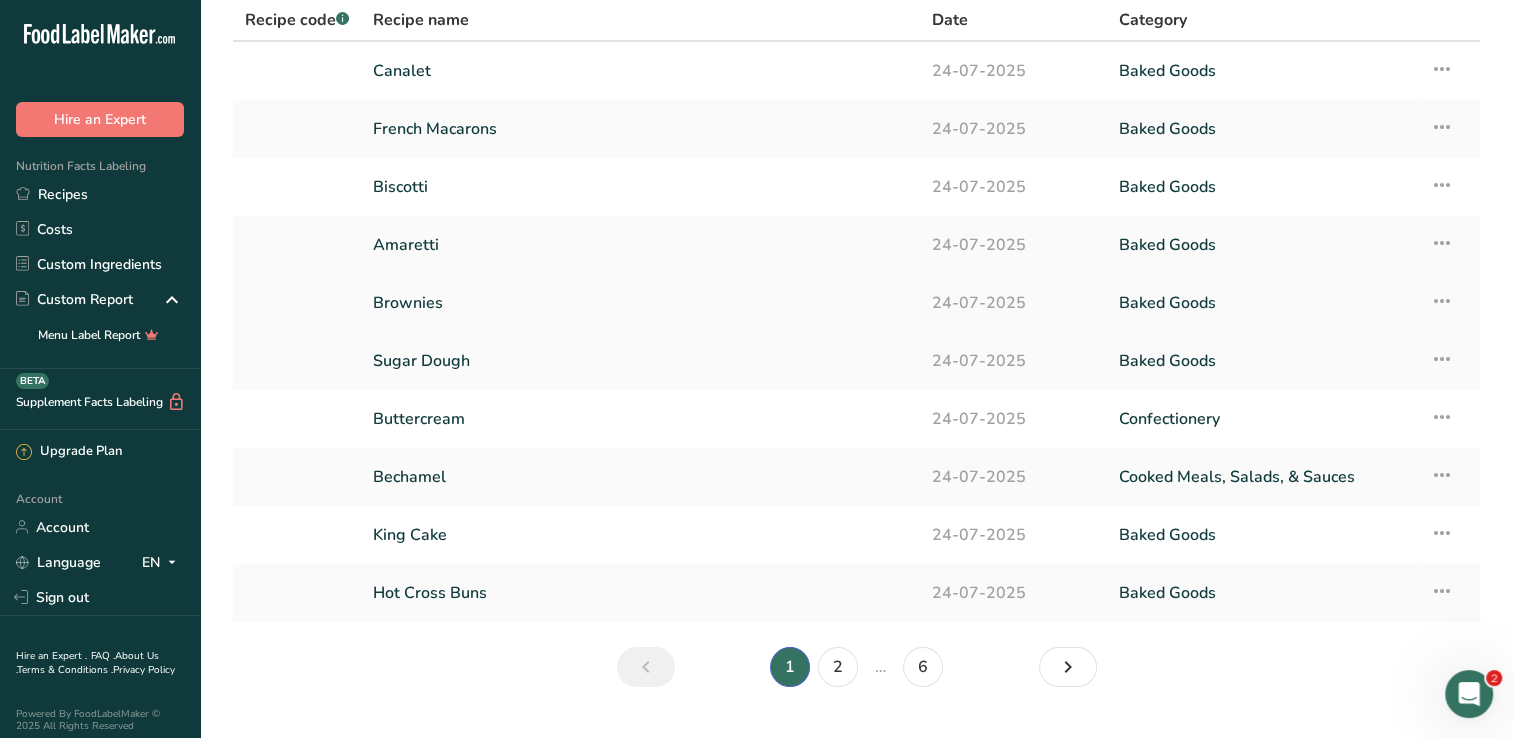 scroll, scrollTop: 137, scrollLeft: 0, axis: vertical 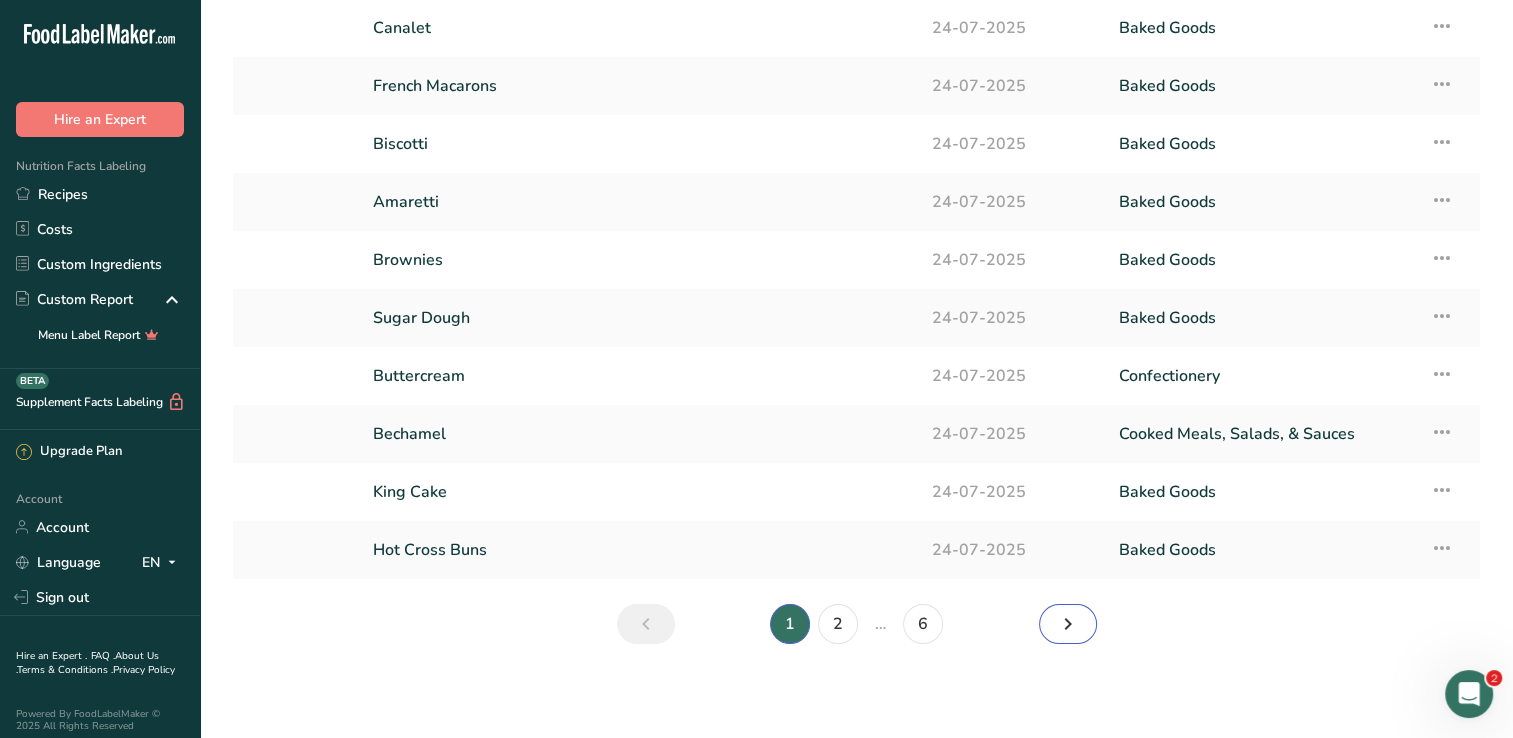 click at bounding box center [1068, 624] 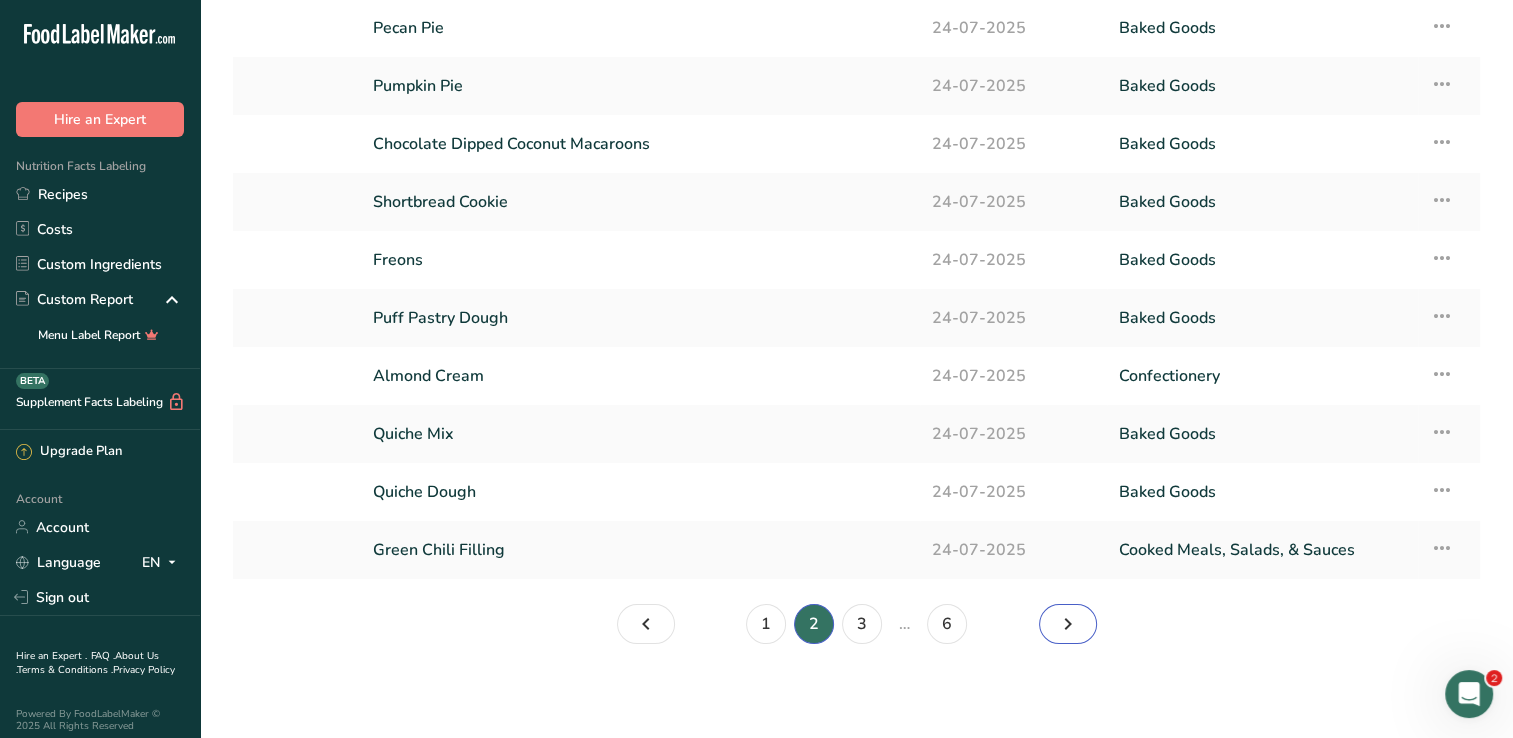click at bounding box center [1068, 624] 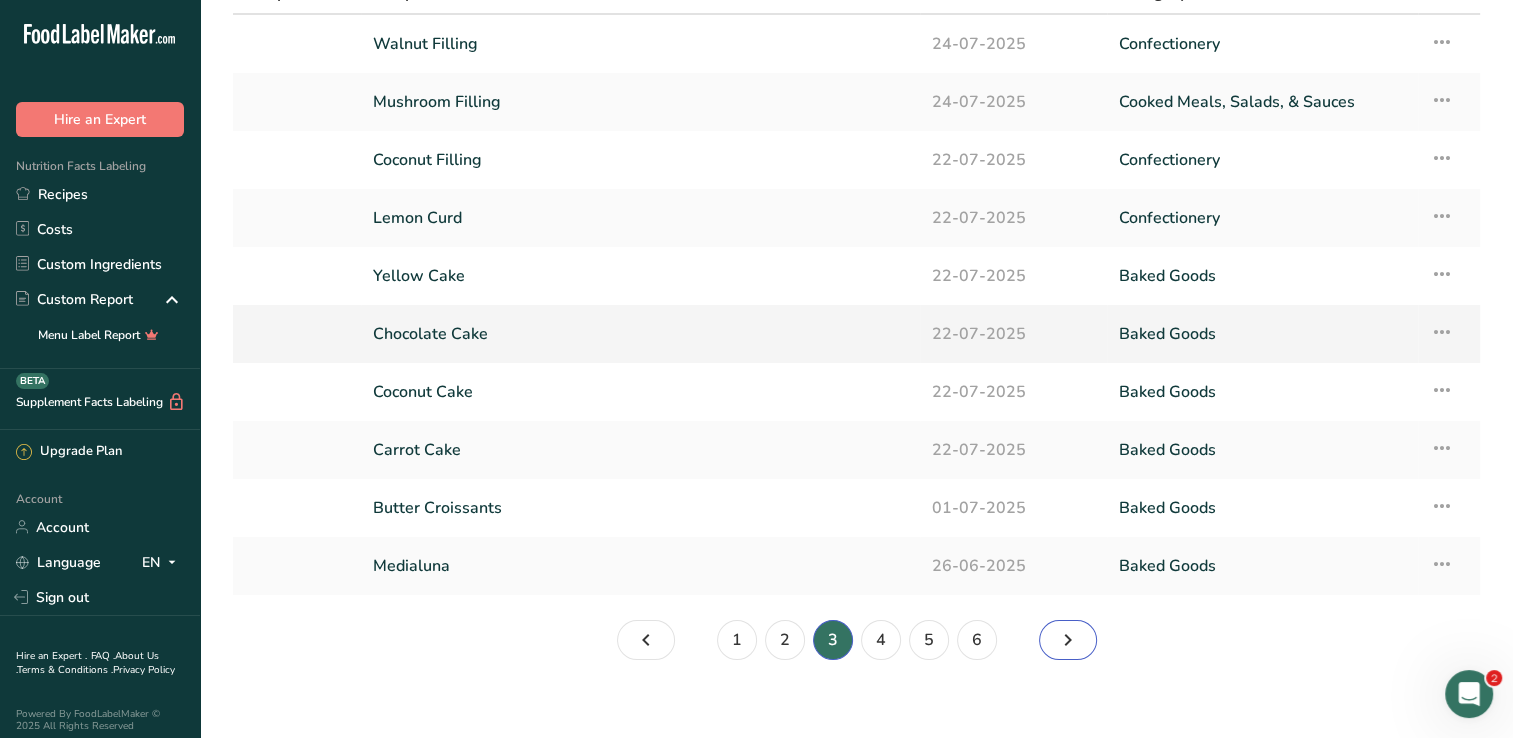 scroll, scrollTop: 88, scrollLeft: 0, axis: vertical 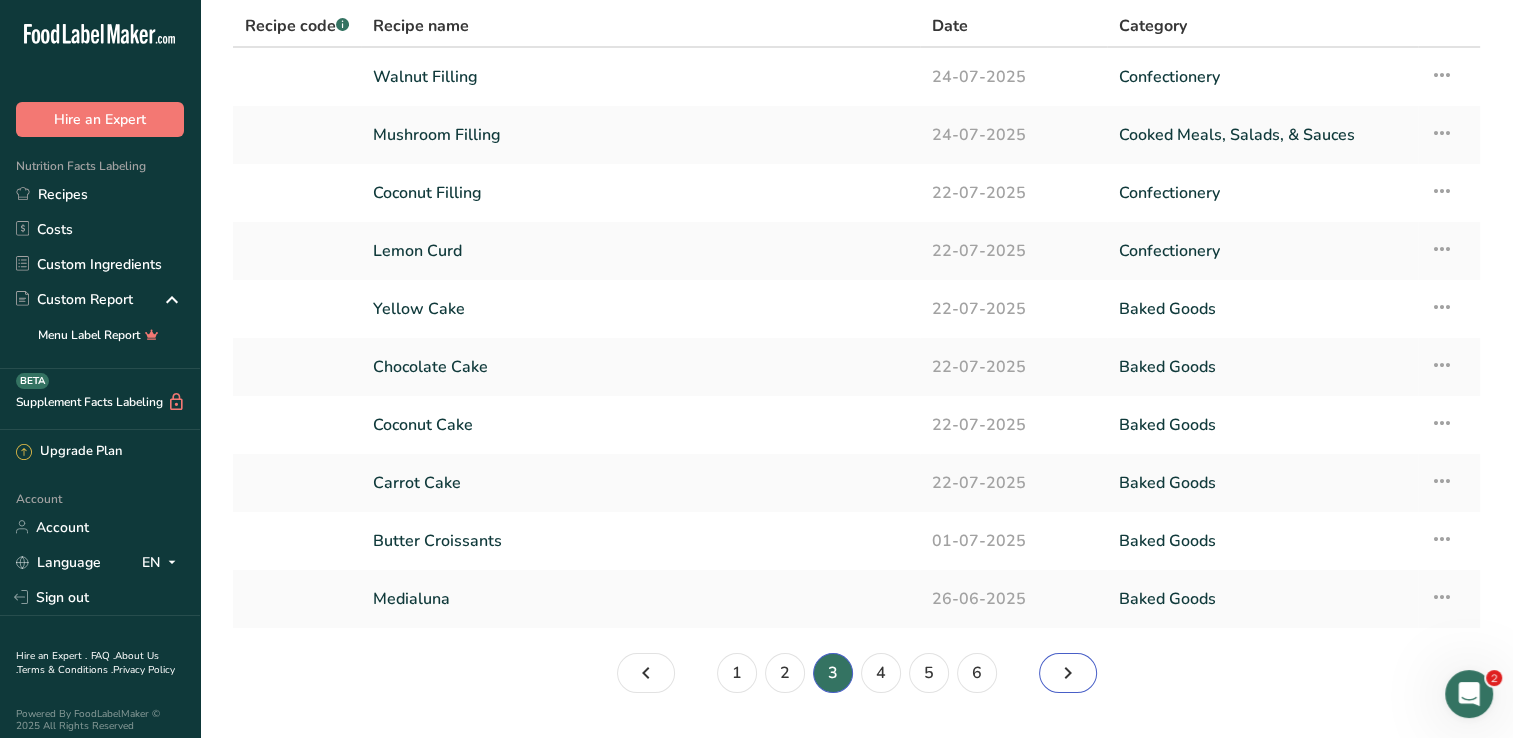 click at bounding box center [1068, 673] 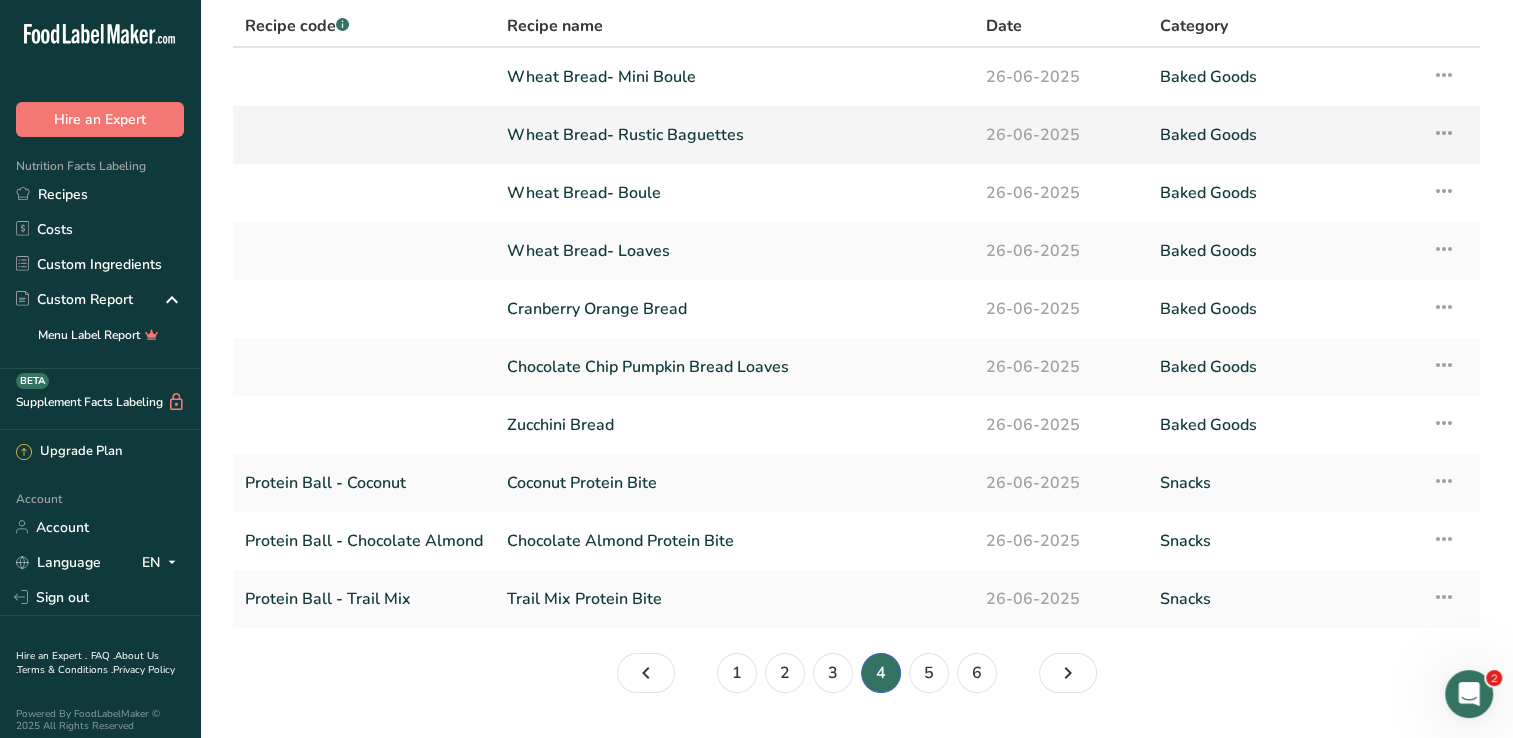 click on "Wheat Bread- Rustic Baguettes" at bounding box center (734, 135) 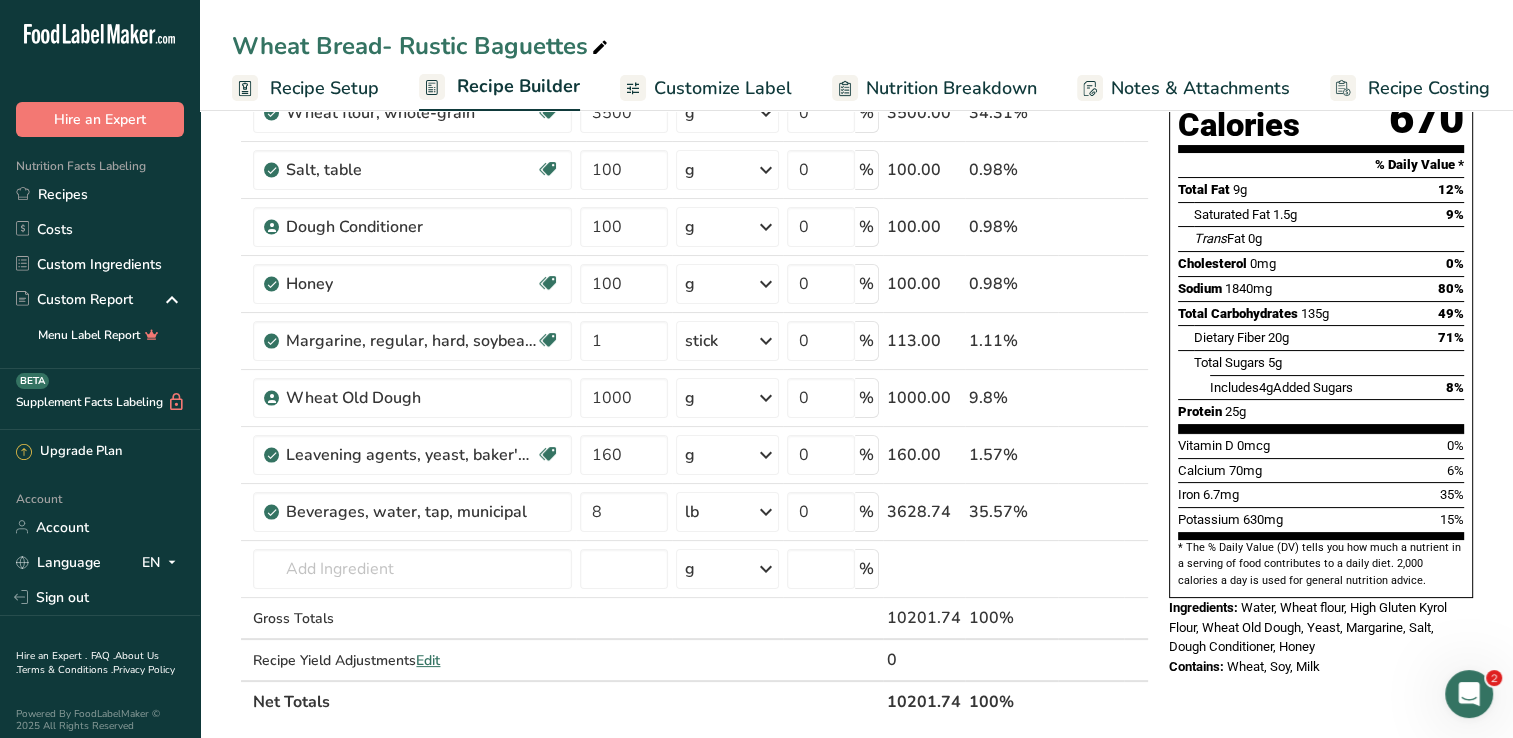 scroll, scrollTop: 128, scrollLeft: 0, axis: vertical 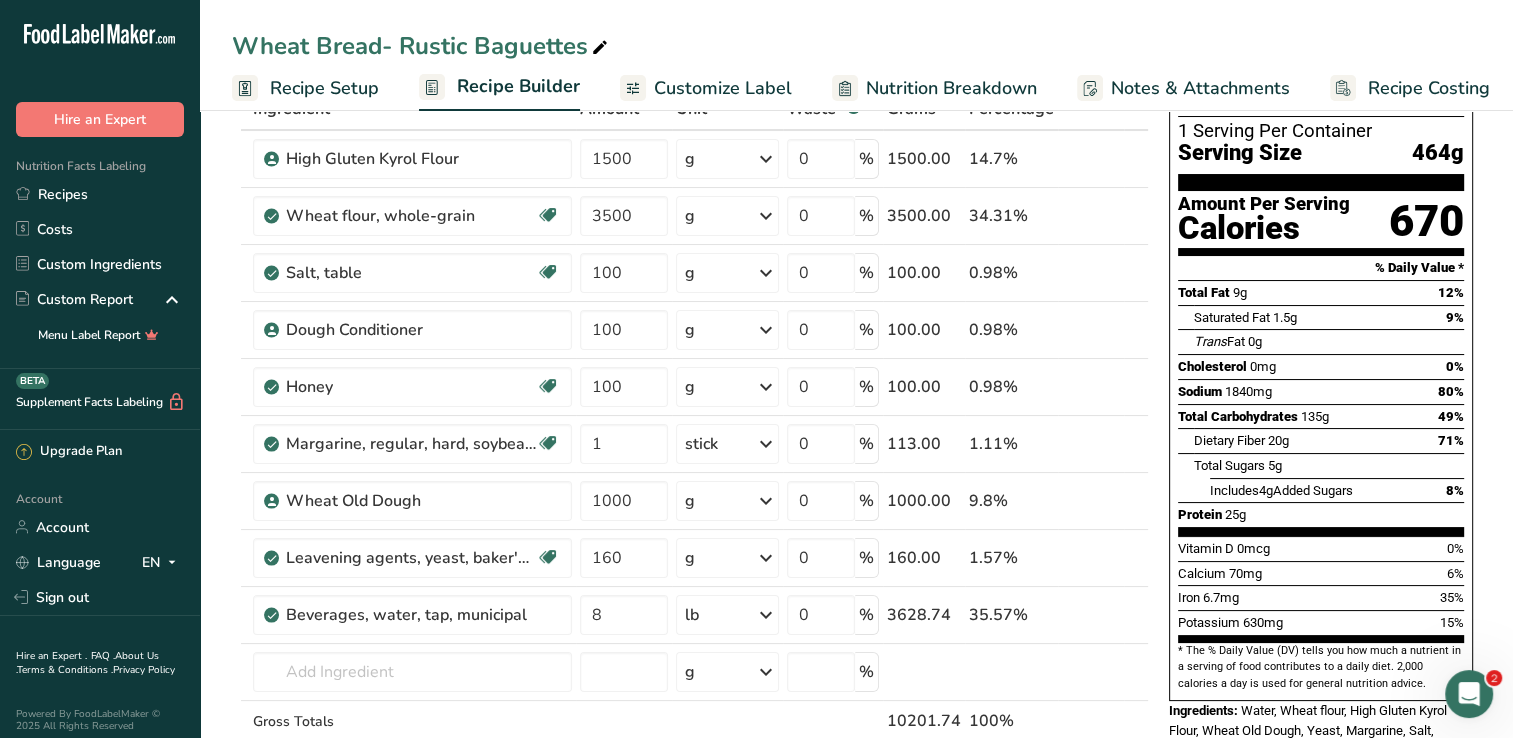 click on "Recipe Setup" at bounding box center (324, 88) 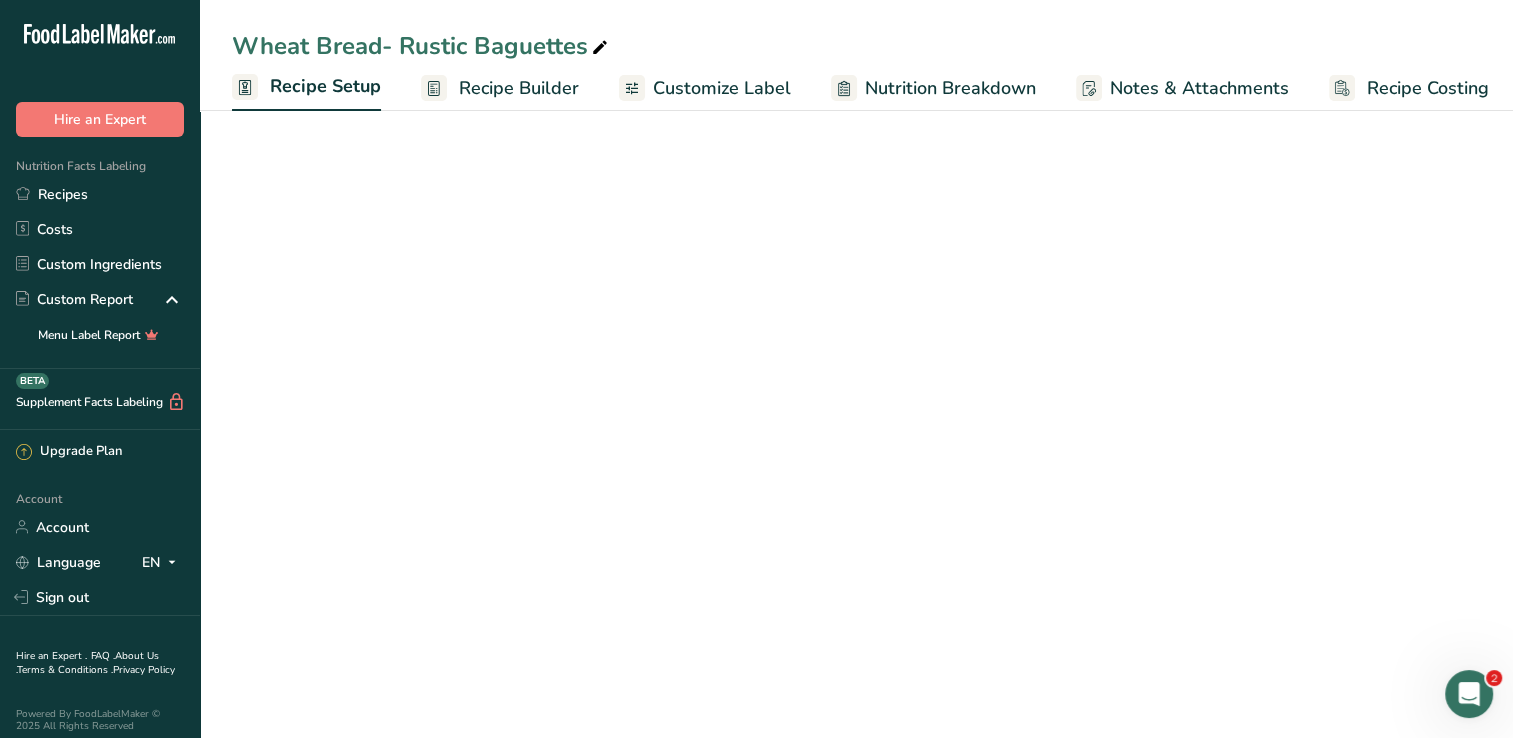 scroll, scrollTop: 0, scrollLeft: 7, axis: horizontal 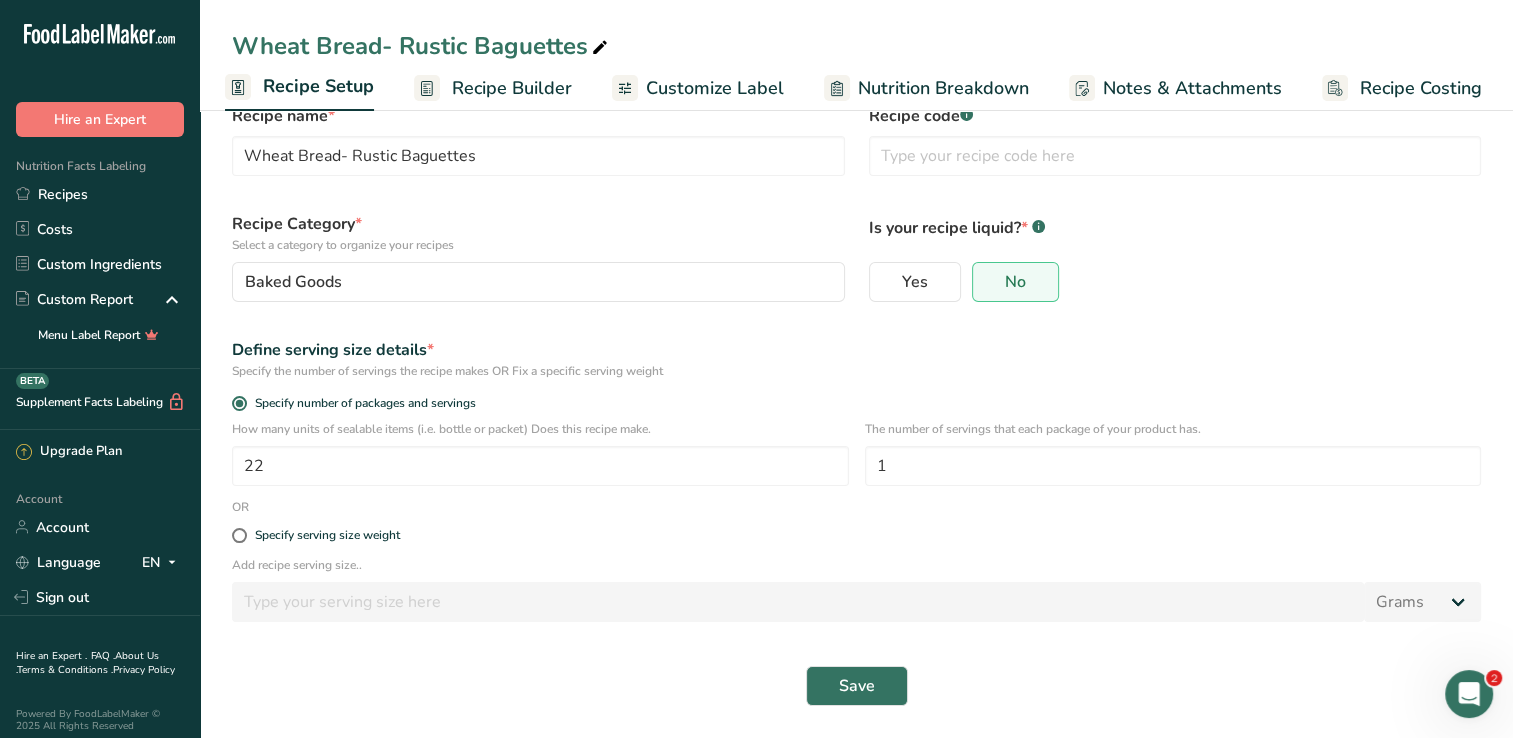 click on "Recipe Builder" at bounding box center [512, 88] 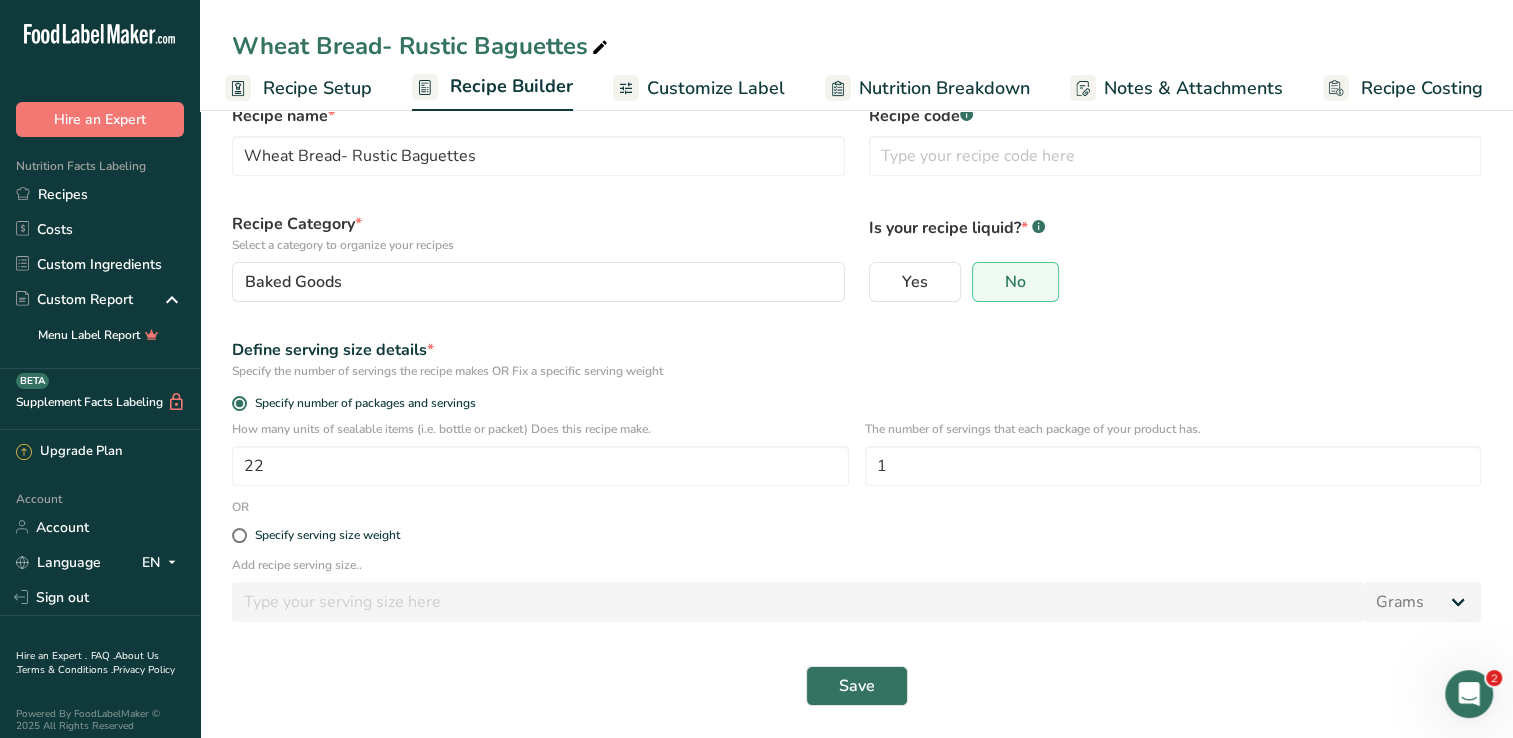 scroll, scrollTop: 0, scrollLeft: 8, axis: horizontal 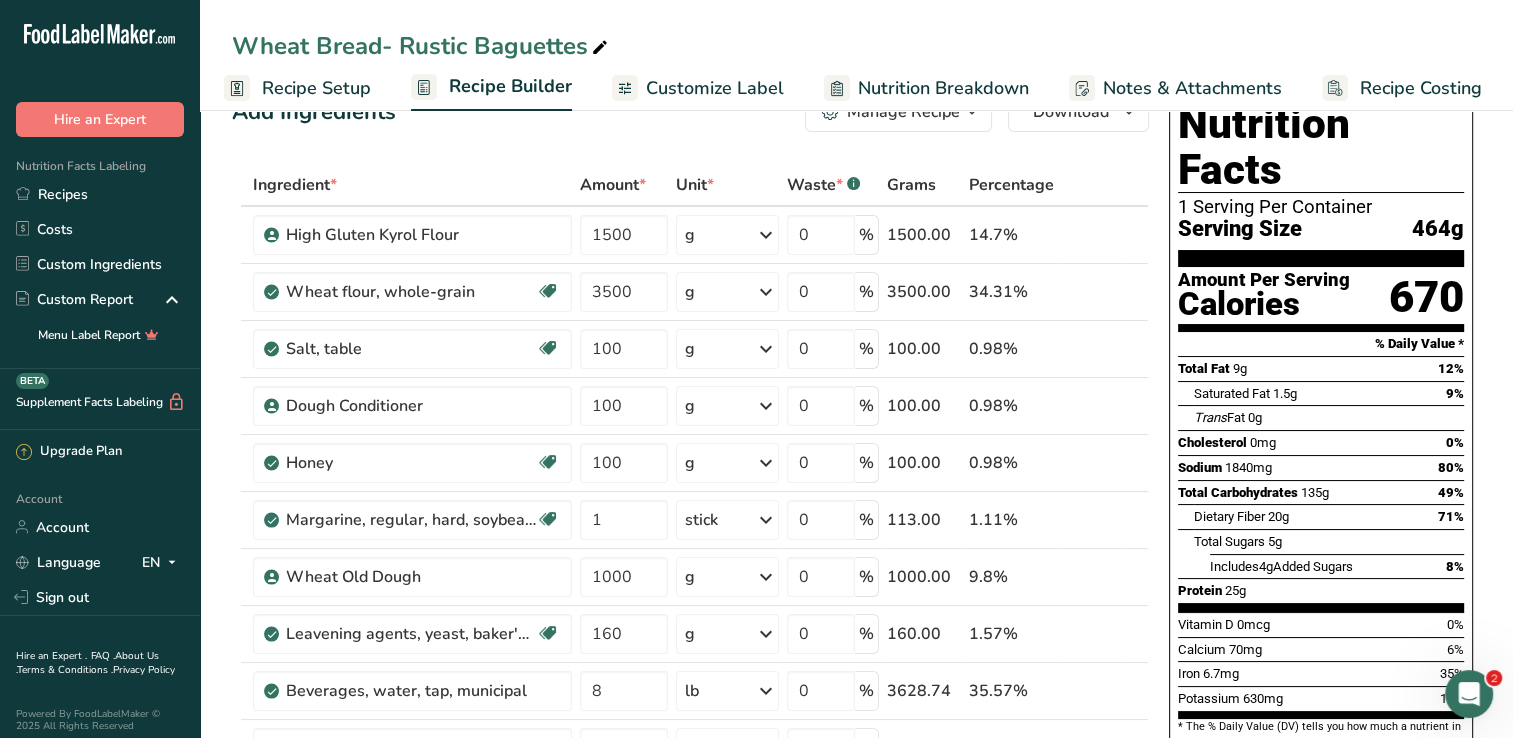 click on "Recipe Setup" at bounding box center [316, 88] 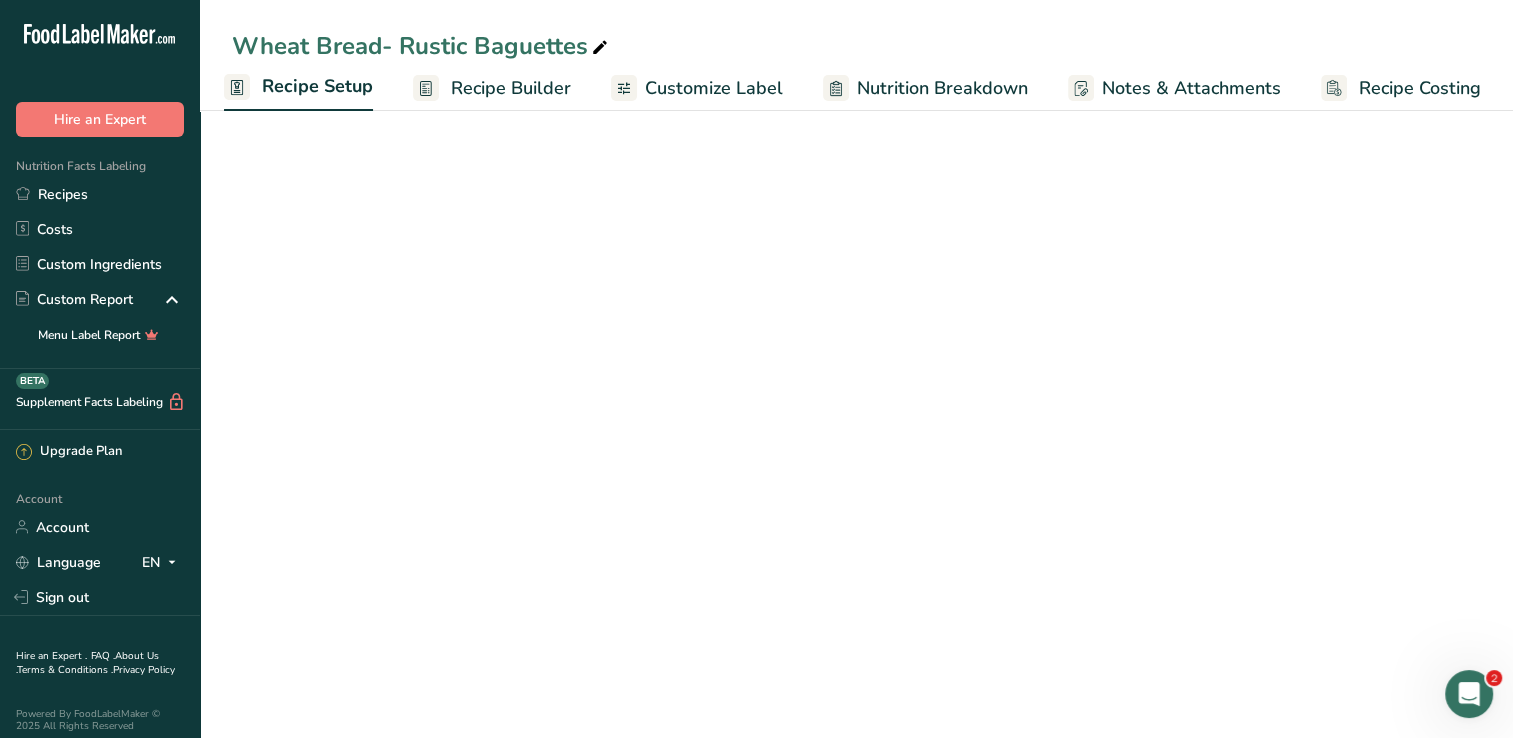 scroll, scrollTop: 0, scrollLeft: 7, axis: horizontal 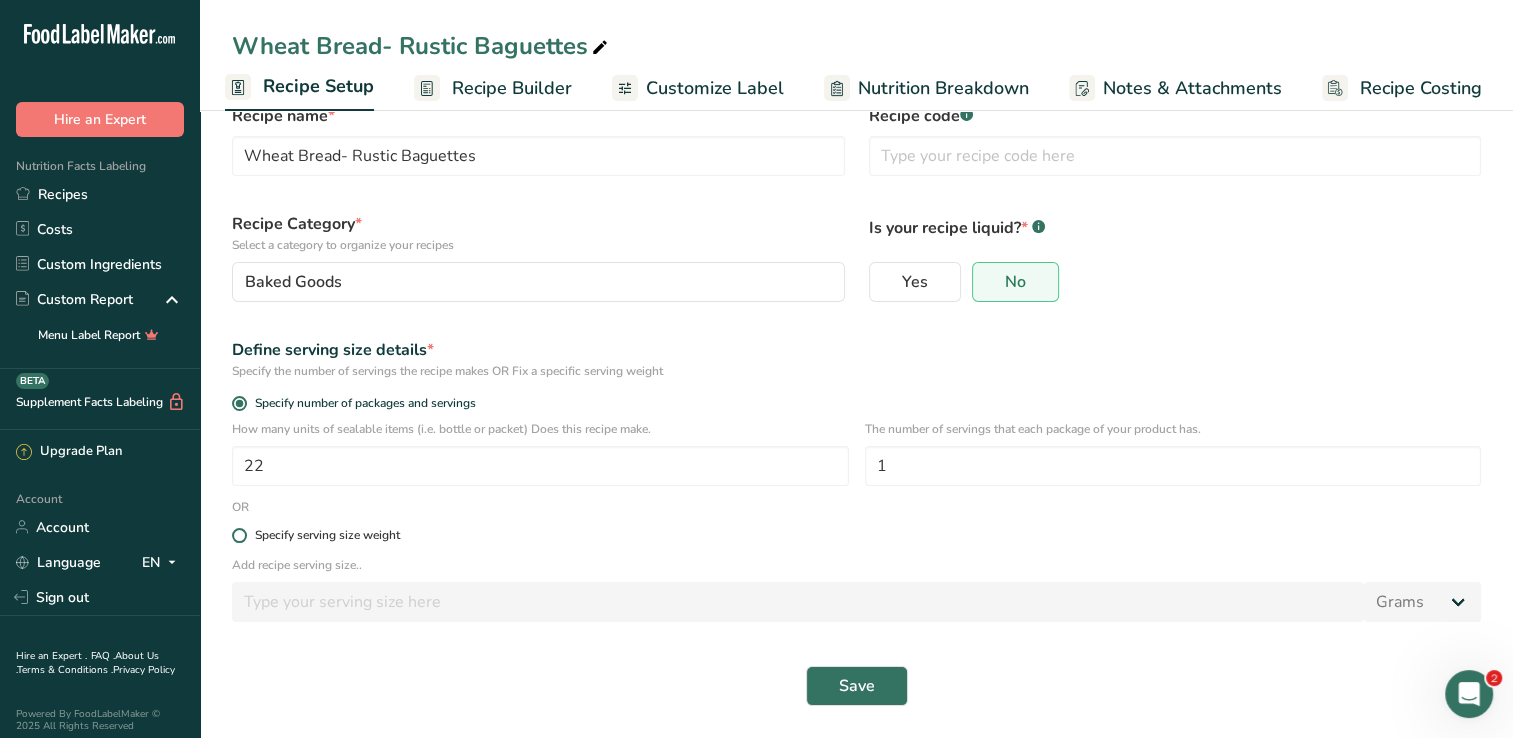 click at bounding box center (239, 535) 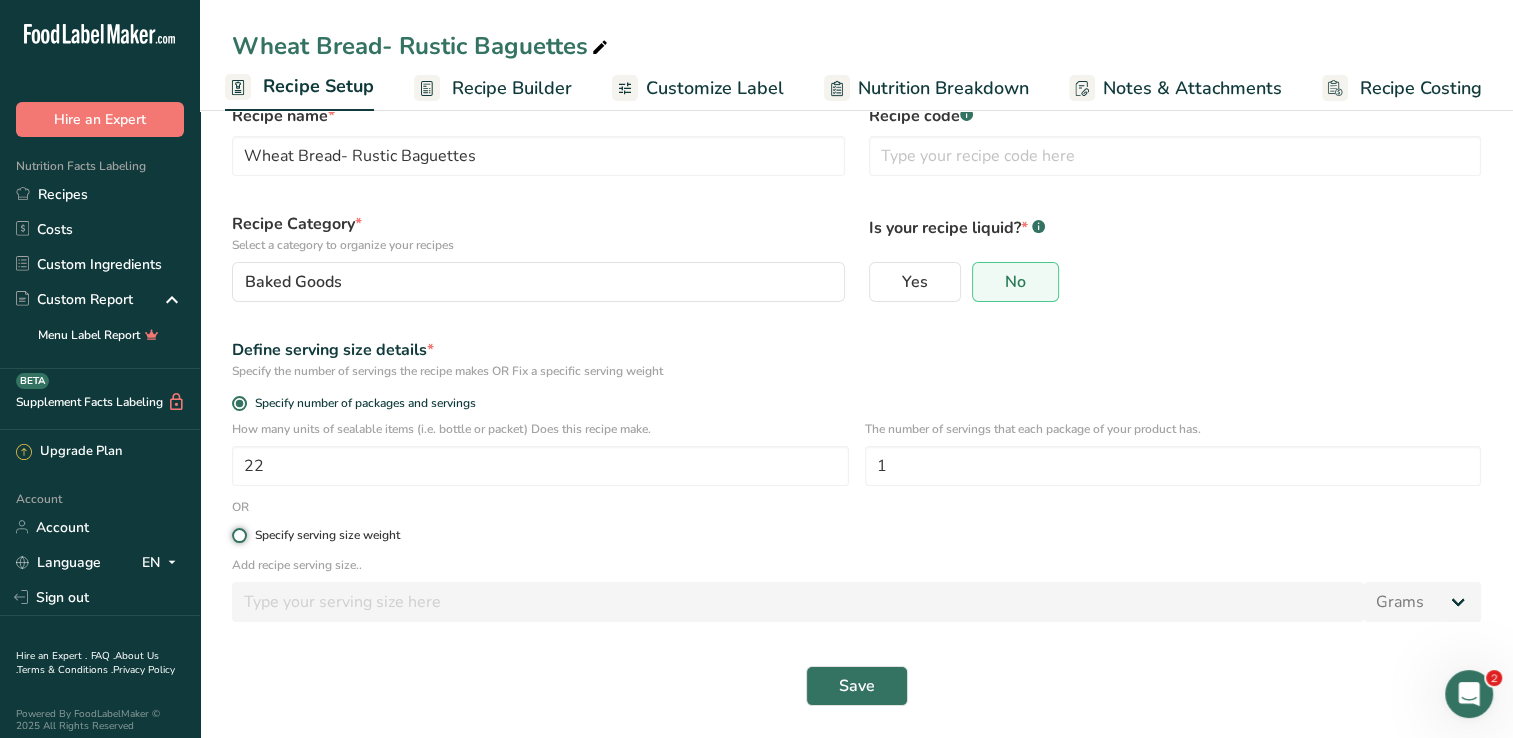 click on "Specify serving size weight" at bounding box center (238, 535) 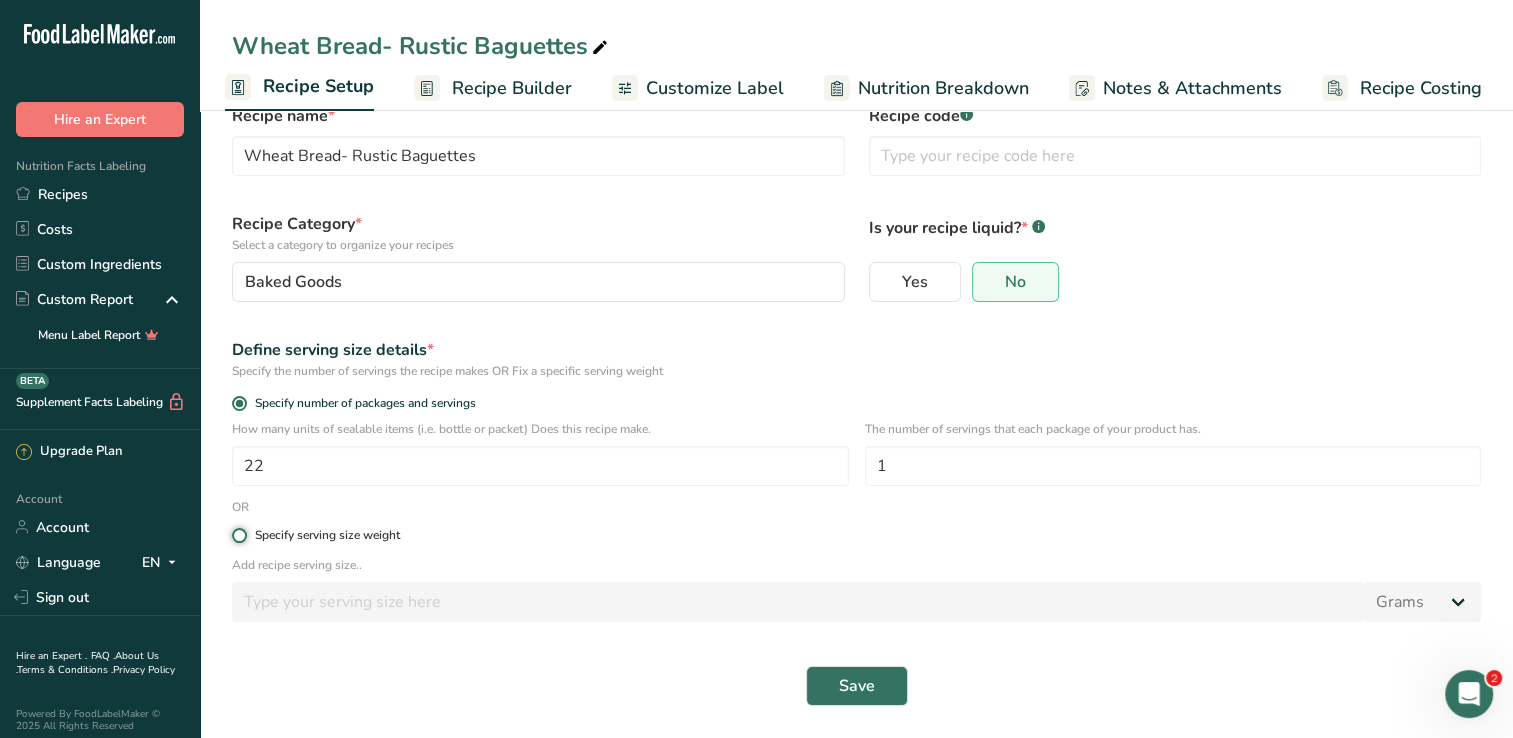 radio on "true" 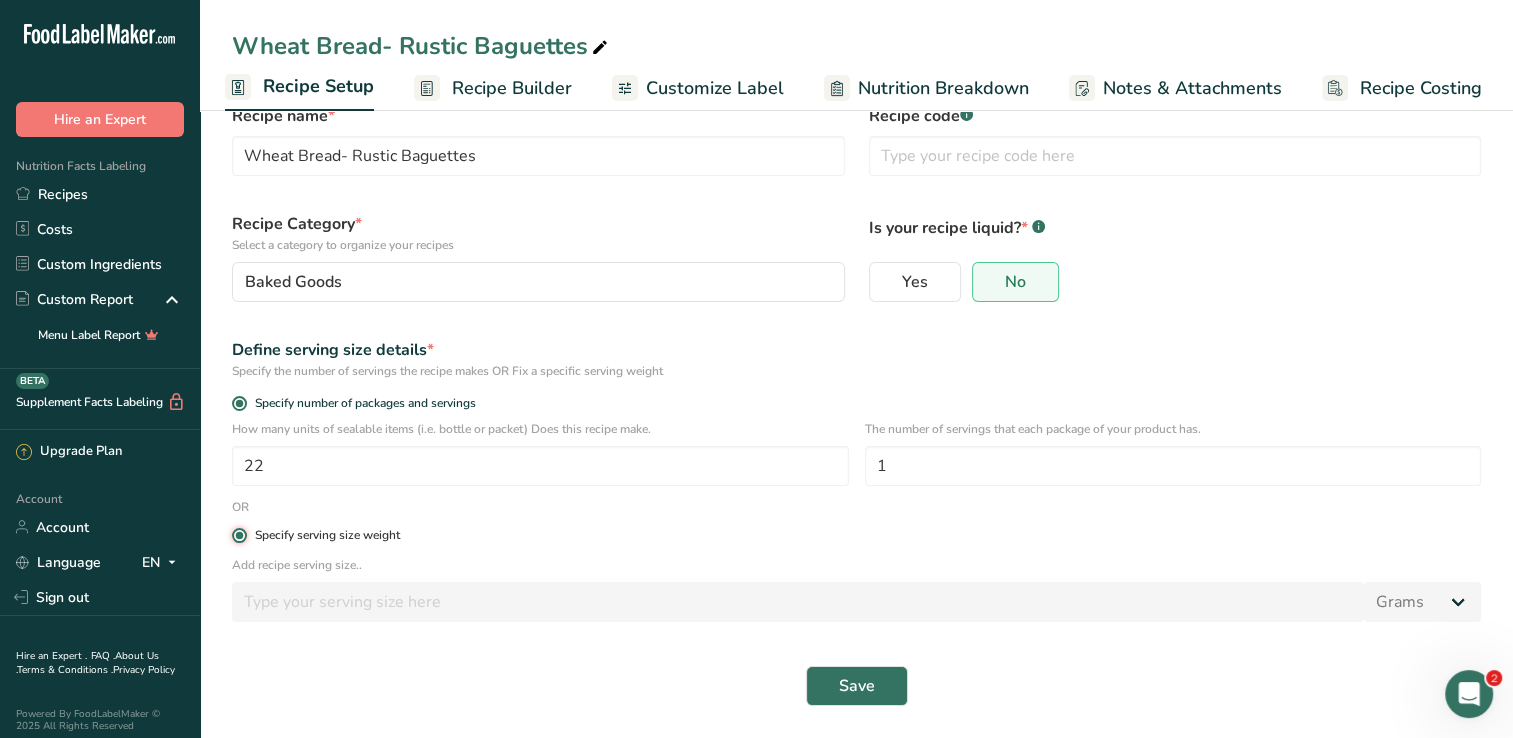 radio on "false" 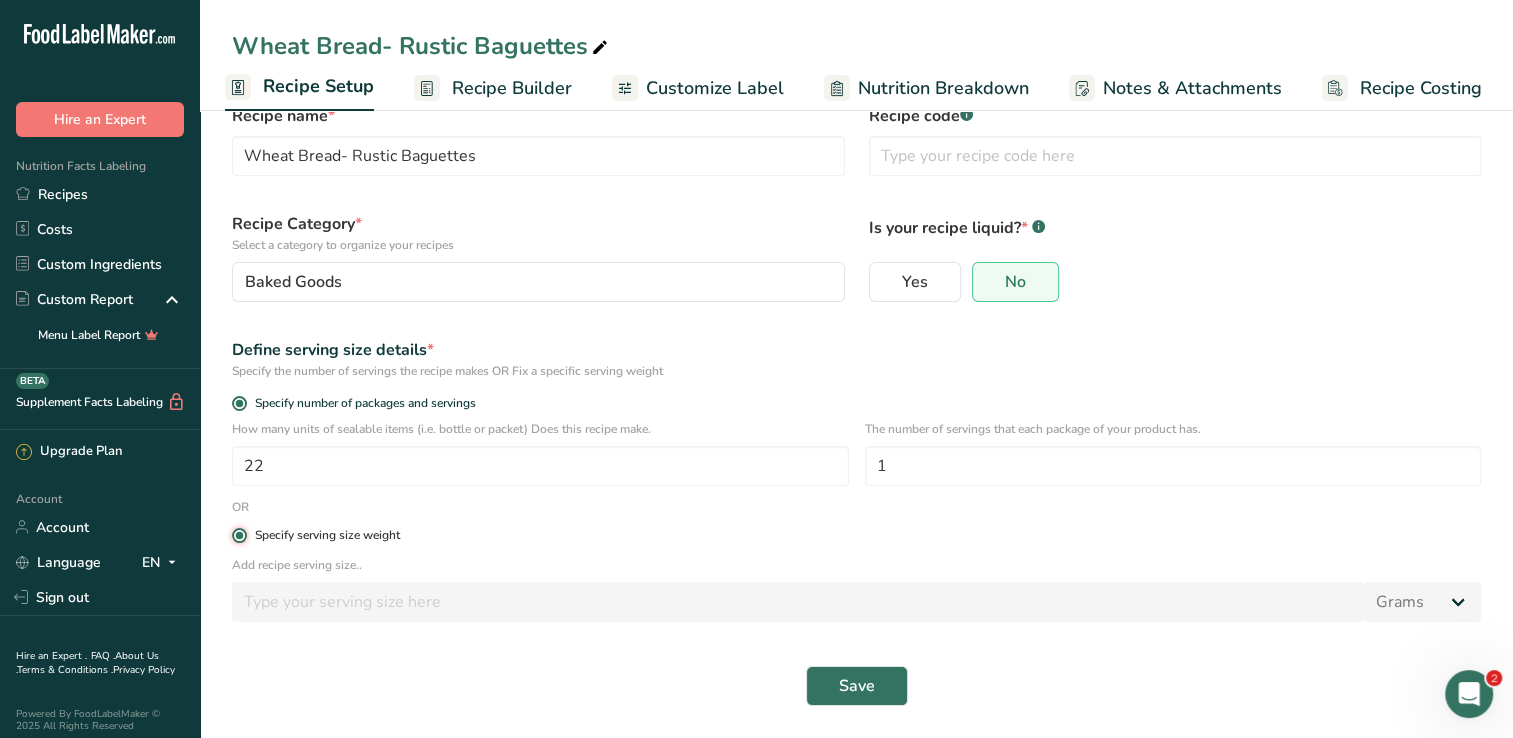 type 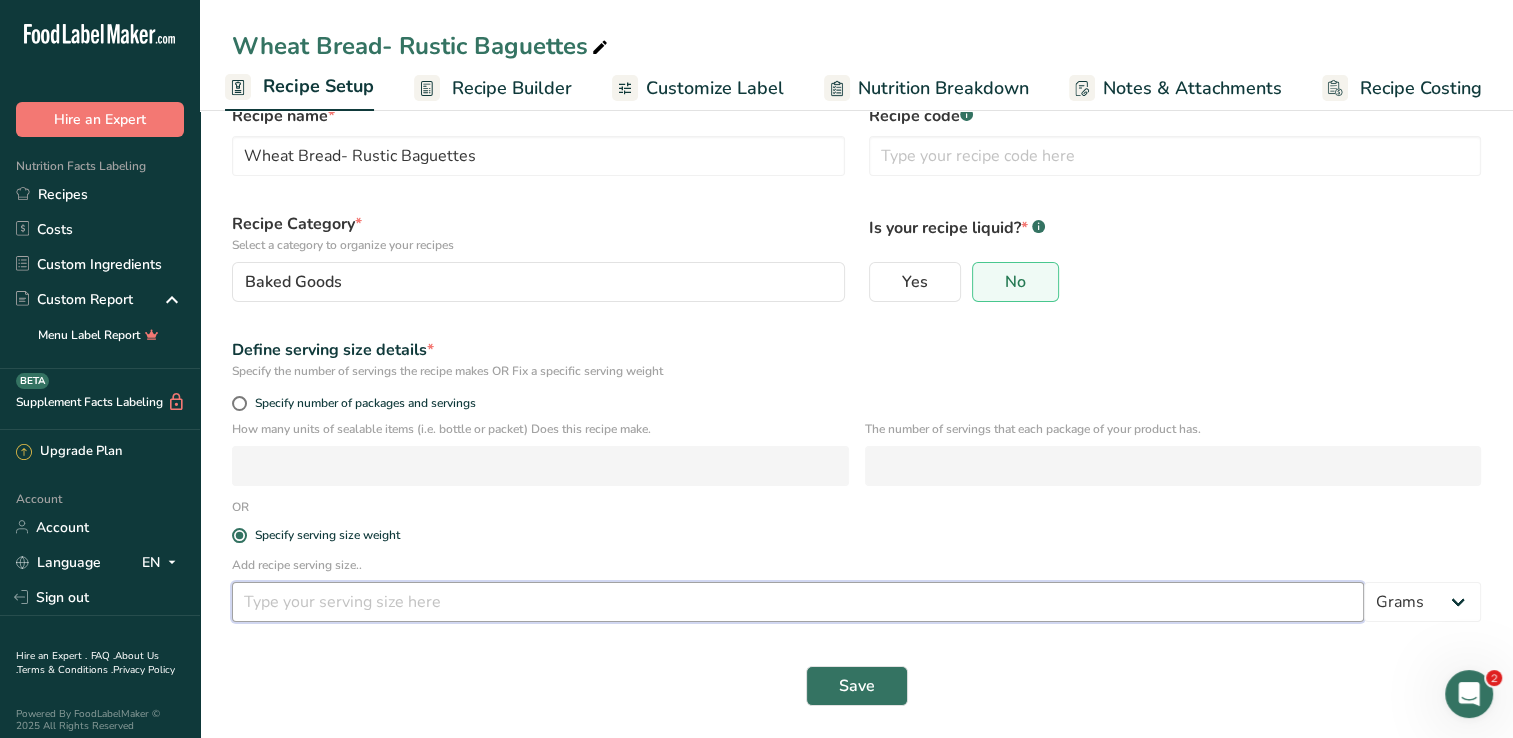 click at bounding box center (798, 602) 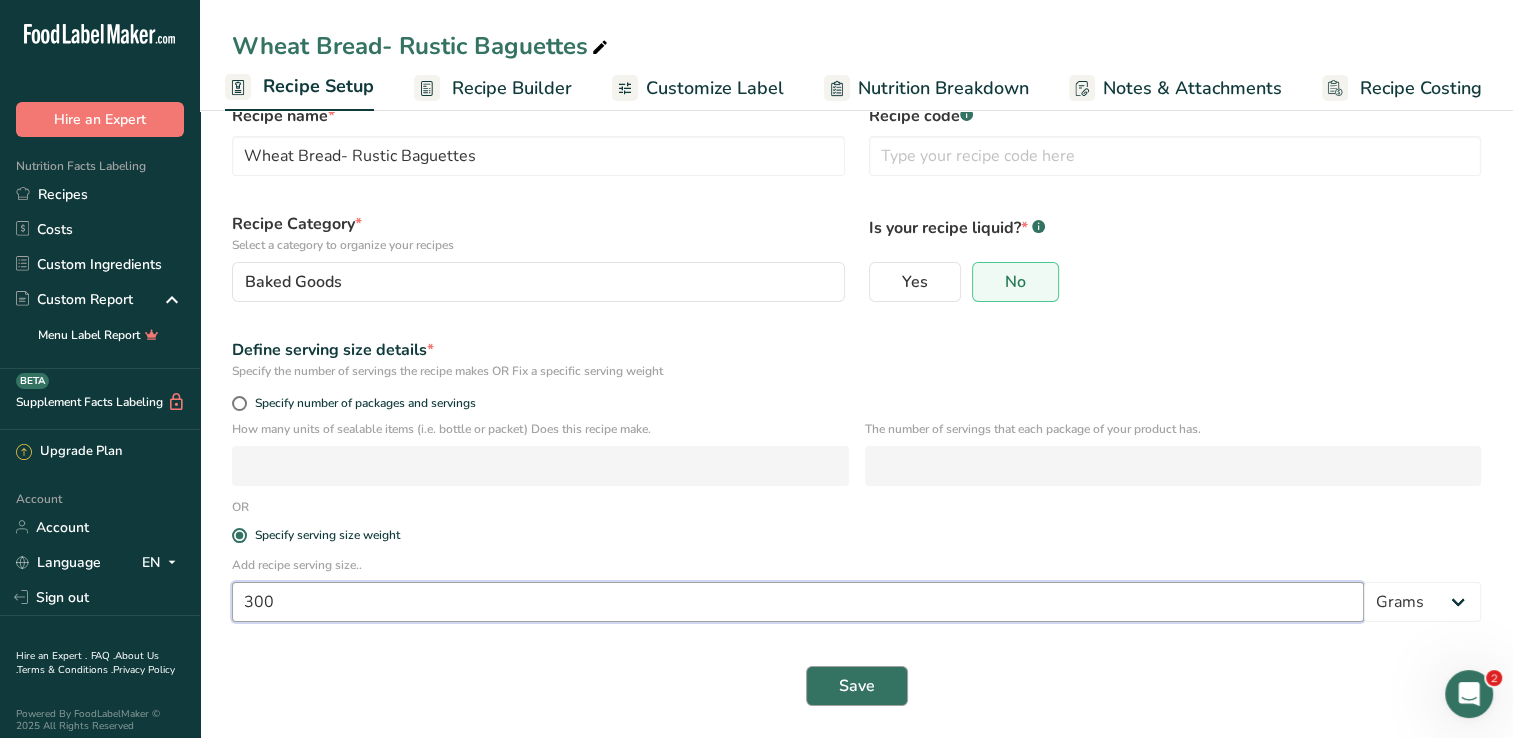 type on "300" 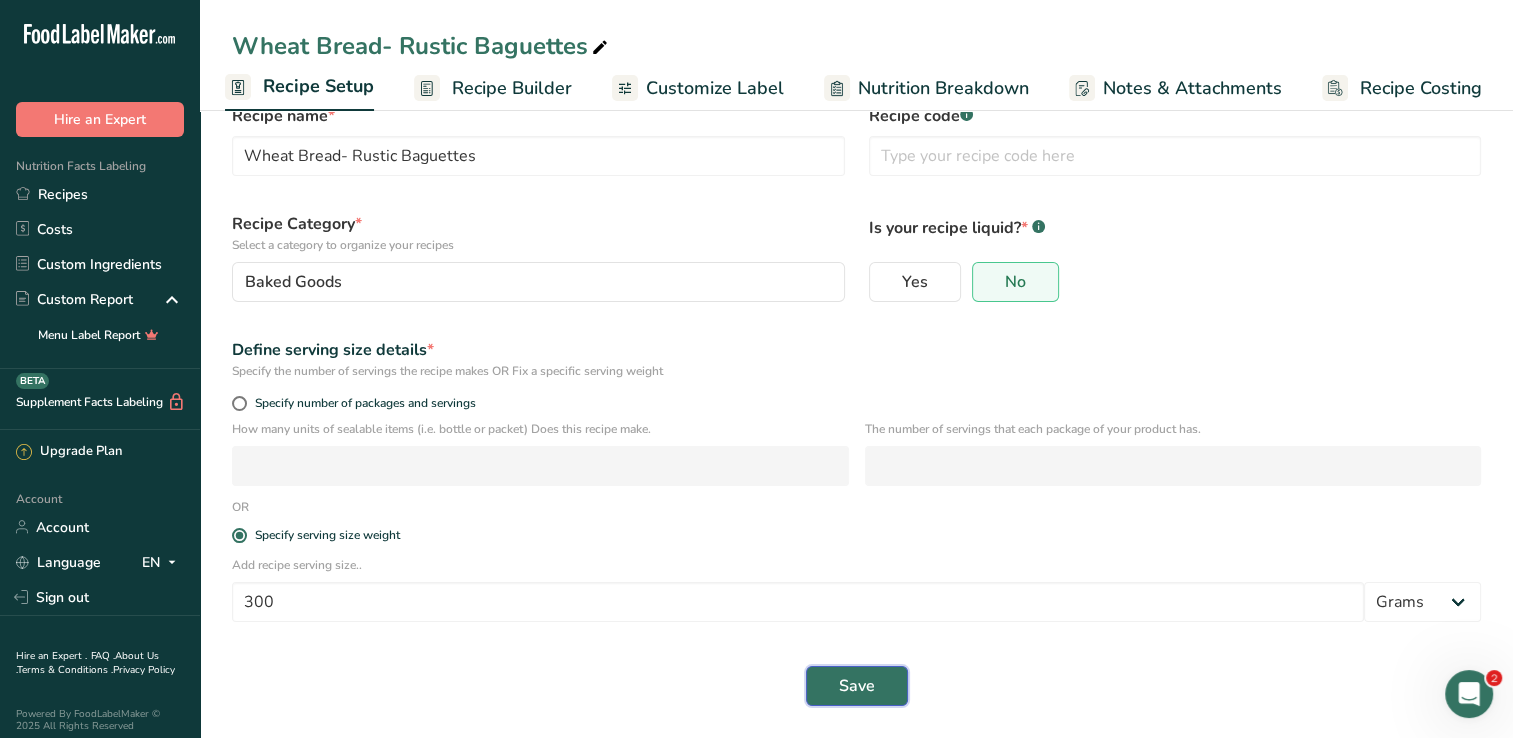 click on "Save" at bounding box center (857, 686) 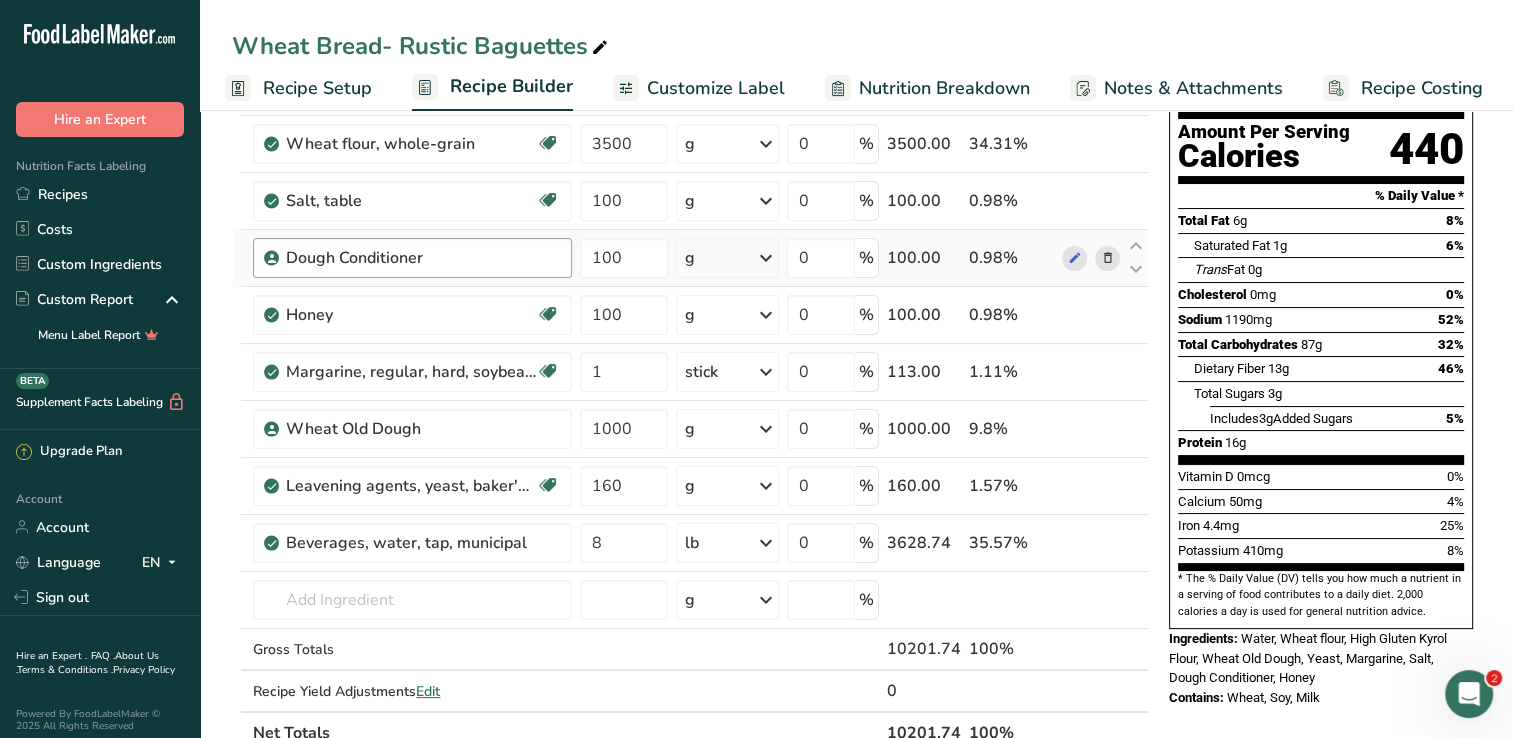 scroll, scrollTop: 0, scrollLeft: 0, axis: both 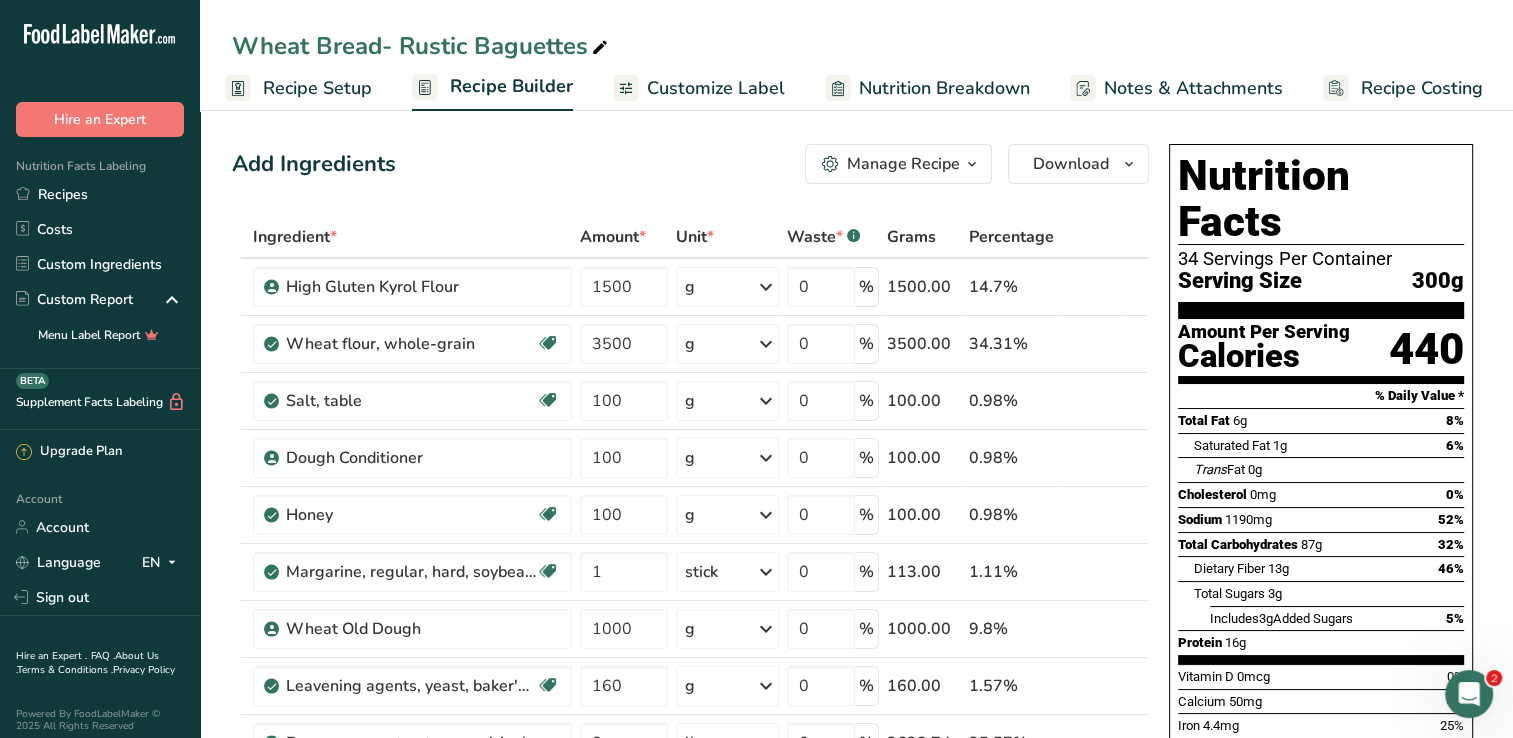 click on "Recipe Setup" at bounding box center [317, 88] 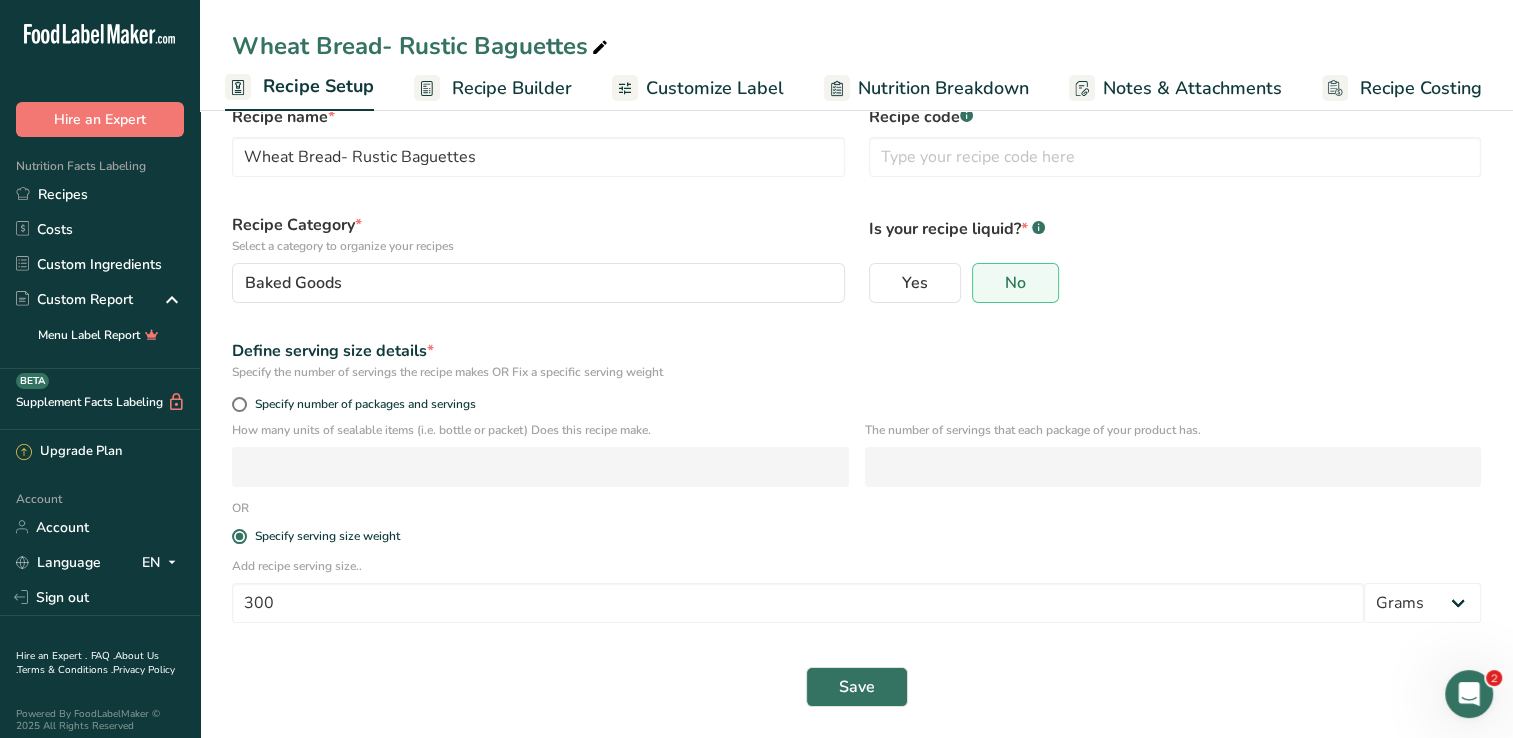 scroll, scrollTop: 52, scrollLeft: 0, axis: vertical 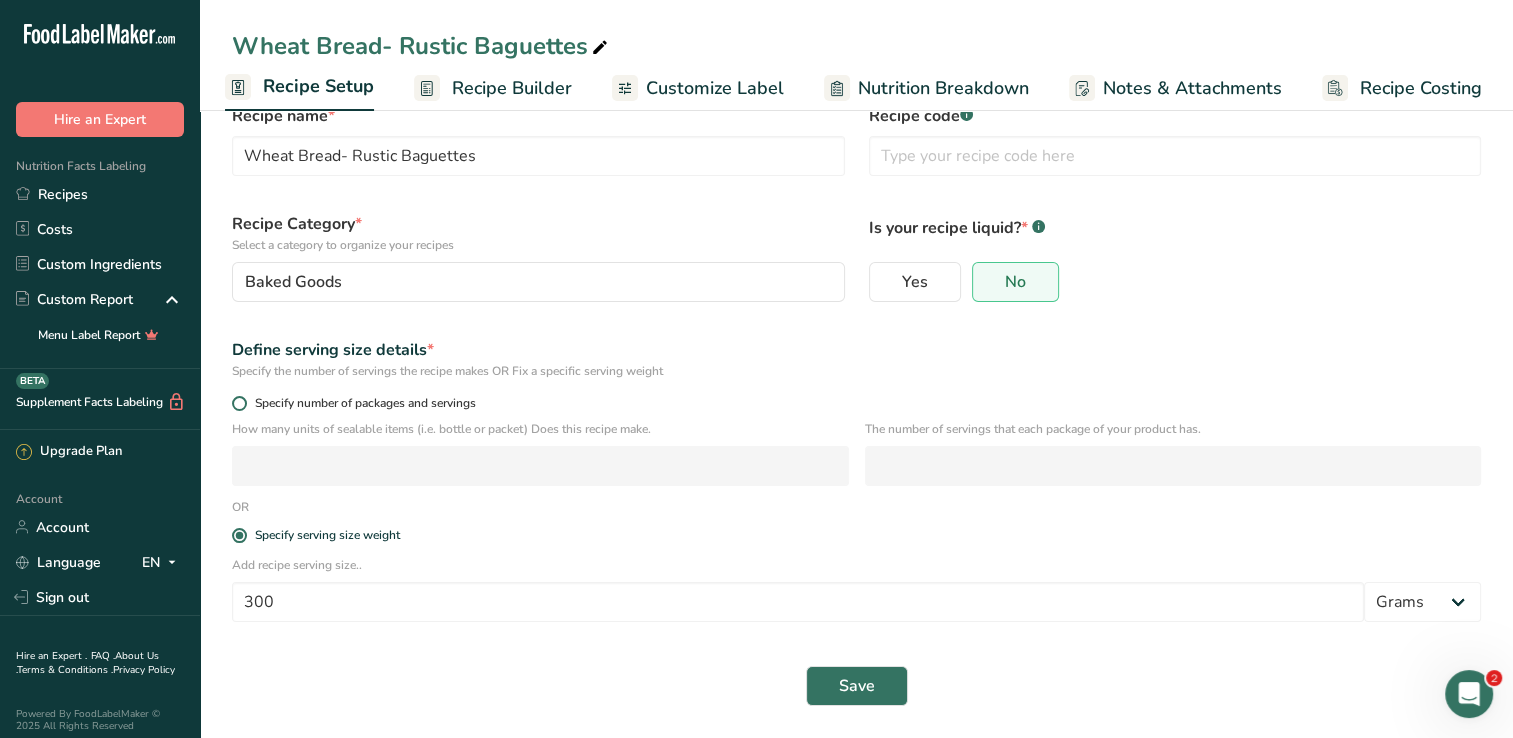 click at bounding box center [239, 403] 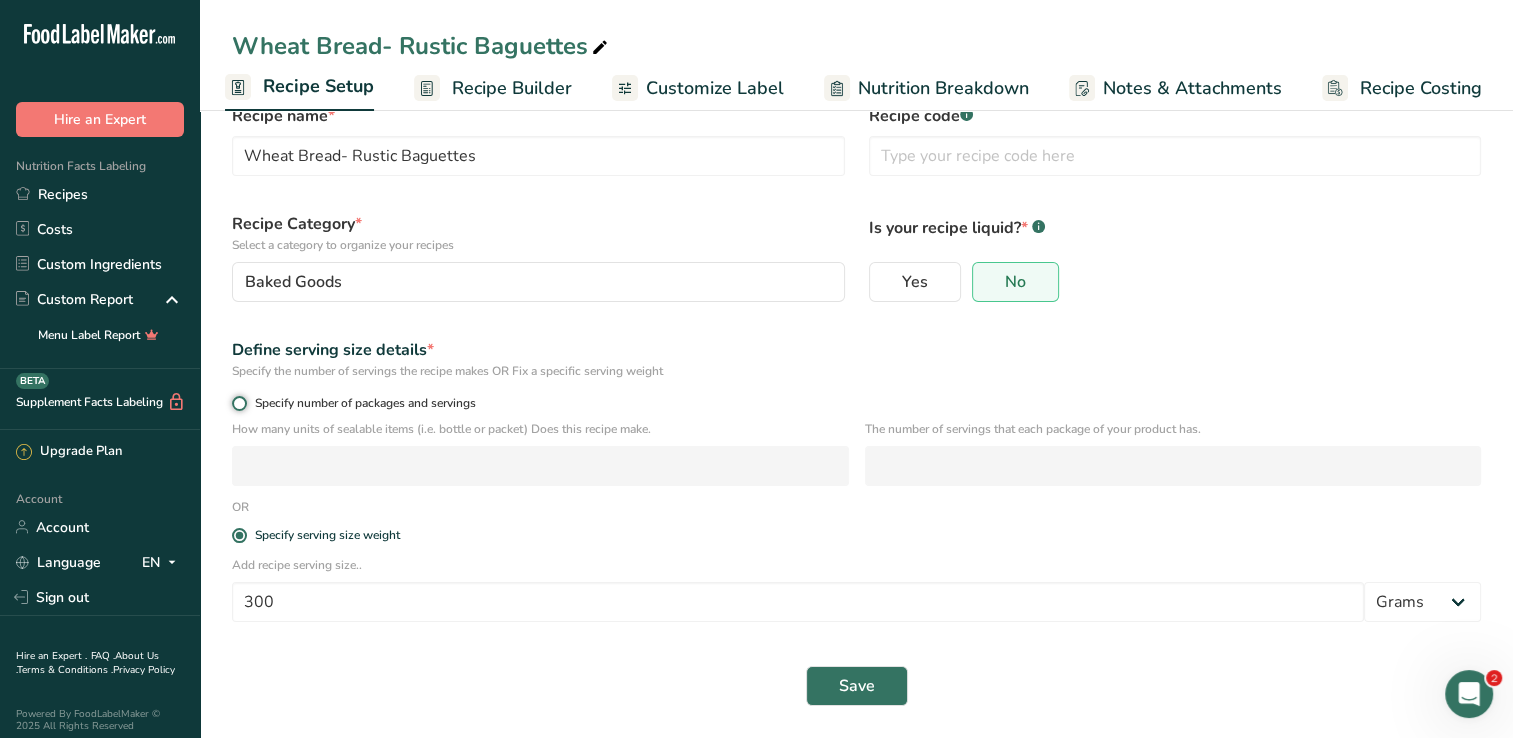 click on "Specify number of packages and servings" at bounding box center [238, 403] 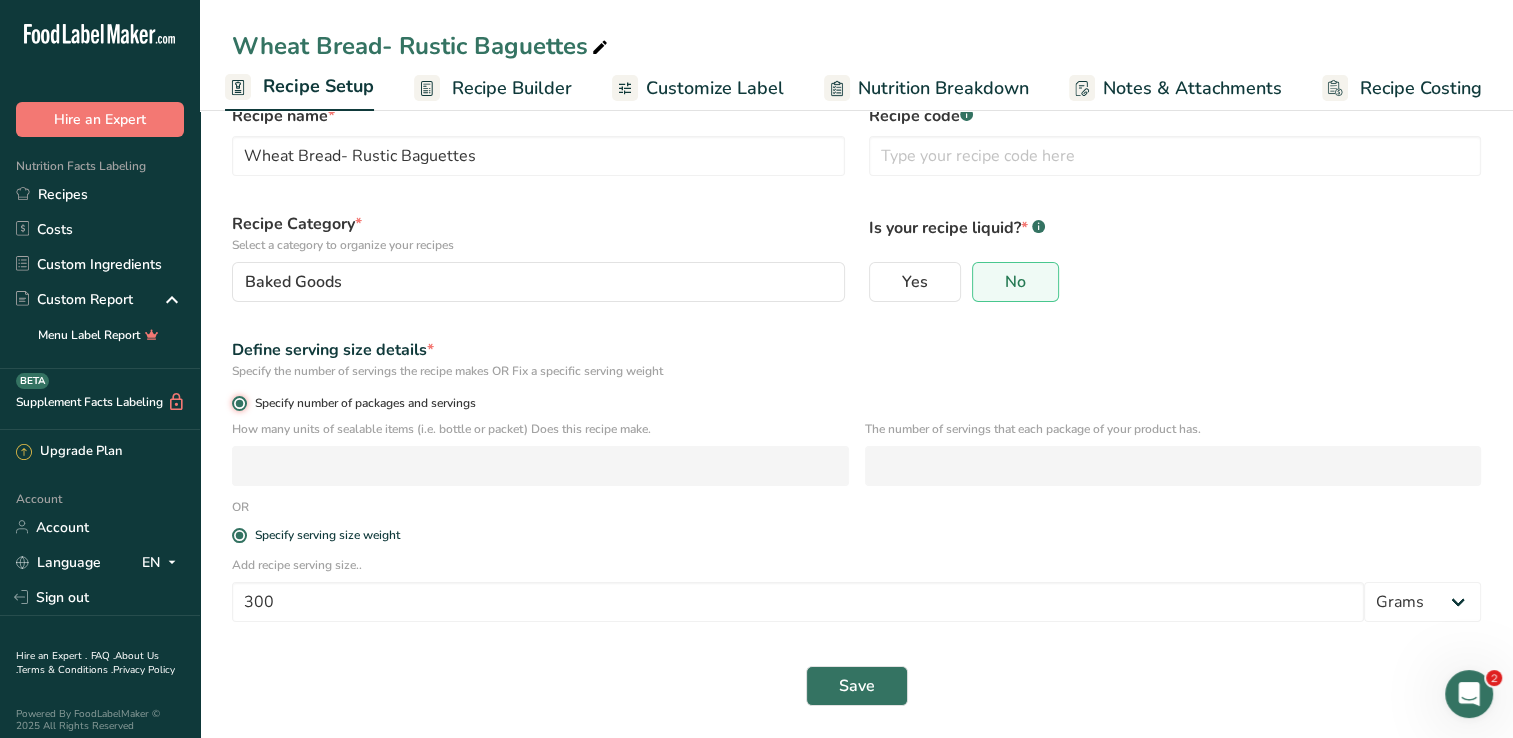 radio on "false" 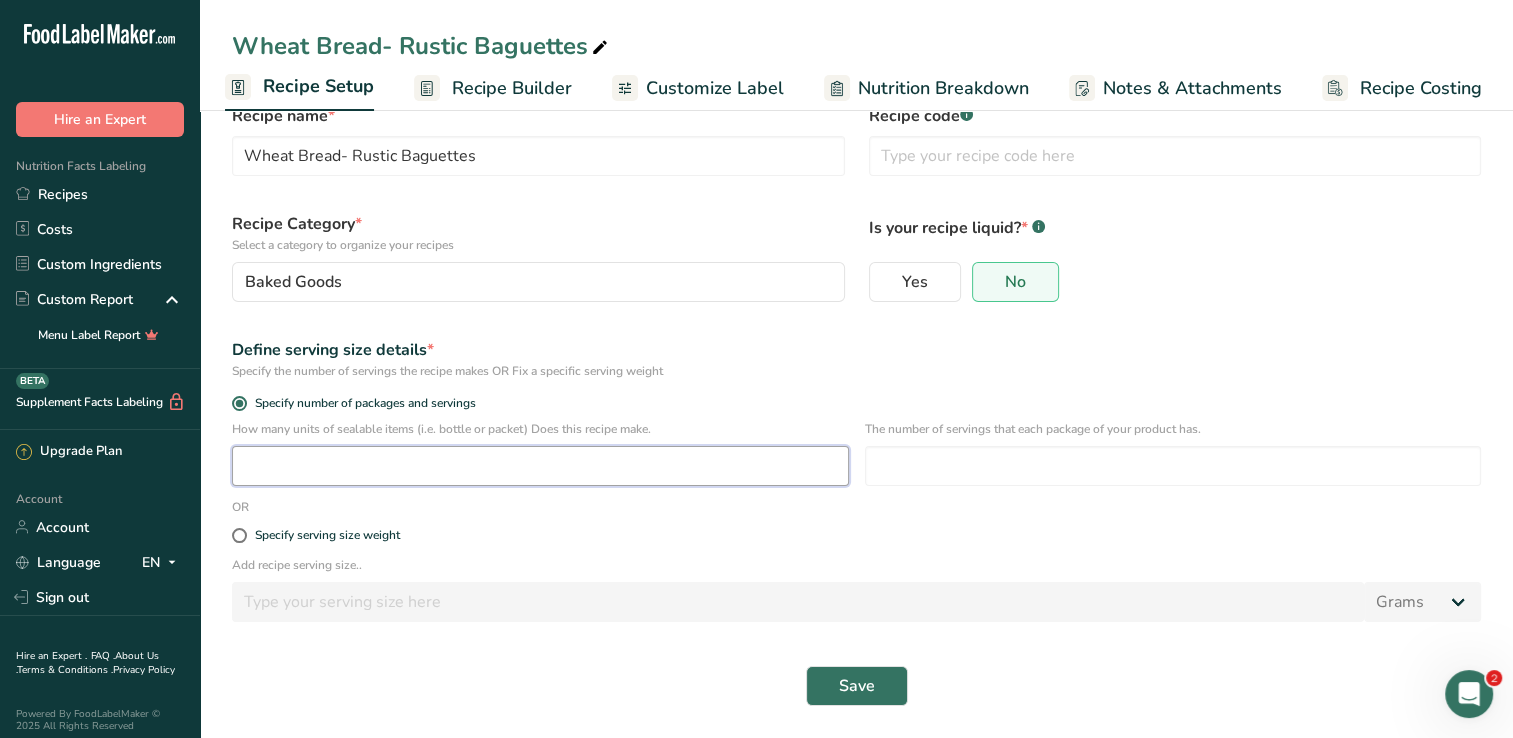 click at bounding box center (540, 466) 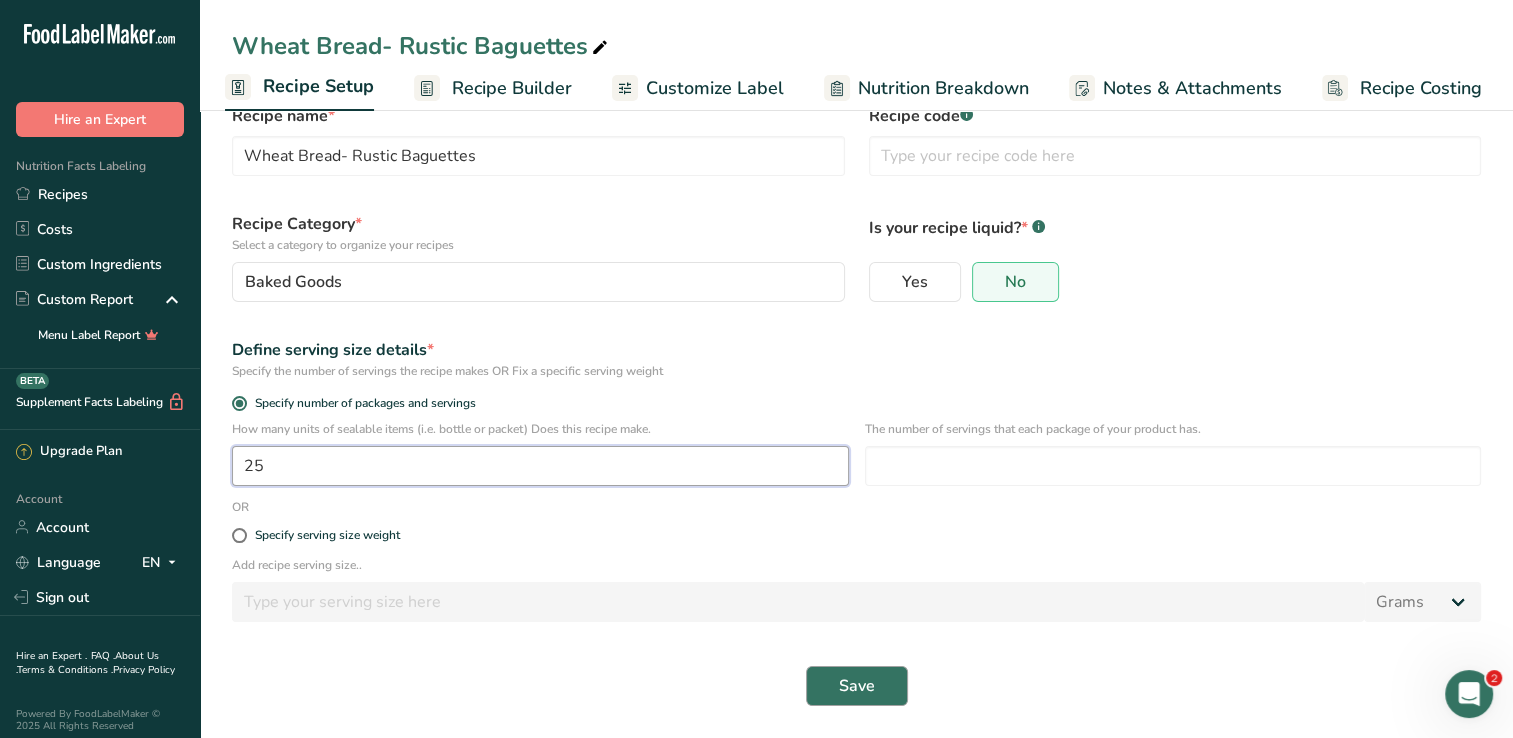 type on "25" 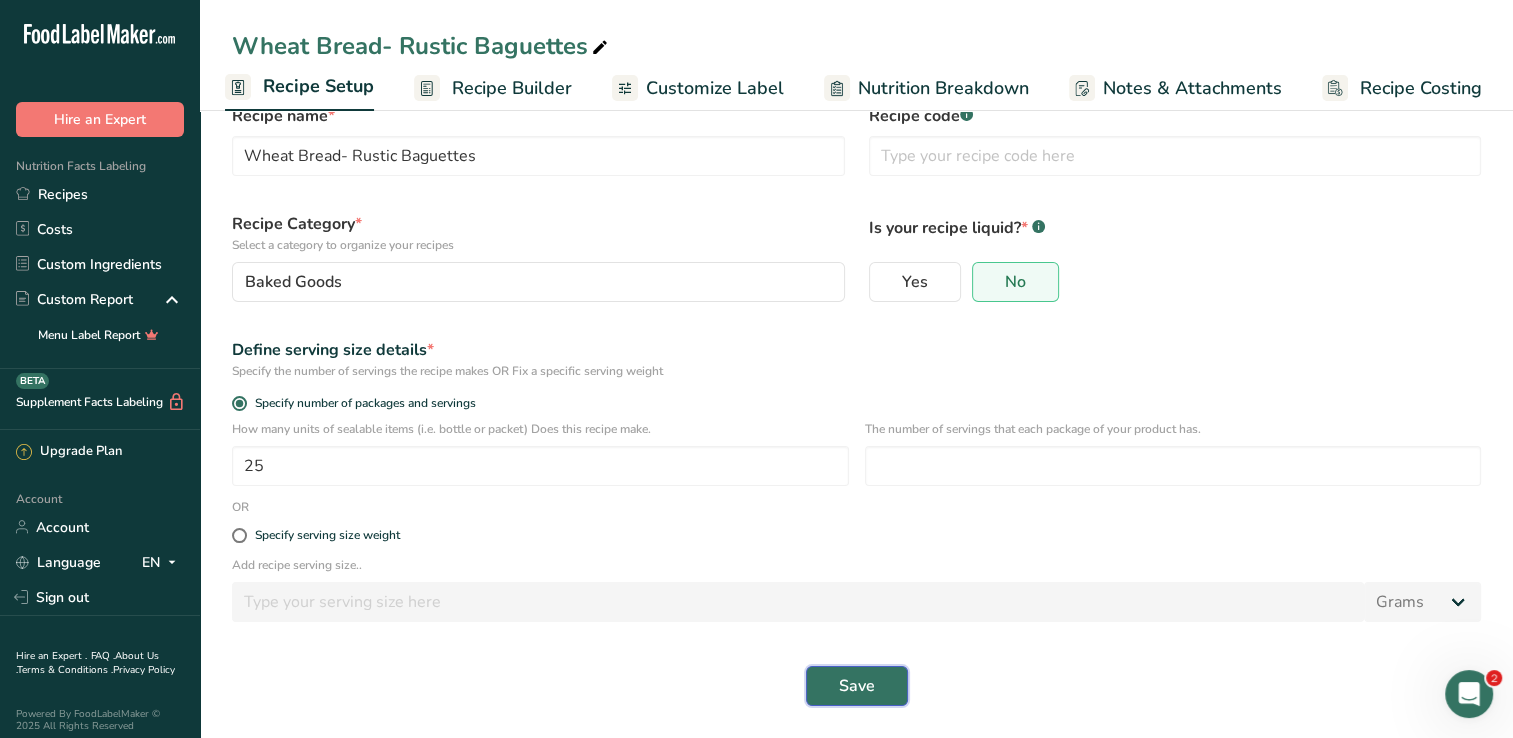 click on "Save" at bounding box center (857, 686) 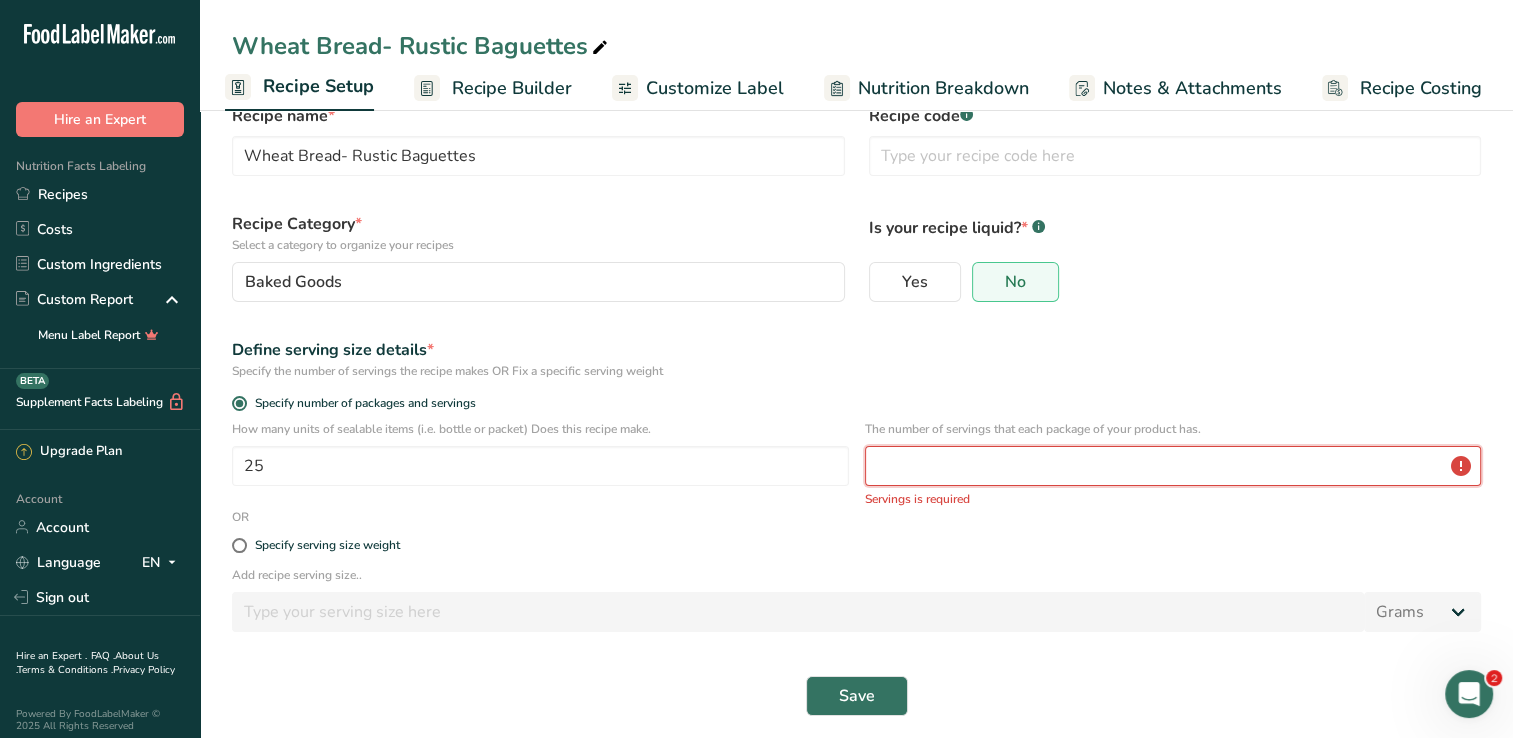 click at bounding box center (1173, 466) 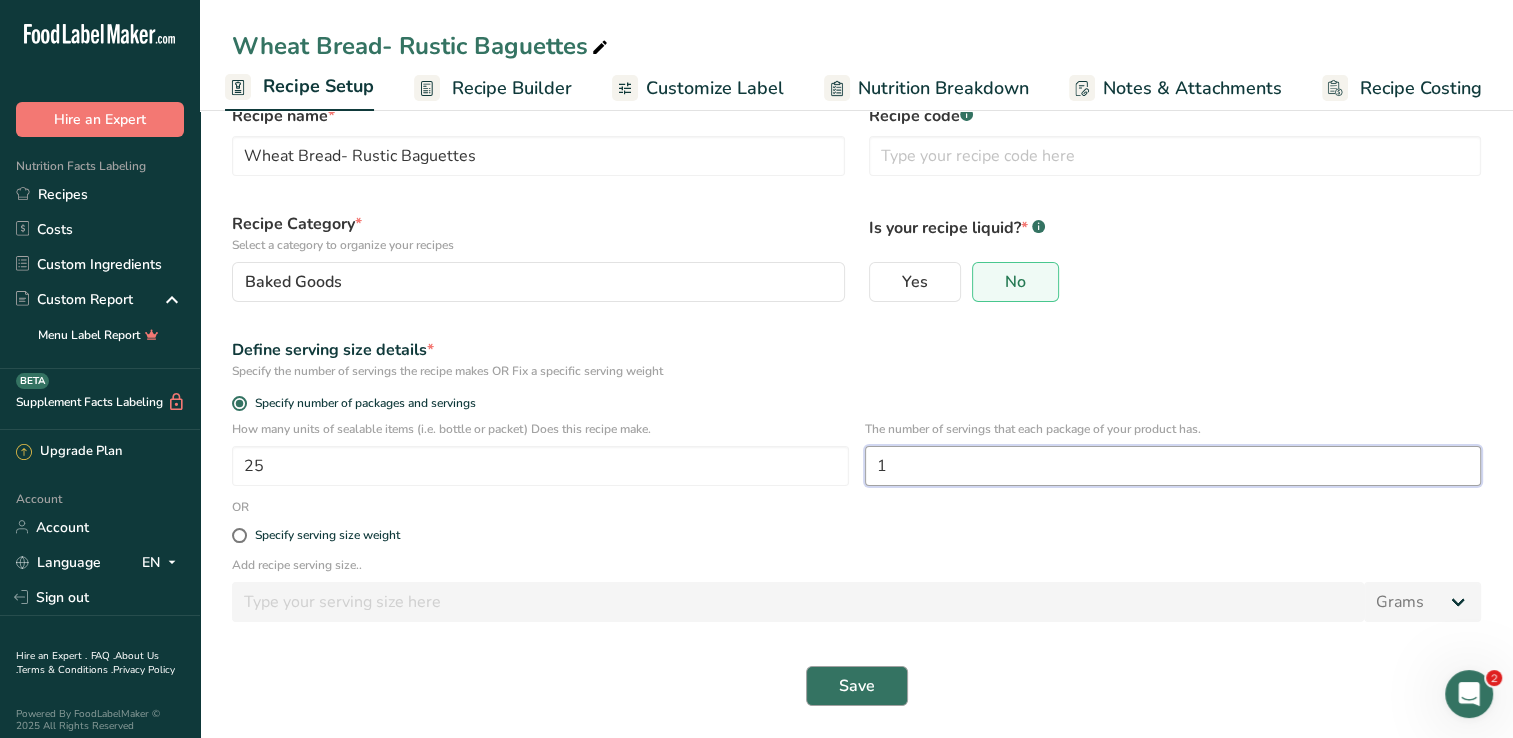 type on "1" 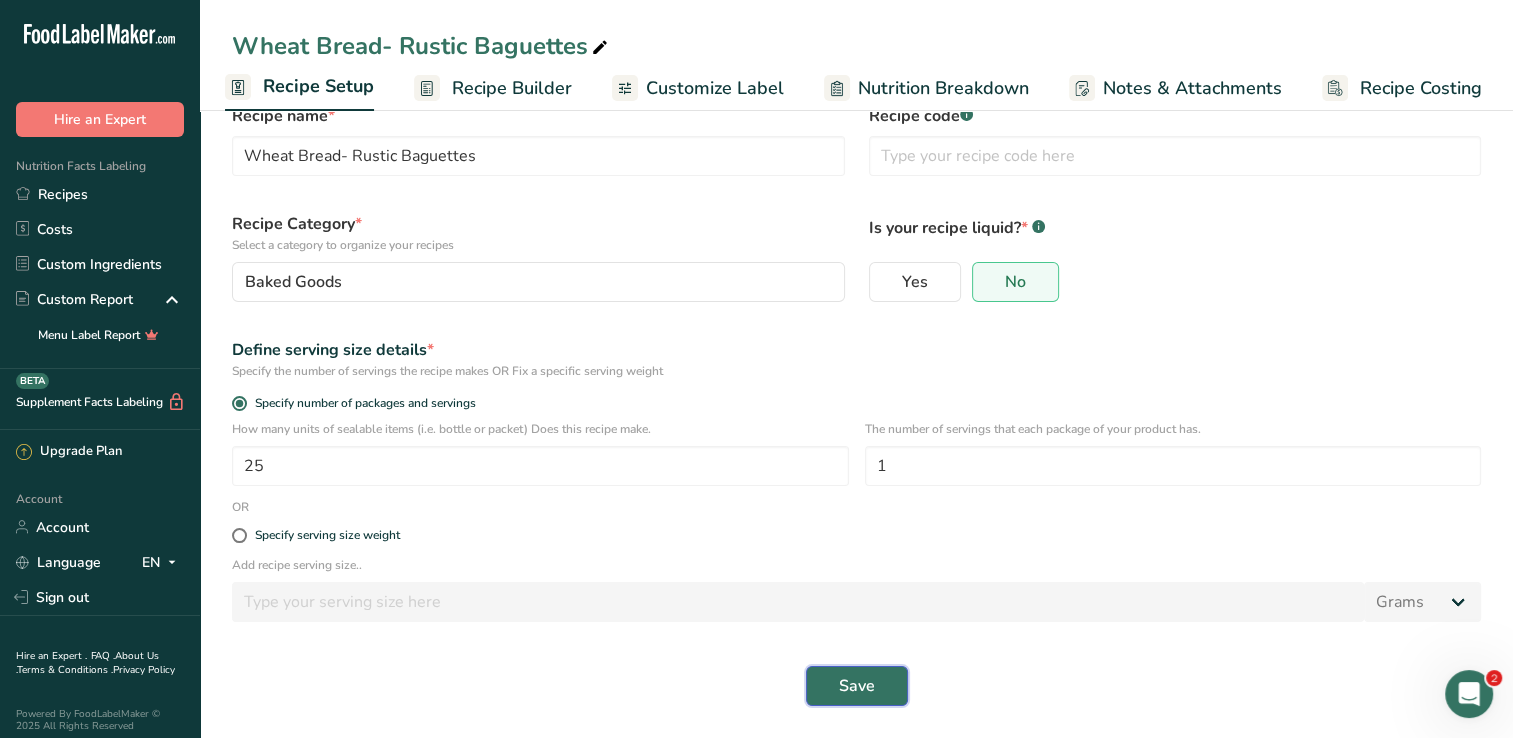 click on "Save" at bounding box center (857, 686) 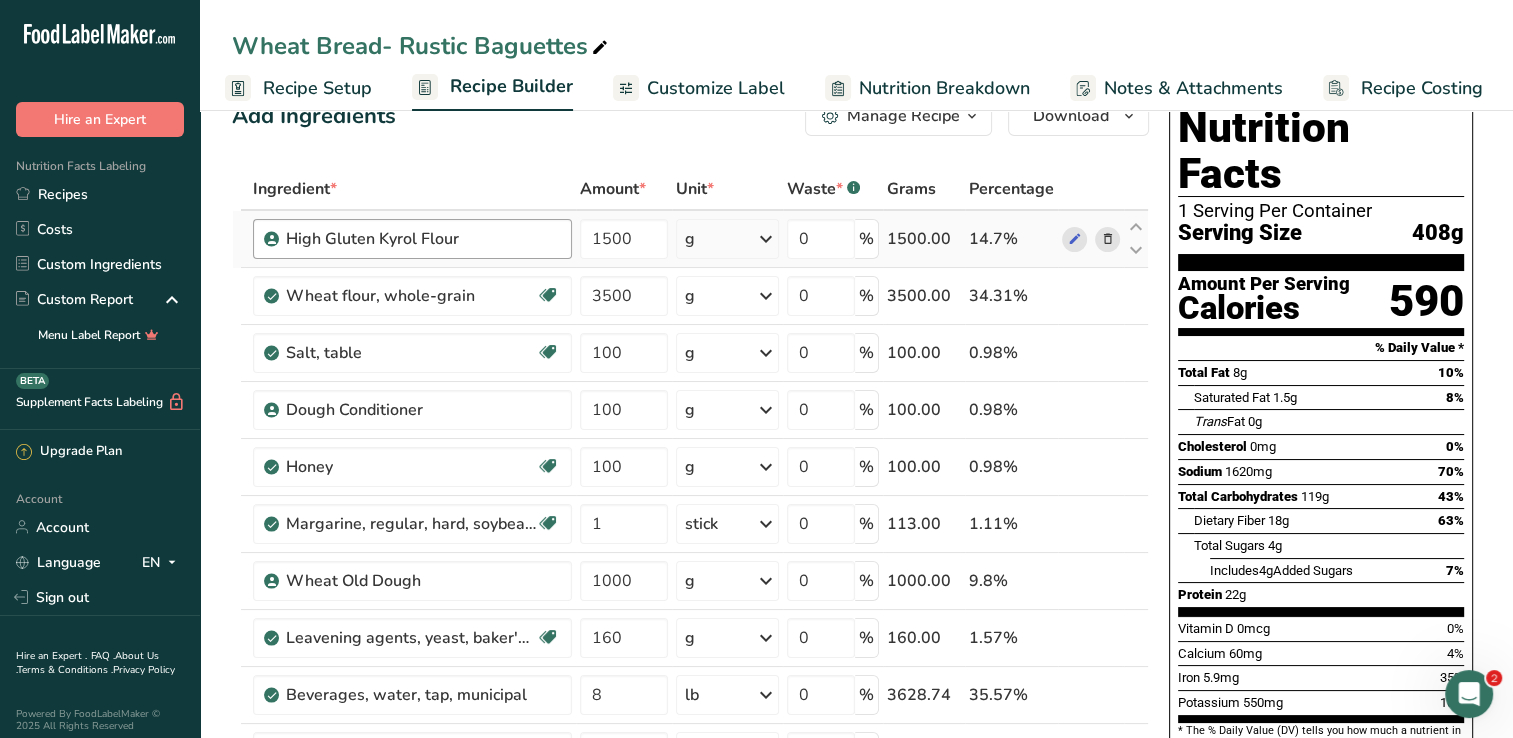 scroll, scrollTop: 48, scrollLeft: 0, axis: vertical 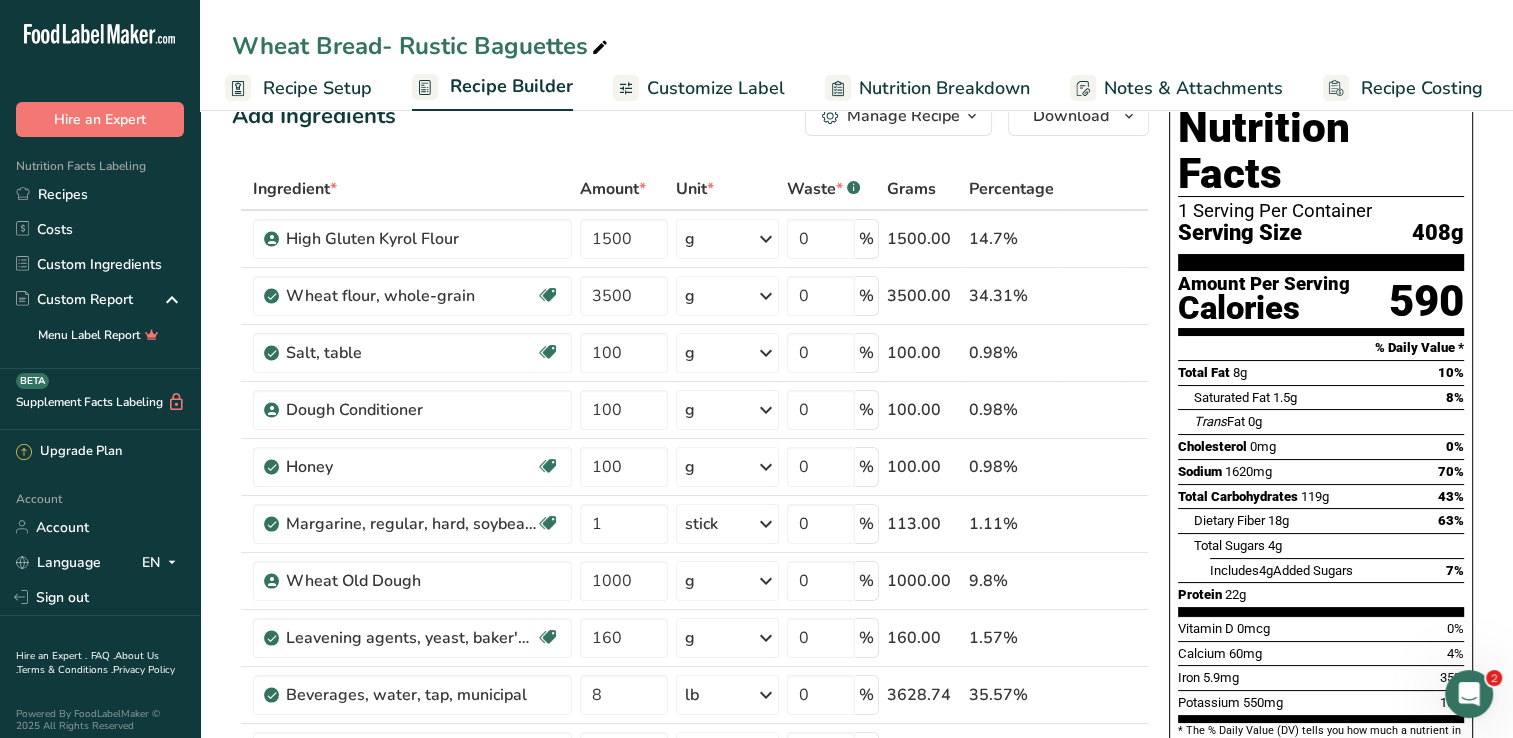 click on "Recipe Setup" at bounding box center (298, 88) 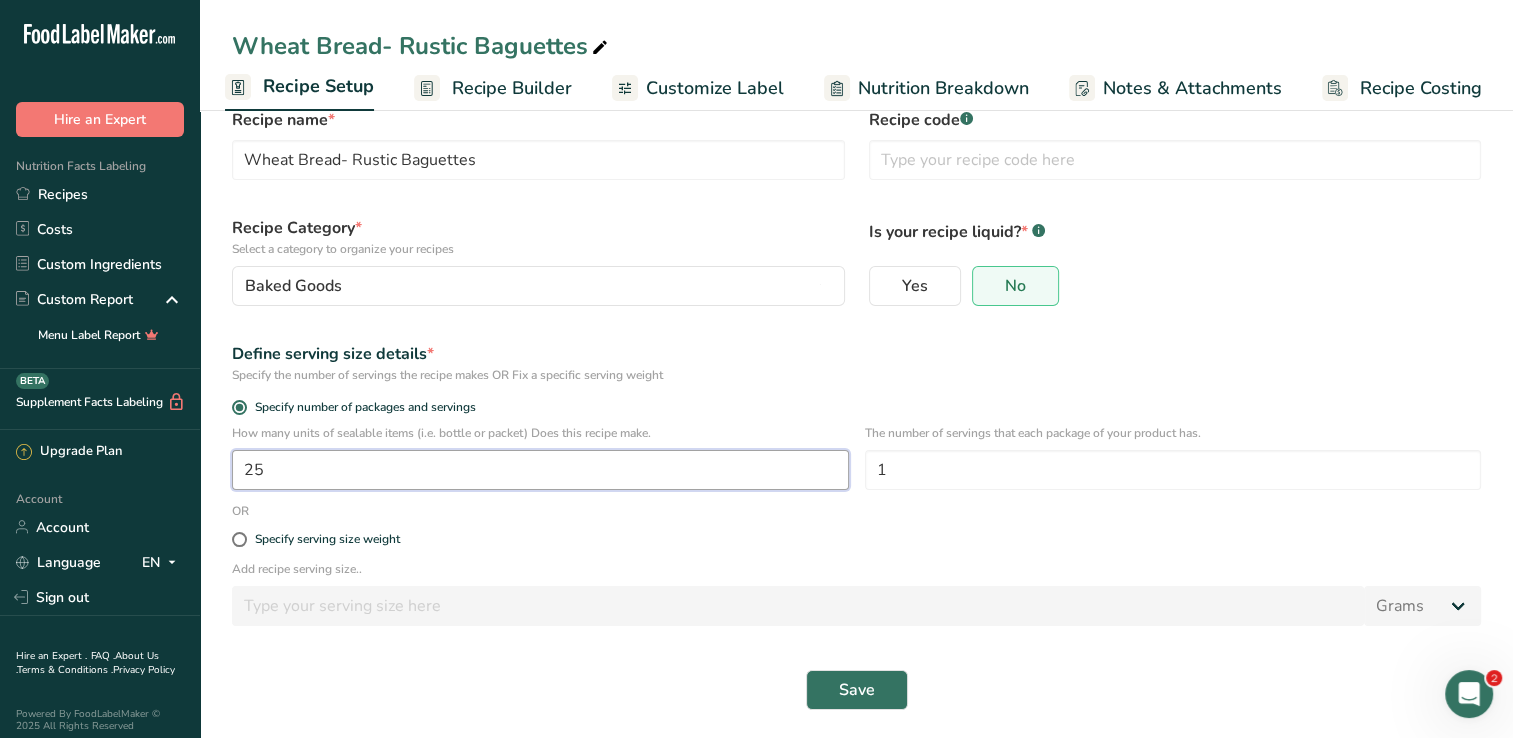 click on "25" at bounding box center [540, 470] 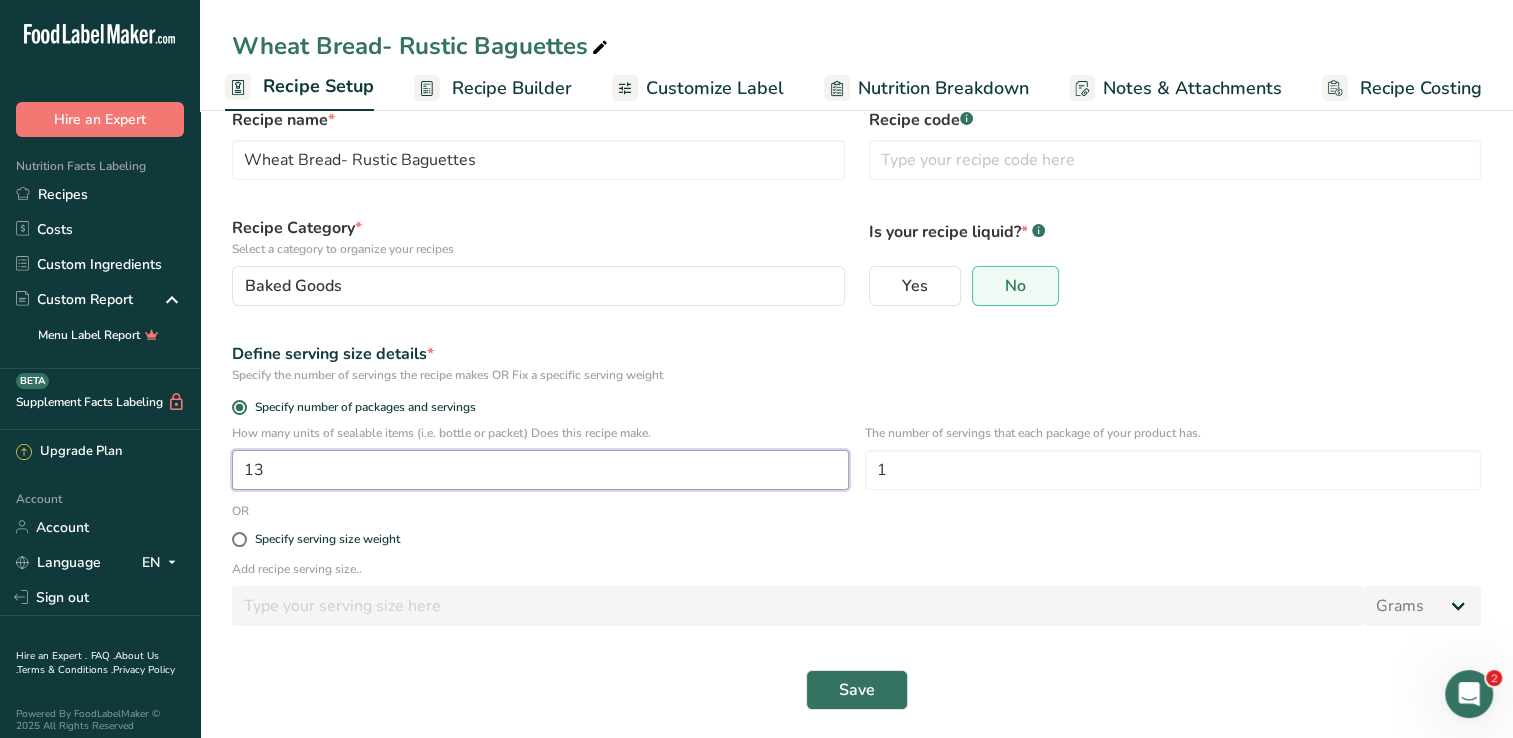 type on "1" 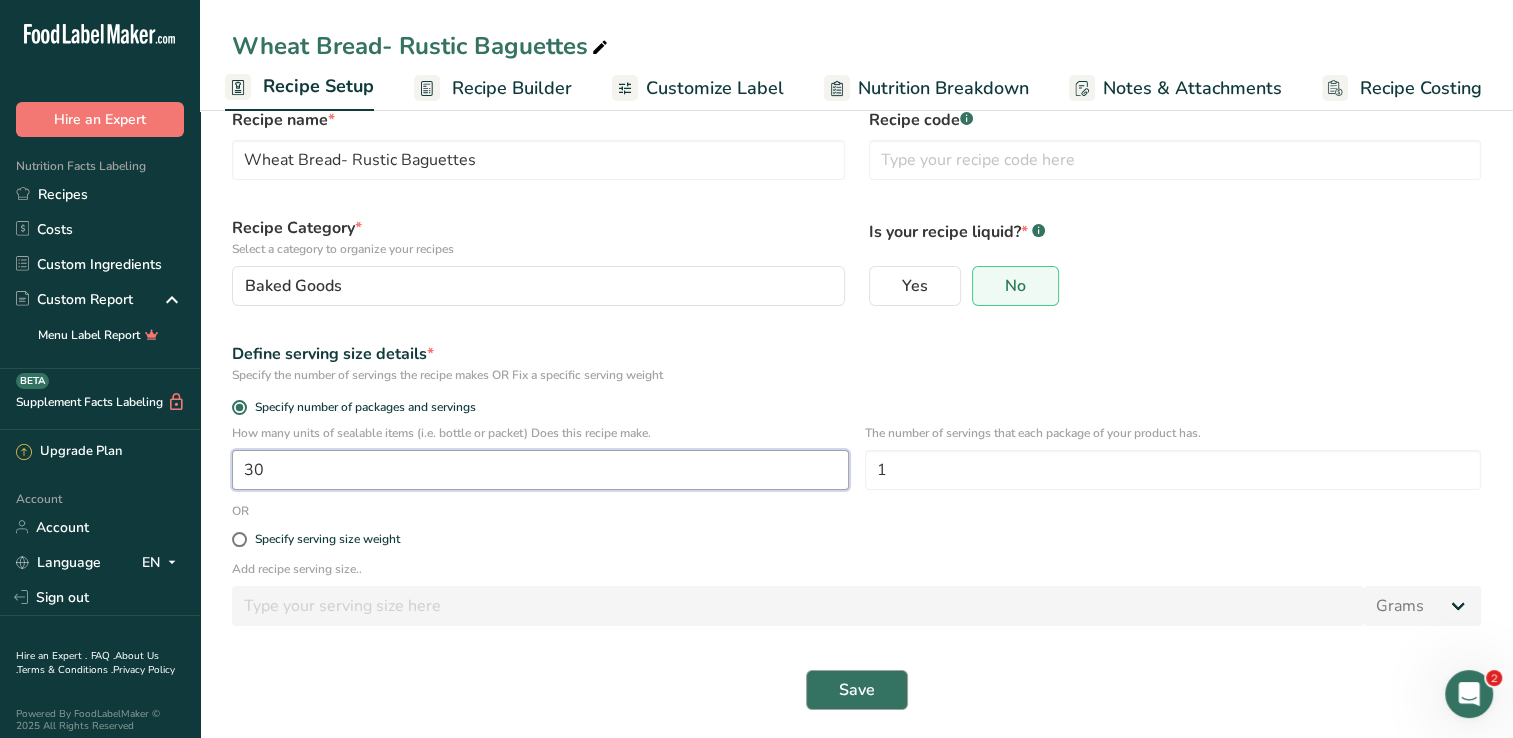 type on "30" 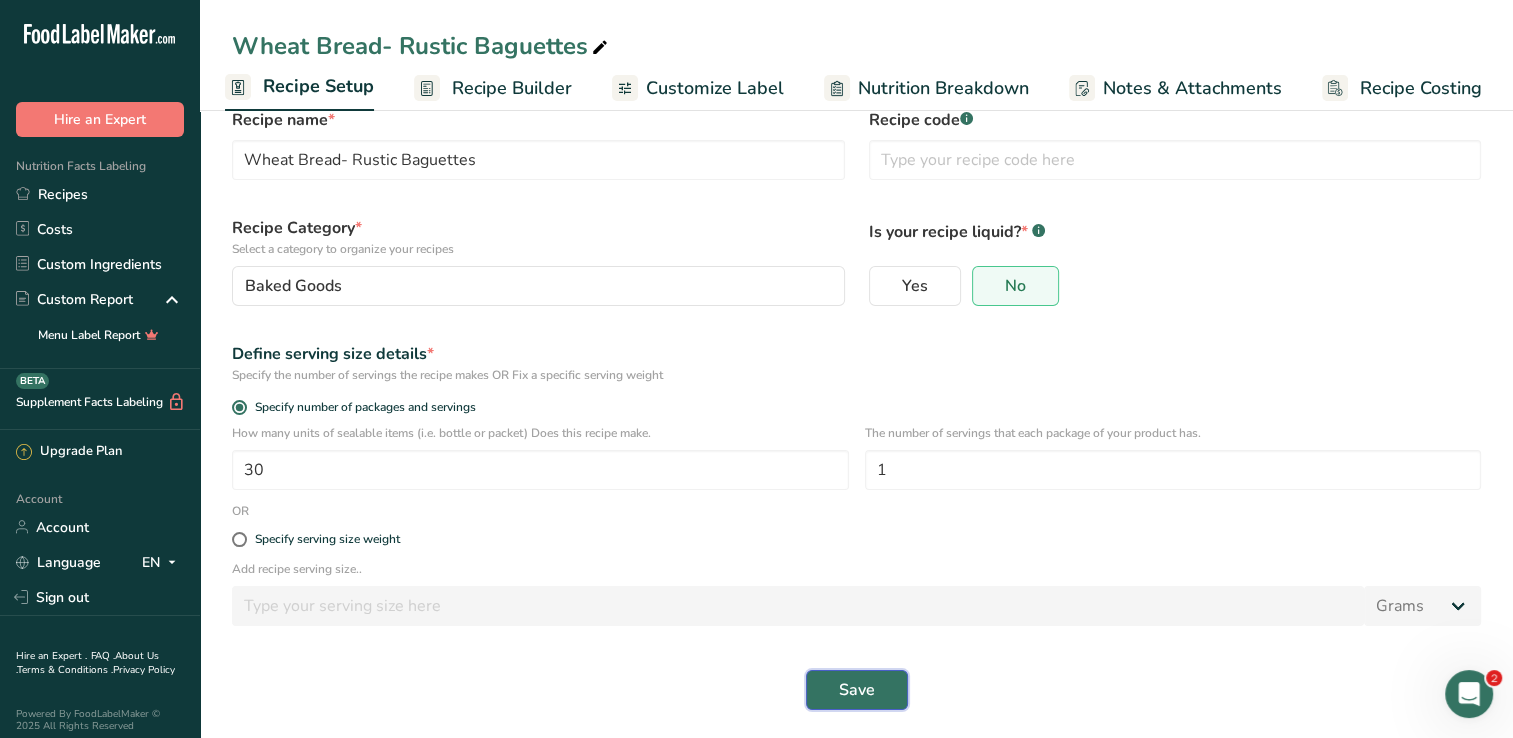 click on "Save" at bounding box center (857, 690) 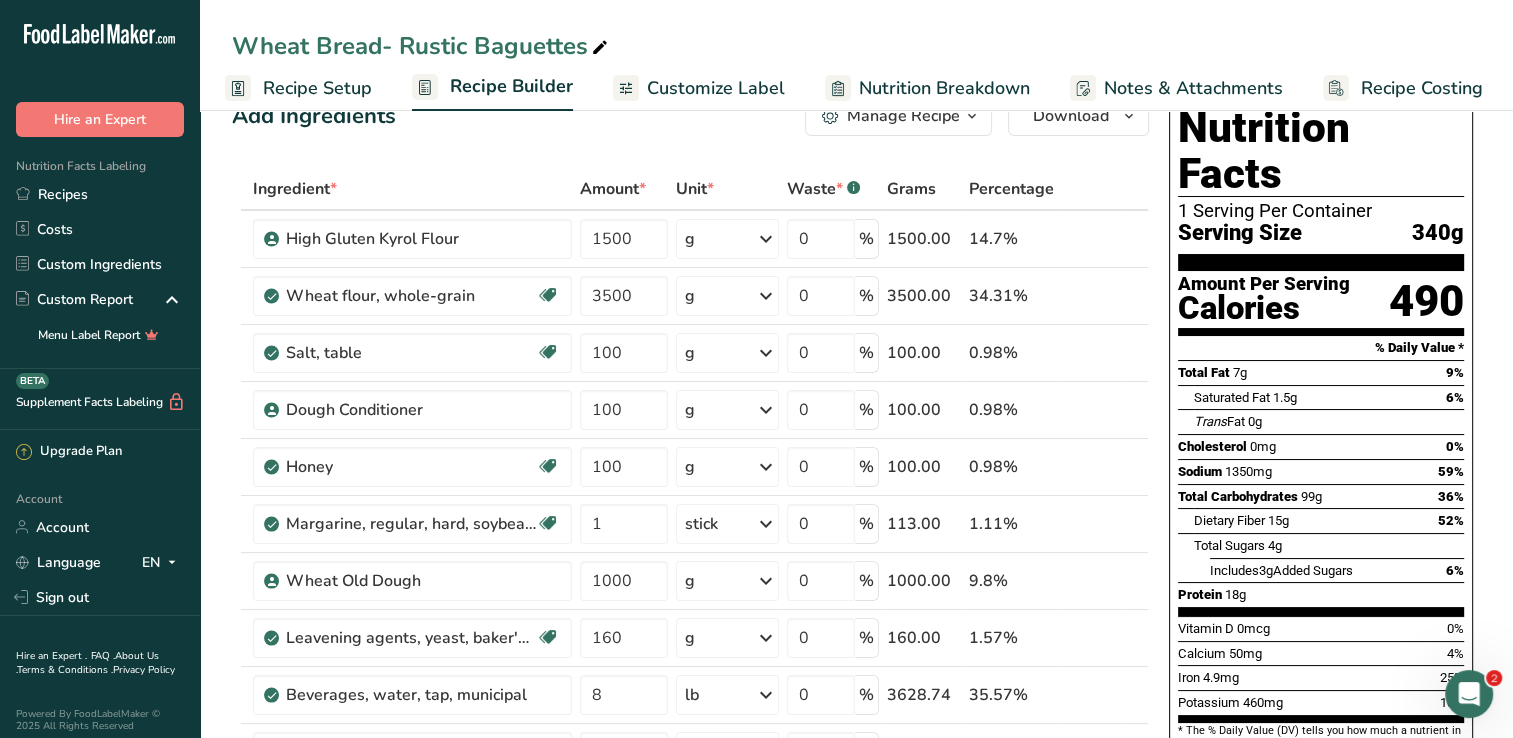 click on "Recipe Setup" at bounding box center (317, 88) 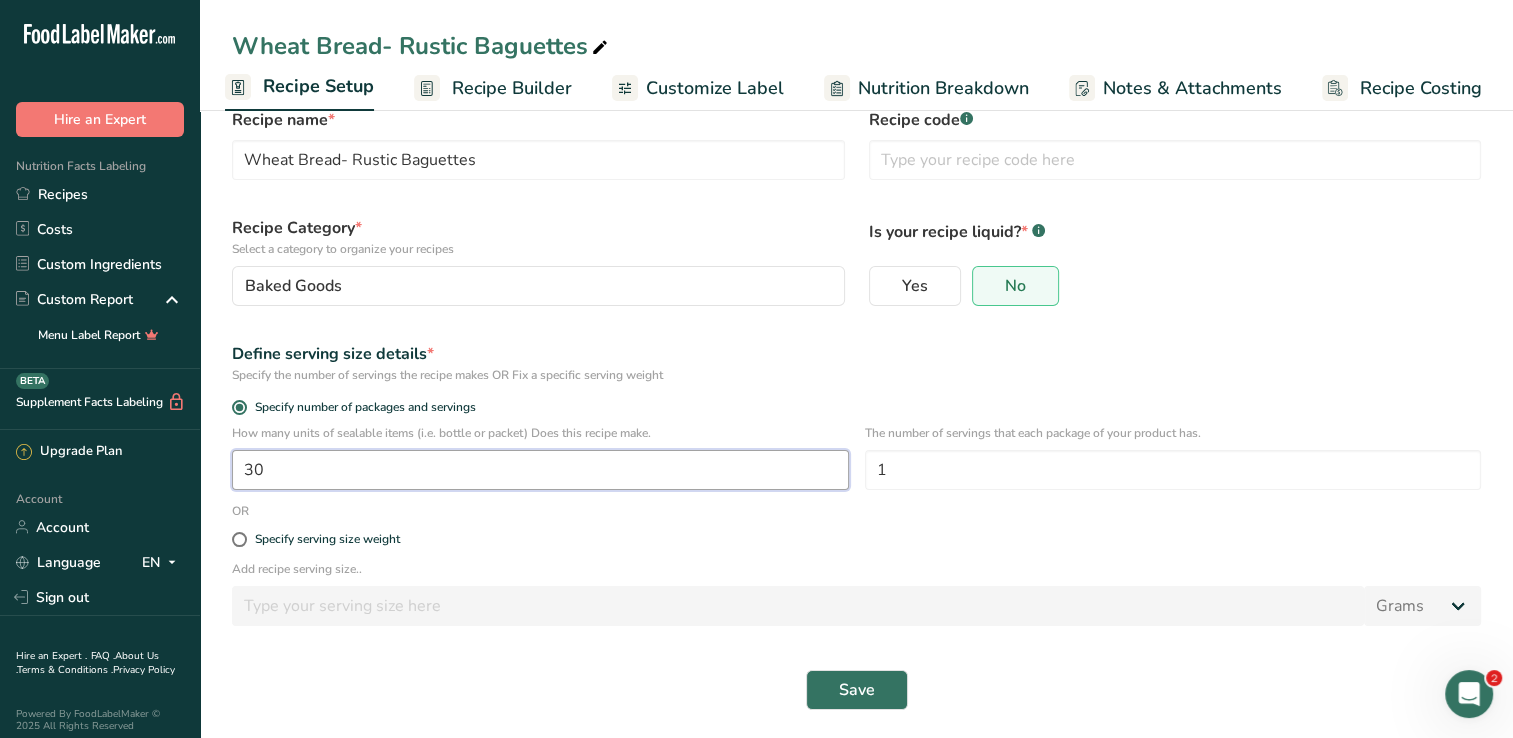click on "30" at bounding box center [540, 470] 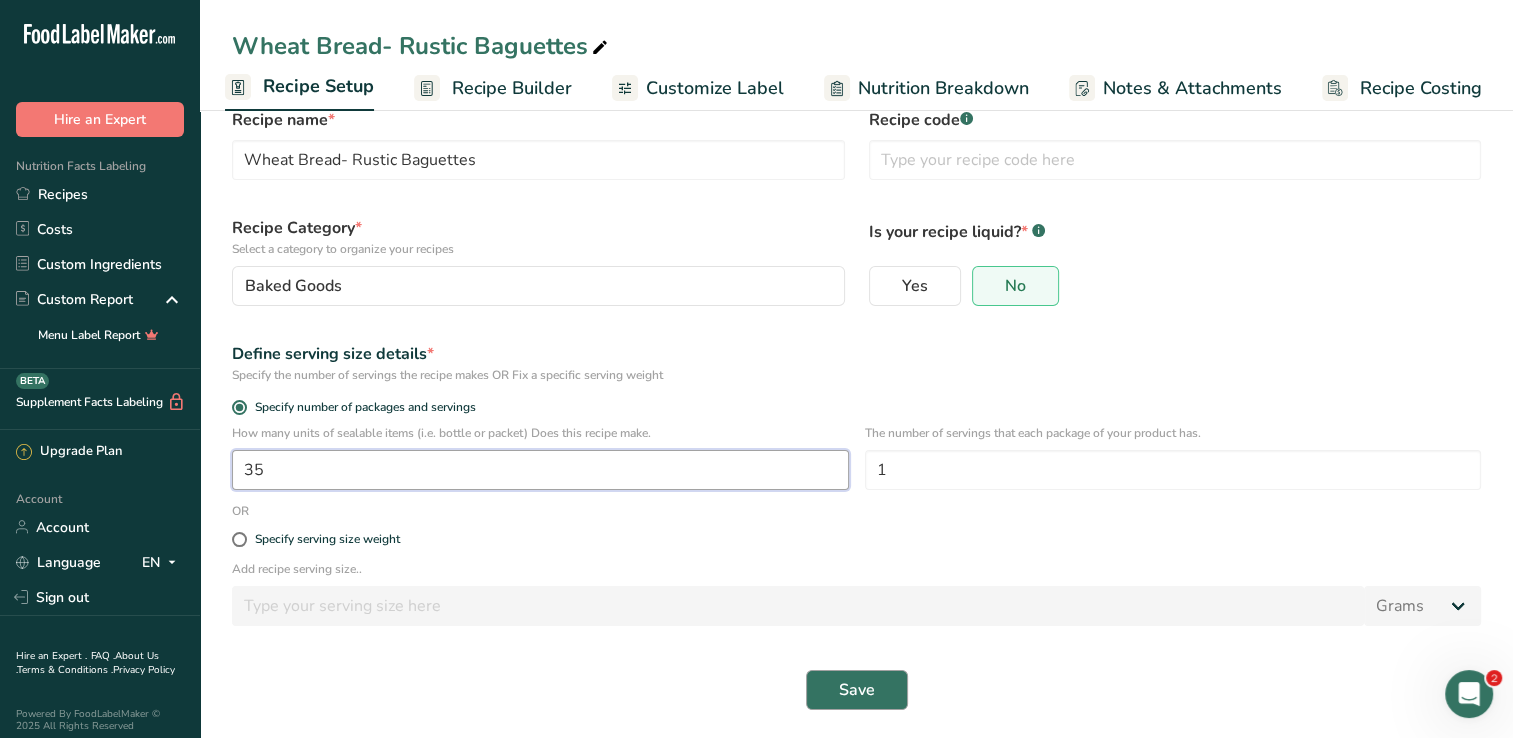 type on "35" 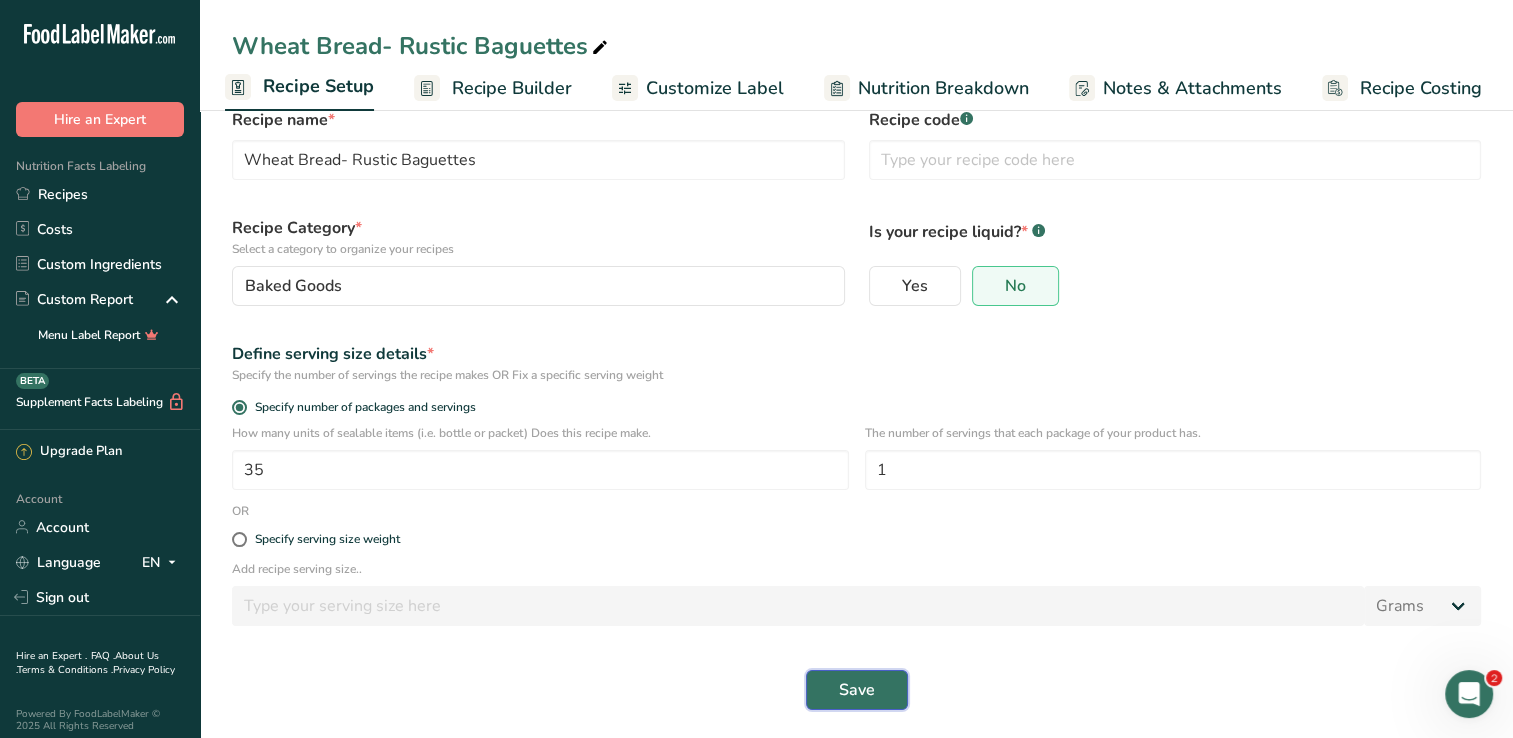 click on "Save" at bounding box center [857, 690] 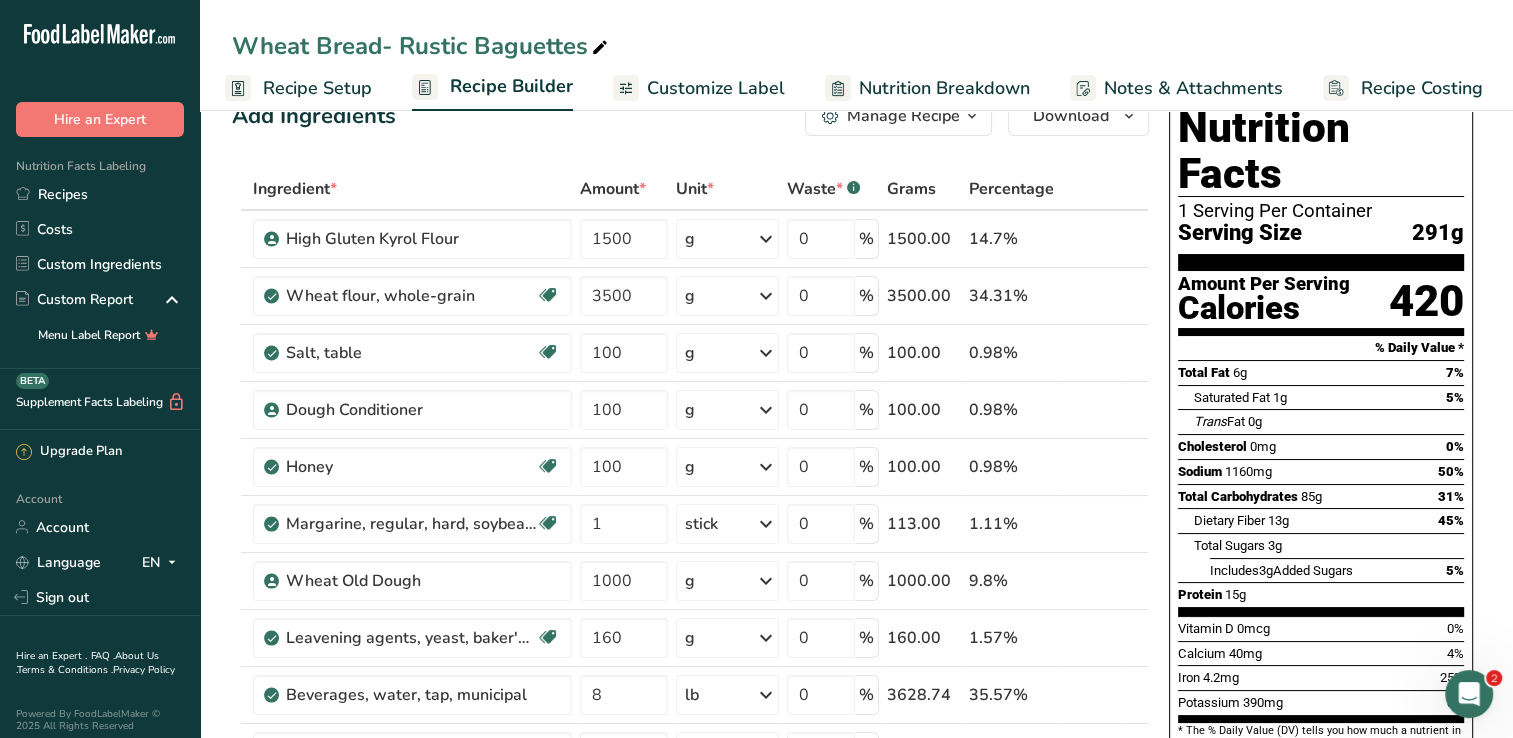 click on "Recipe Setup" at bounding box center (317, 88) 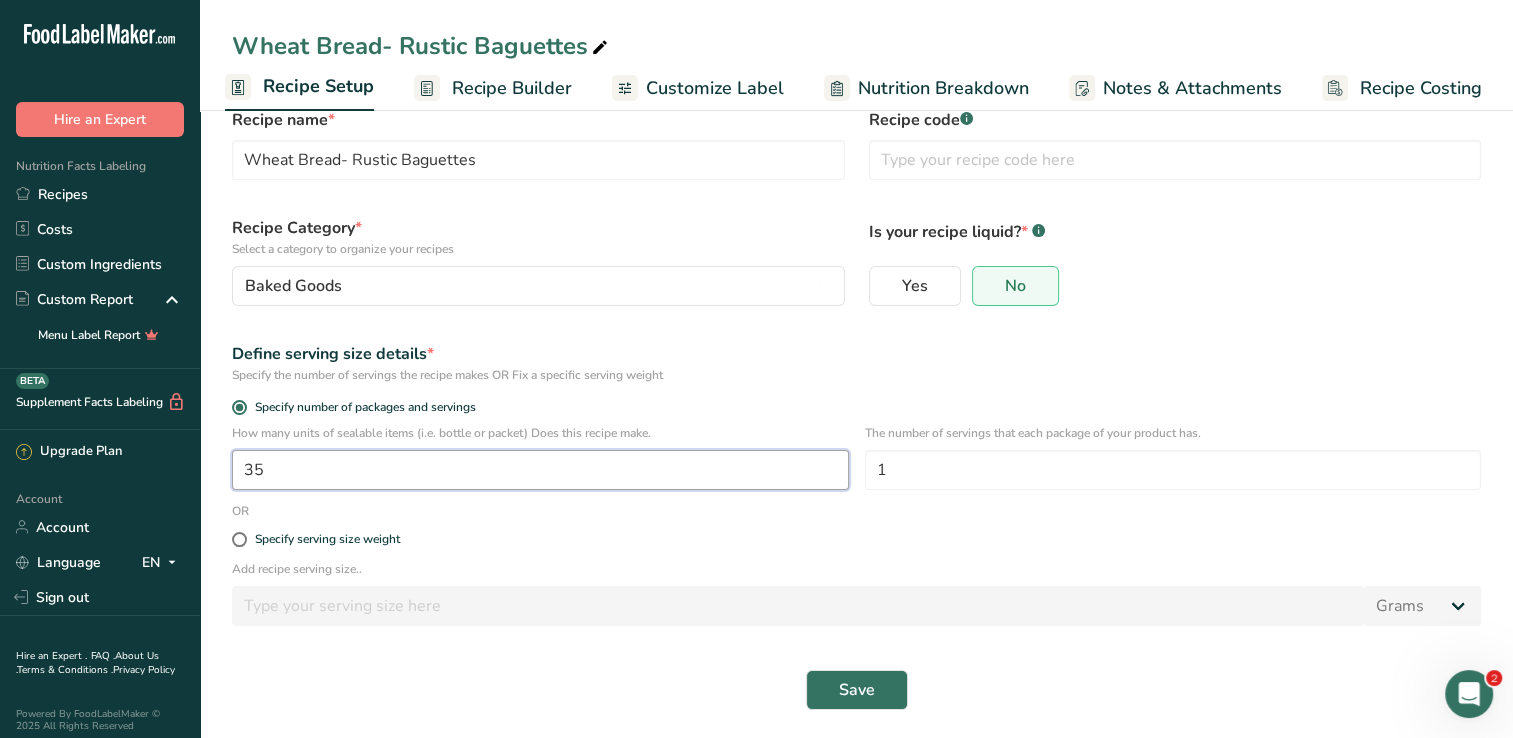 click on "35" at bounding box center [540, 470] 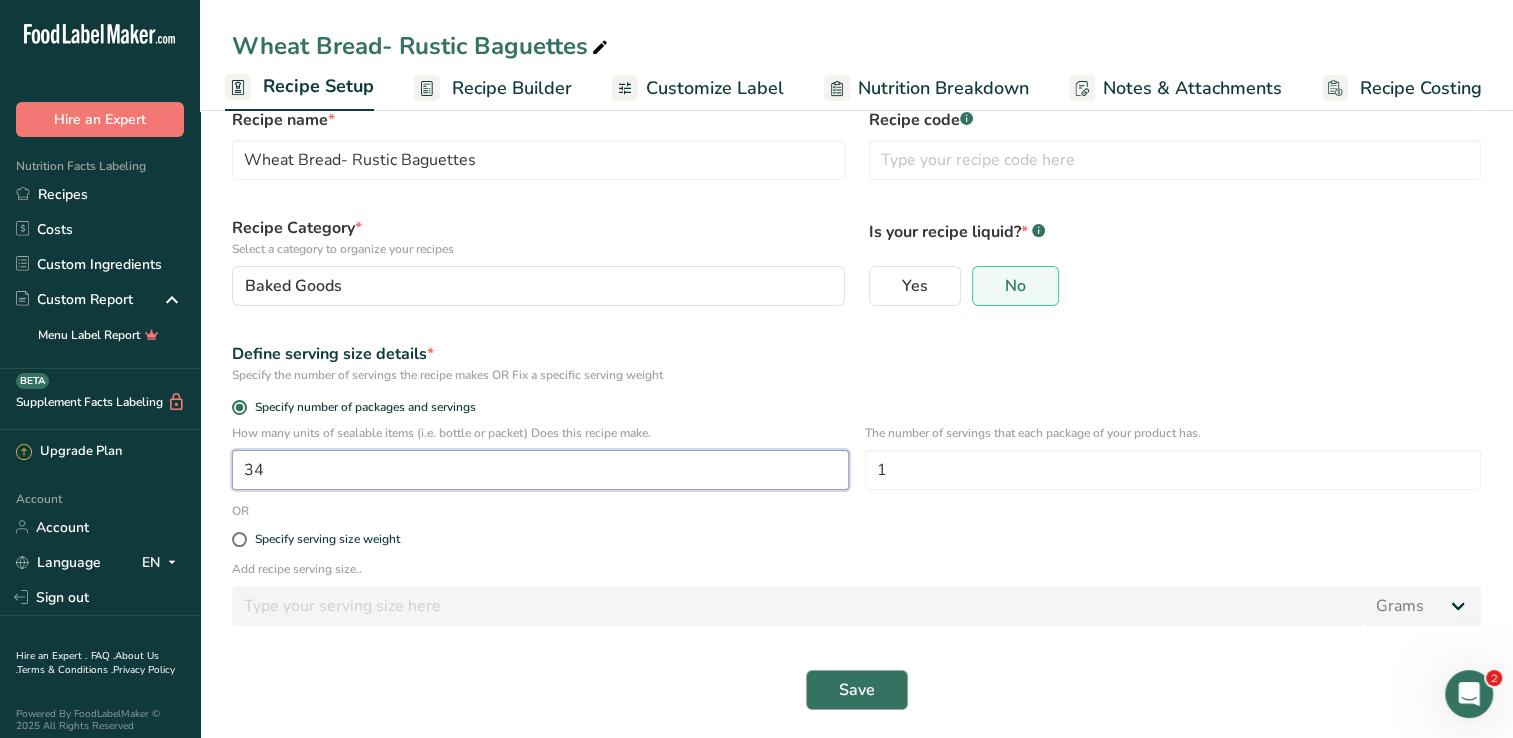 type on "34" 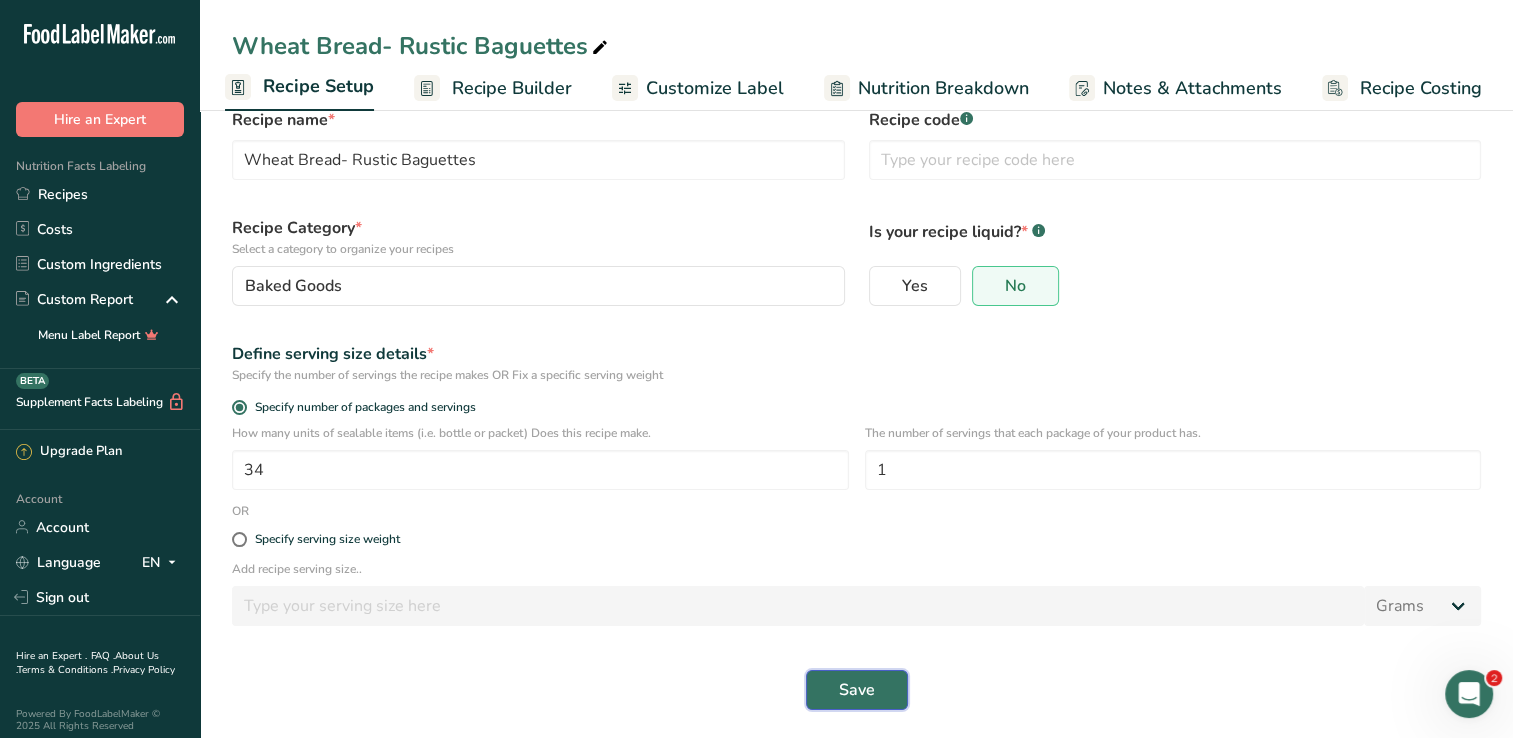 click on "Save" at bounding box center (857, 690) 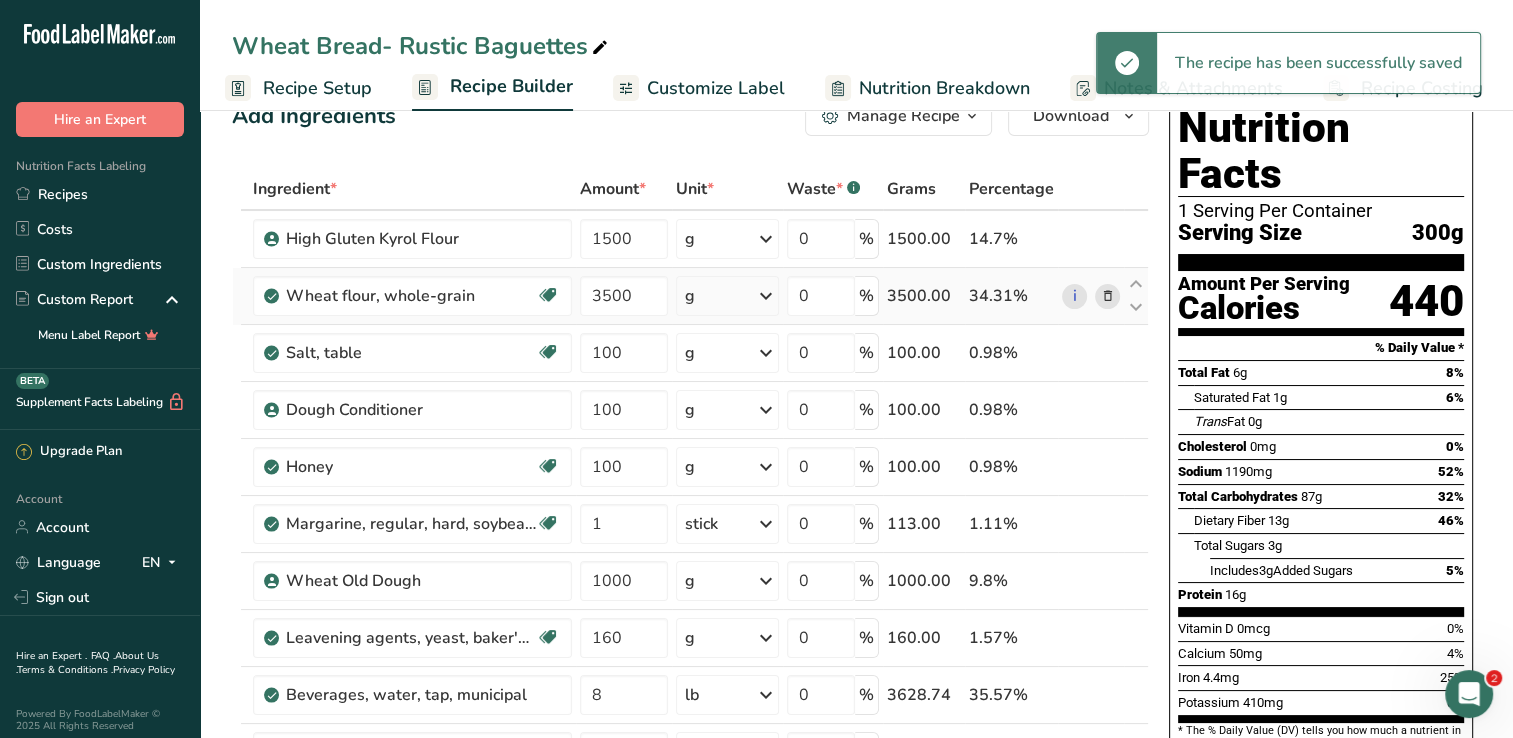 scroll, scrollTop: 0, scrollLeft: 0, axis: both 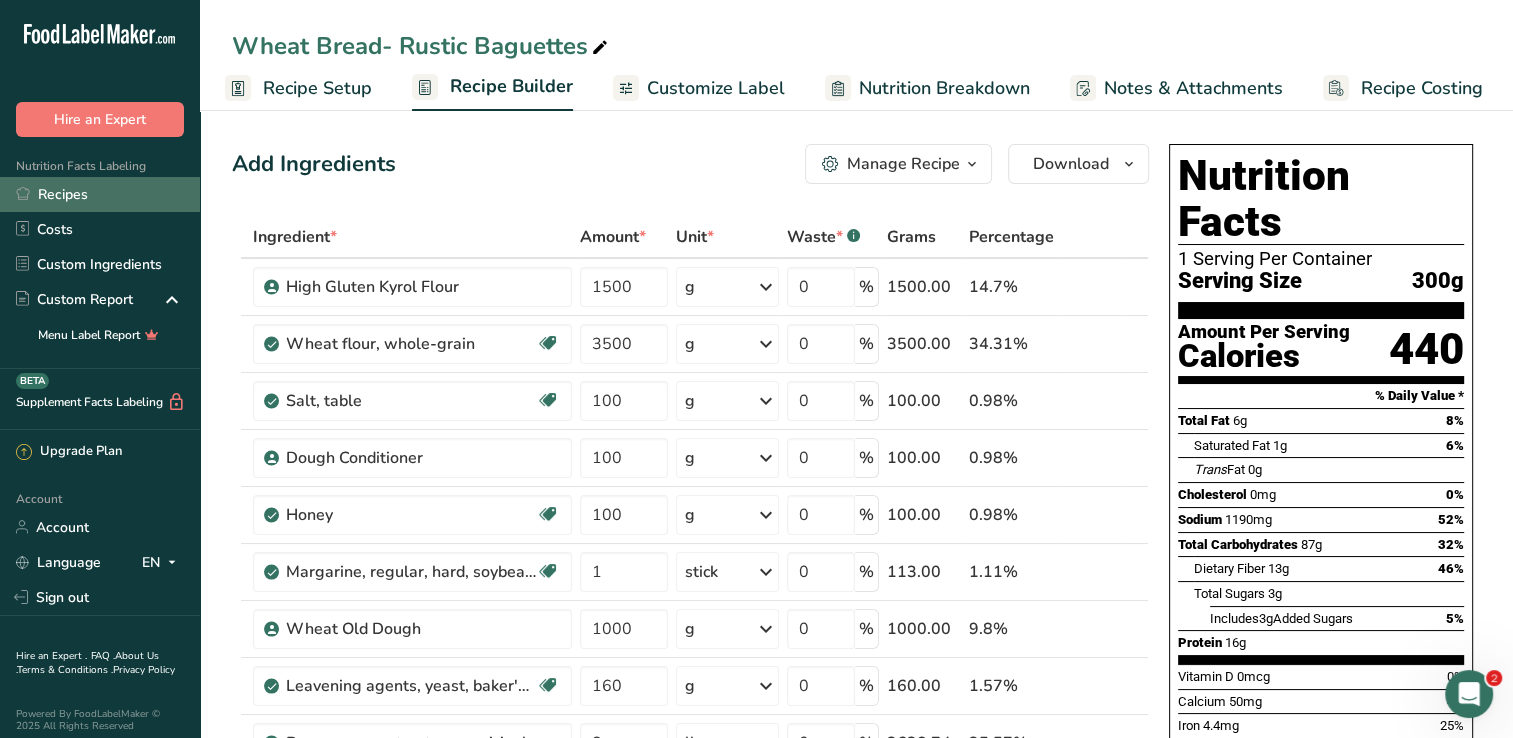 click on "Recipes" at bounding box center [100, 194] 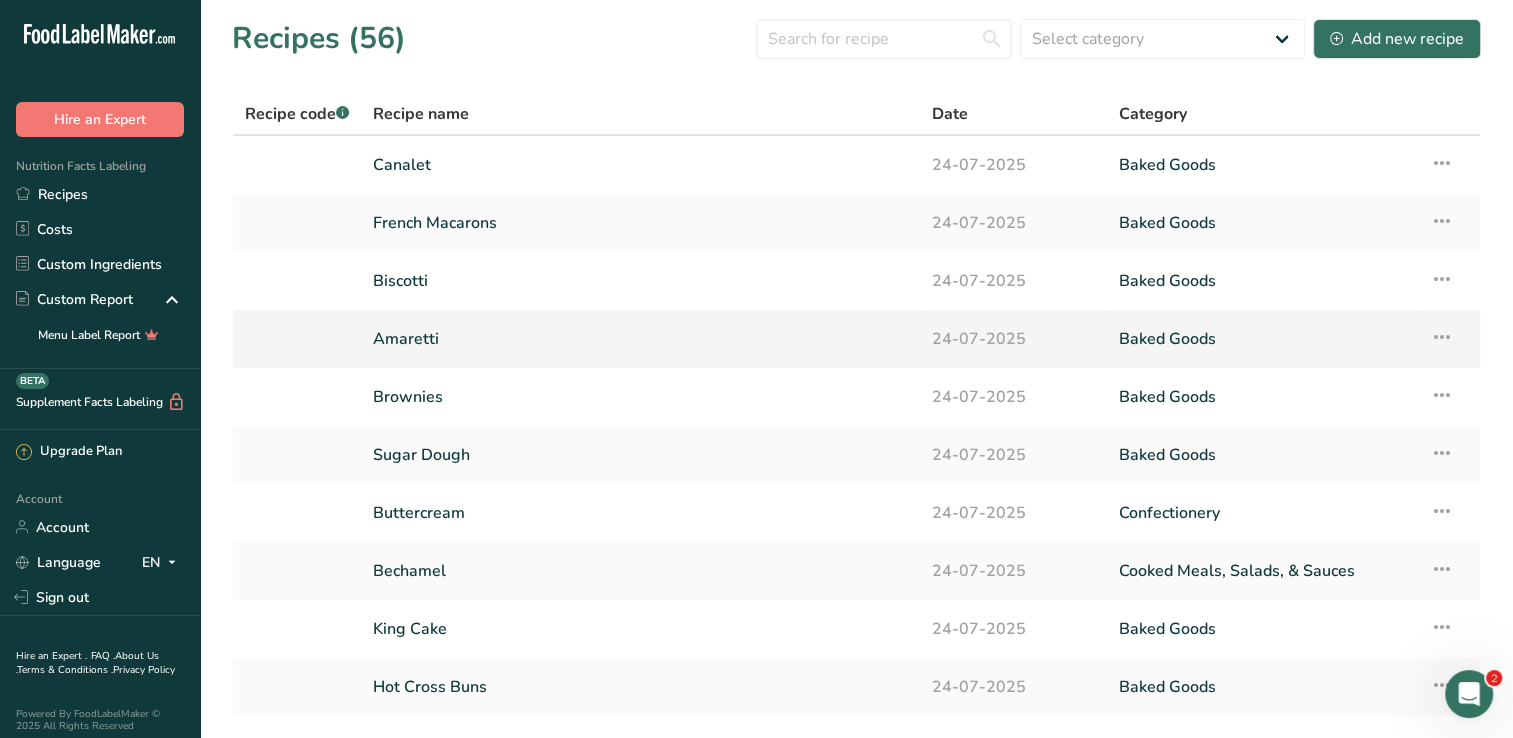 scroll, scrollTop: 137, scrollLeft: 0, axis: vertical 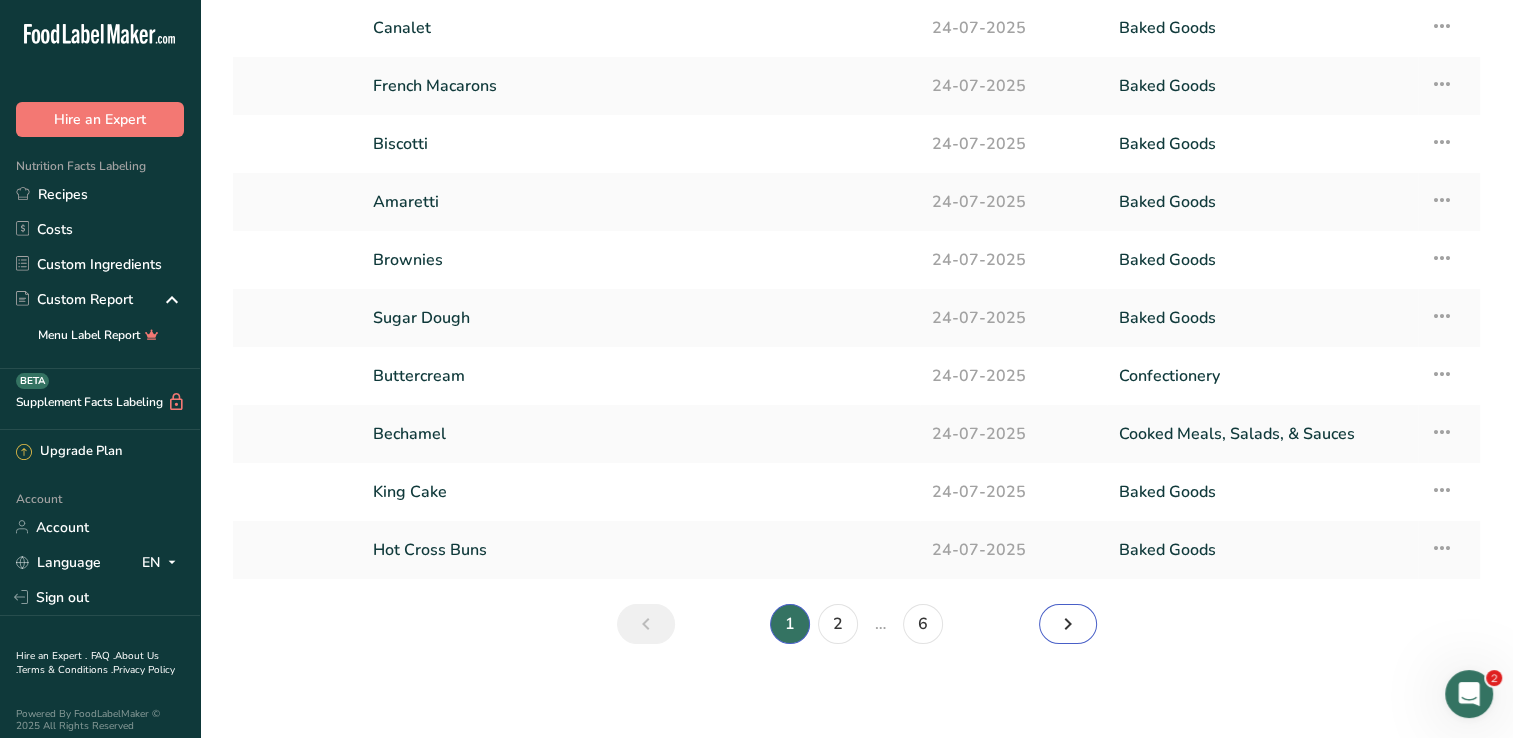 click at bounding box center (1068, 624) 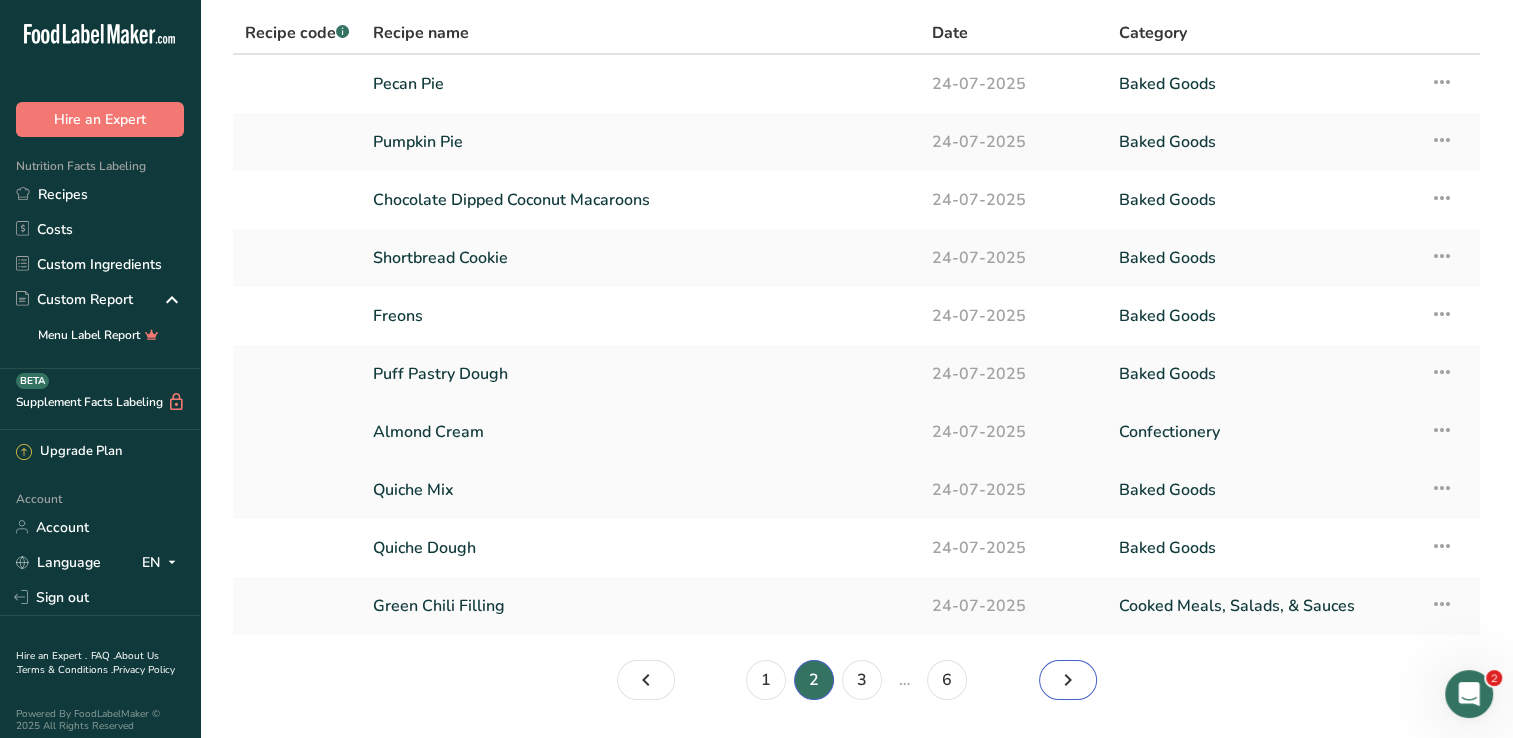 scroll, scrollTop: 104, scrollLeft: 0, axis: vertical 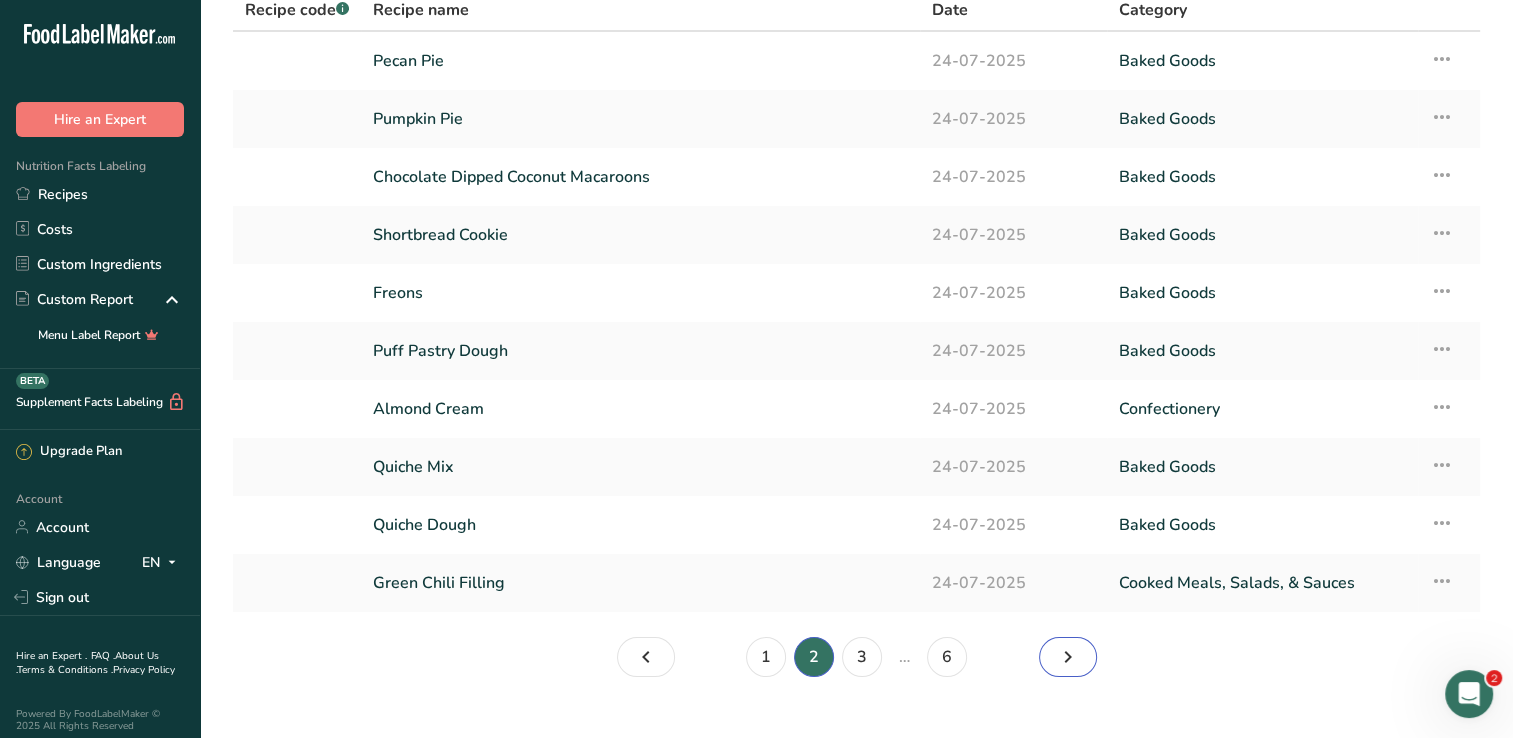click at bounding box center [1068, 657] 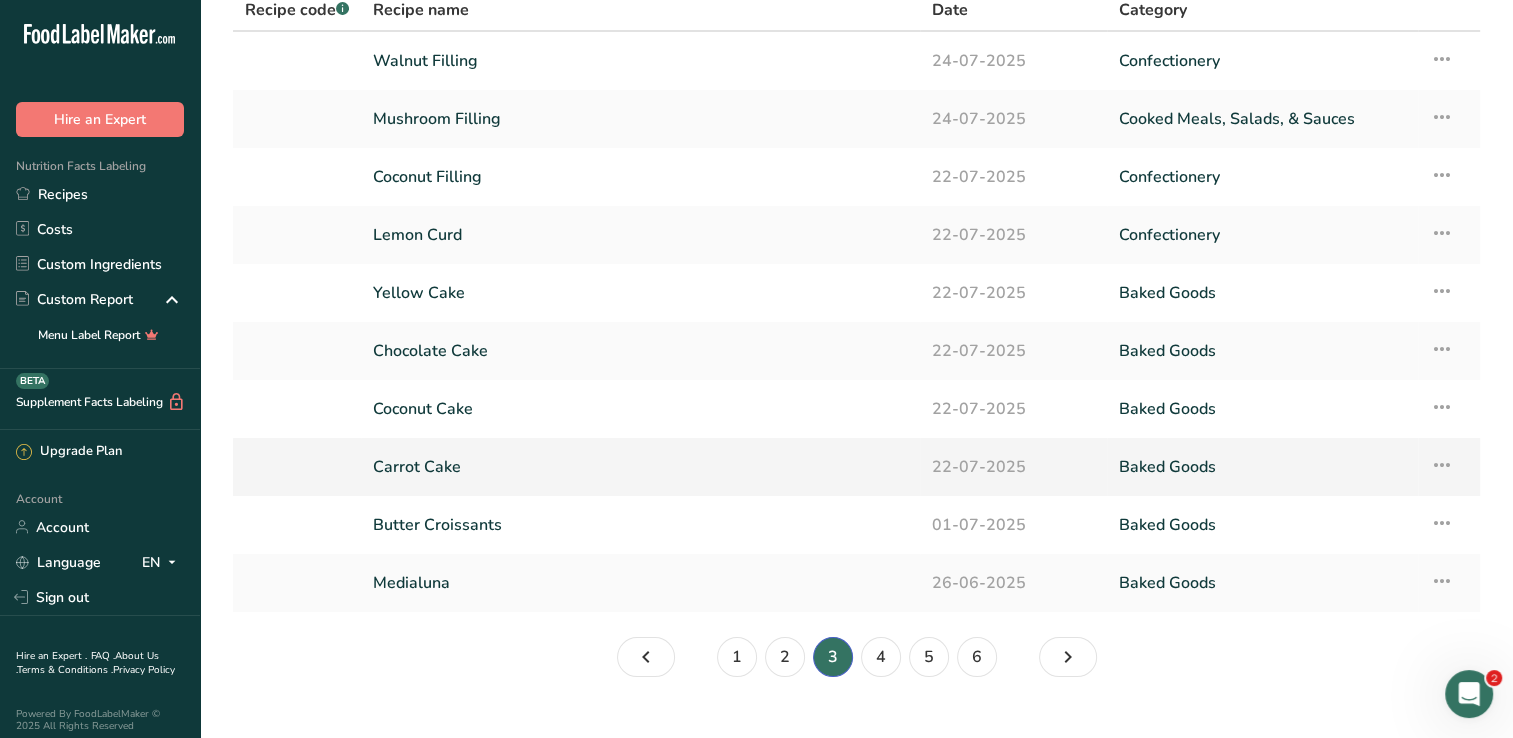 click on "Carrot Cake" at bounding box center [640, 467] 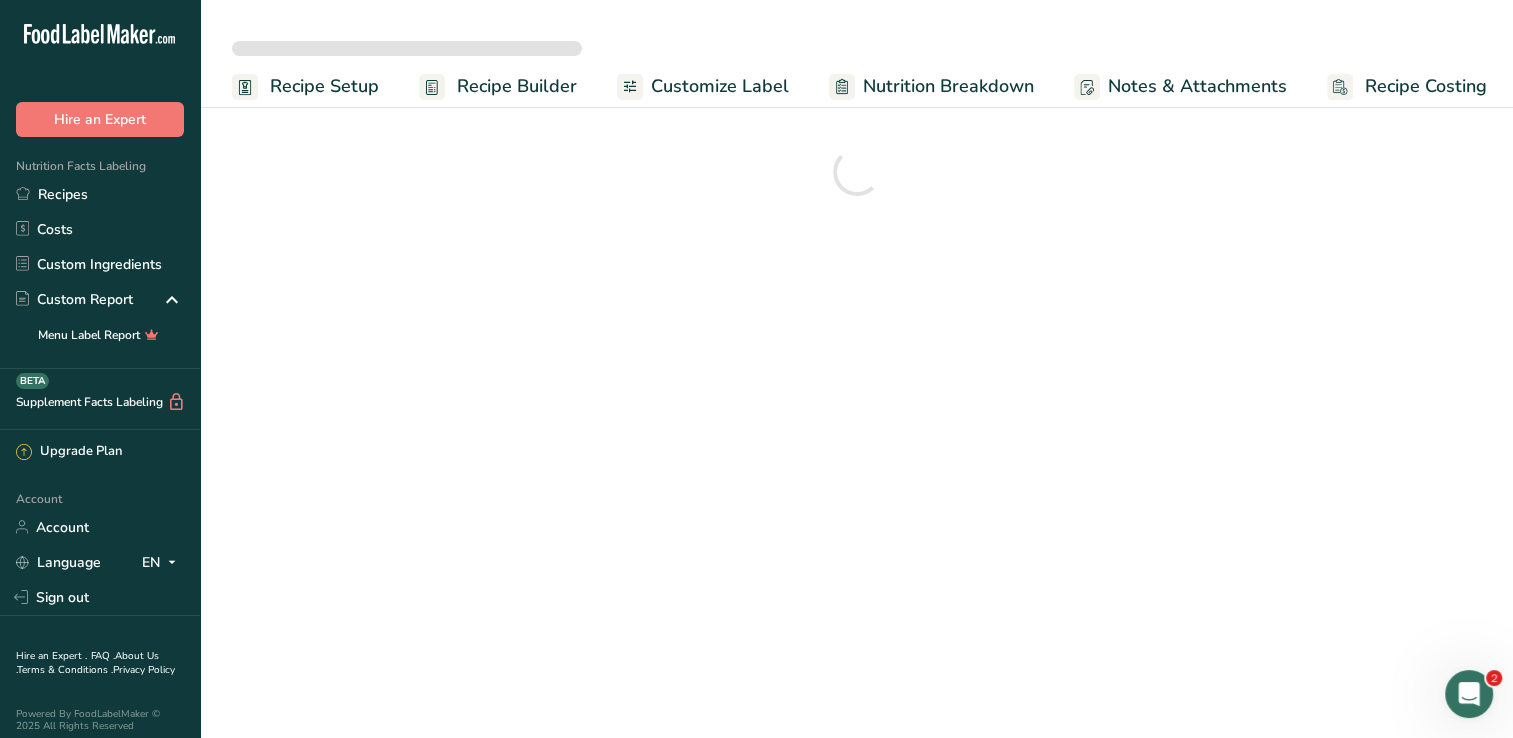 scroll, scrollTop: 0, scrollLeft: 0, axis: both 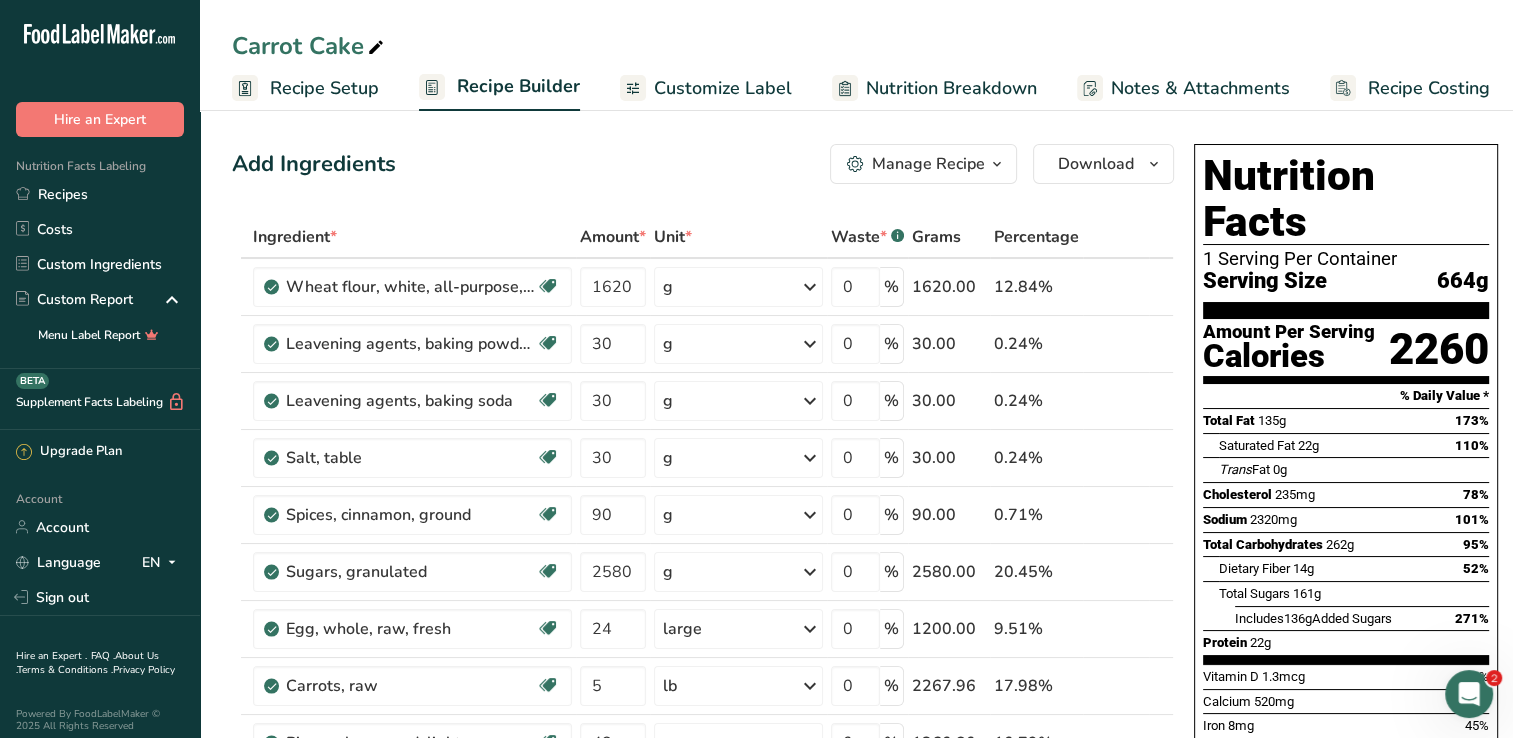 click on "Recipe Costing" at bounding box center (1429, 88) 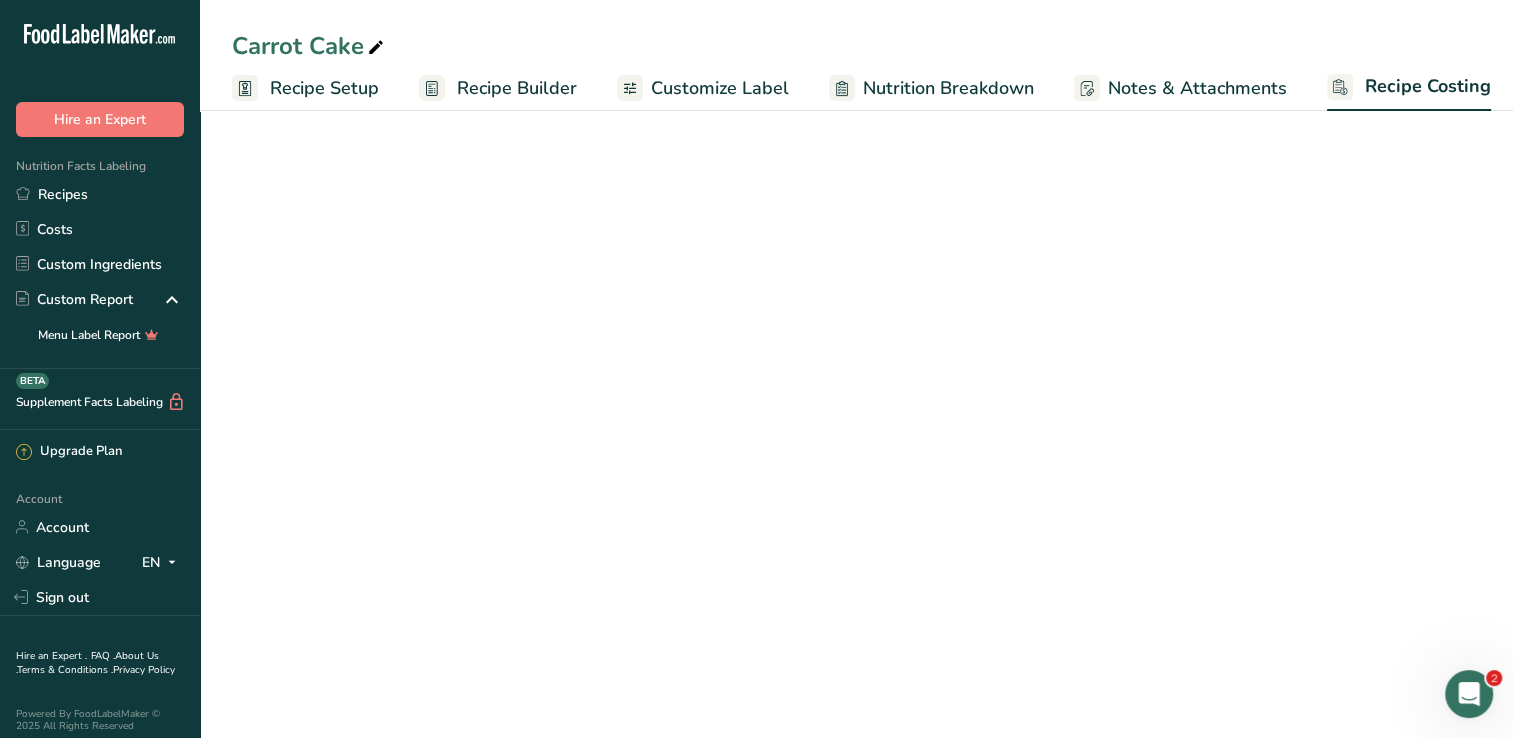 scroll, scrollTop: 0, scrollLeft: 8, axis: horizontal 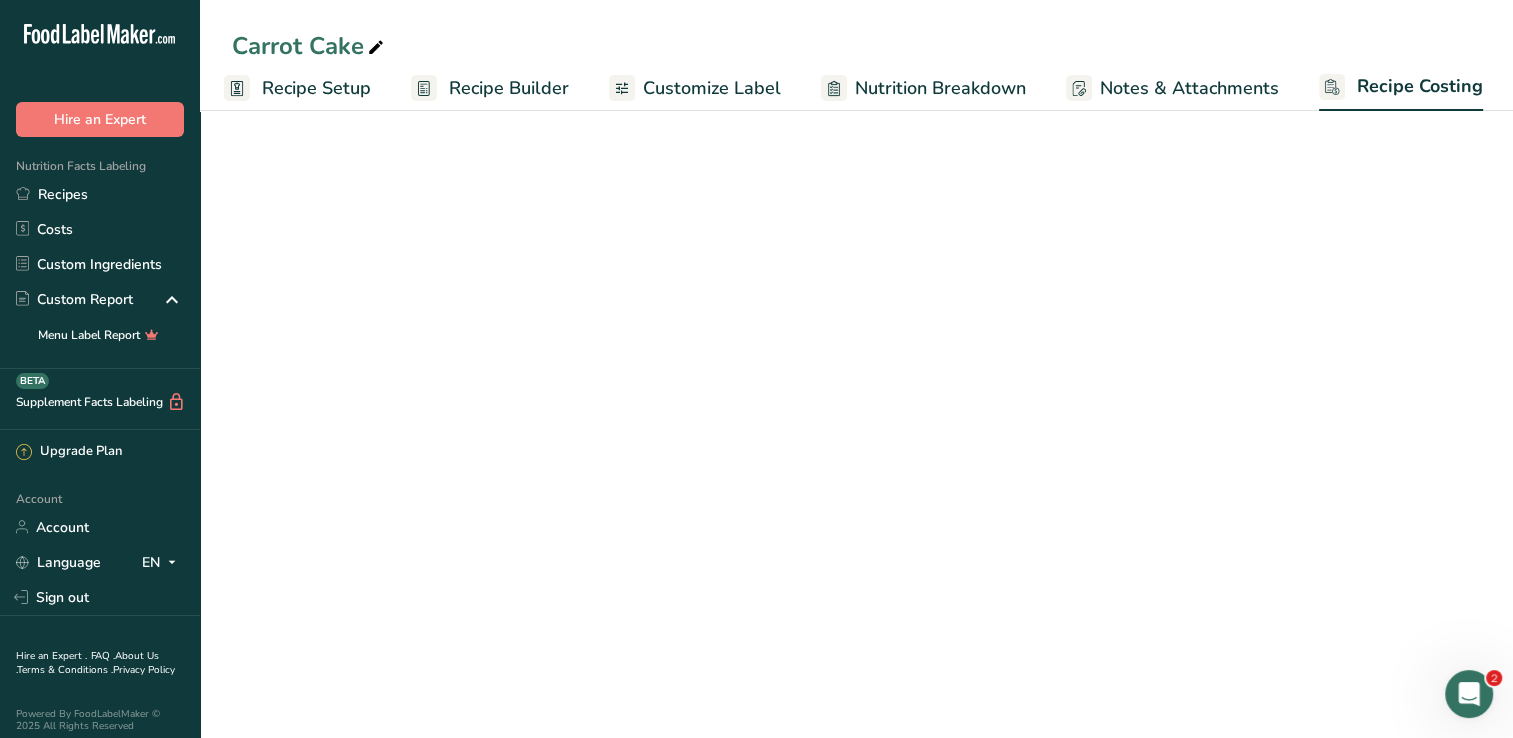 select on "12" 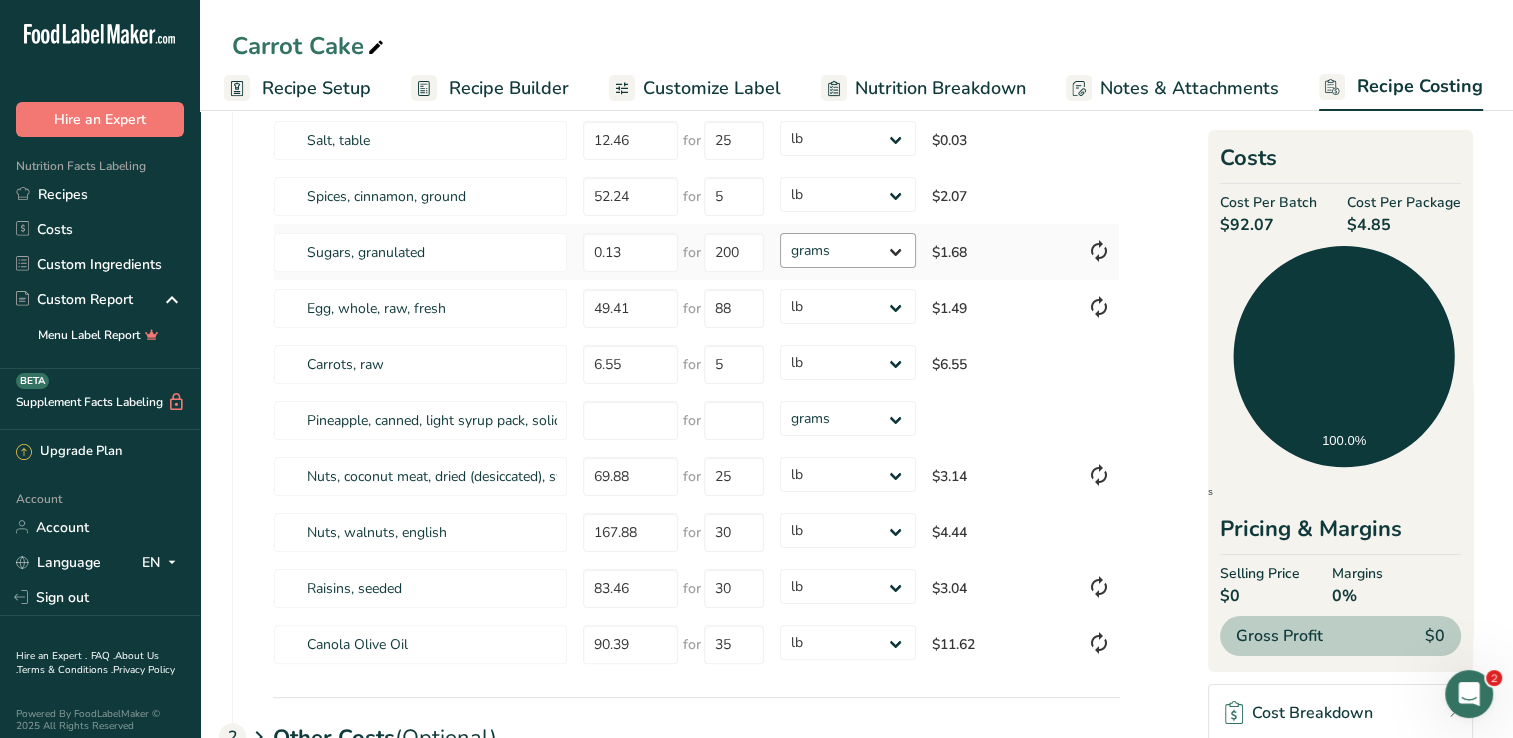 scroll, scrollTop: 334, scrollLeft: 0, axis: vertical 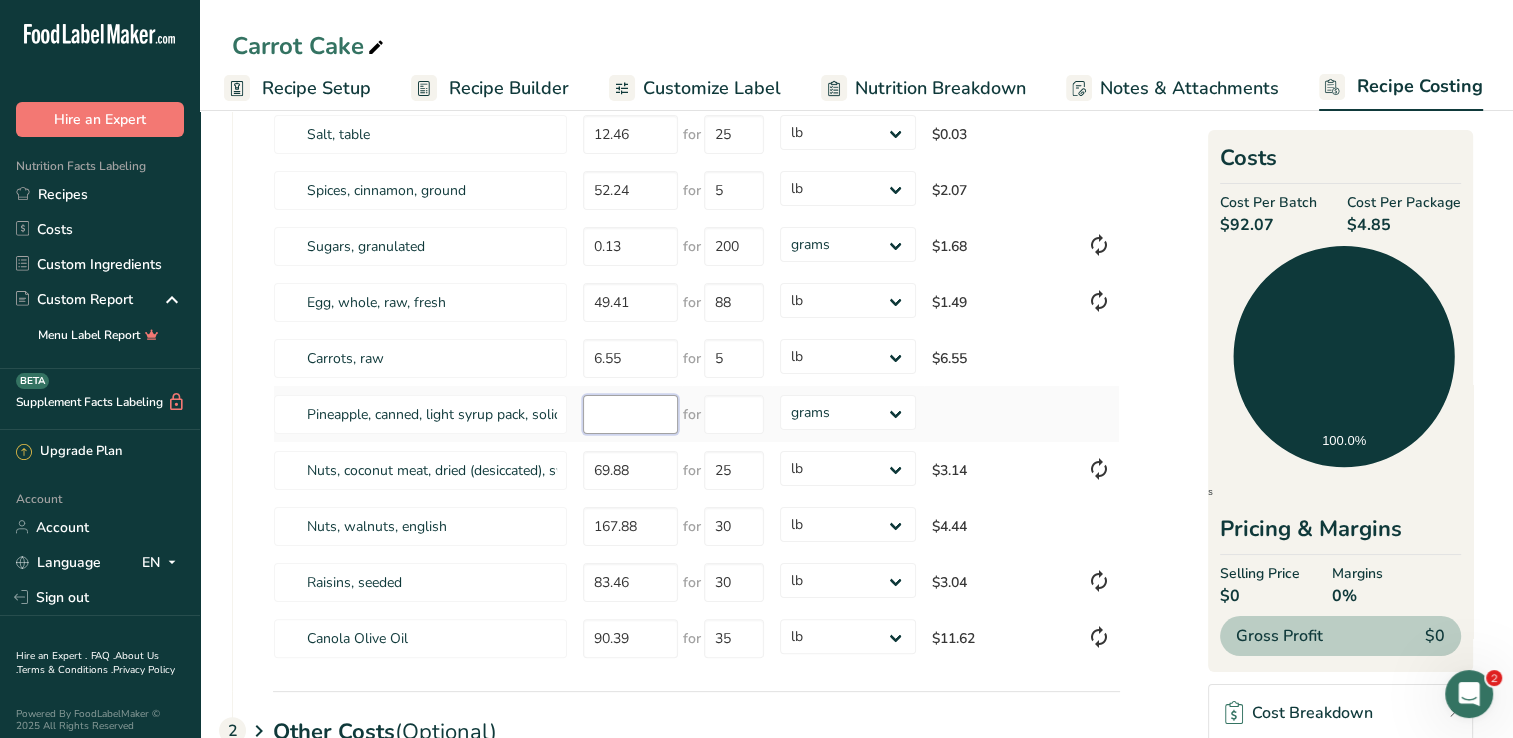 click at bounding box center [630, 414] 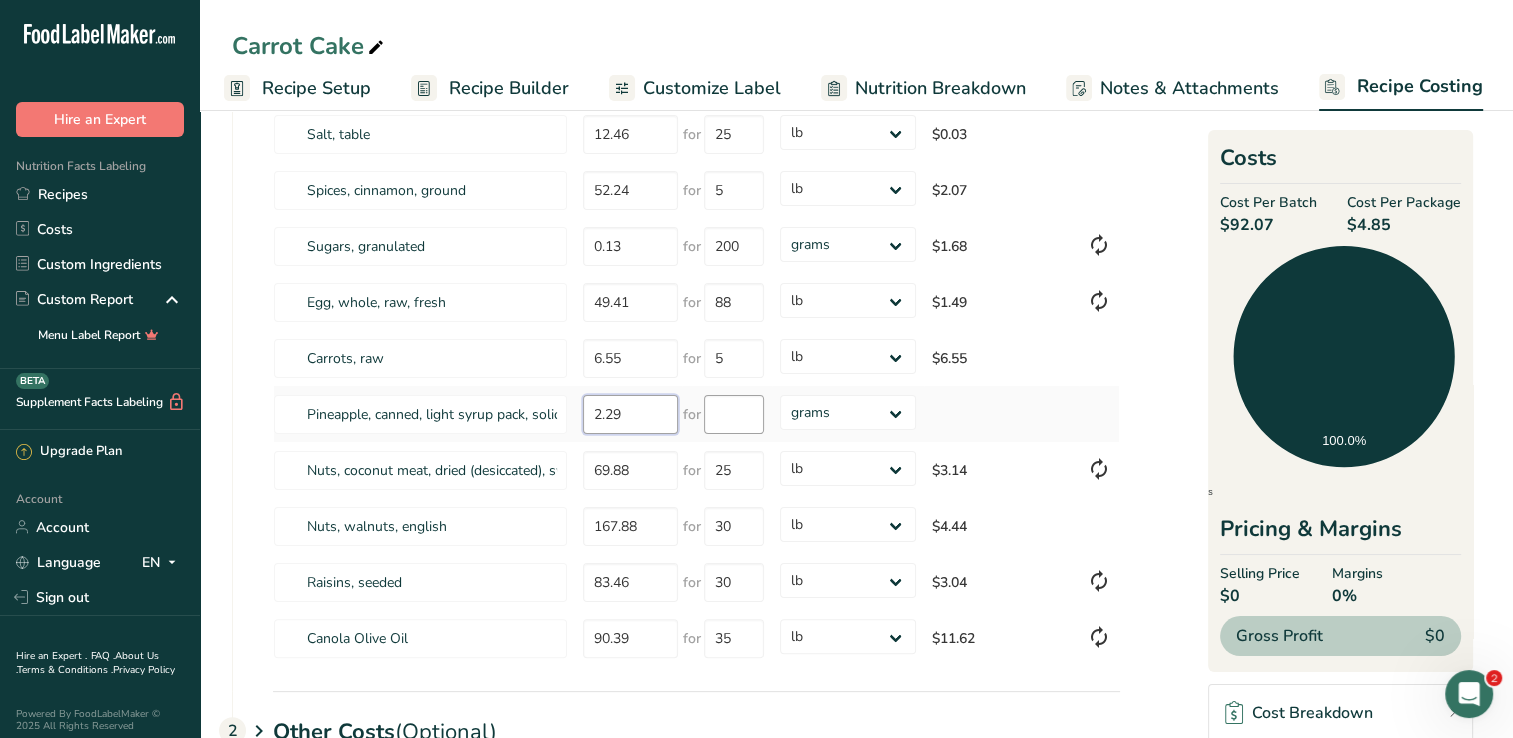type on "2.29" 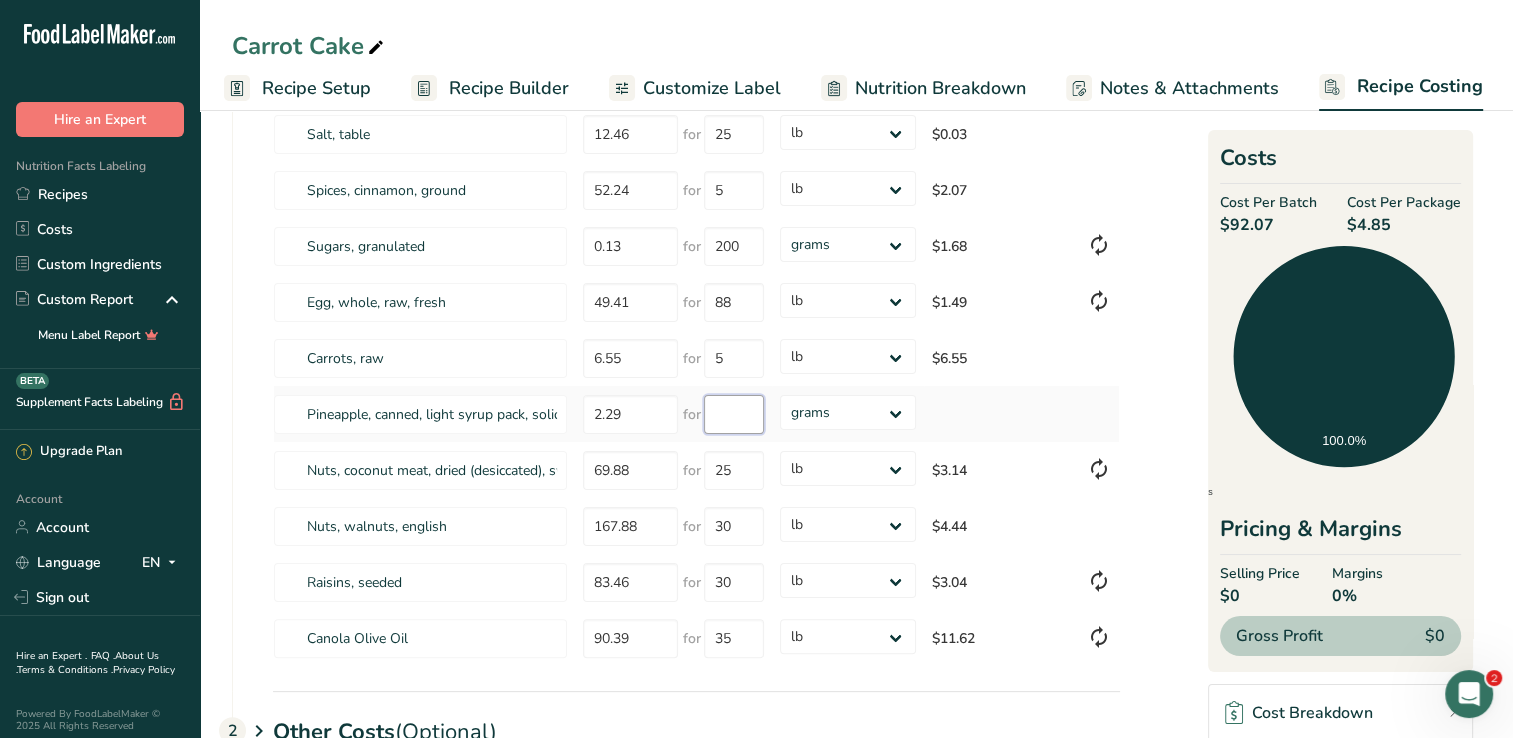 click at bounding box center (734, 414) 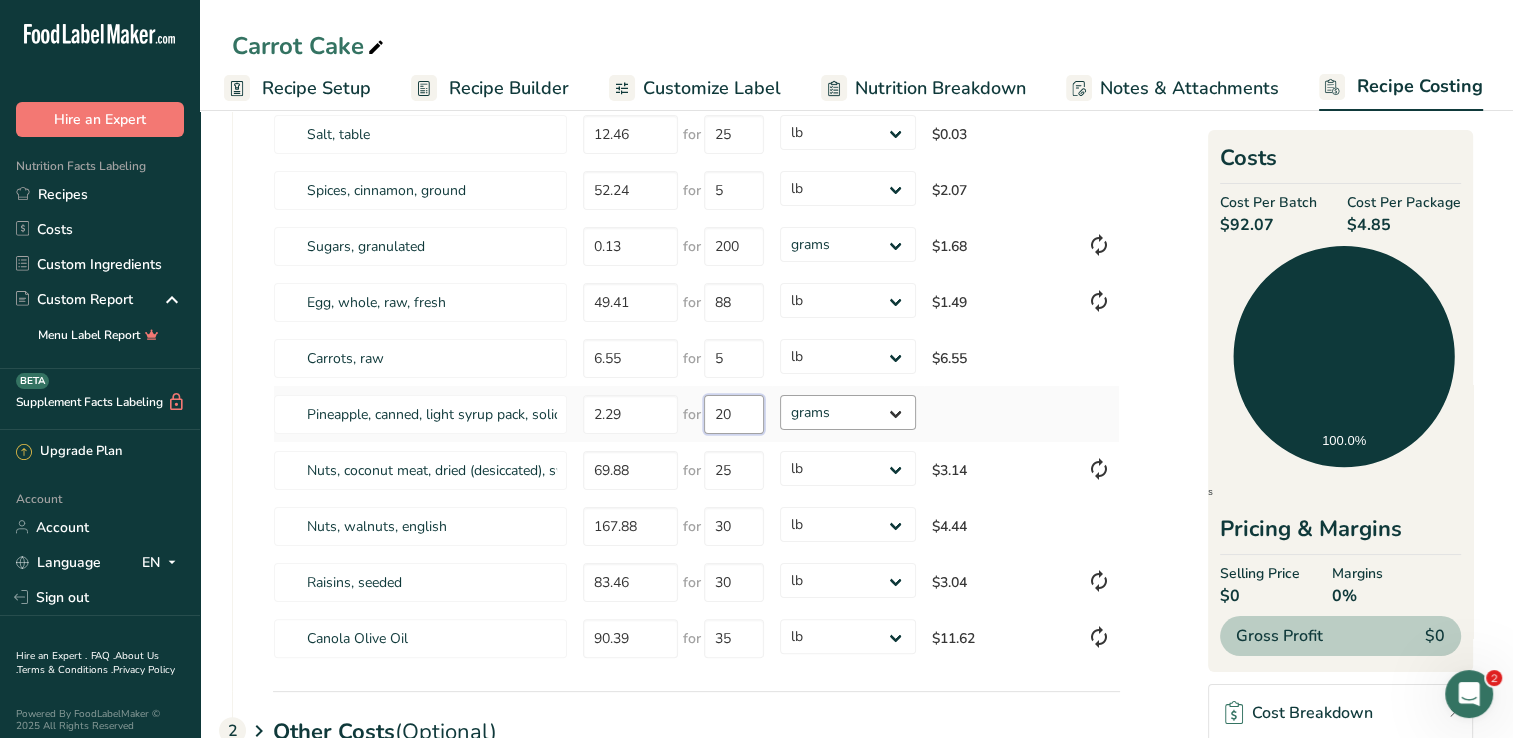 type on "20" 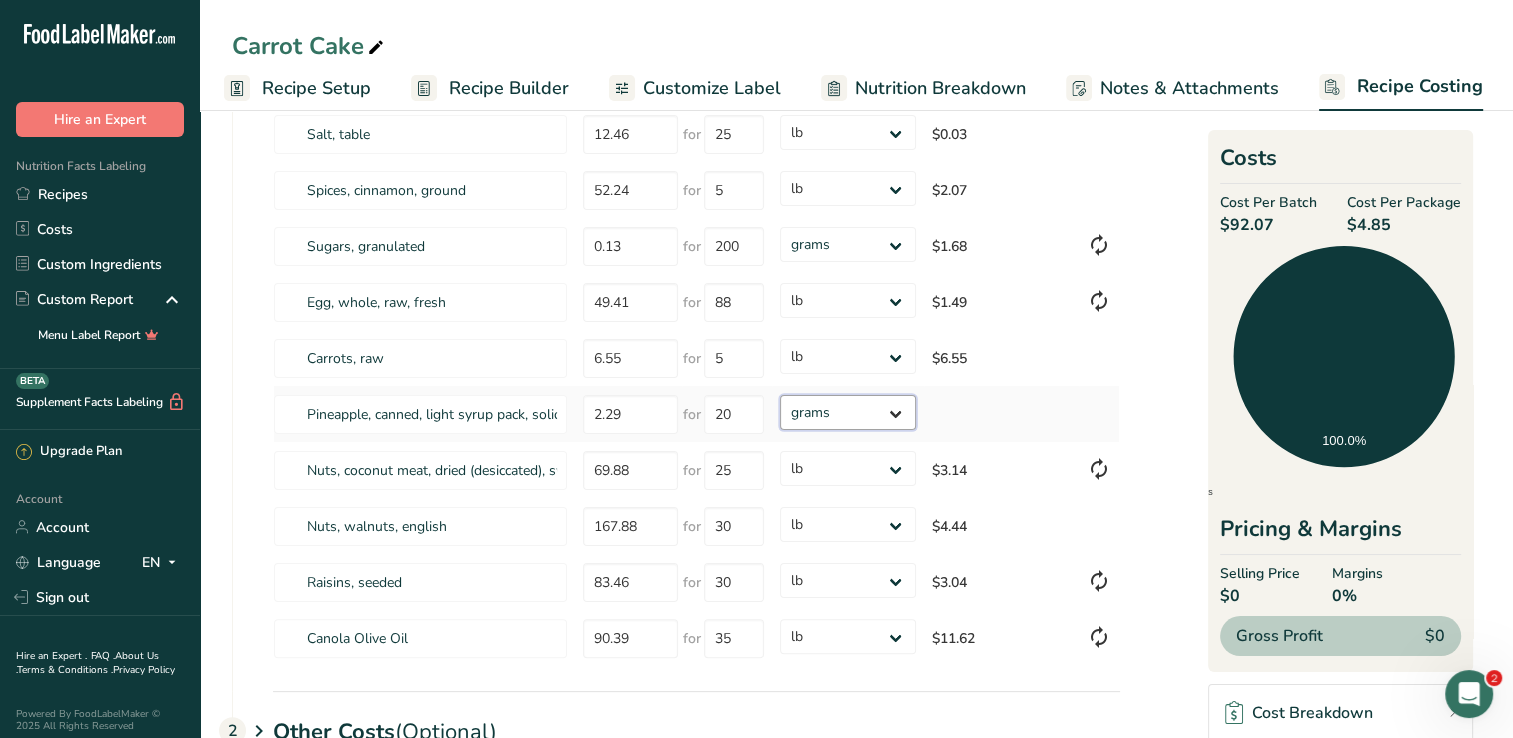 click on "Ingredients *
Price($) *   .a-a{fill:#347362;}.b-a{fill:#fff;}
Amount *
Unit *
Cost Per Batch
.a-a{fill:#347362;}.b-a{fill:#fff;}            Wheat flour, white, all-purpose, self-rising, enriched   16.08
for
1
grams
kg
mg
mcg
lb
oz
$57.43
Leavening agents, baking powder, low-sodium   22.36
for
3
grams
kg
mg
mcg
lb
oz
$0.49
Leavening agents, baking soda   32.47
for
24
grams
kg
mg
mcg
lb
oz
$0.09
Salt, table   12.46   25" at bounding box center [696, 281] 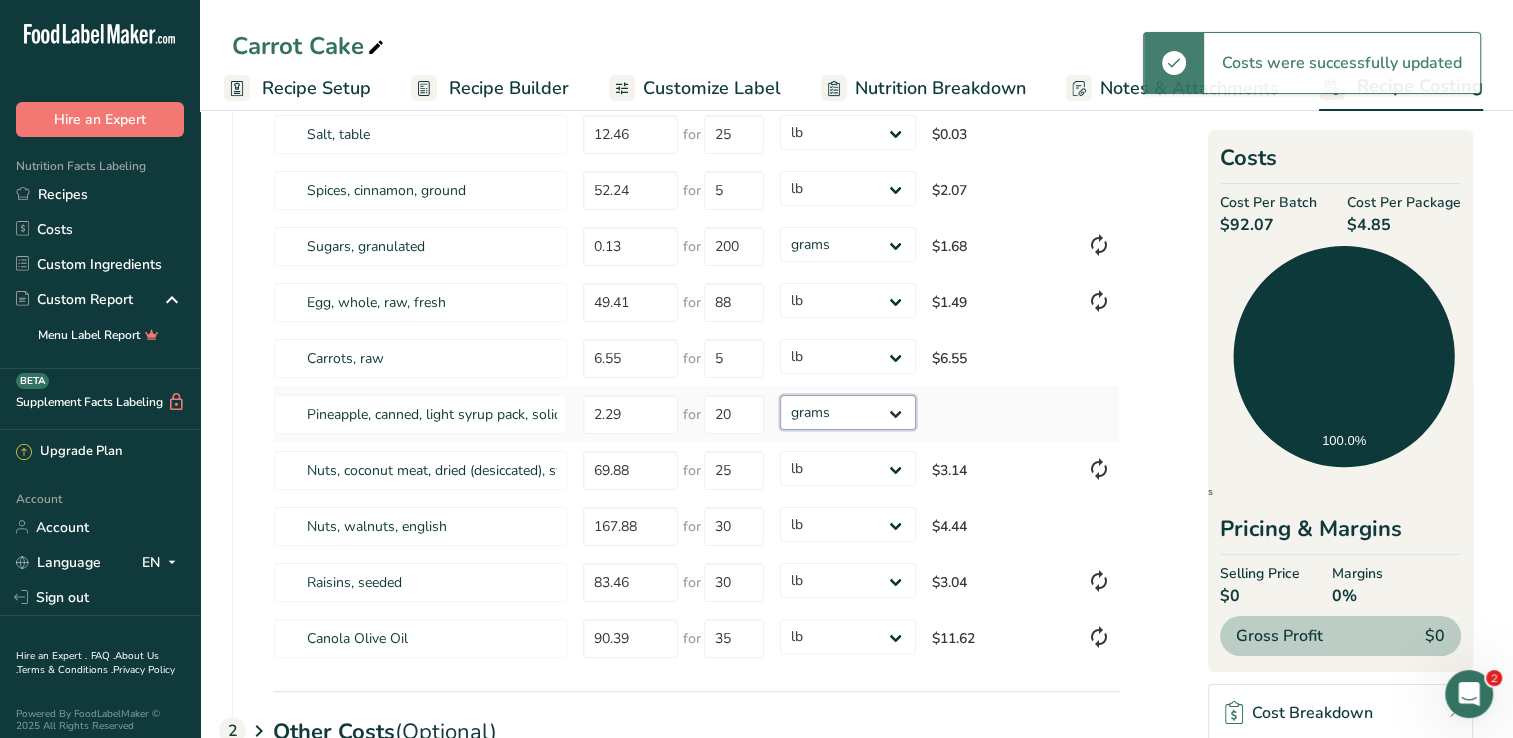 select on "5" 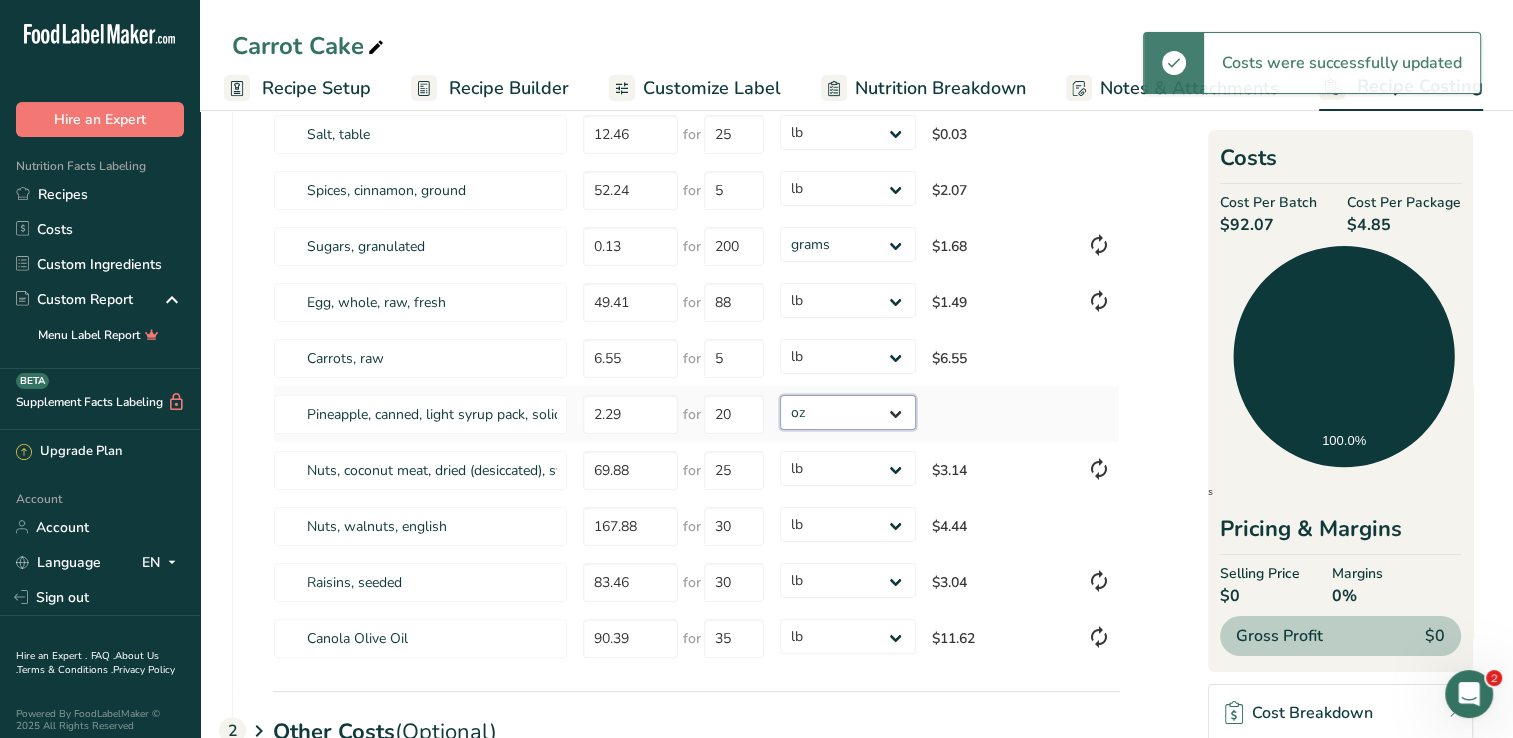 drag, startPoint x: 896, startPoint y: 406, endPoint x: 884, endPoint y: 427, distance: 24.186773 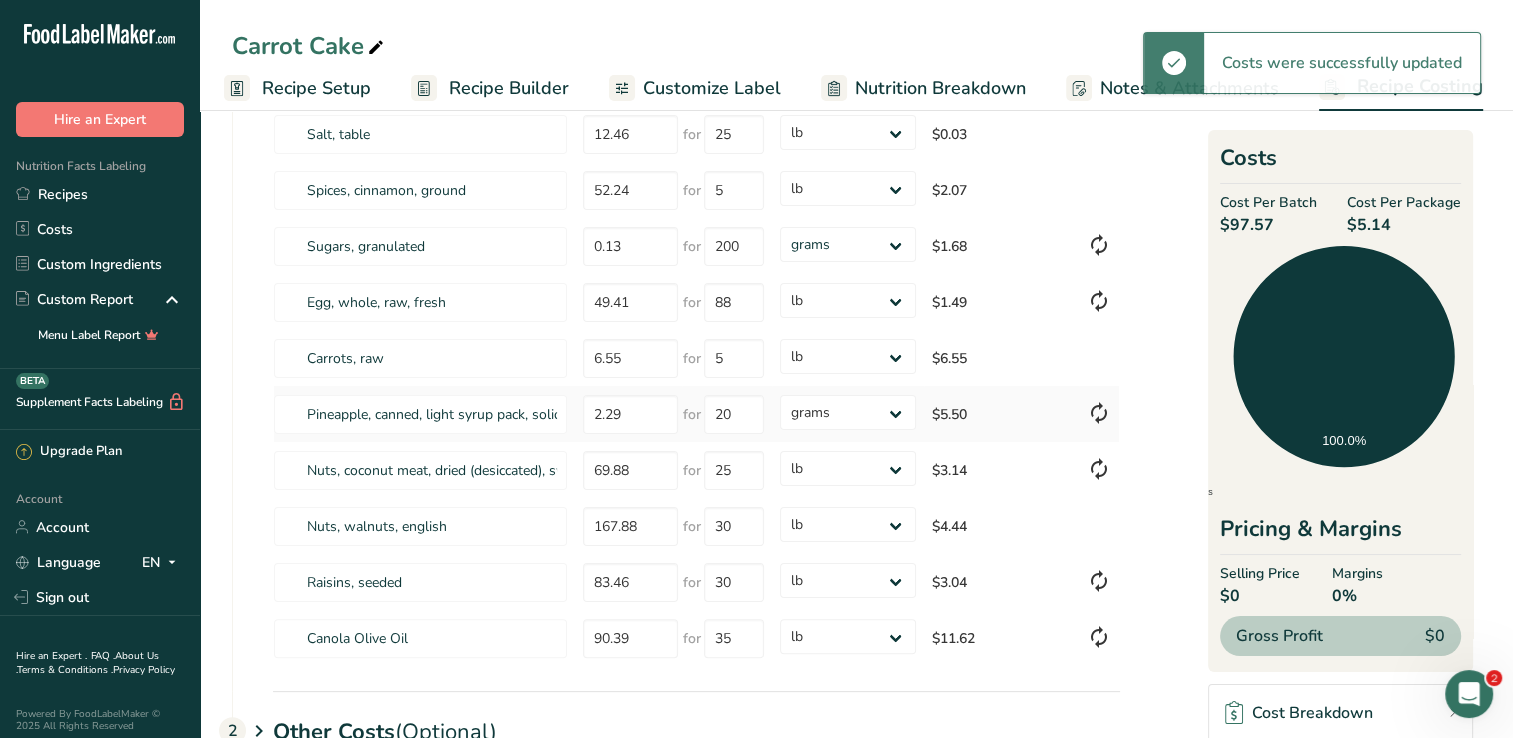 select on "5" 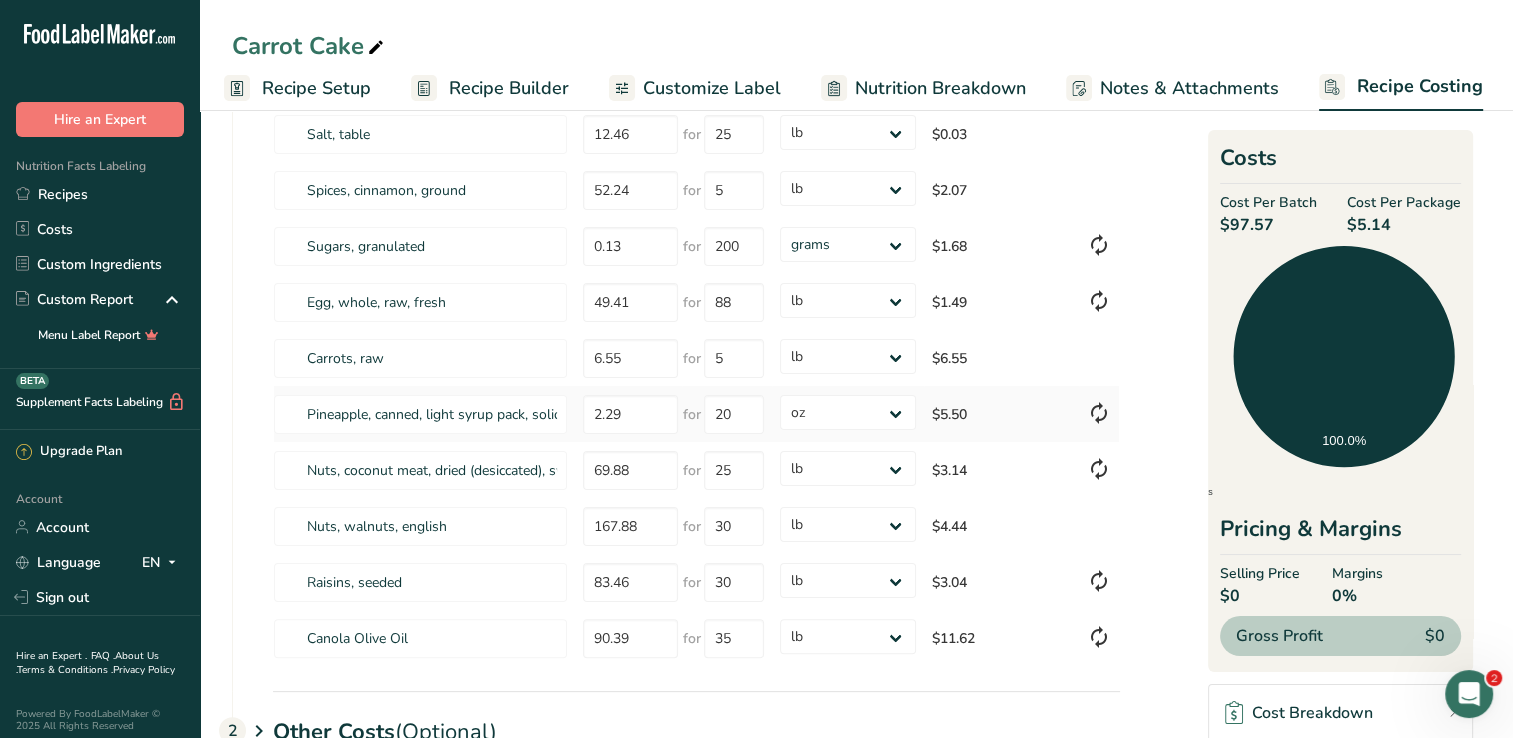 drag, startPoint x: 1076, startPoint y: 394, endPoint x: 1093, endPoint y: 391, distance: 17.262676 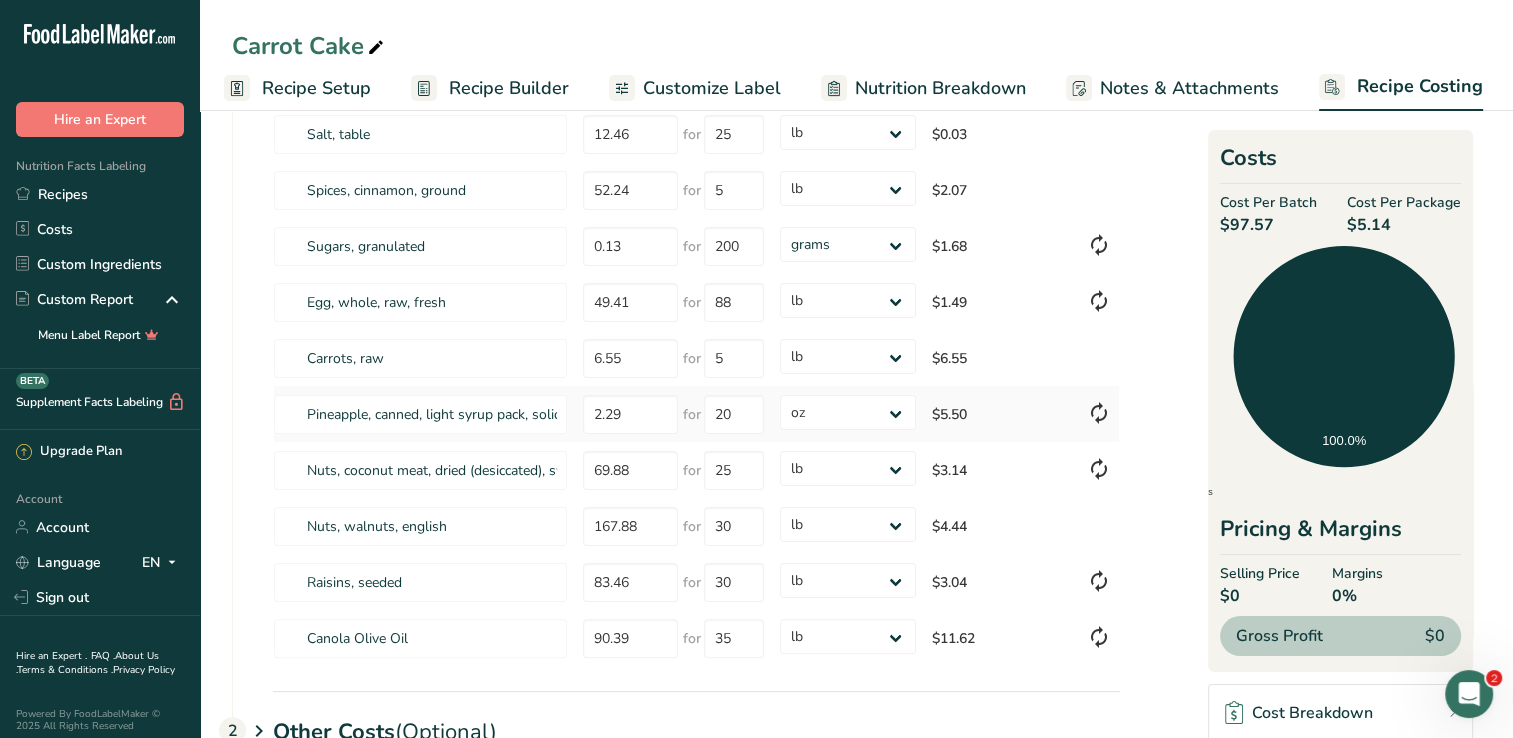 click on "Pineapple, canned, light syrup pack, solids and liquids   2.29
for
20
grams
kg
mg
mcg
lb
oz
$5.50" at bounding box center [696, 414] 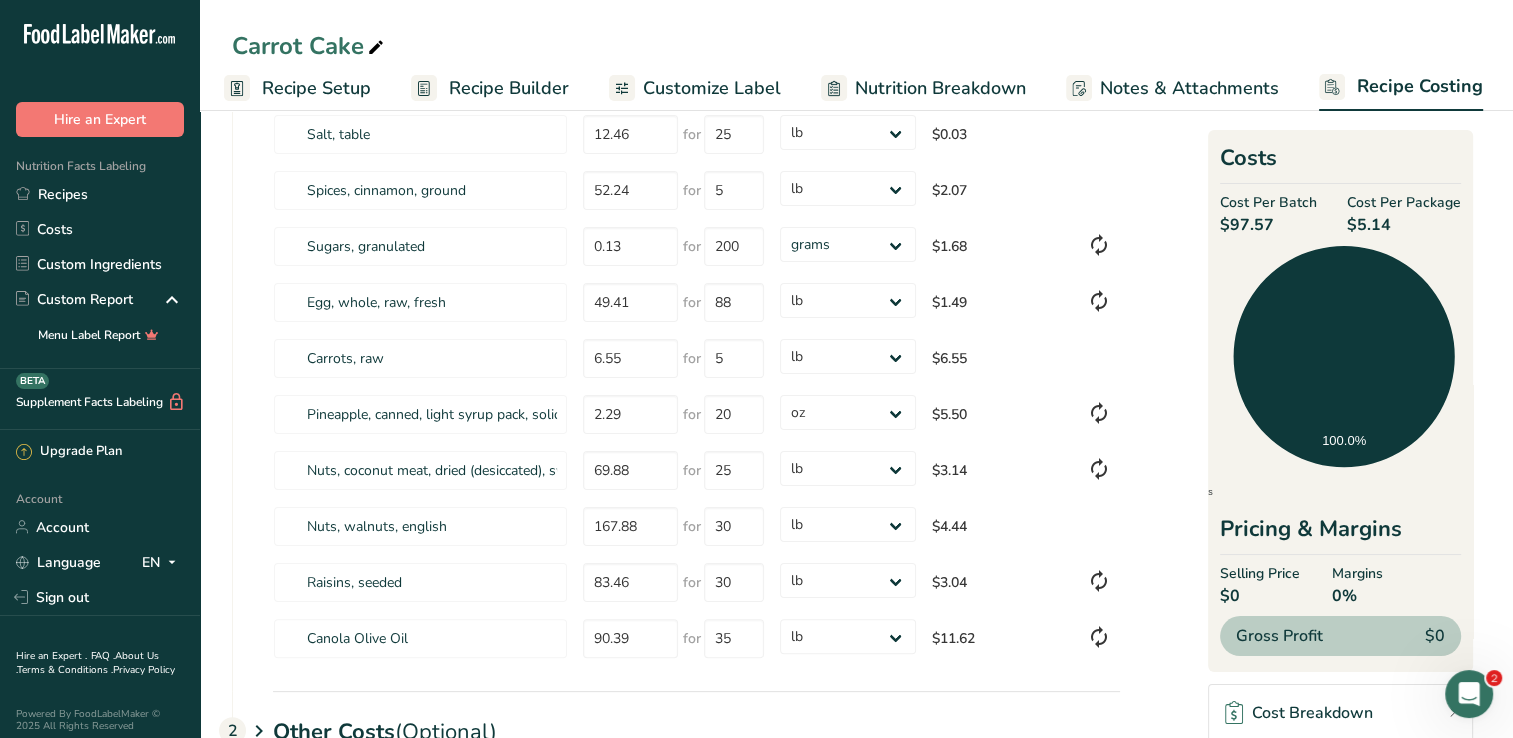 drag, startPoint x: 1093, startPoint y: 391, endPoint x: 1172, endPoint y: 438, distance: 91.92388 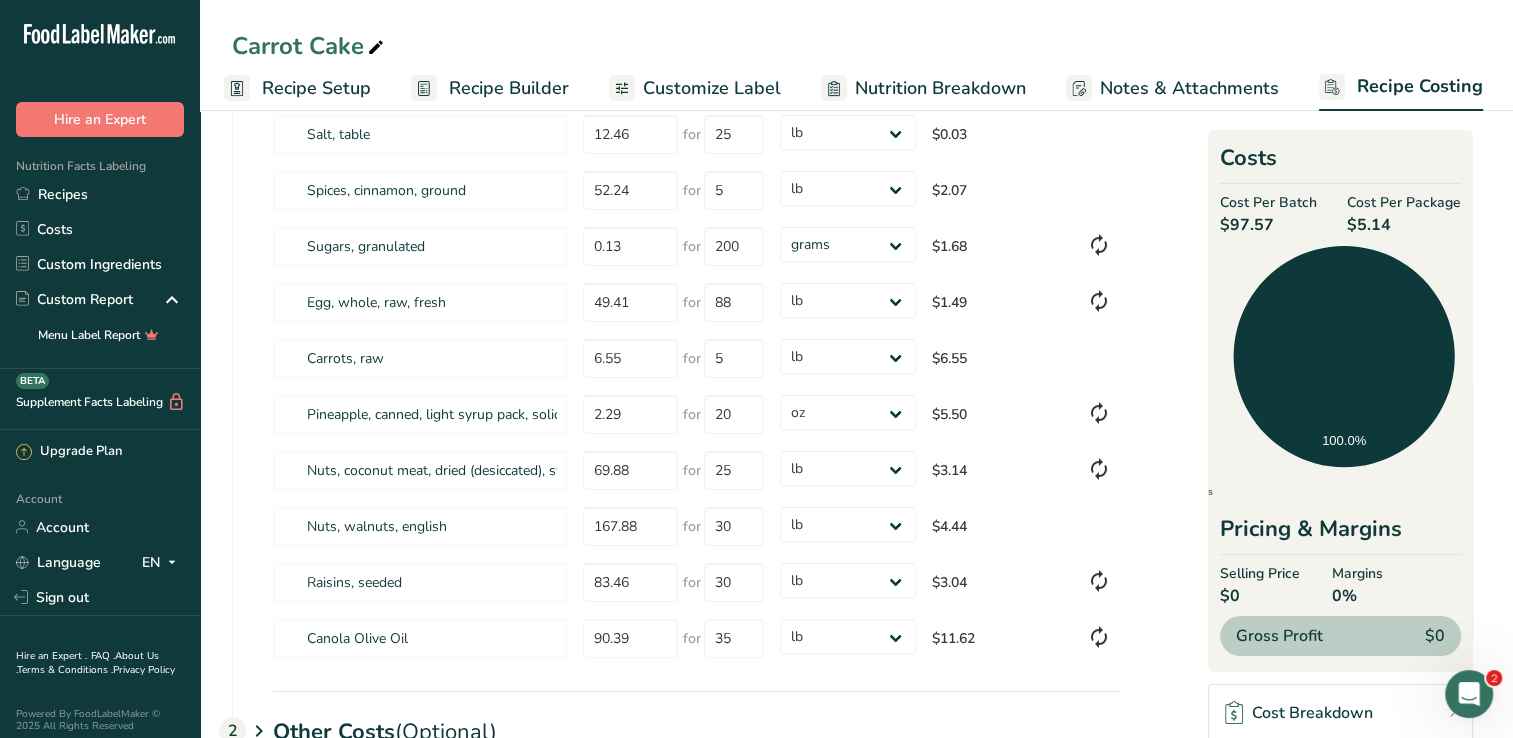 click on "Download
Ingredient Costs
1
Enter the total price you pay for each ingredient
Ingredients *
Price($) *   .a-a{fill:#347362;}.b-a{fill:#fff;}
Amount *
Unit *
Cost Per Batch
.a-a{fill:#347362;}.b-a{fill:#fff;}            Wheat flour, white, all-purpose, self-rising, enriched   16.08
for
1
grams
kg
mg
mcg
lb
oz
$57.43
Leavening agents, baking powder, low-sodium   22.36
for
3
grams
kg
mg
mcg
lb
oz
$0.49
Leavening agents, baking soda   32.47
for
24
kg" at bounding box center [856, 353] 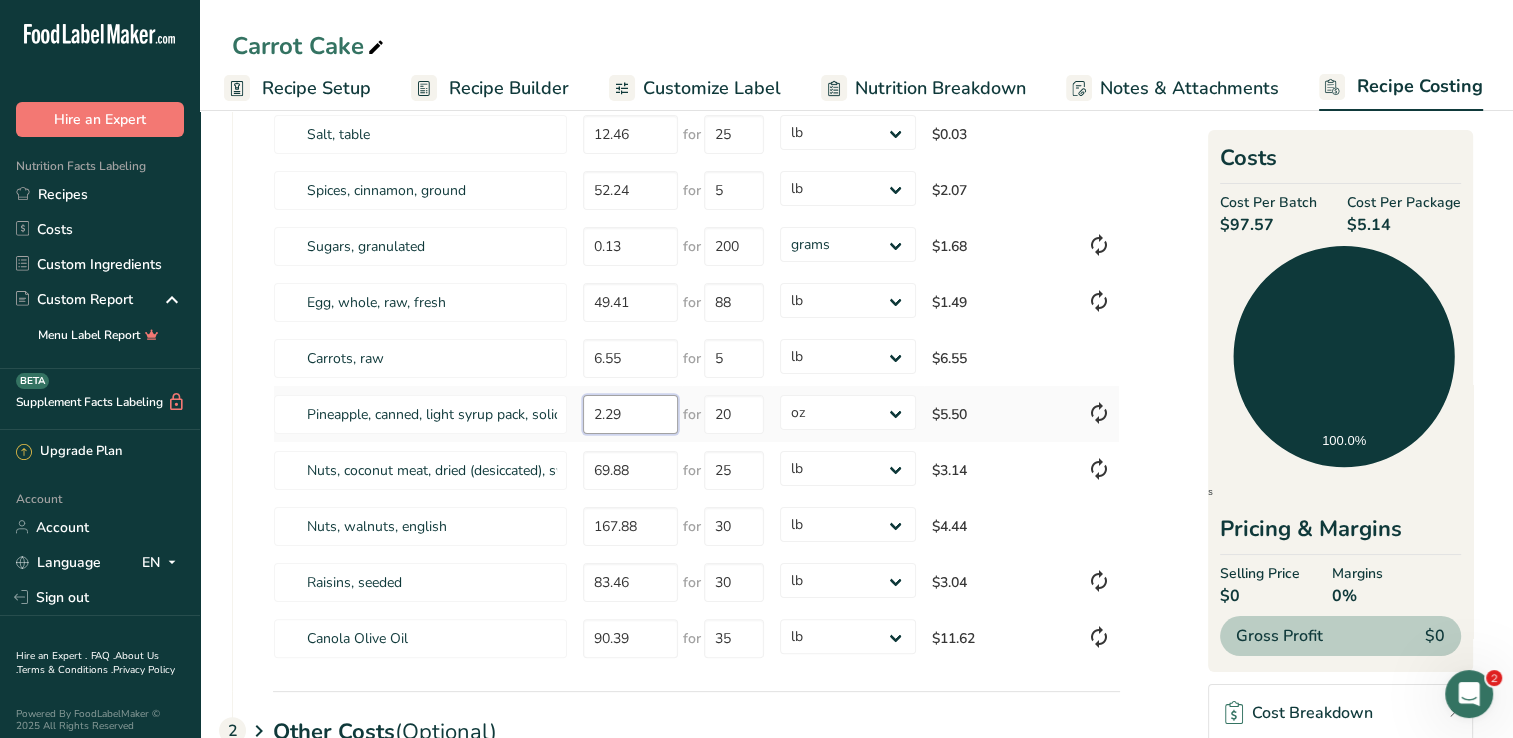 click on "2.29" at bounding box center [630, 414] 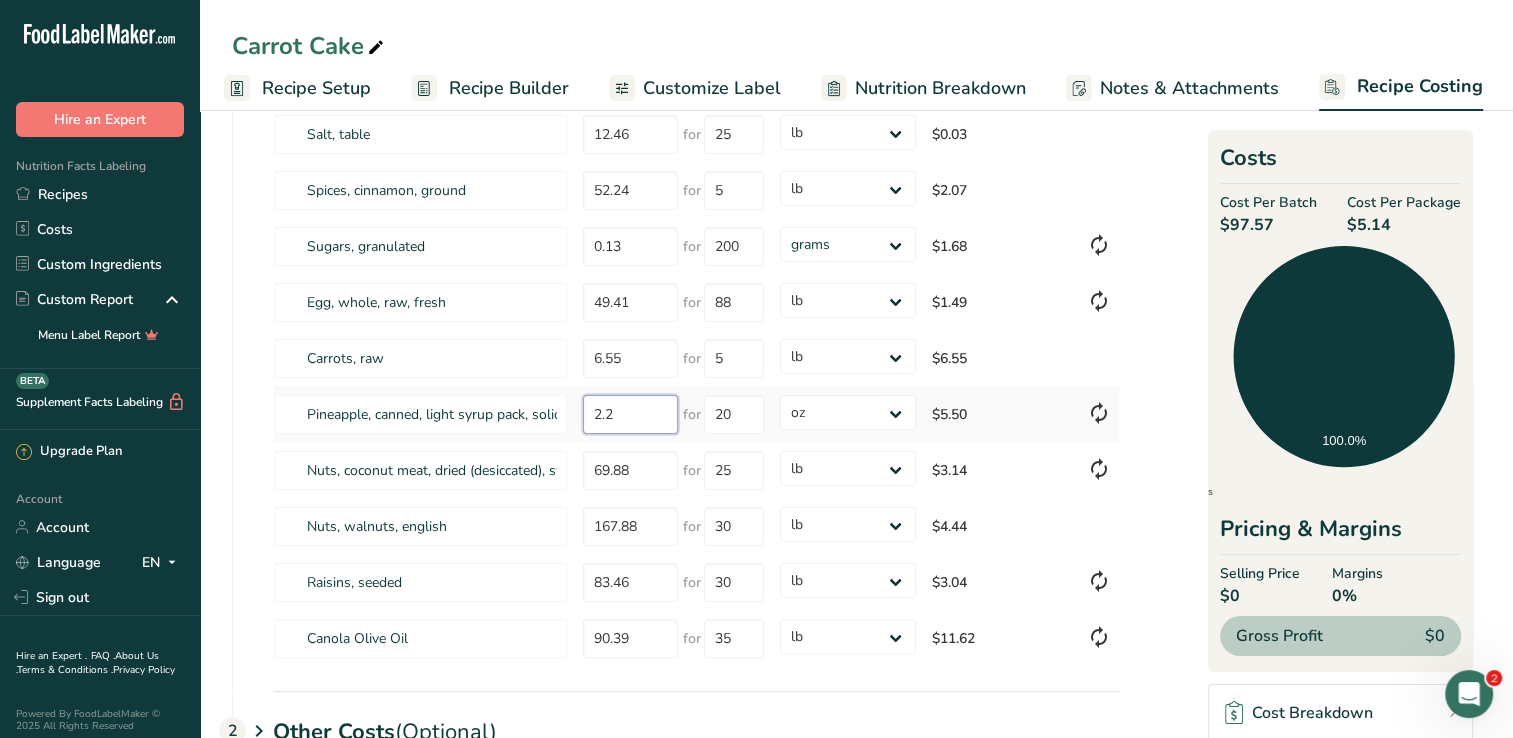 type on "2" 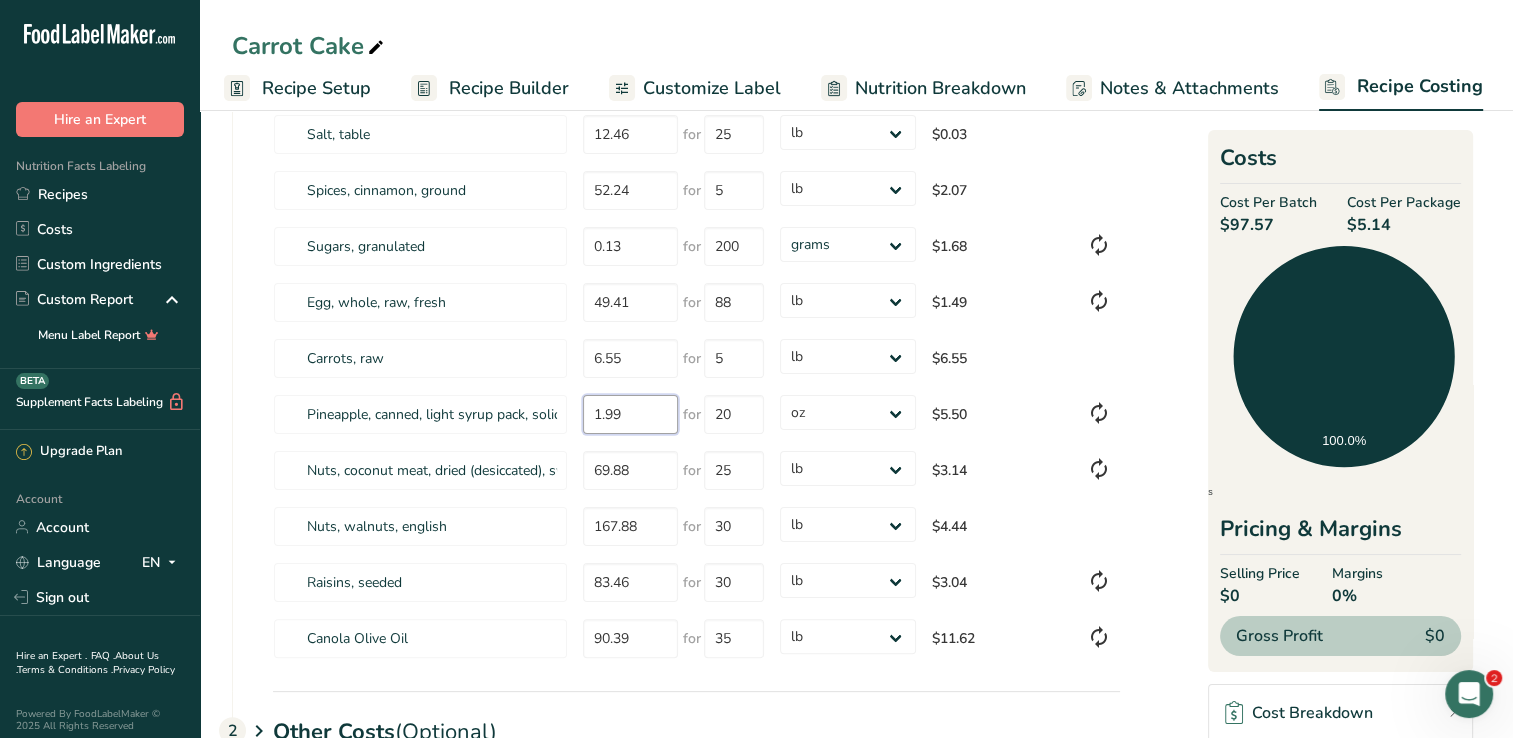 type on "1.99" 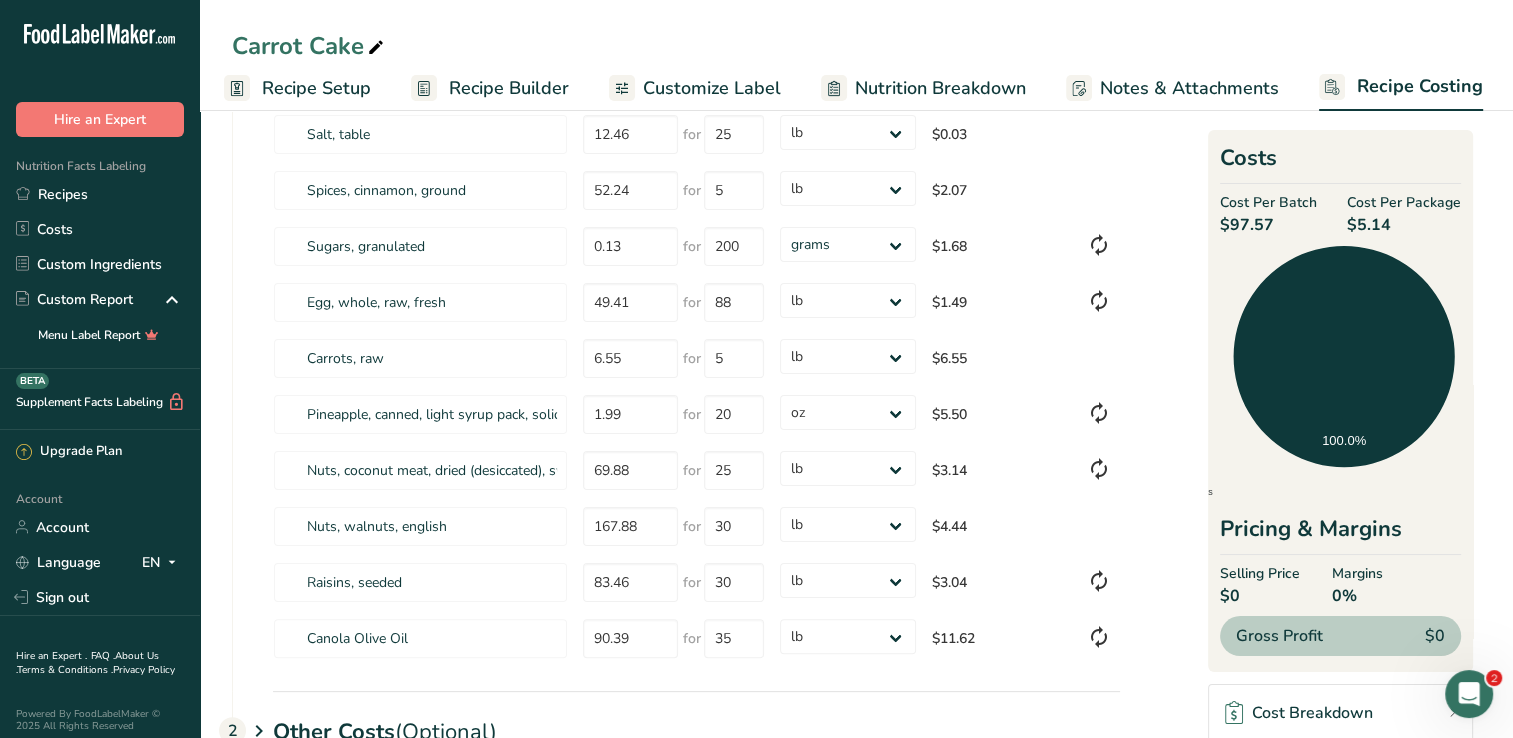 click on "Ingredients *
Price($) *   .a-a{fill:#347362;}.b-a{fill:#fff;}
Amount *
Unit *
Cost Per Batch
.a-a{fill:#347362;}.b-a{fill:#fff;}            Wheat flour, white, all-purpose, self-rising, enriched   16.08
for
1
grams
kg
mg
mcg
lb
oz
$57.43
Leavening agents, baking powder, low-sodium   22.36
for
3
grams
kg
mg
mcg
lb
oz
$0.49
Leavening agents, baking soda   32.47
for
24
grams
kg
mg
mcg
lb
oz
$0.09
Salt, table" at bounding box center (676, 293) 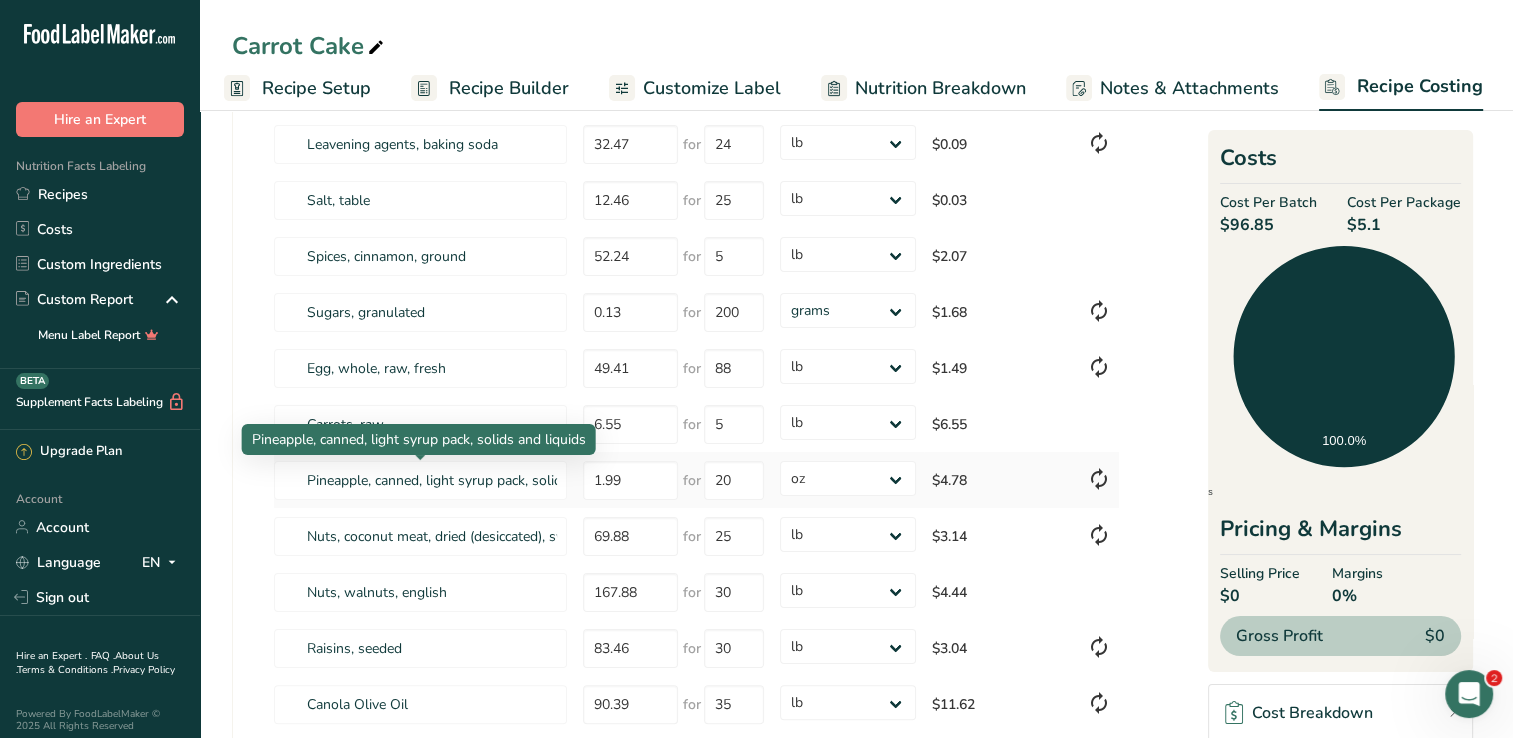 scroll, scrollTop: 266, scrollLeft: 0, axis: vertical 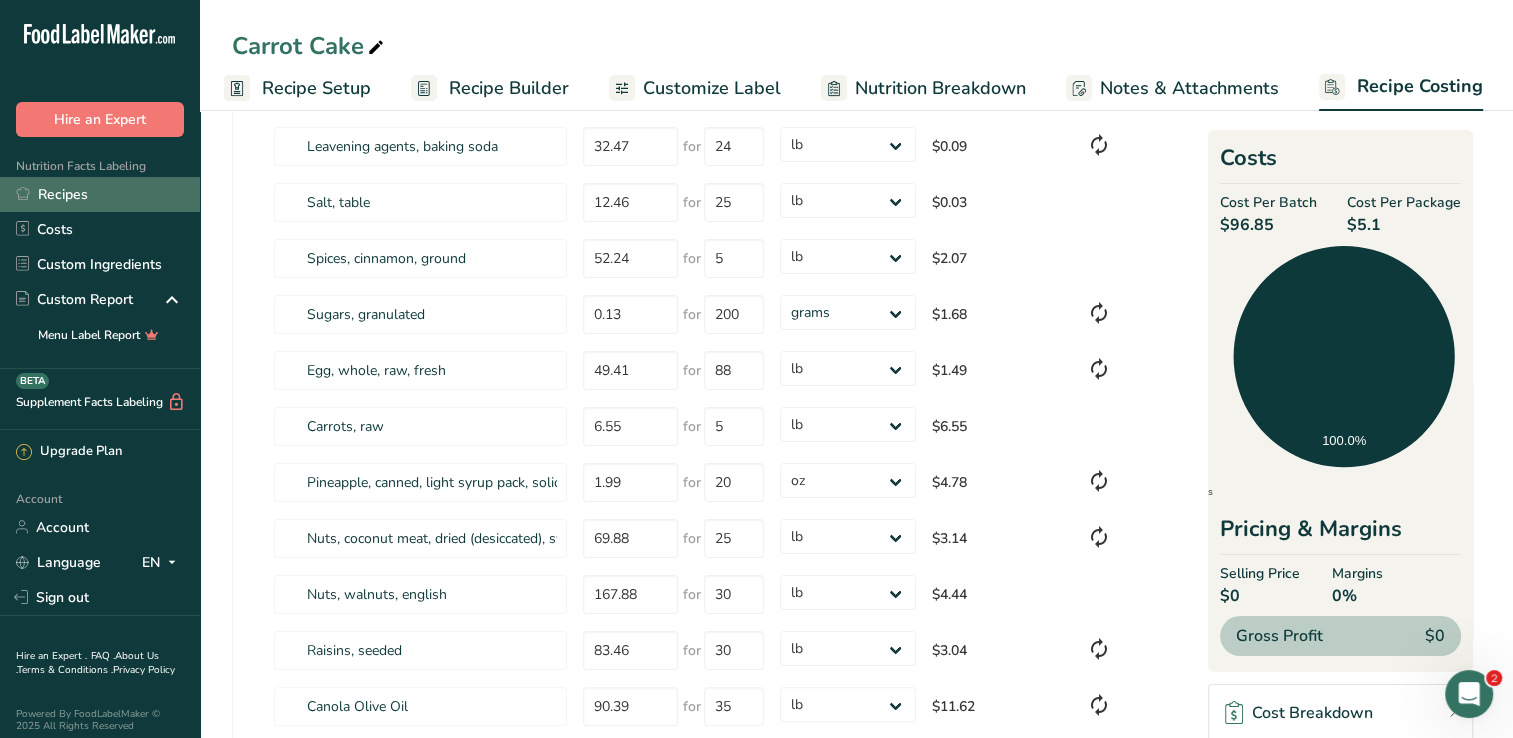 click on "Recipes" at bounding box center [100, 194] 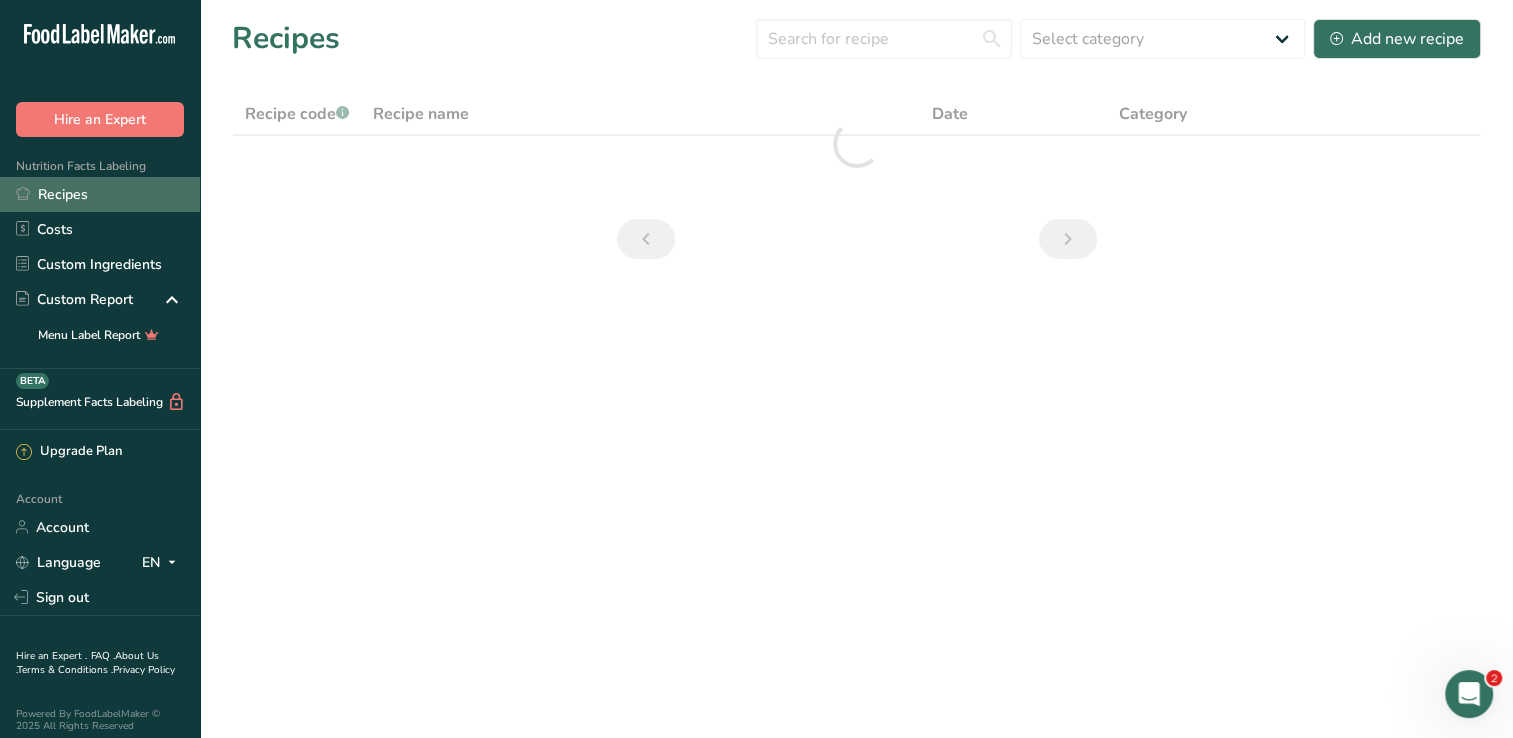 scroll, scrollTop: 0, scrollLeft: 0, axis: both 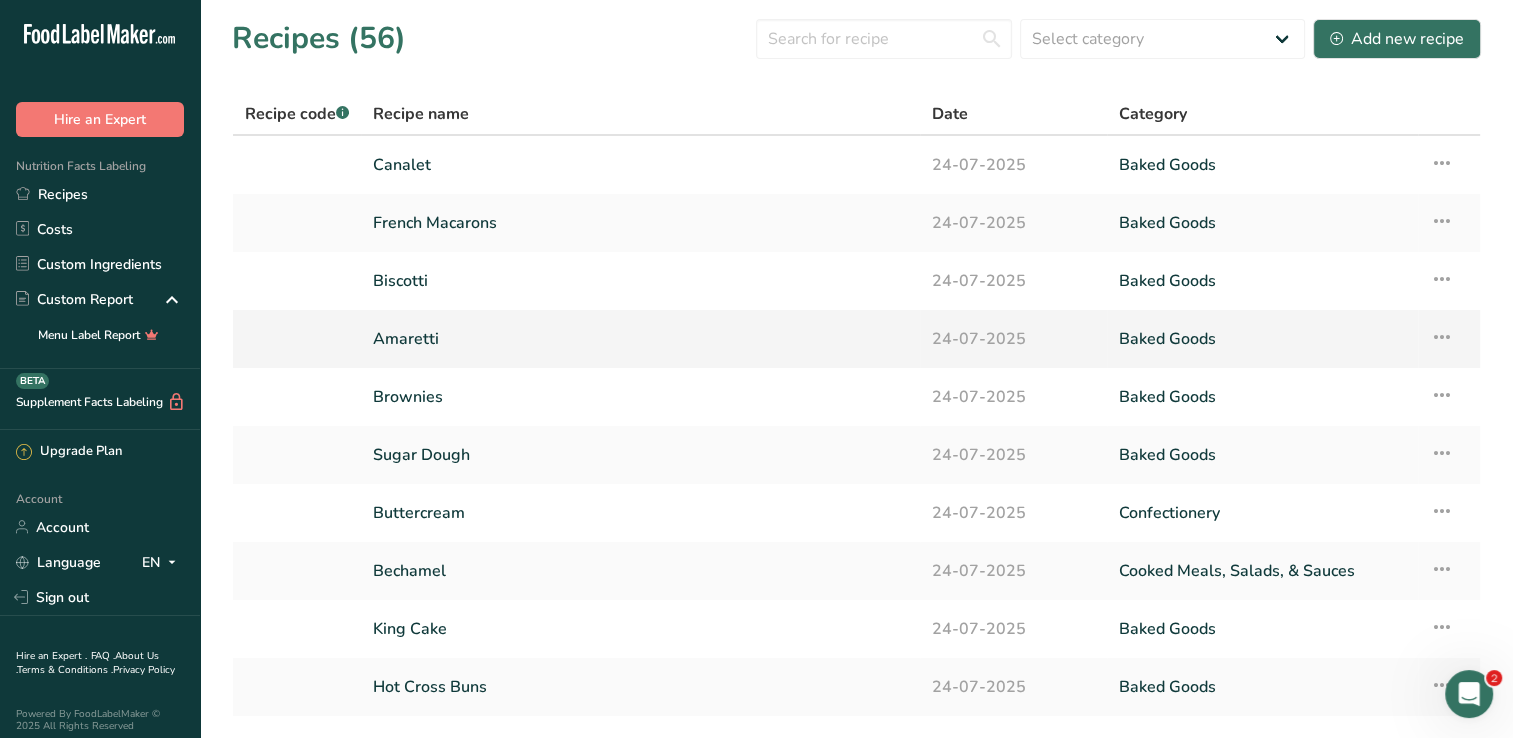 click on "Amaretti" at bounding box center (640, 339) 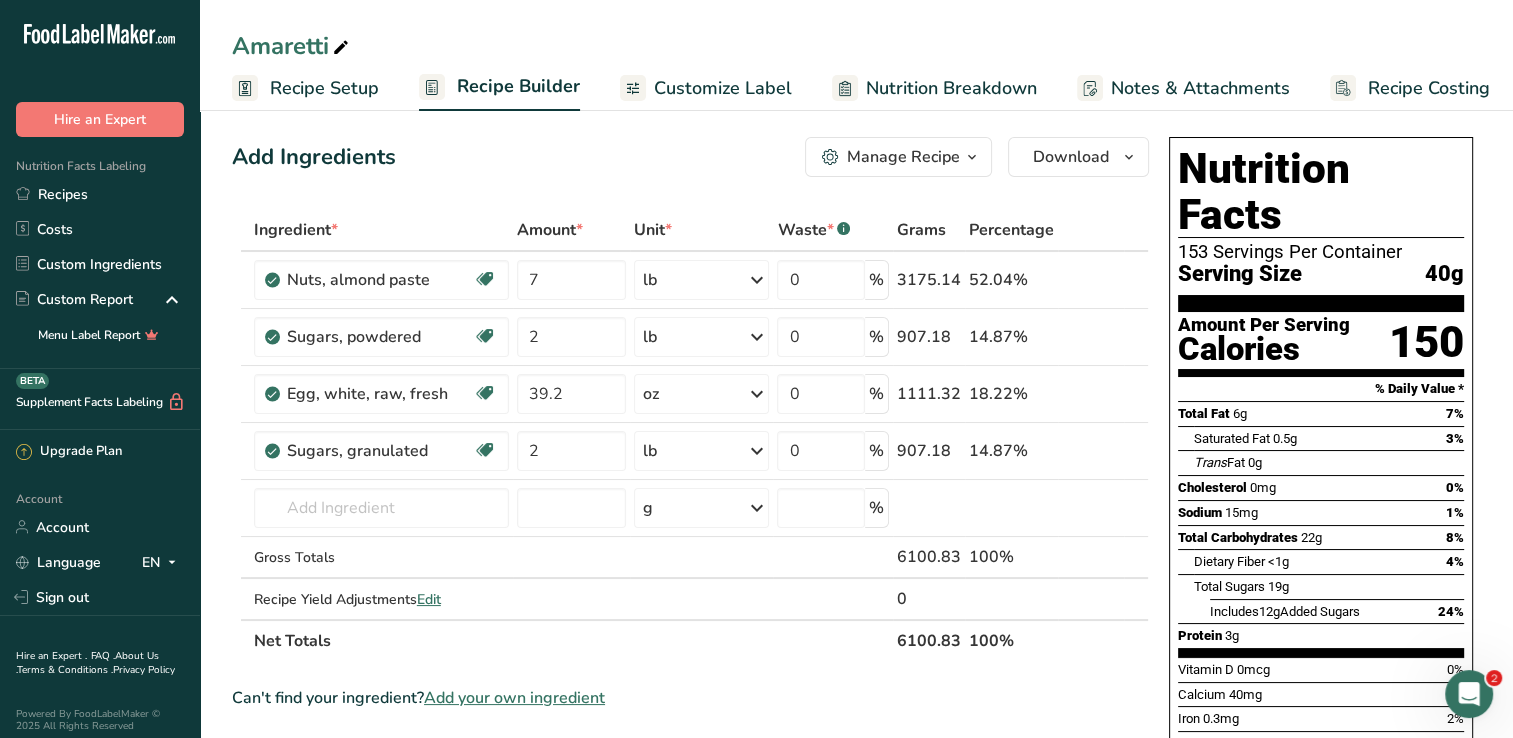 scroll, scrollTop: 12, scrollLeft: 0, axis: vertical 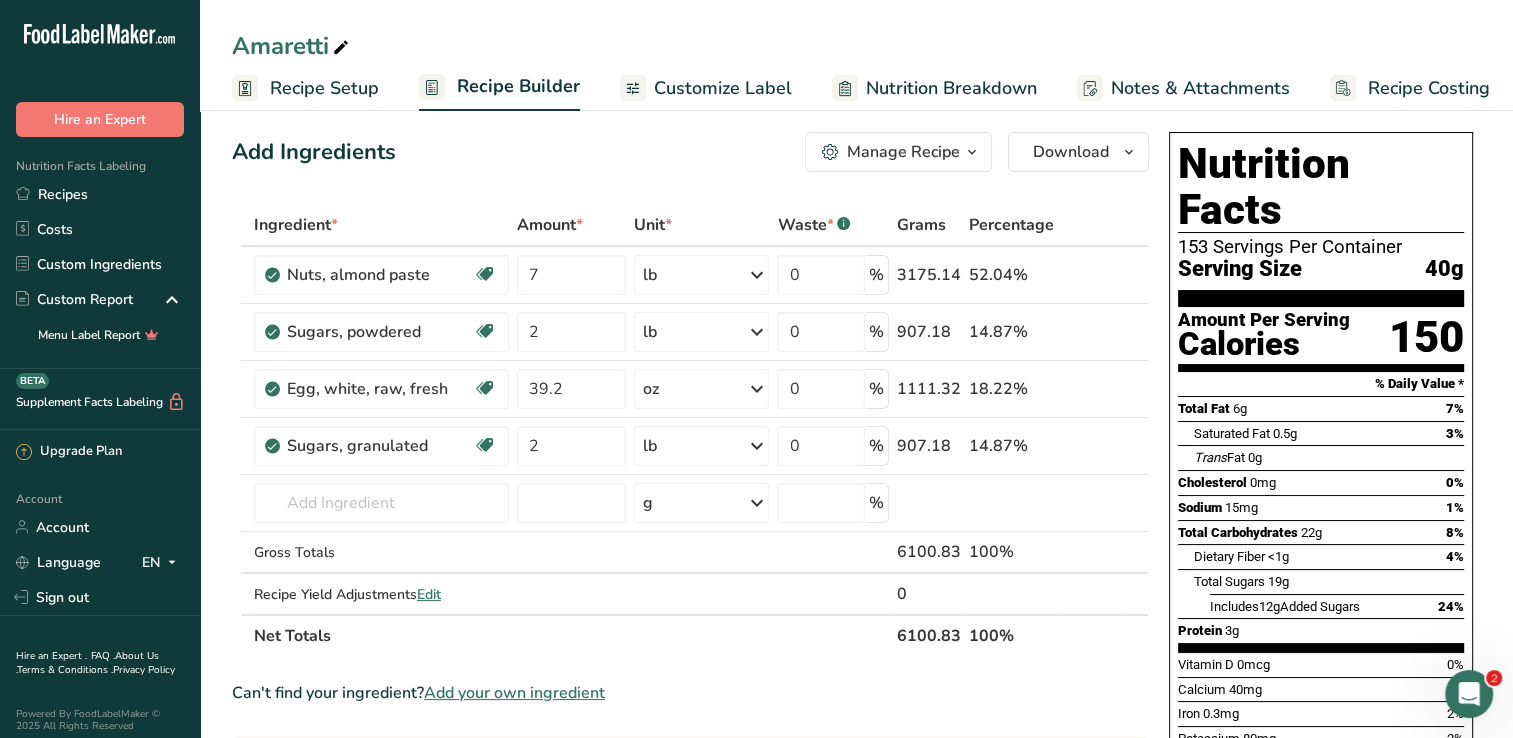 click on "Recipe Costing" at bounding box center (1410, 88) 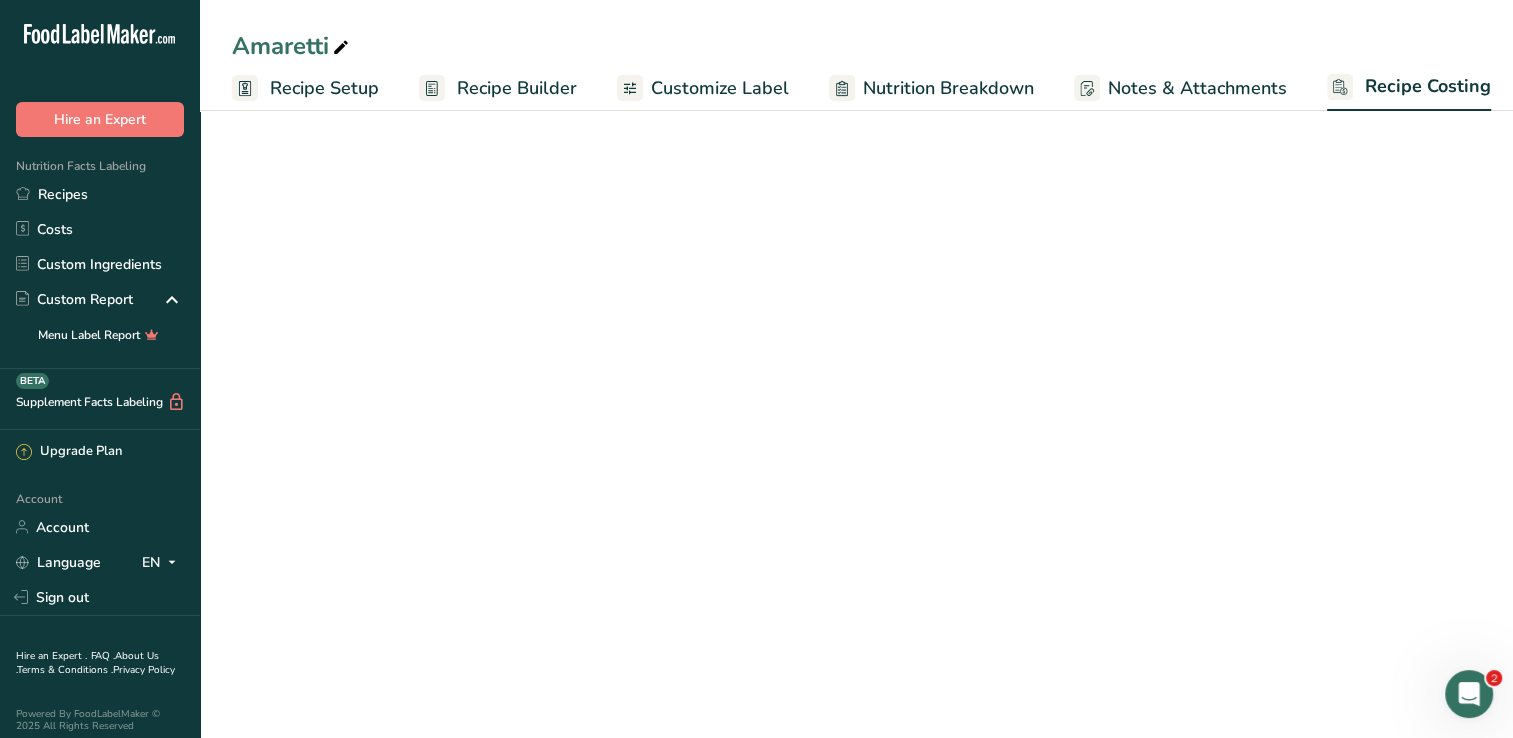 select on "12" 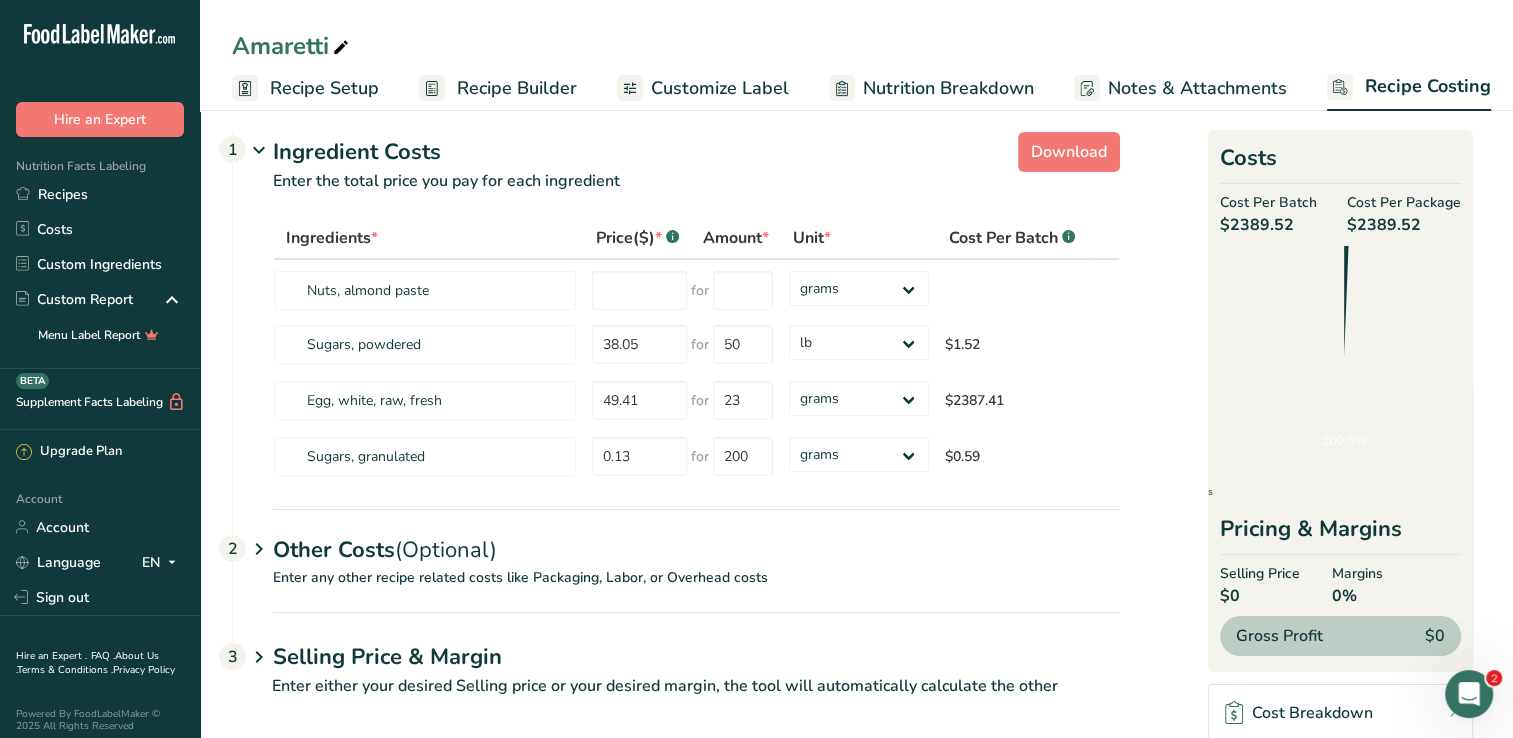 scroll, scrollTop: 0, scrollLeft: 0, axis: both 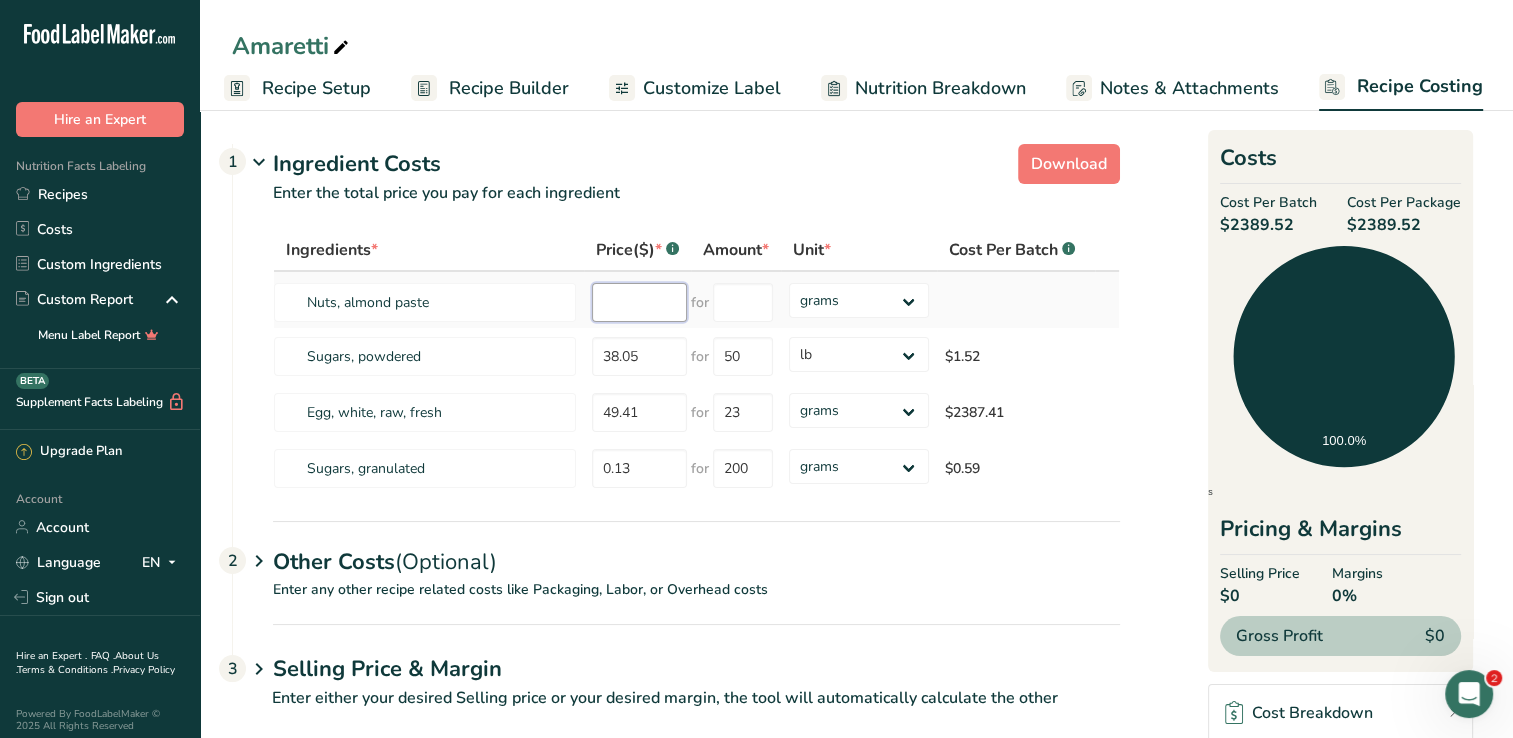 click at bounding box center [639, 302] 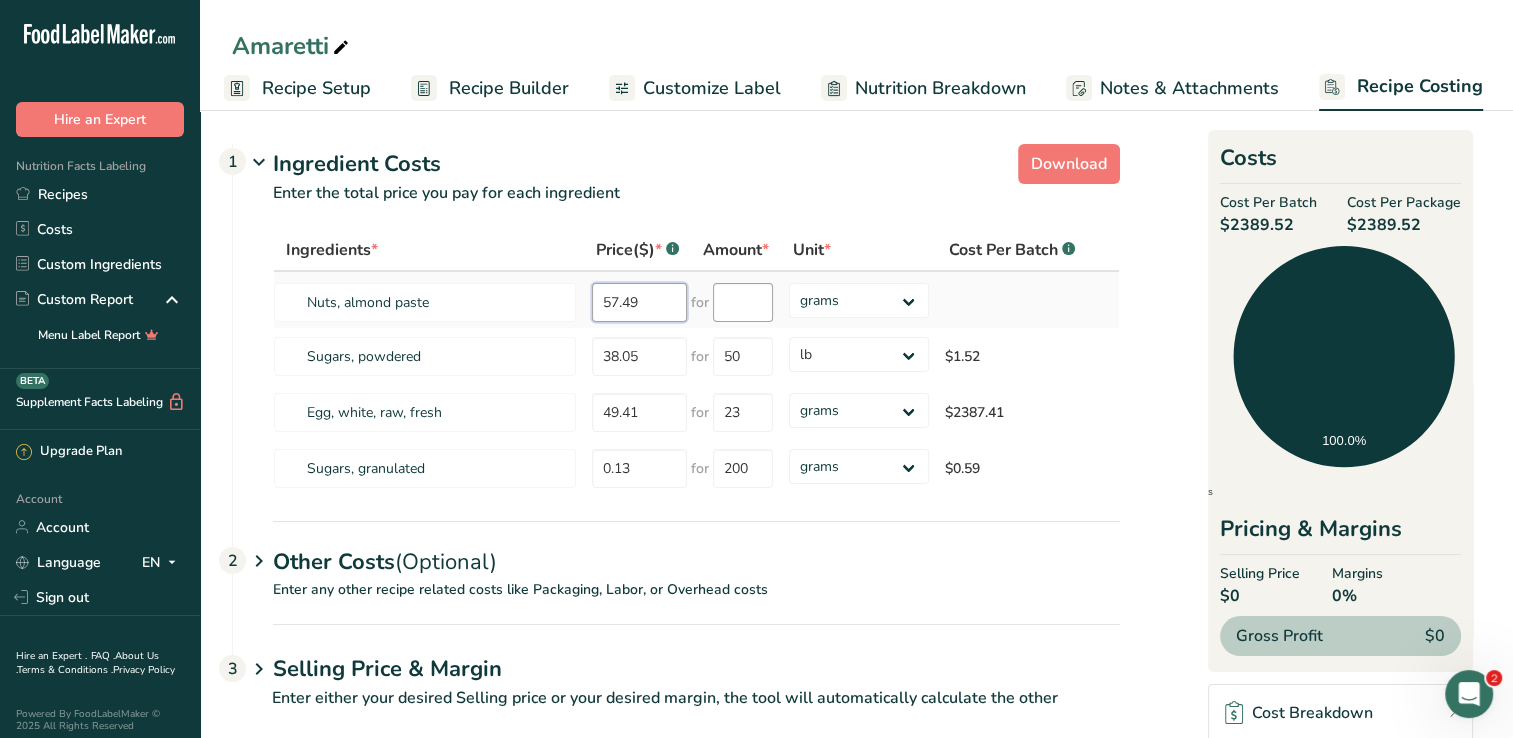 type on "57.49" 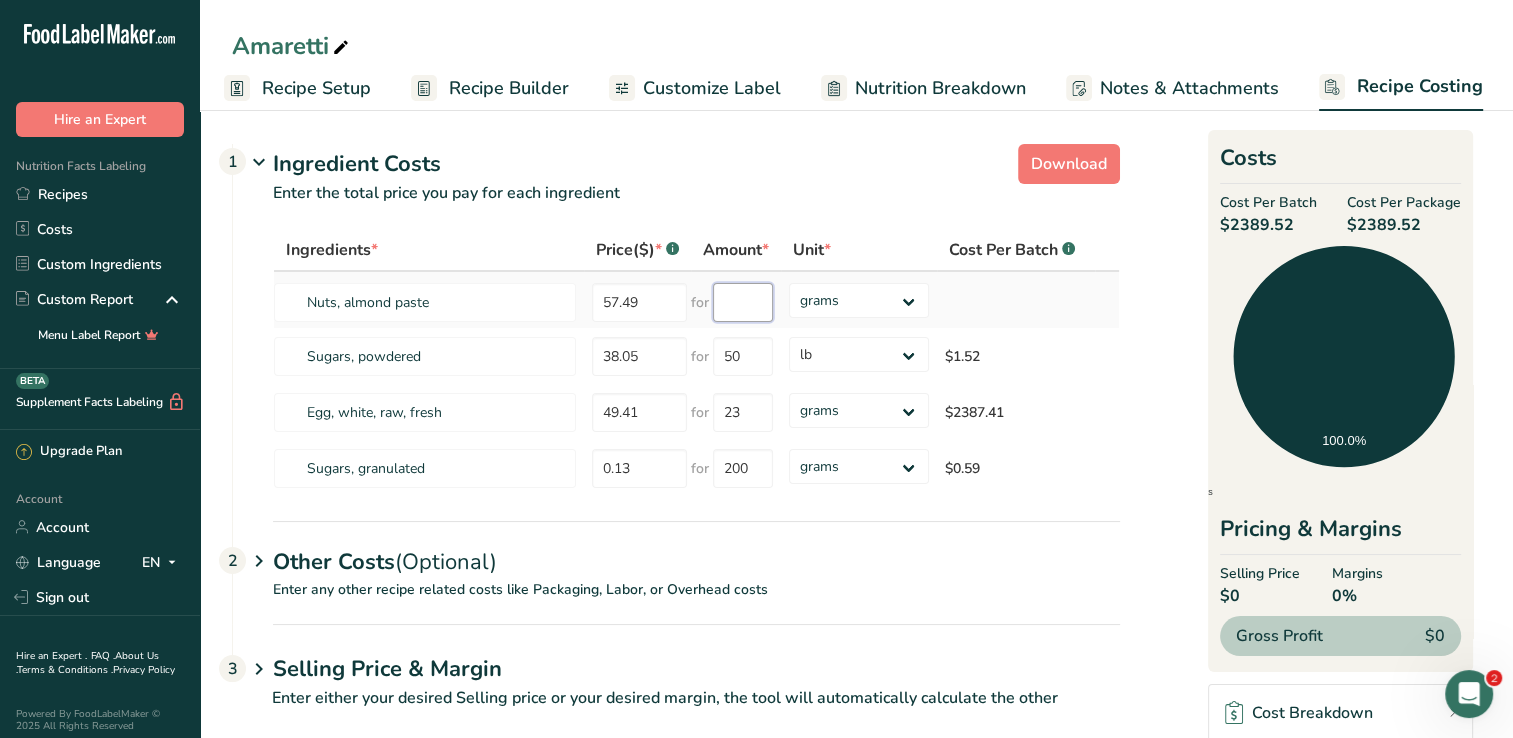 click at bounding box center [743, 302] 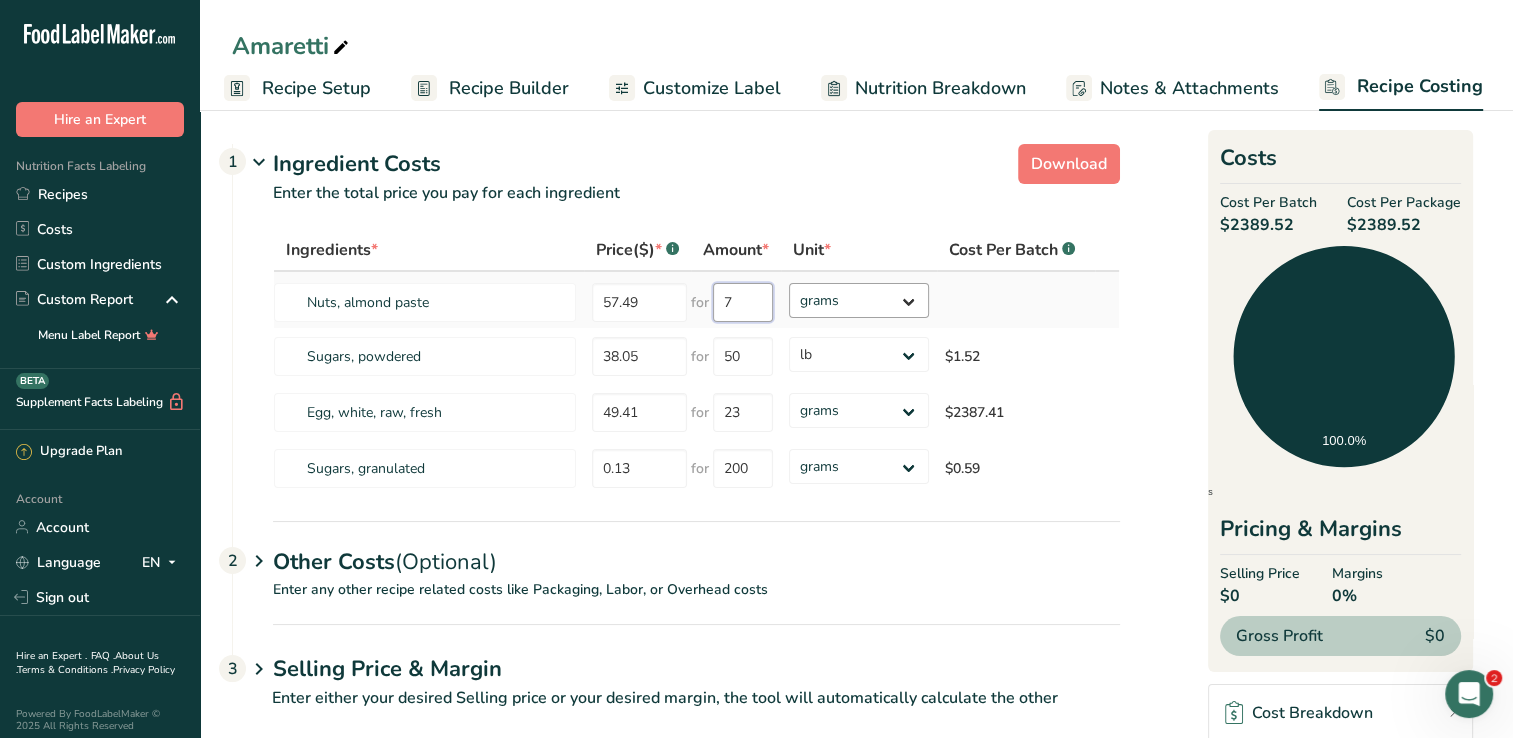 type on "7" 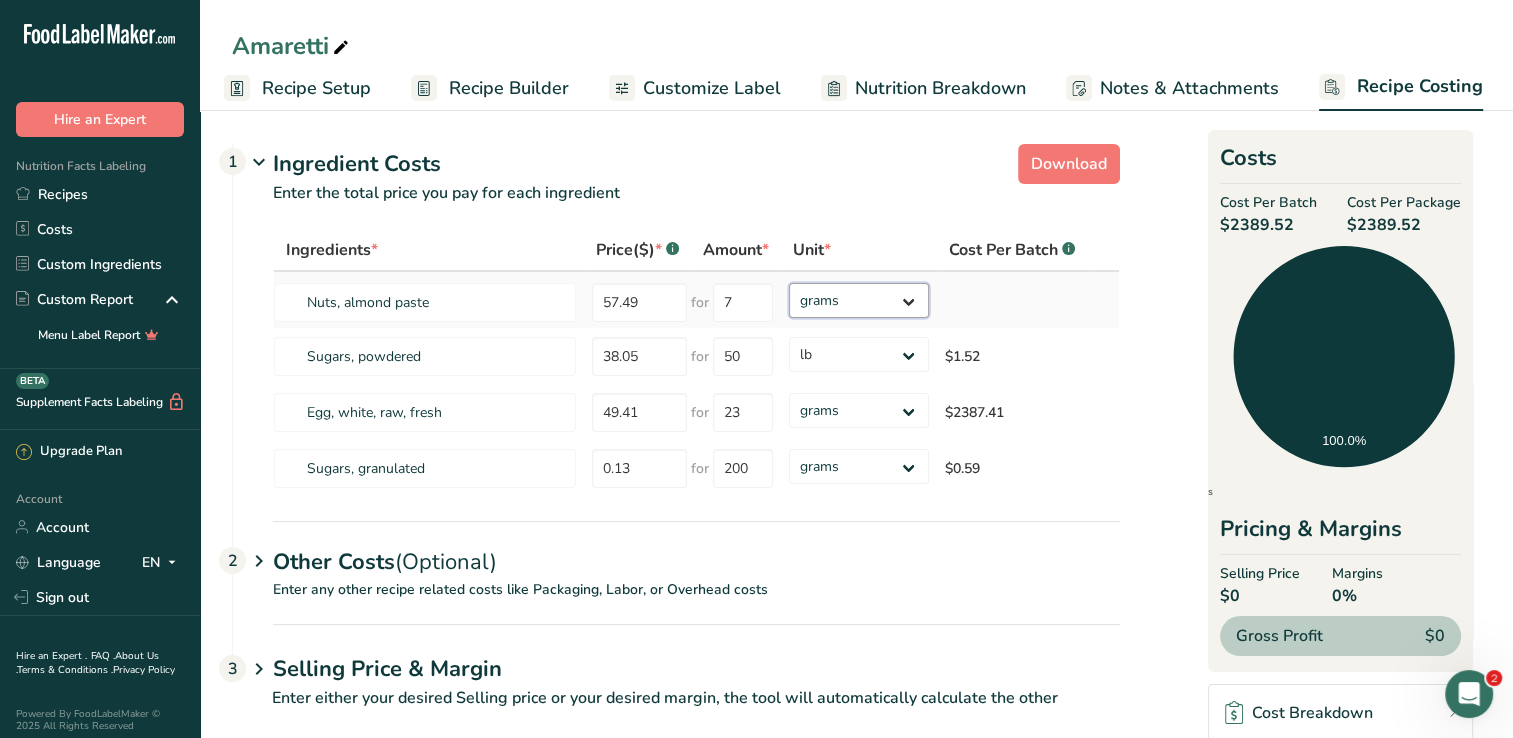 click on "Ingredients *
Price($) *   .a-a{fill:#347362;}.b-a{fill:#fff;}.b-a{fill:#fff;}            Nuts, almond paste   57.49
for
7
grams
kg
mg
mcg
lb
oz
Sugars, powdered   38.05
for
50
grams
kg
mg
mcg
lb
oz
$1.52
Egg, white, raw, fresh   49.41
for
23
grams
kg
mg
mcg
lb
oz
$2387.41
Sugars, granulated   0.13
for
200
grams
$0.59" at bounding box center [696, 363] 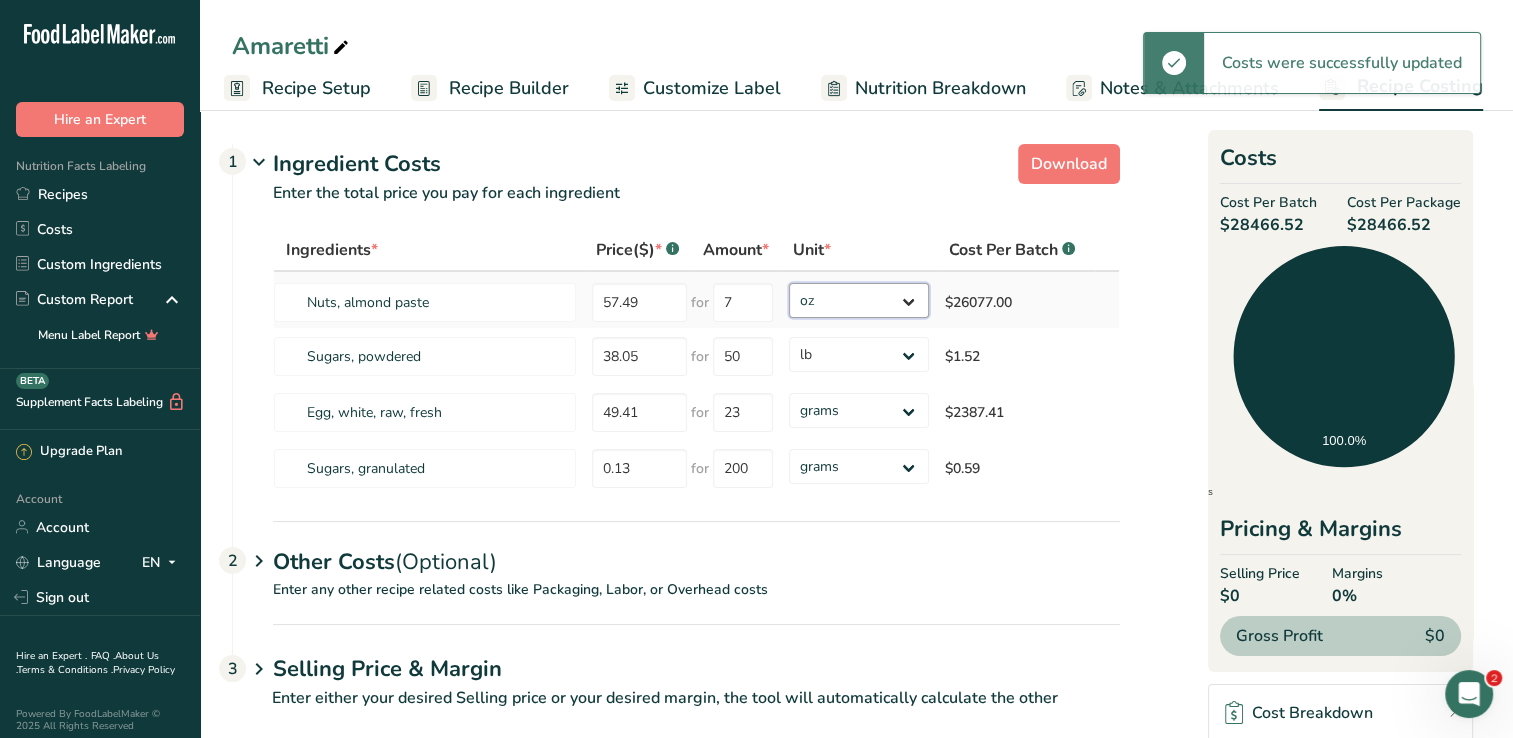 drag, startPoint x: 915, startPoint y: 306, endPoint x: 908, endPoint y: 317, distance: 13.038404 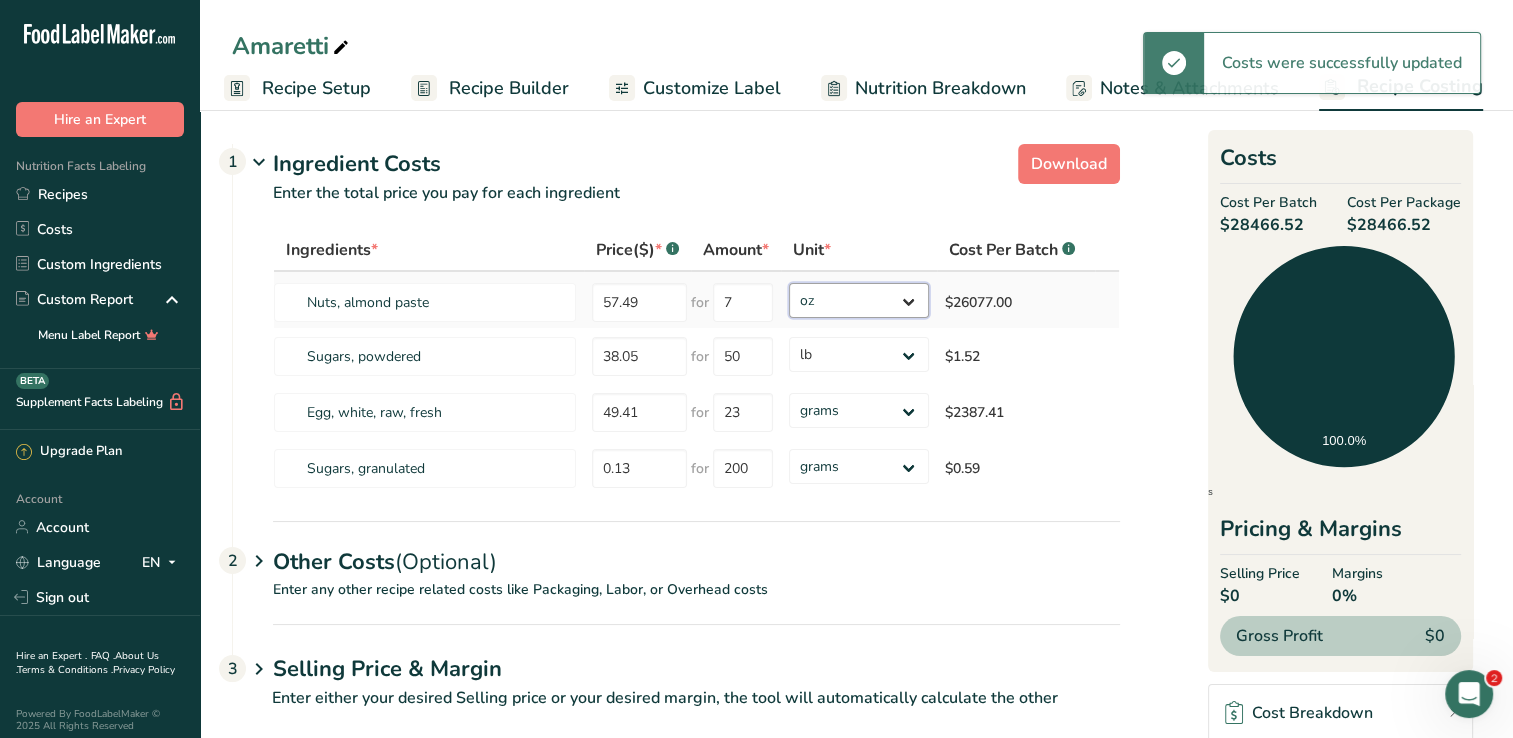 click on "grams
kg
mg
mcg
lb
oz" at bounding box center (859, 300) 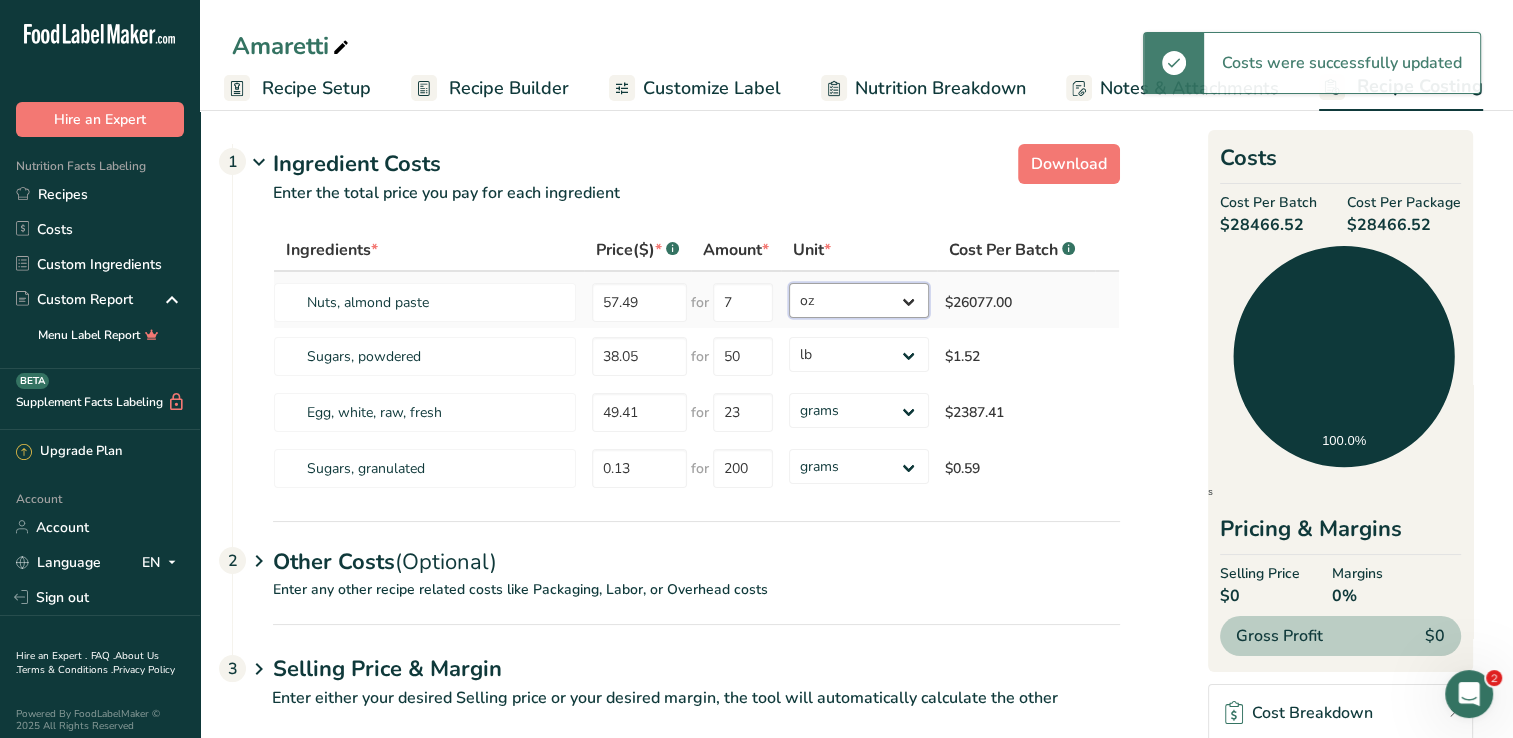 click on "grams
kg
mg
mcg
lb
oz" at bounding box center (859, 300) 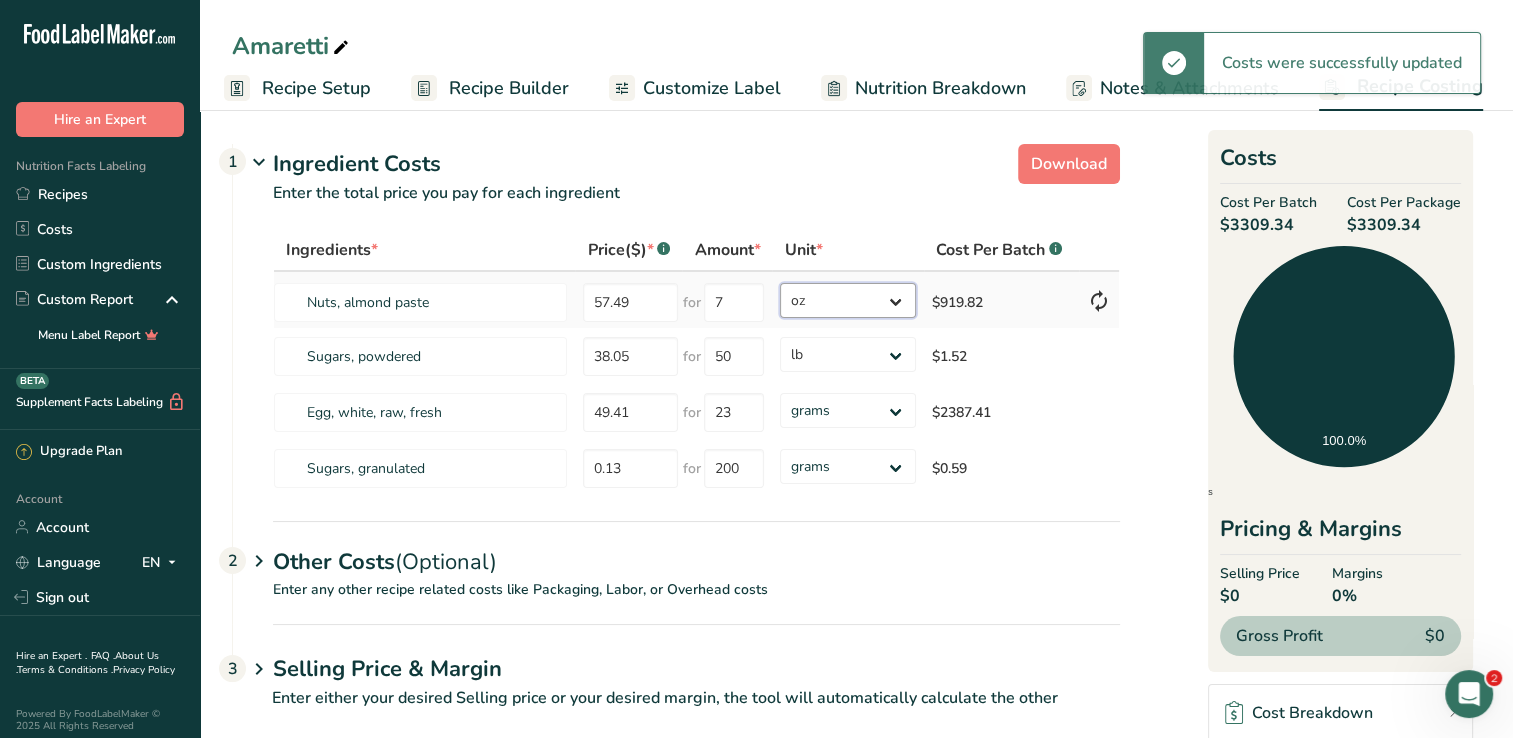 select on "12" 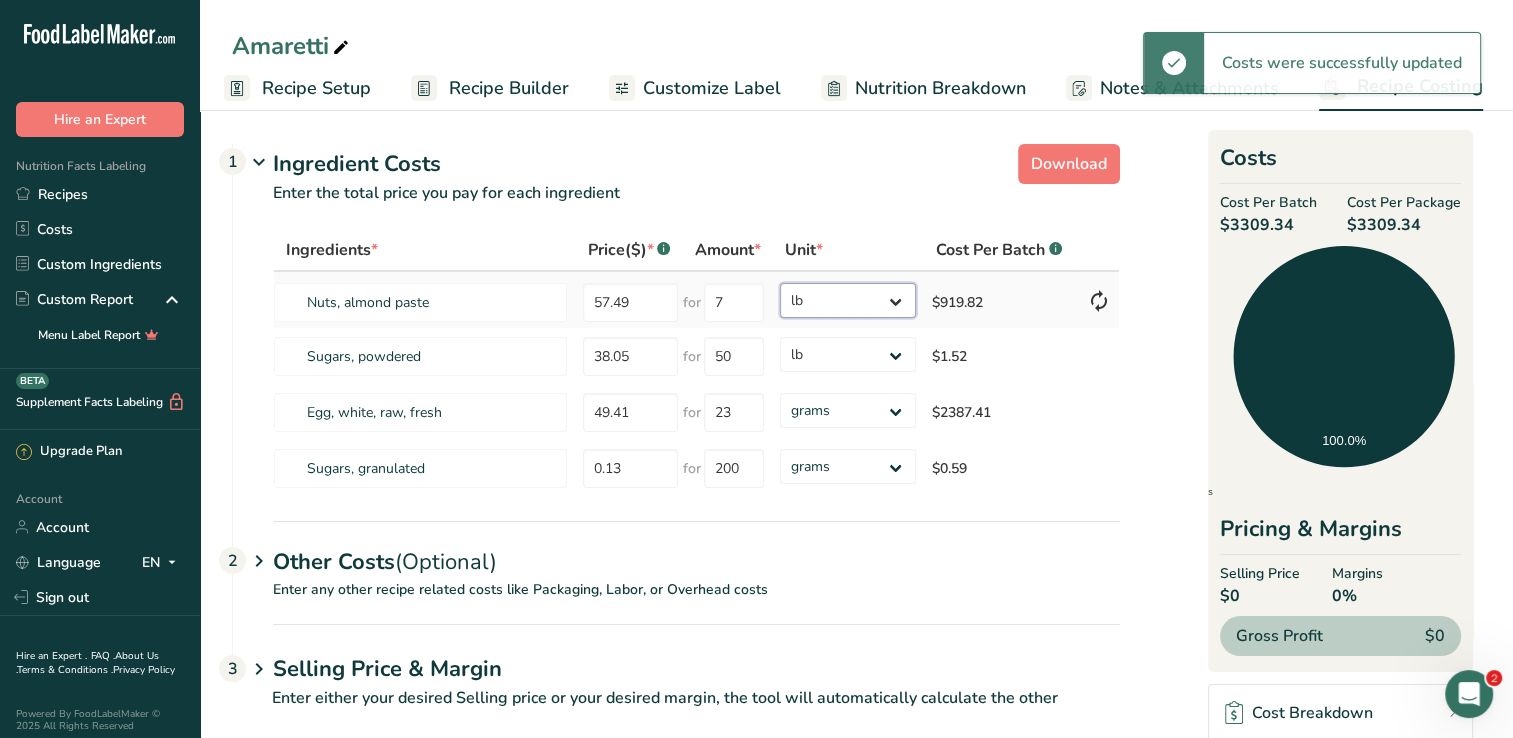 click on "grams
kg
mg
mcg
lb
oz" at bounding box center [847, 300] 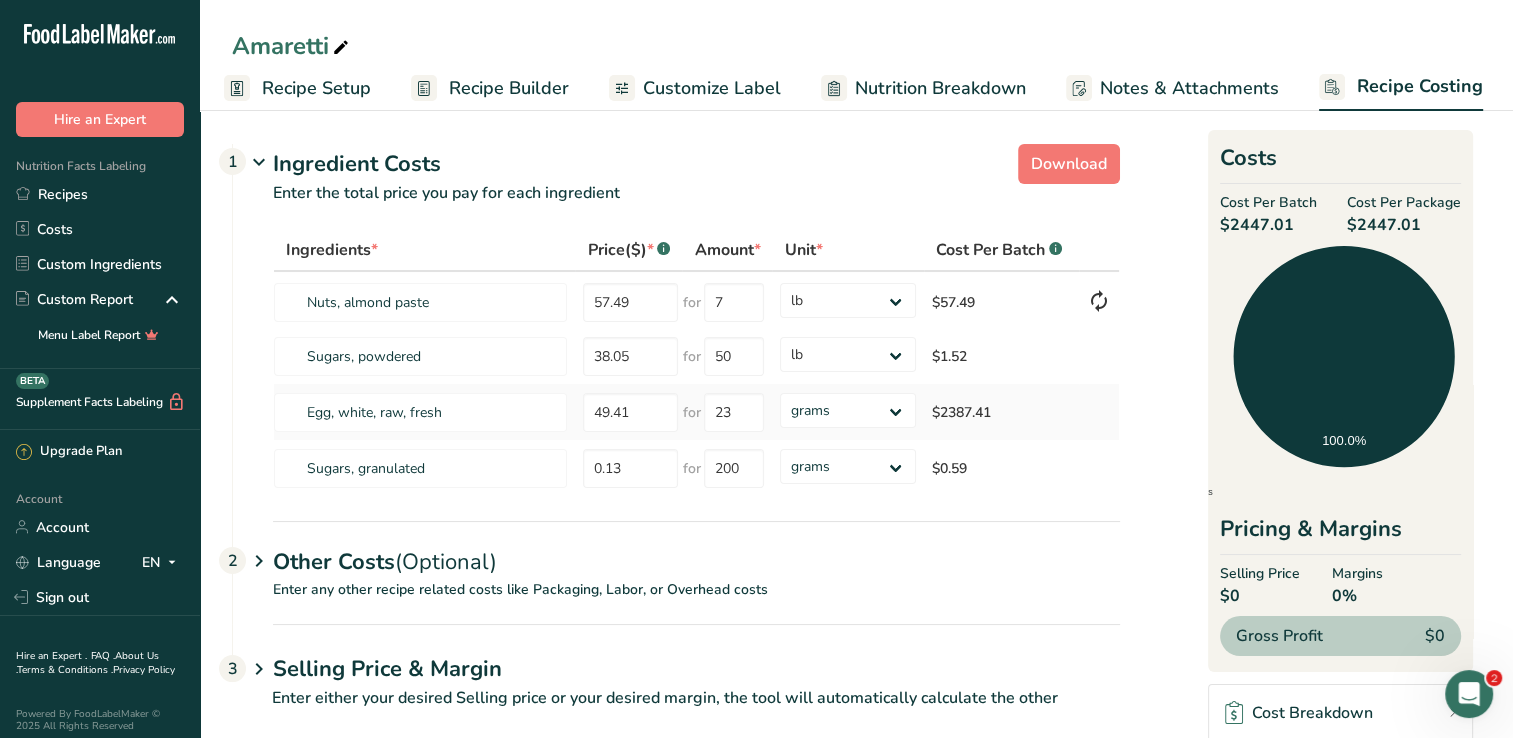 click on "grams
kg
mg
mcg
lb
oz" at bounding box center (847, 412) 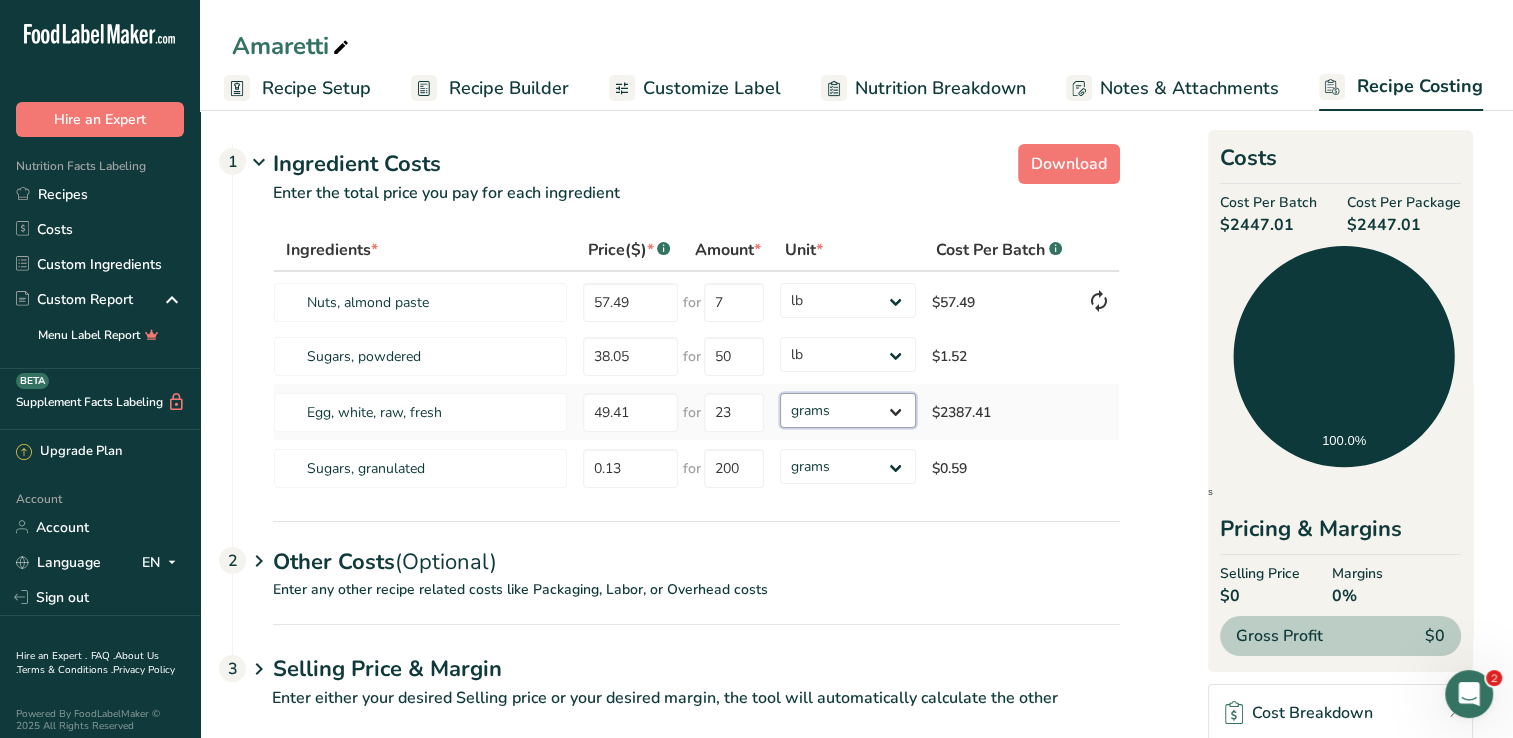 click on "grams
kg
mg
mcg
lb
oz" at bounding box center [847, 410] 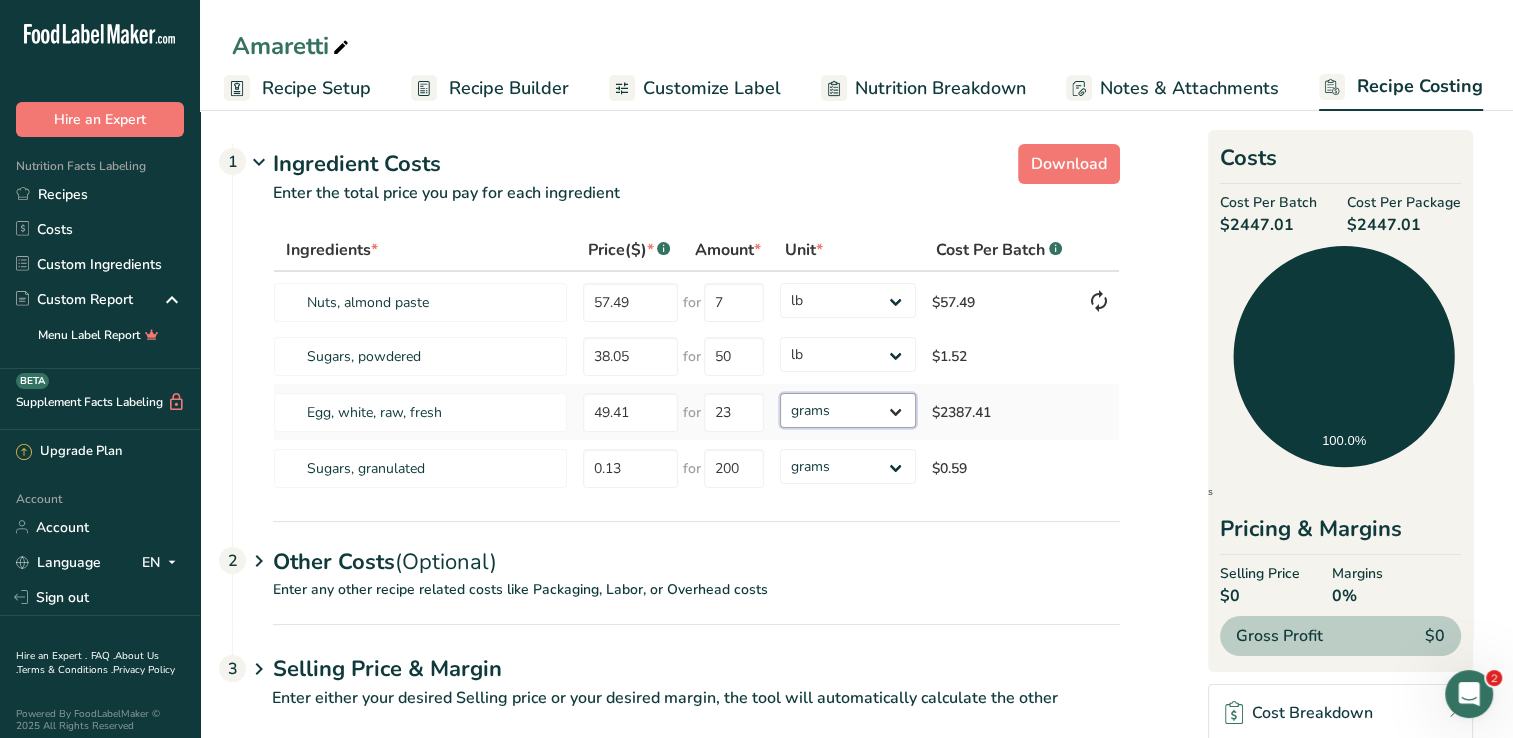 click on "grams
kg
mg
mcg
lb
oz" at bounding box center [847, 410] 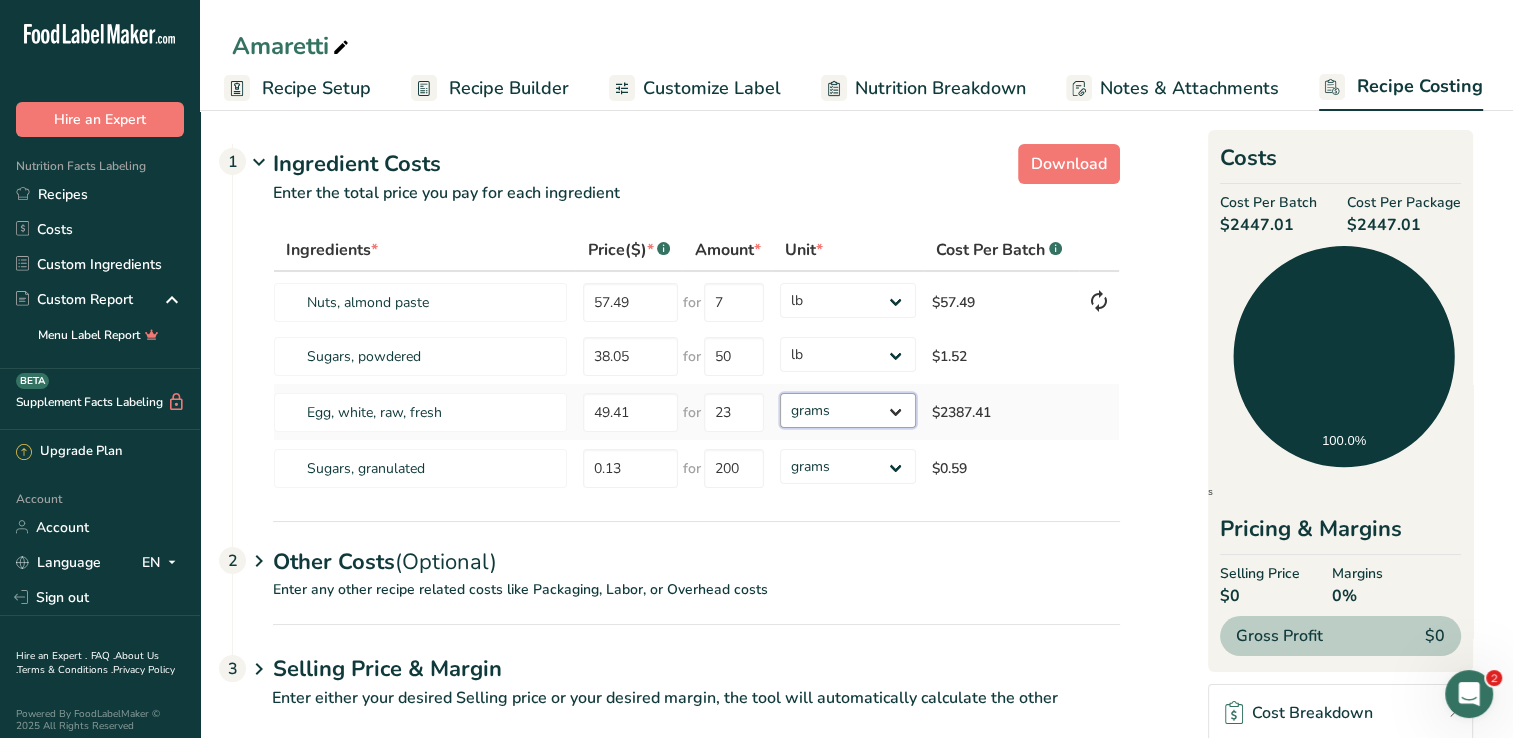 select on "12" 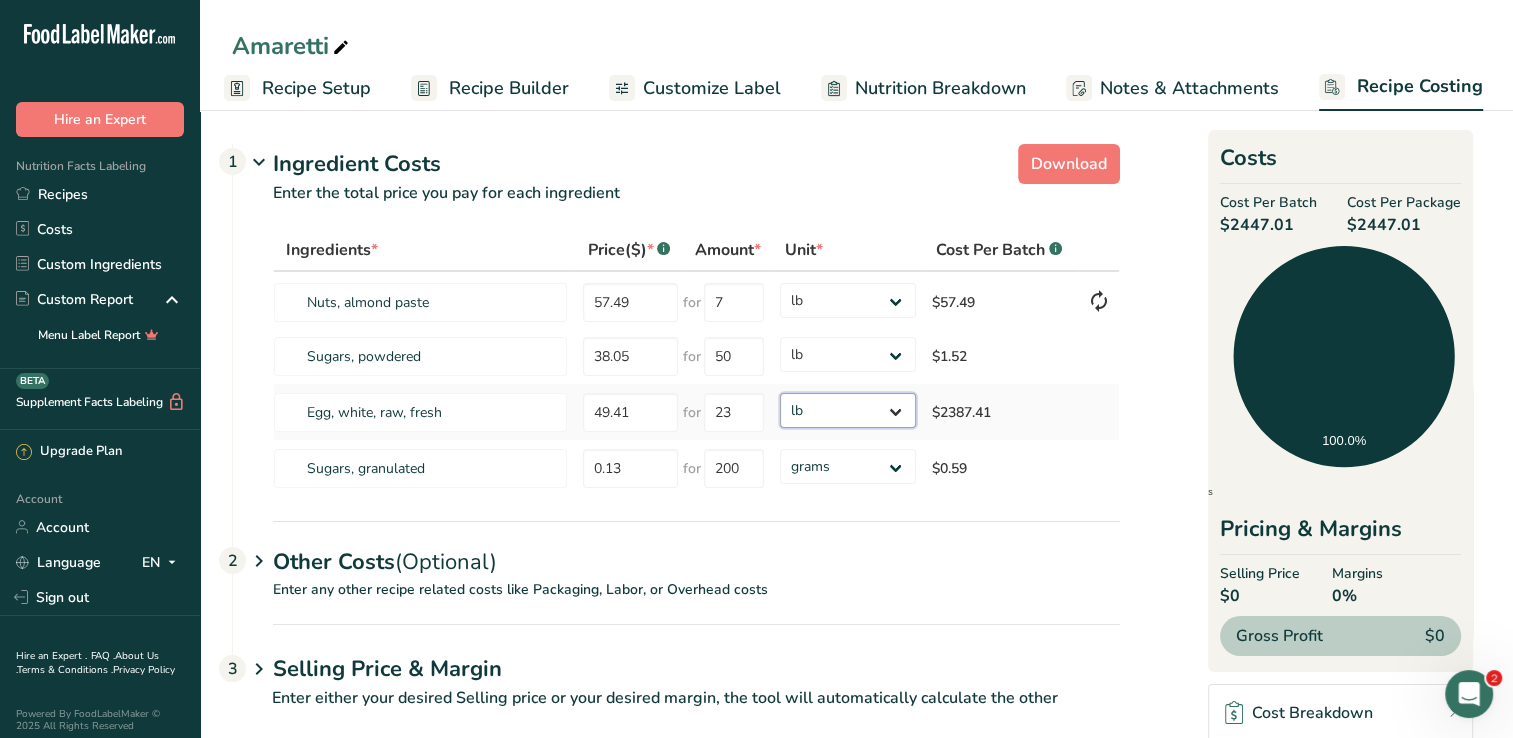 click on "grams
kg
mg
mcg
lb
oz" at bounding box center [847, 410] 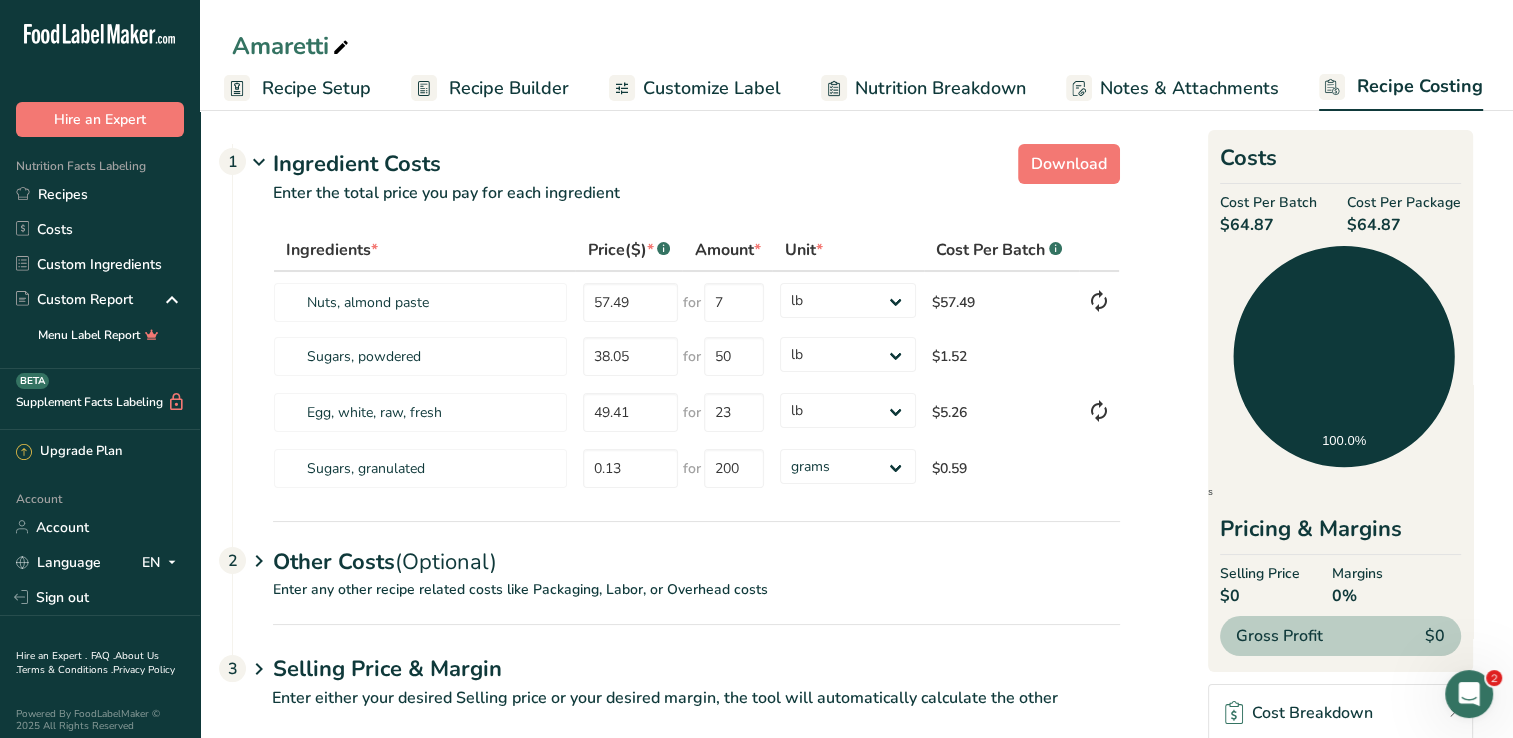 click on "Other Costs  (Optional)
2" at bounding box center (696, 550) 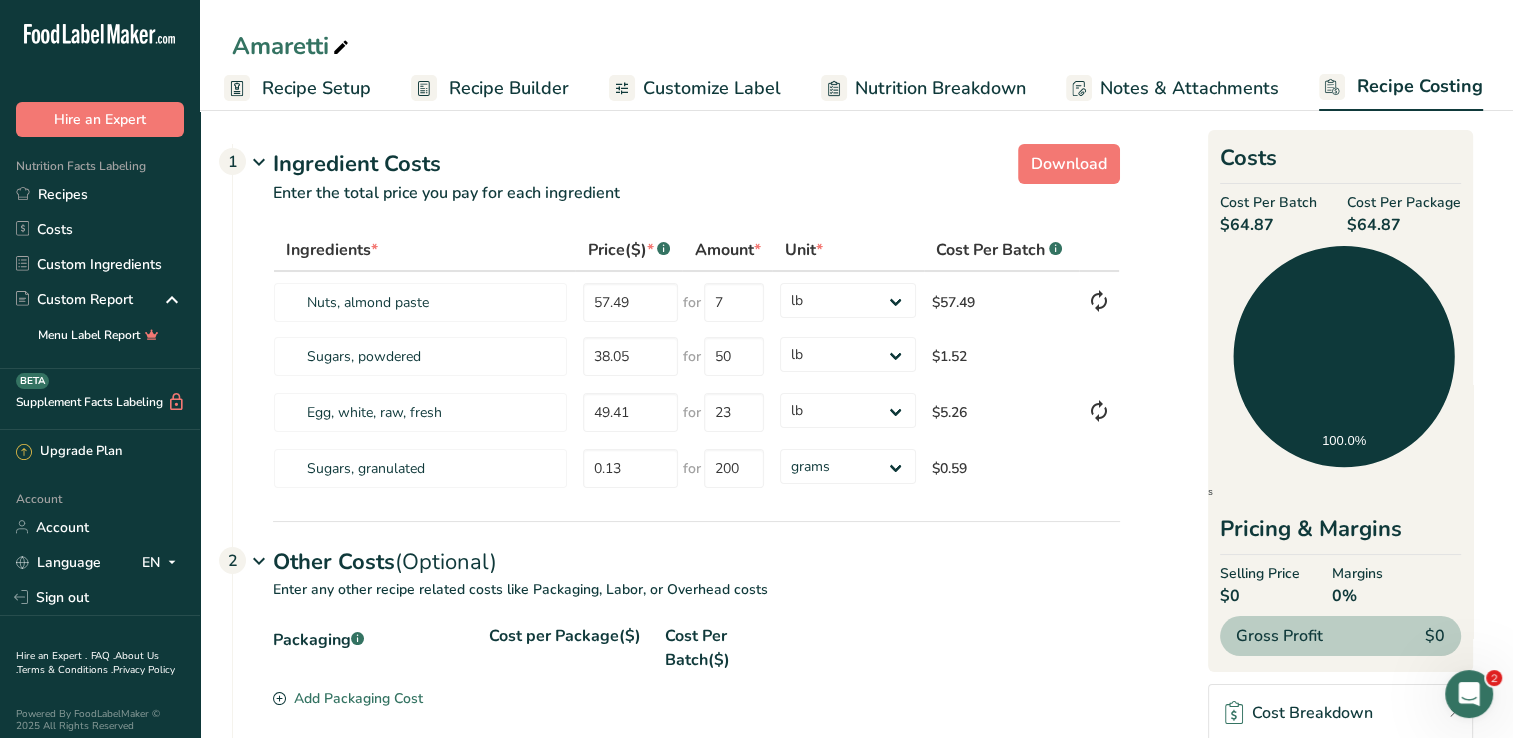 click on "Other Costs  (Optional)
2" at bounding box center (696, 550) 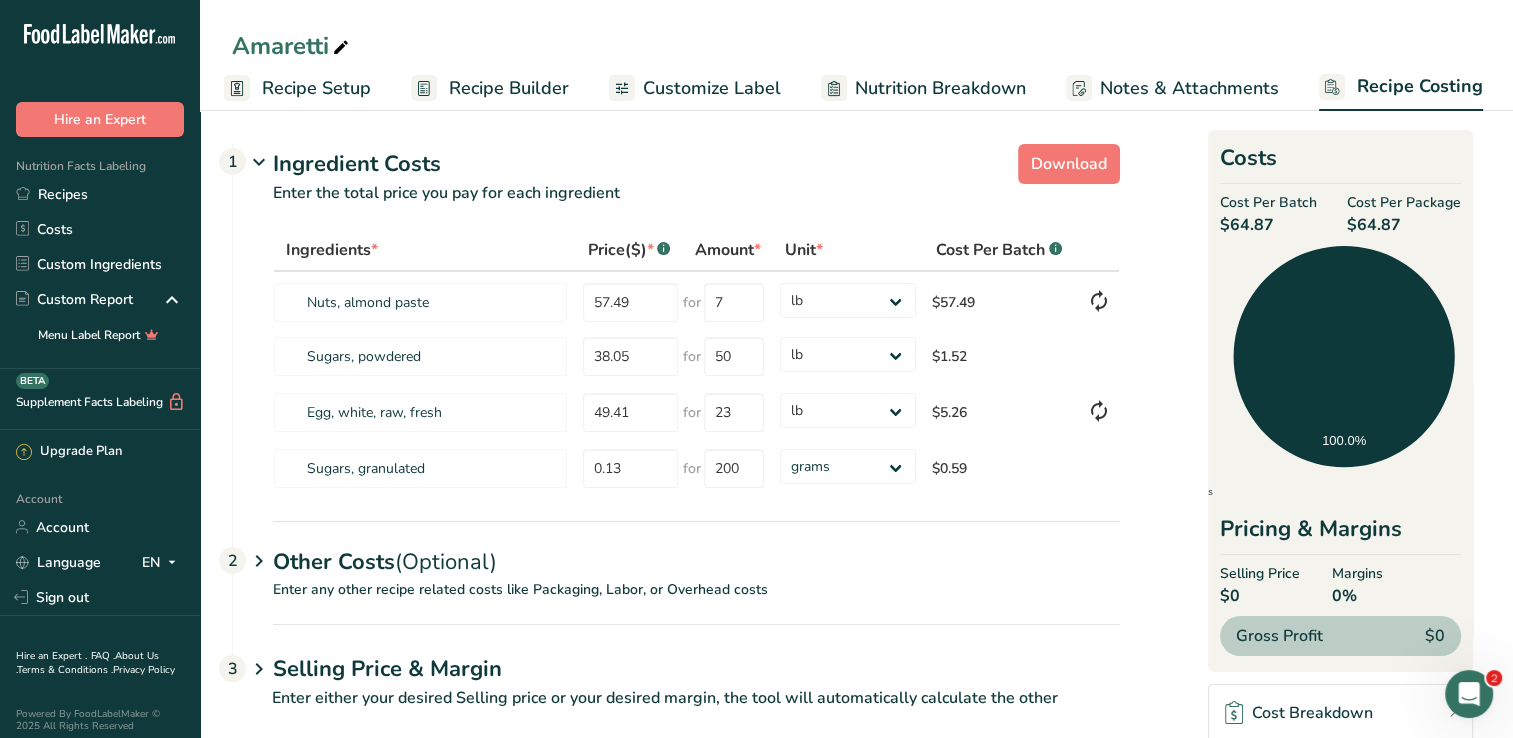 click on "Recipe Setup" at bounding box center [316, 88] 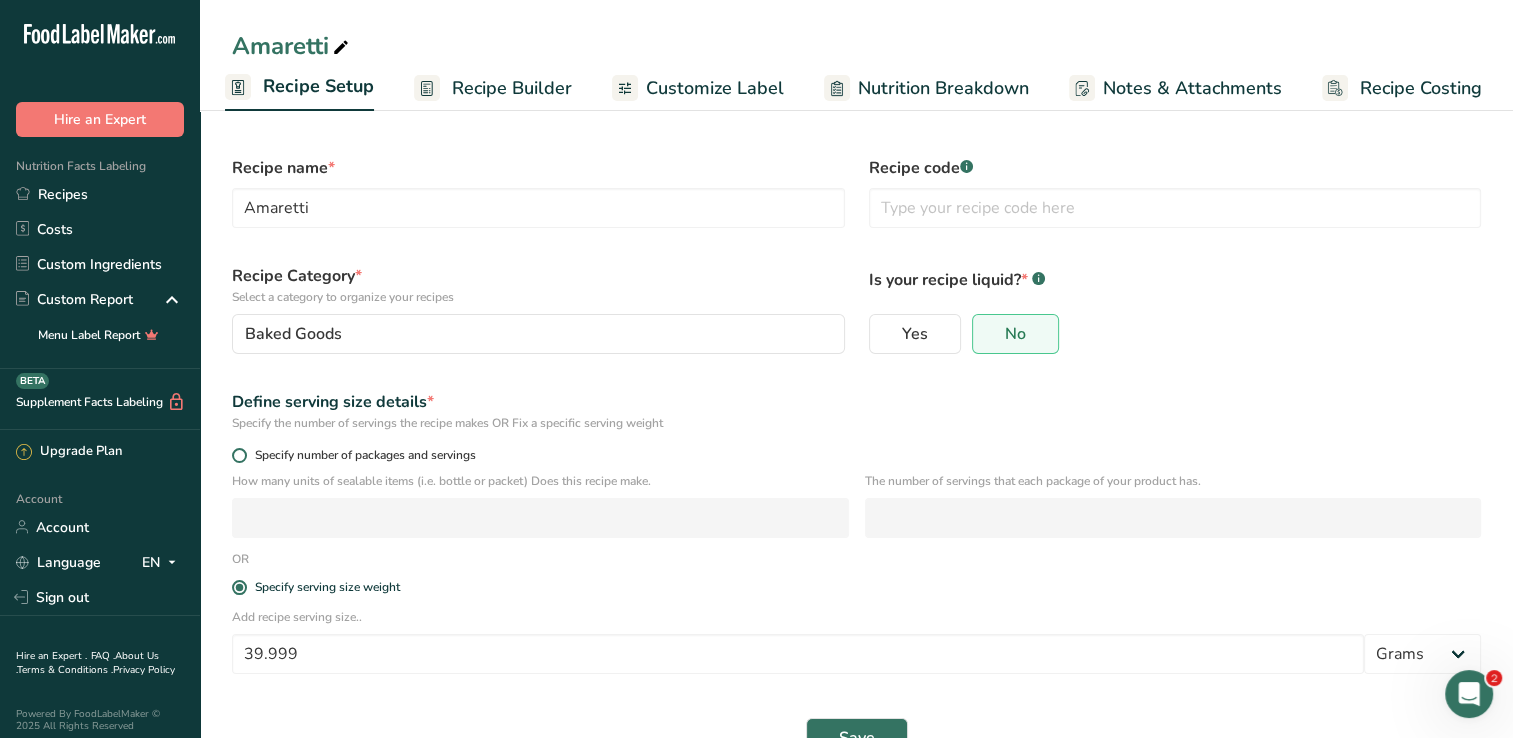 click on "Specify number of packages and servings" at bounding box center [361, 455] 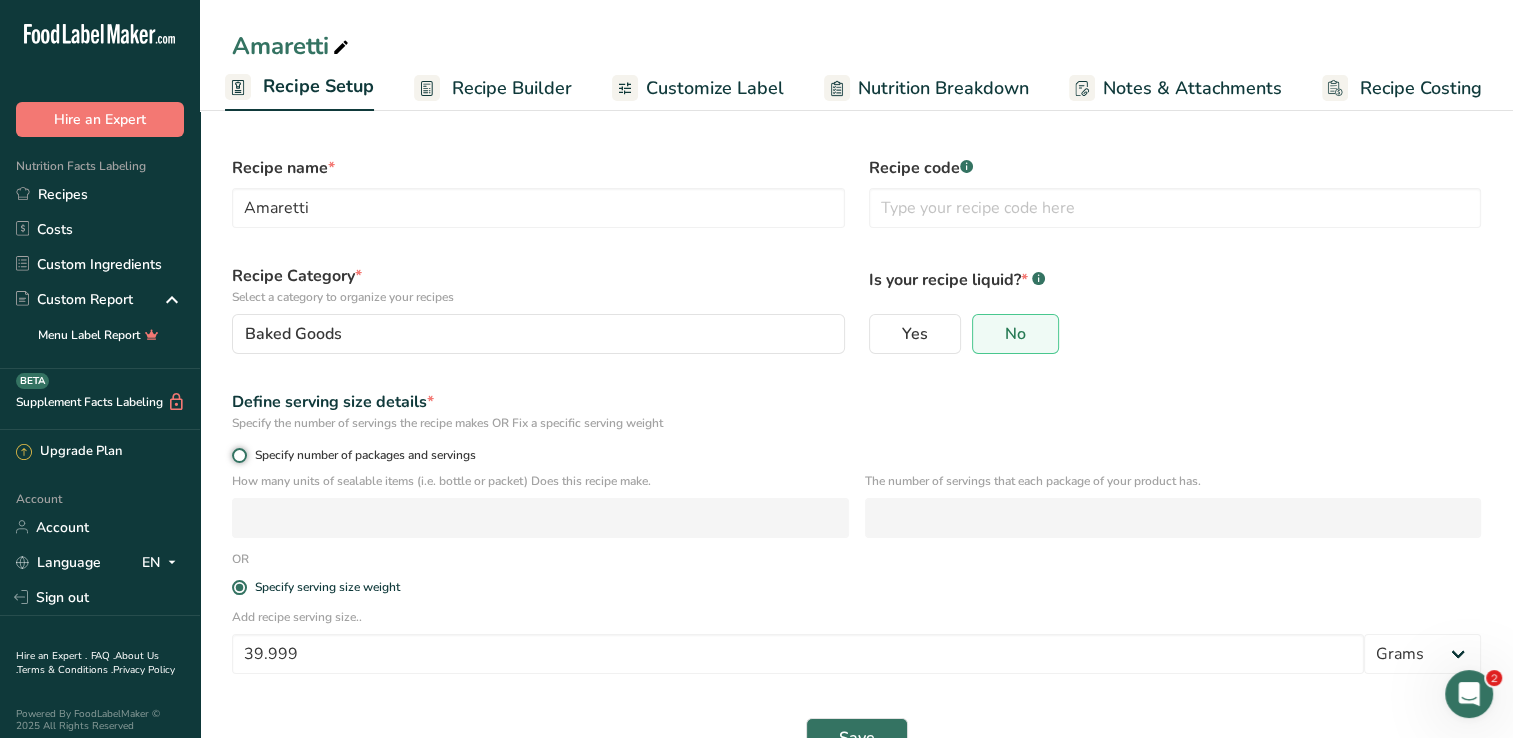 click on "Specify number of packages and servings" at bounding box center (238, 455) 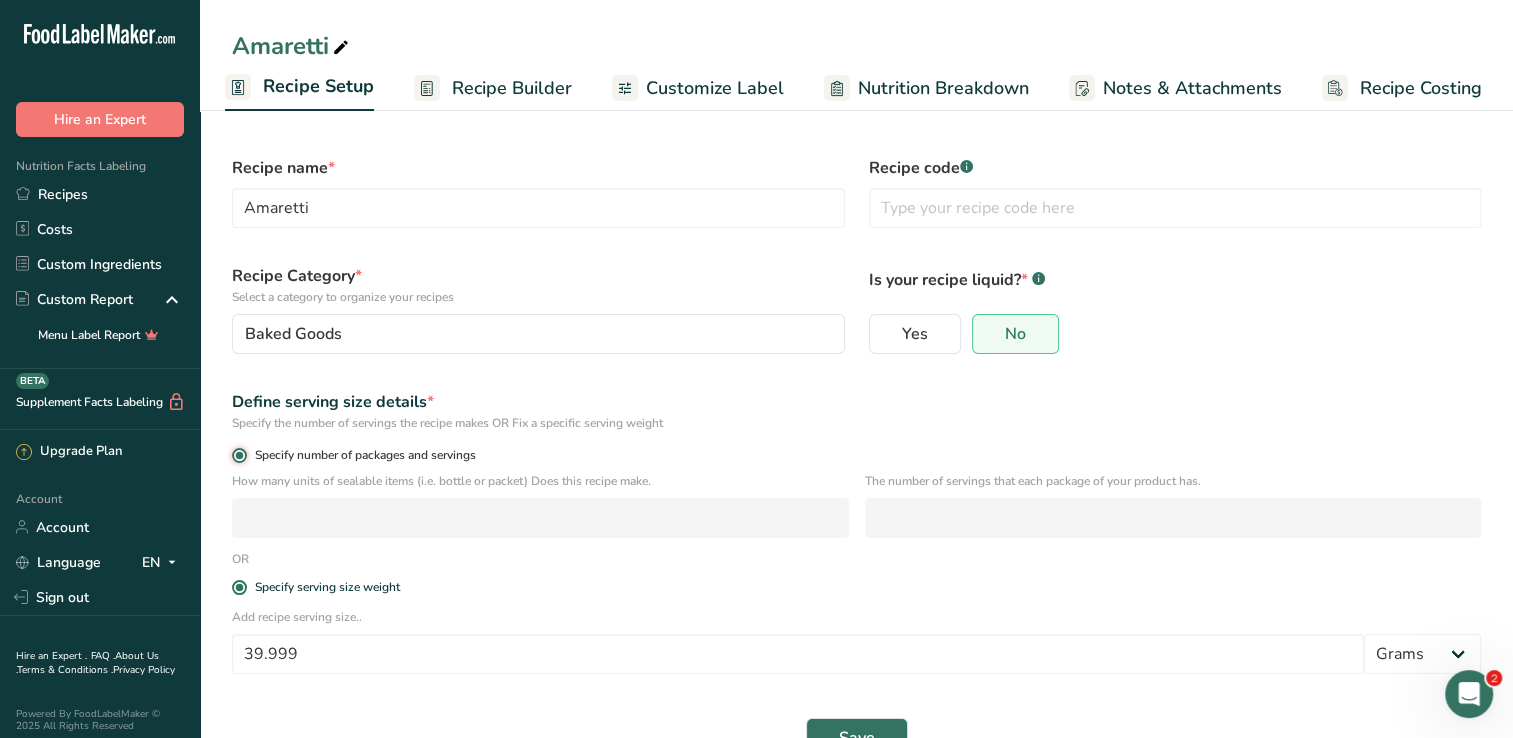 radio on "false" 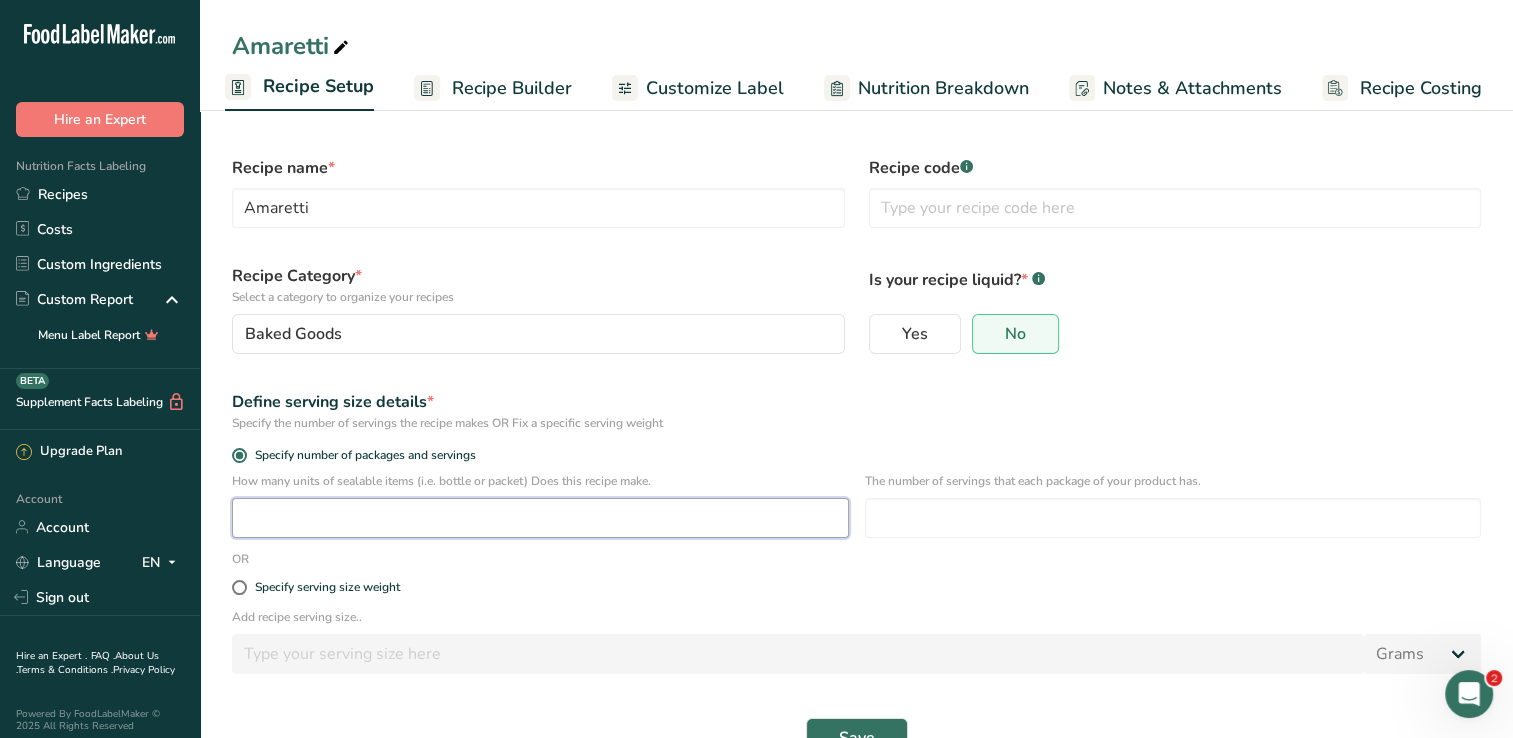 click at bounding box center (540, 518) 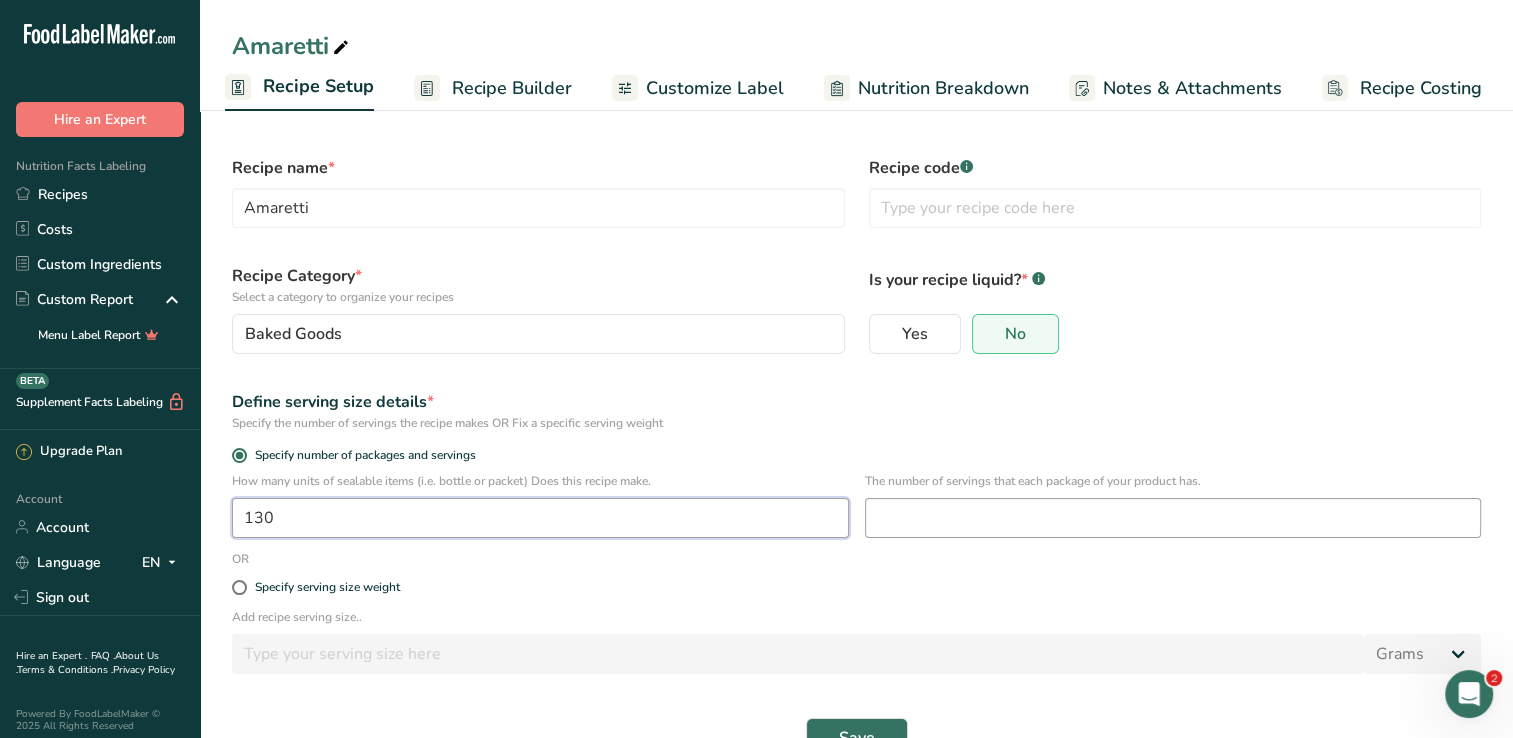 type on "130" 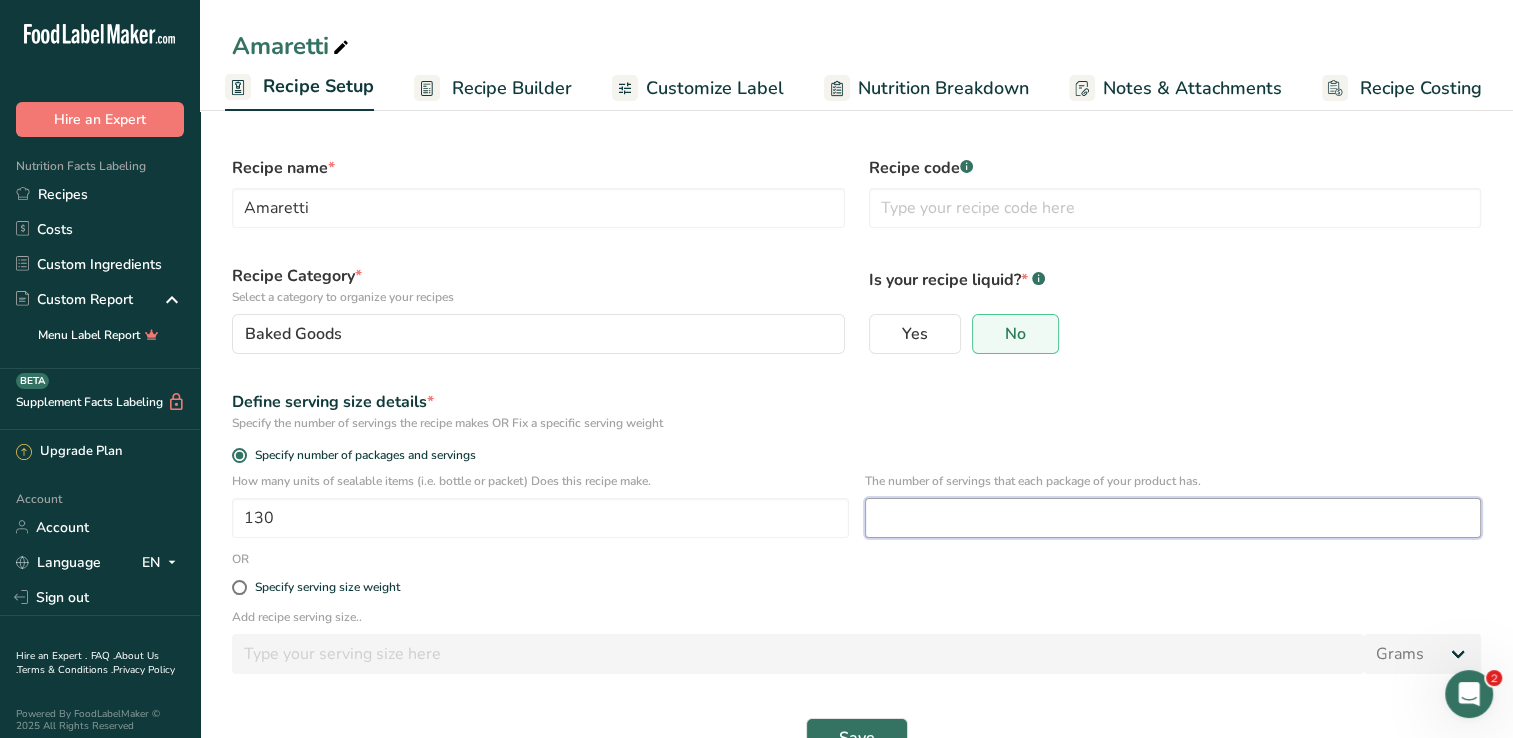 click at bounding box center (1173, 518) 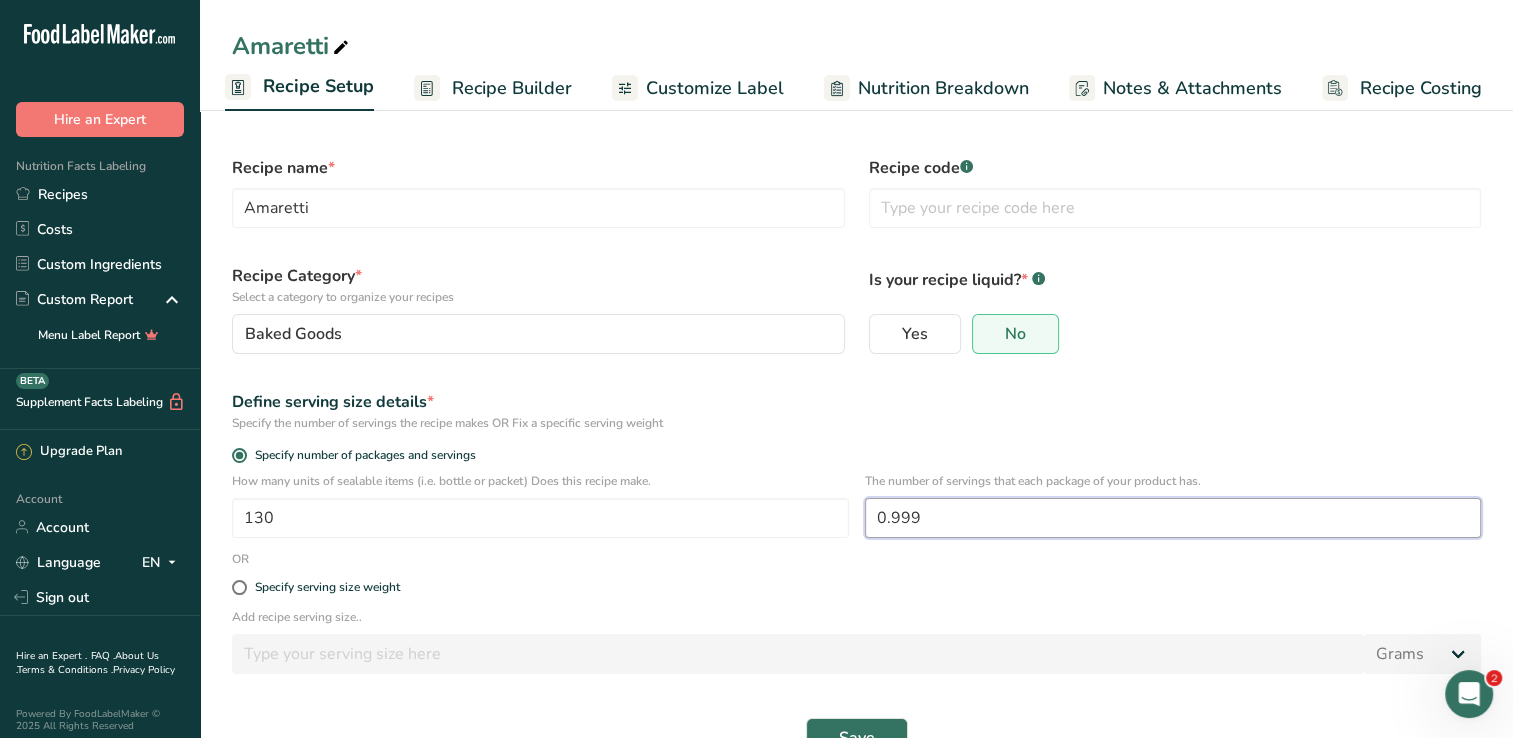 scroll, scrollTop: 62, scrollLeft: 0, axis: vertical 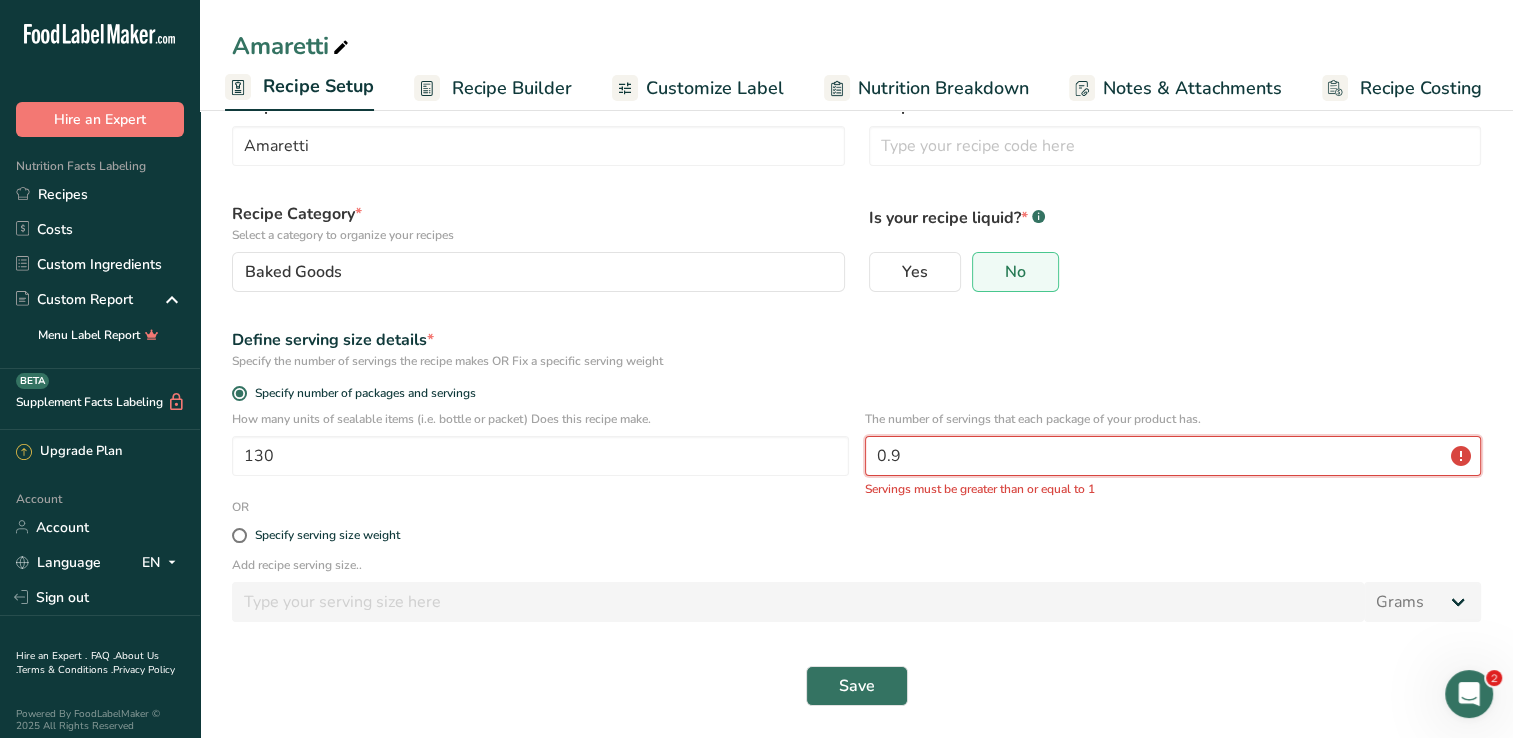 type on "0" 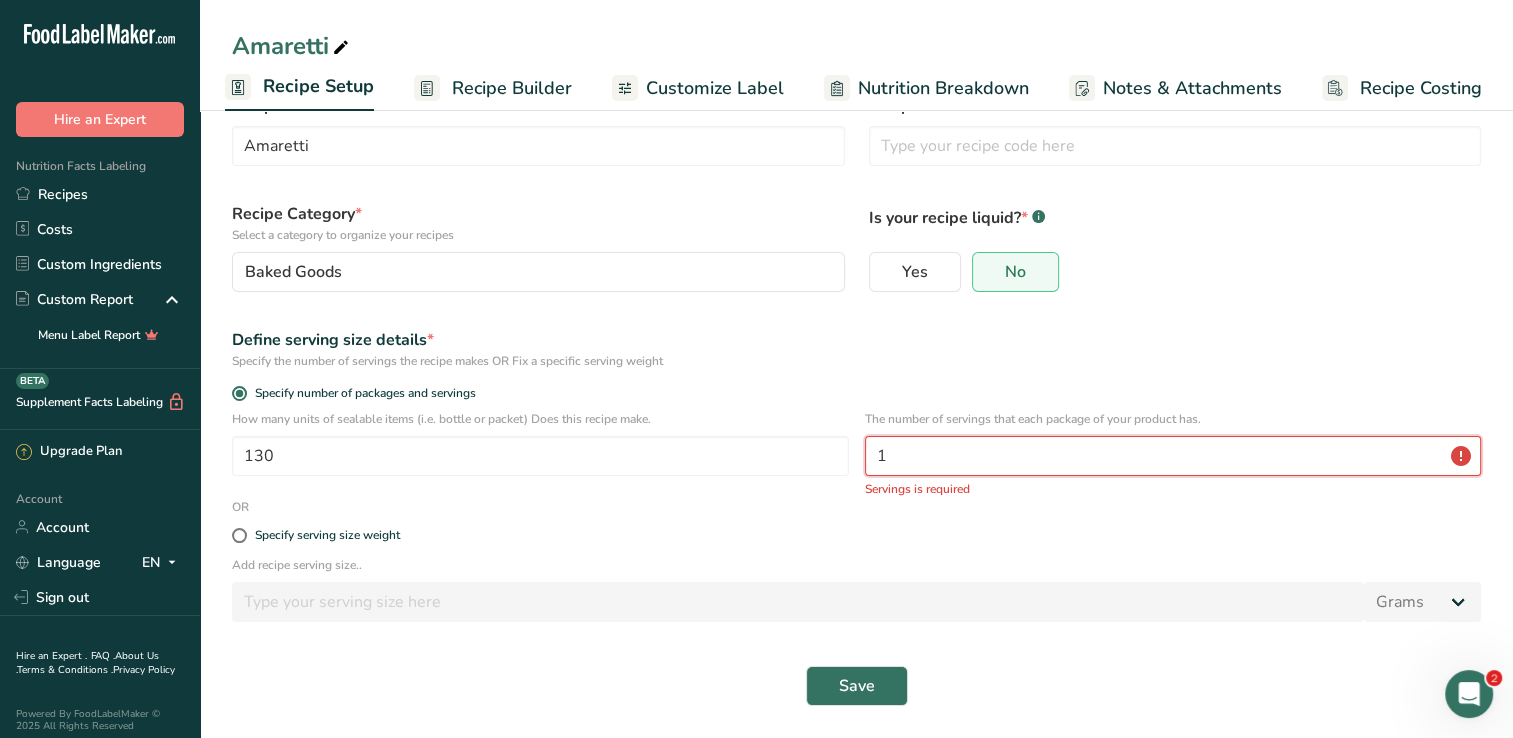 scroll, scrollTop: 52, scrollLeft: 0, axis: vertical 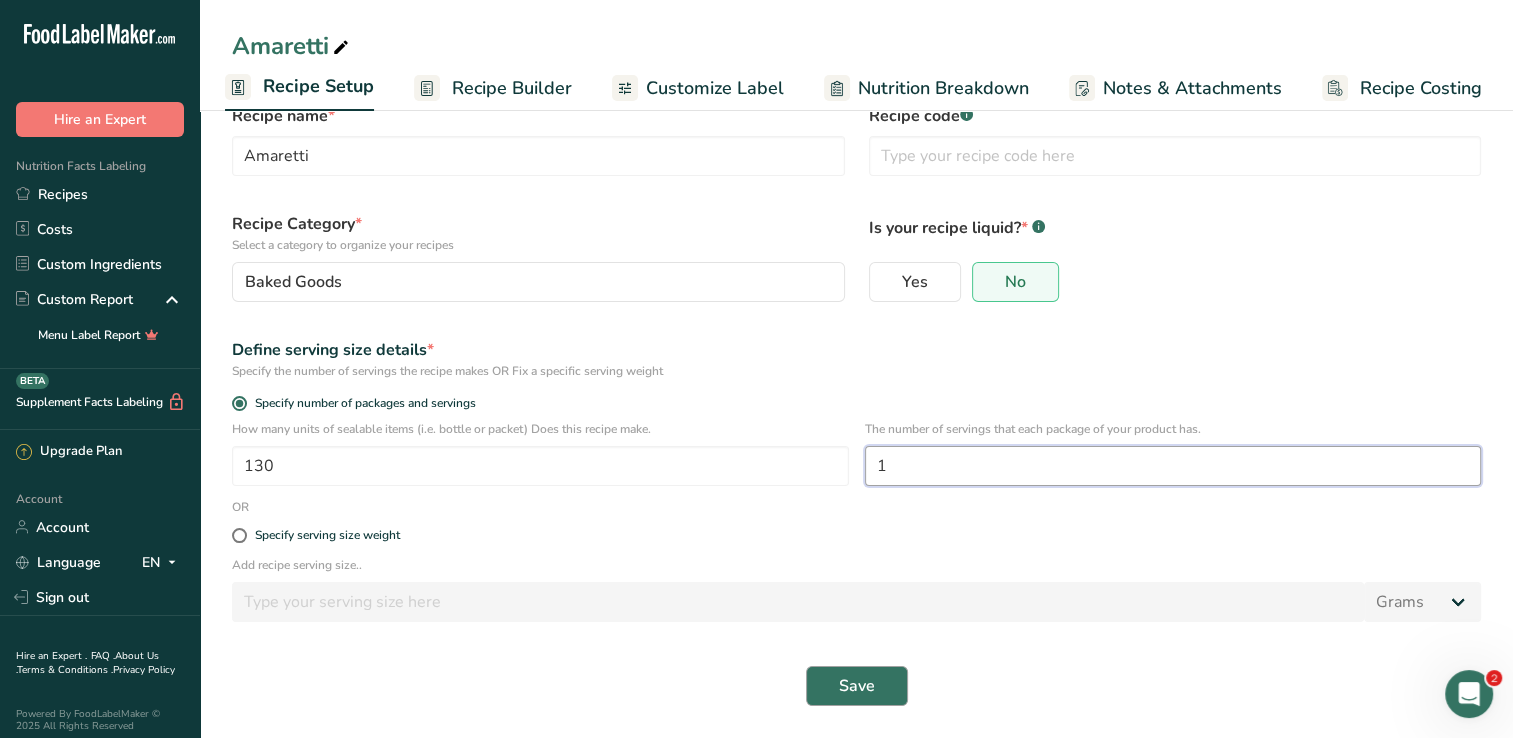 type on "1" 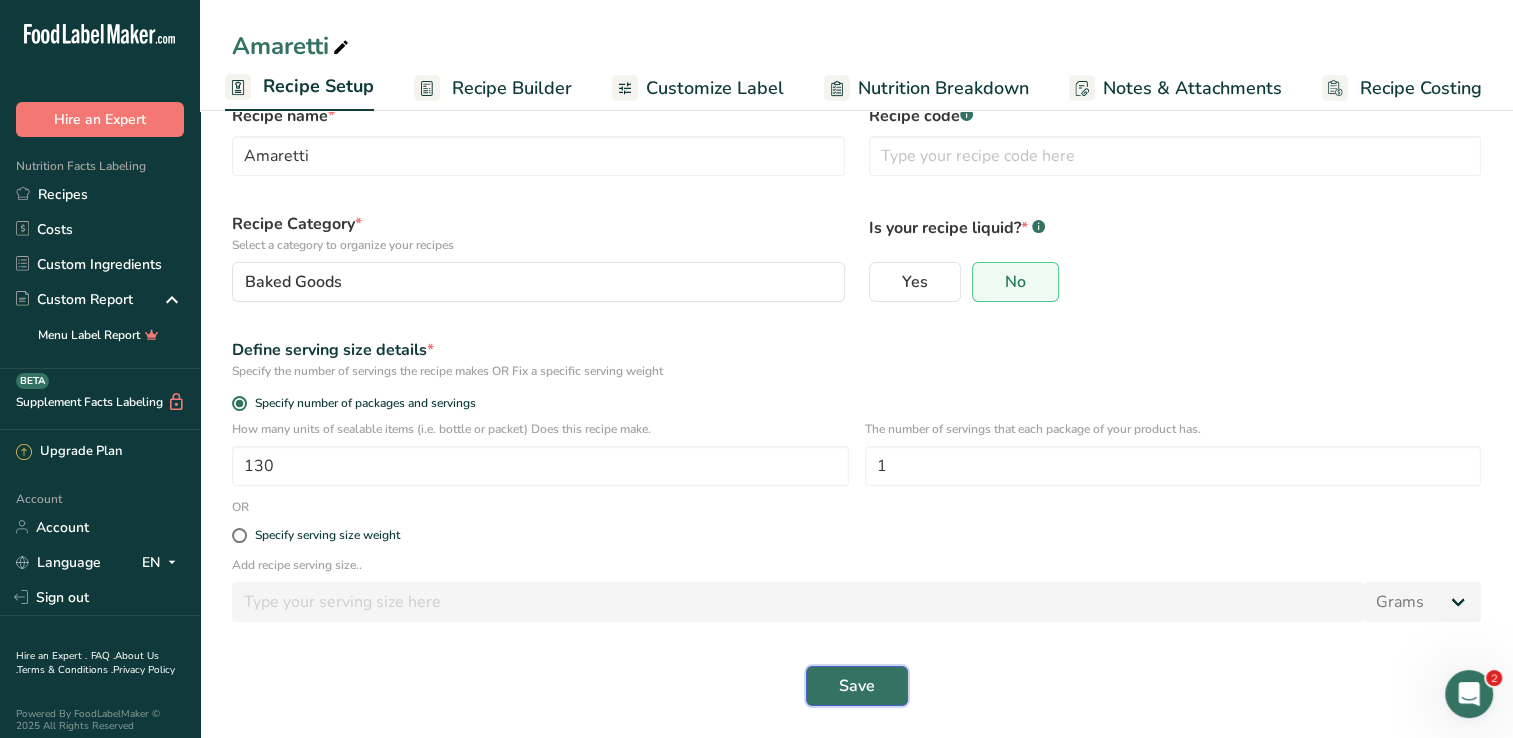 click on "Save" at bounding box center (857, 686) 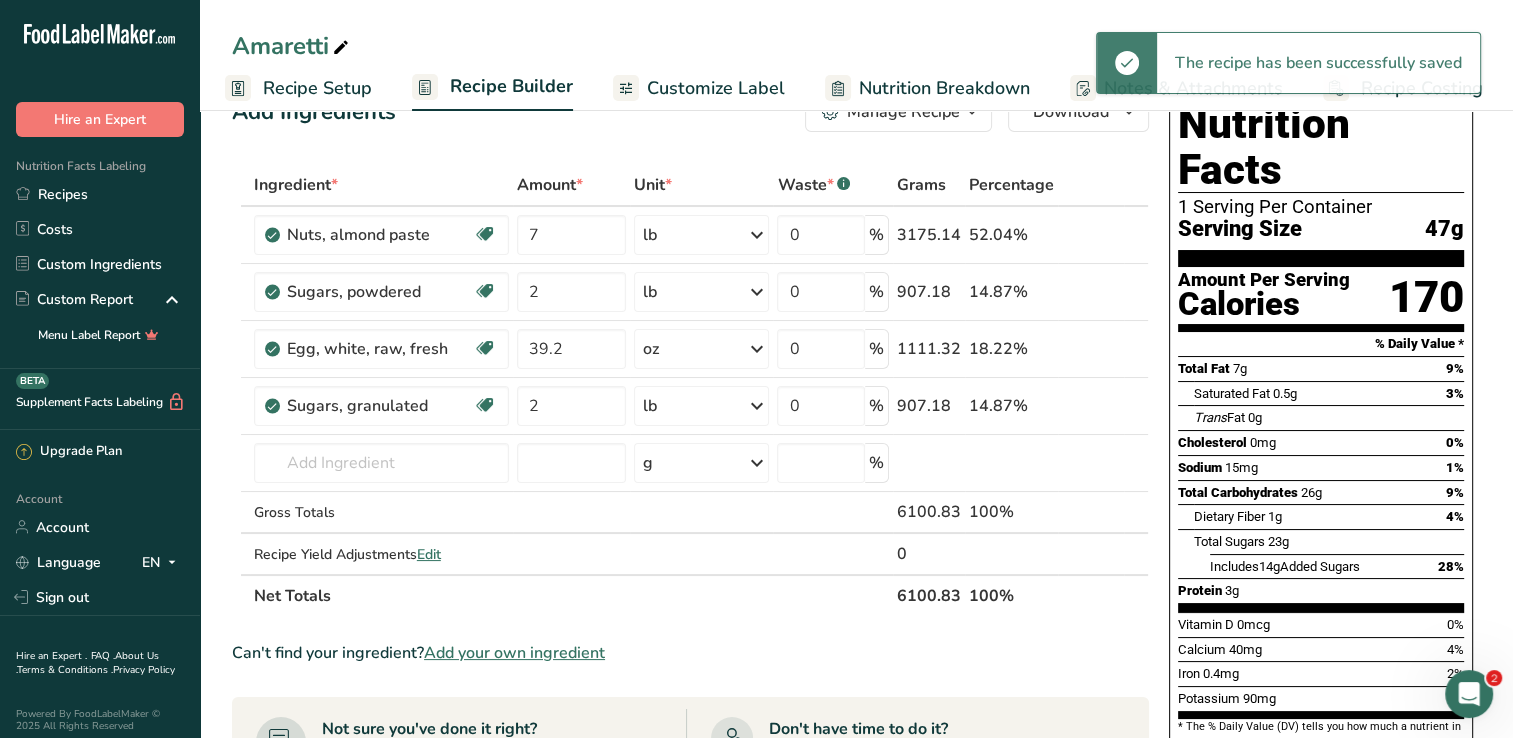 click on "Ingredient *
Amount *
Unit *
Waste *   .a-a{fill:#347362;}.b-a{fill:#fff;}          Grams
Percentage
Nuts, almond paste
Source of Antioxidants
Plant-based Protein
Dairy free
Gluten free
Vegan
Vegetarian
Soy free
Source of Healthy Fats
7
lb
Portions
1 oz
1 cup, firmly packed
Weight Units
g
kg
mg
See more
Volume Units
l
Volume units require a density conversion. If you know your ingredient's density enter it below. Otherwise, click on "RIA" our AI Regulatory bot - she will be able to help you
lb/ft3
mL" at bounding box center [690, 692] 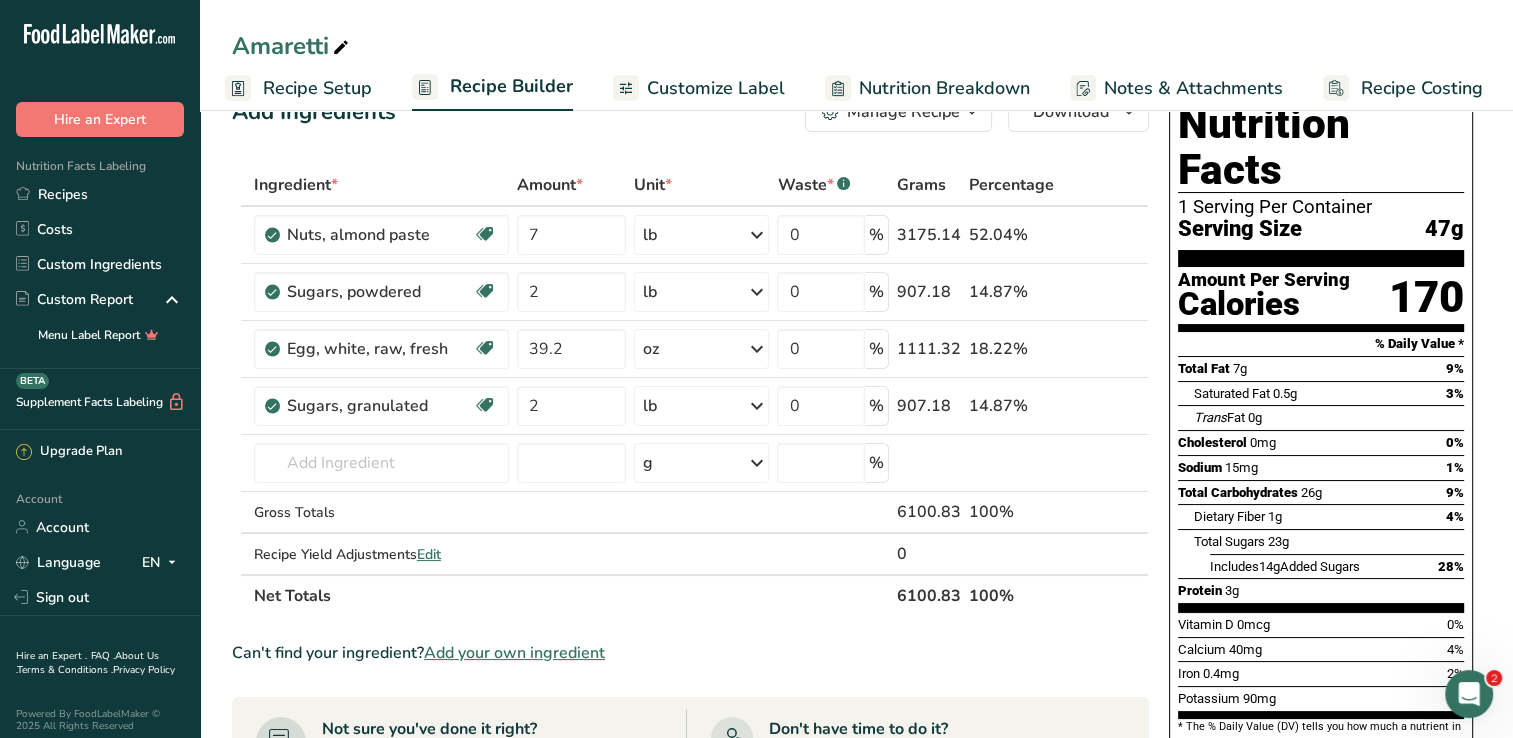 click on "Recipe Setup" at bounding box center [317, 88] 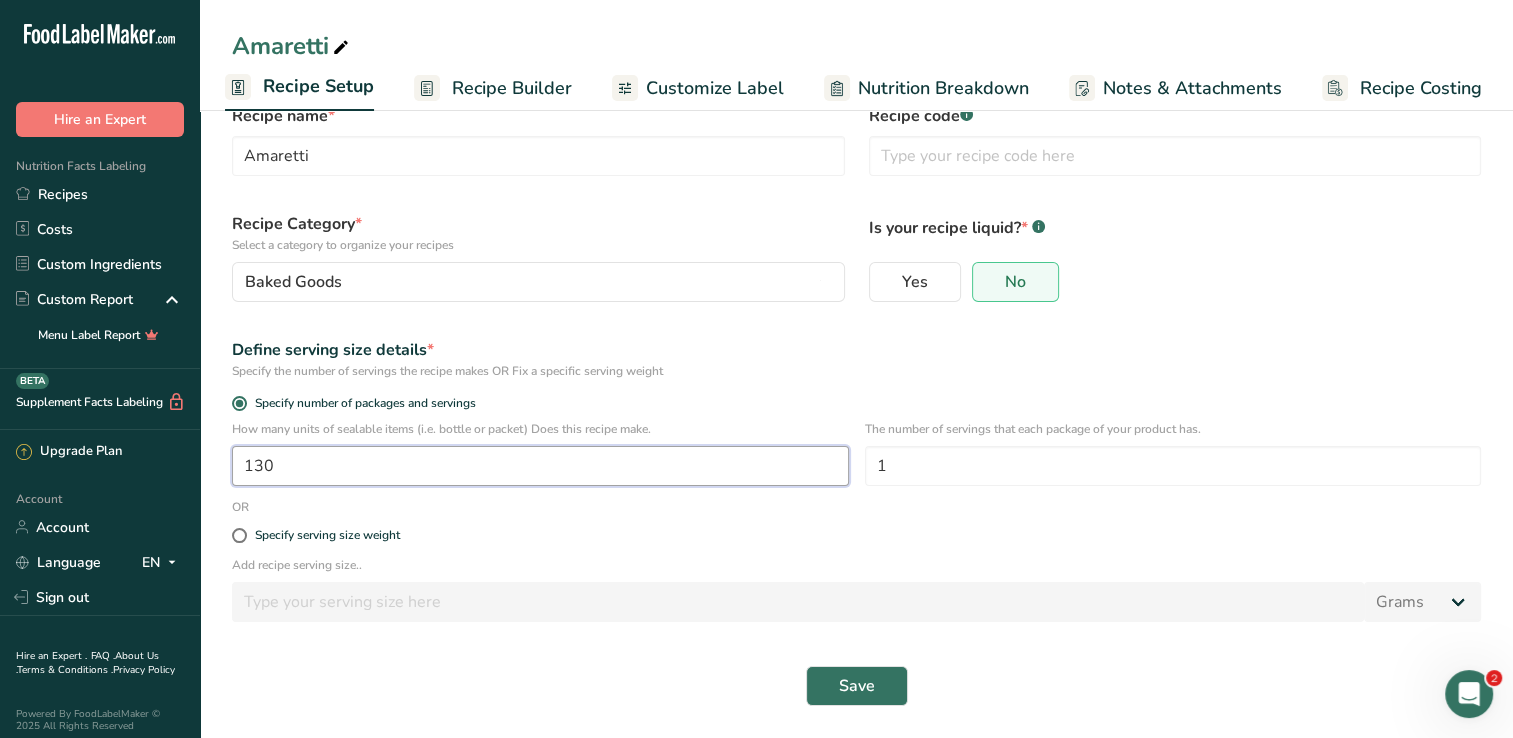 drag, startPoint x: 396, startPoint y: 454, endPoint x: 417, endPoint y: 443, distance: 23.70654 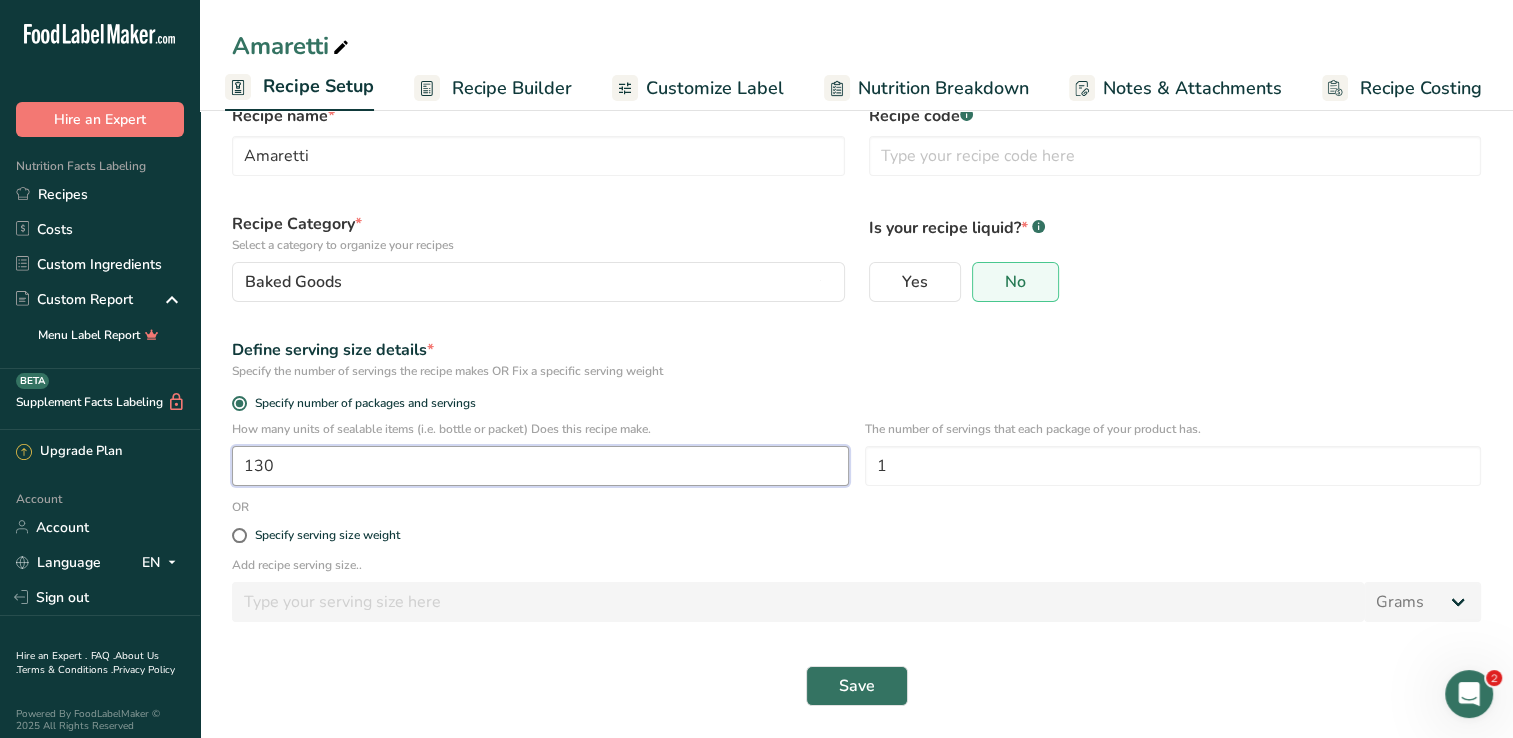 click on "How many units of sealable items (i.e. bottle or packet) Does this recipe make.
130" at bounding box center (540, 453) 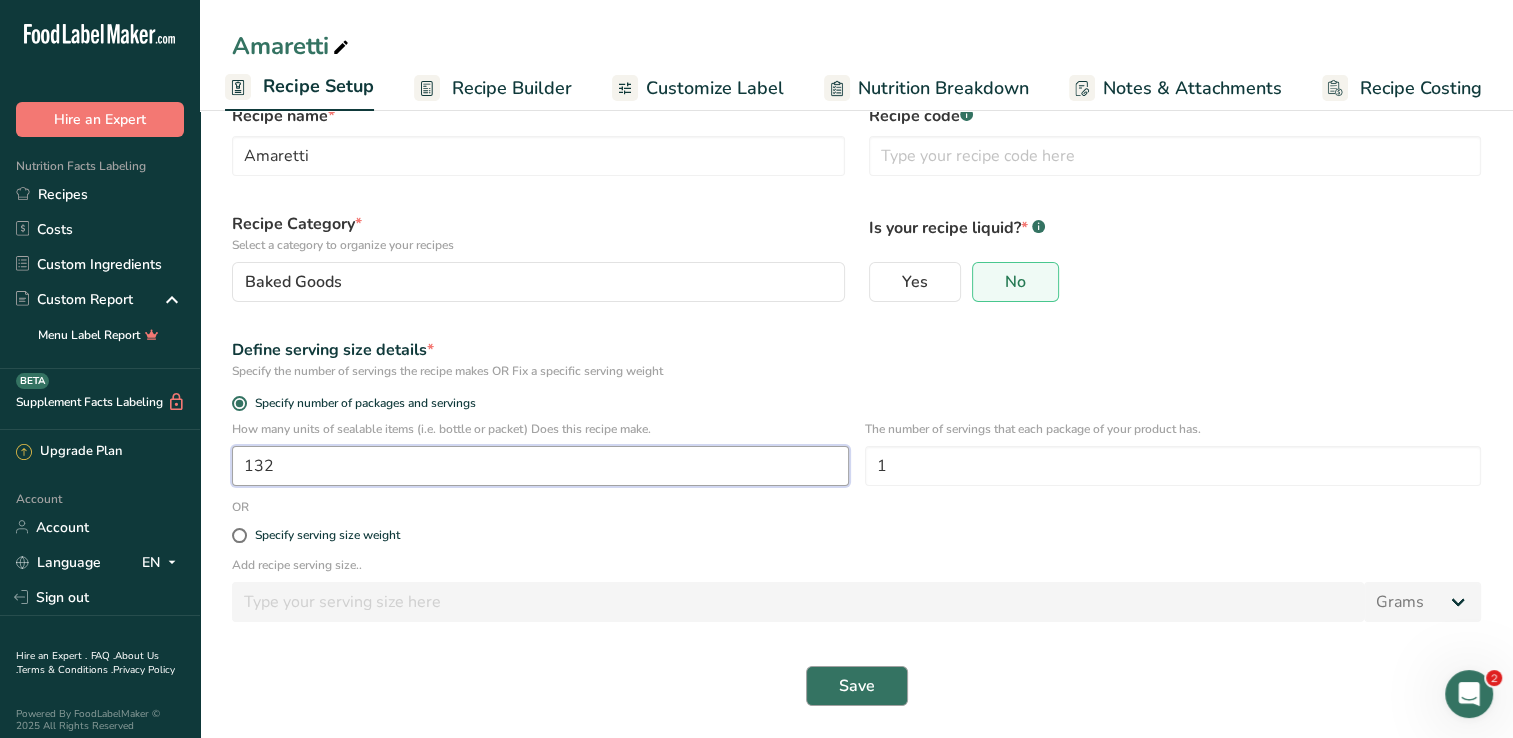 type on "132" 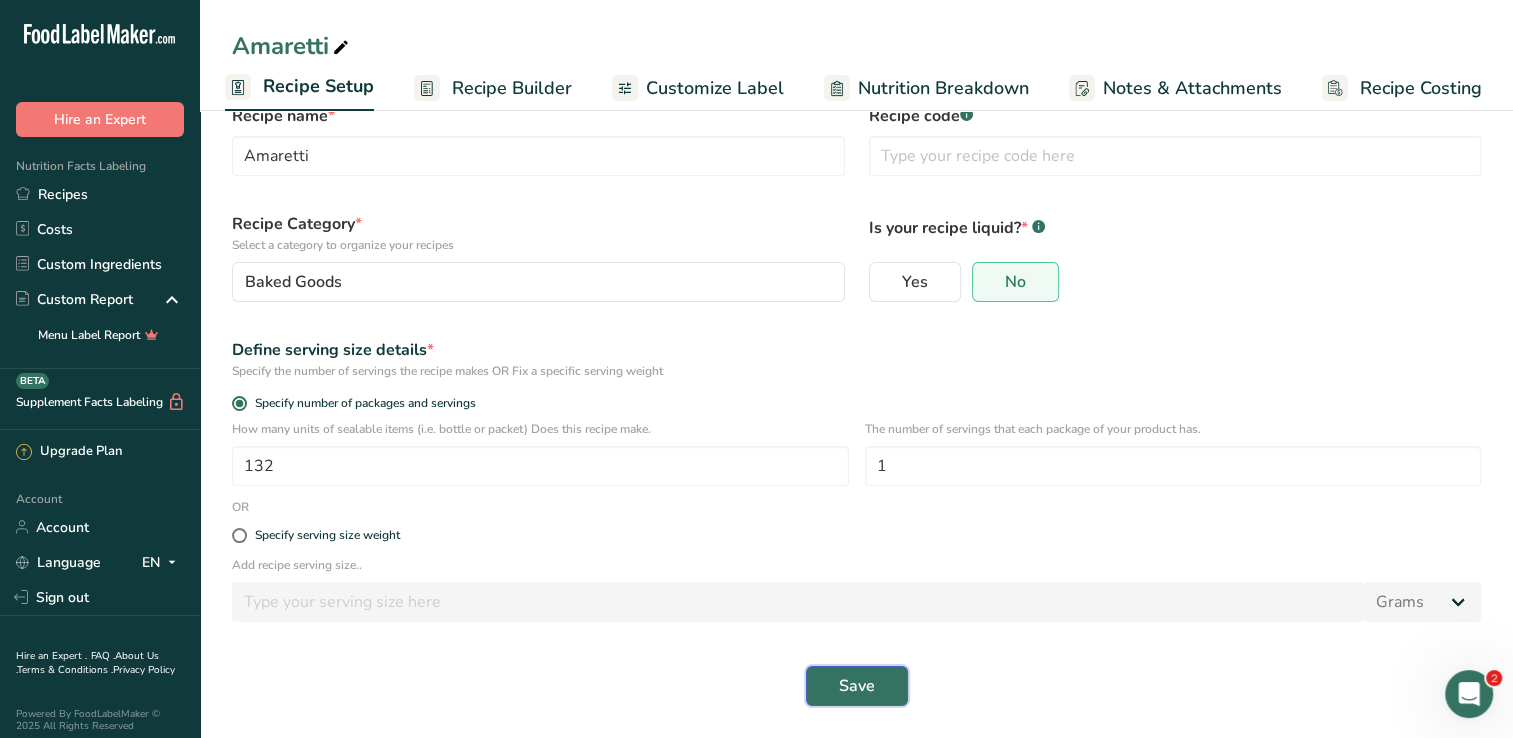 click on "Save" at bounding box center [857, 686] 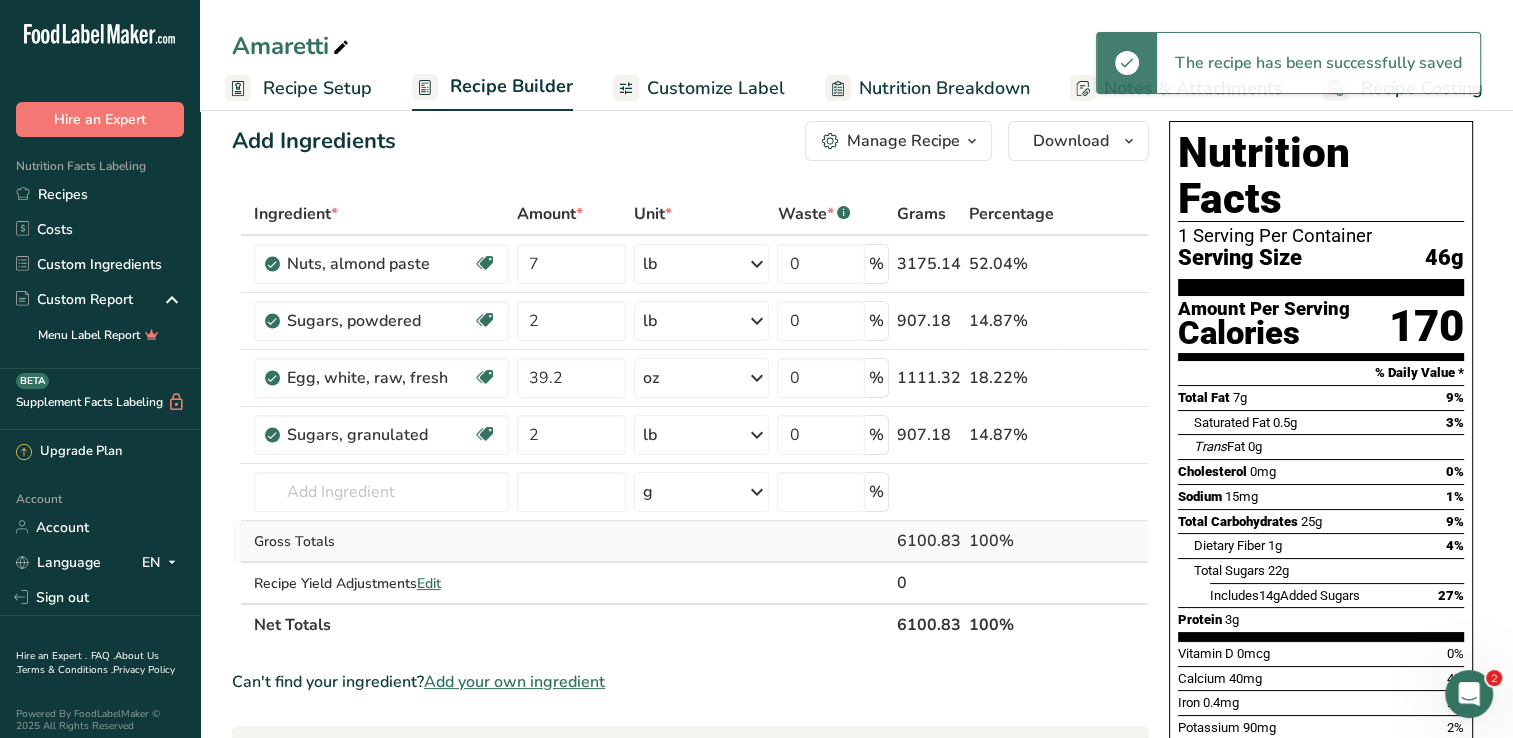 scroll, scrollTop: 22, scrollLeft: 0, axis: vertical 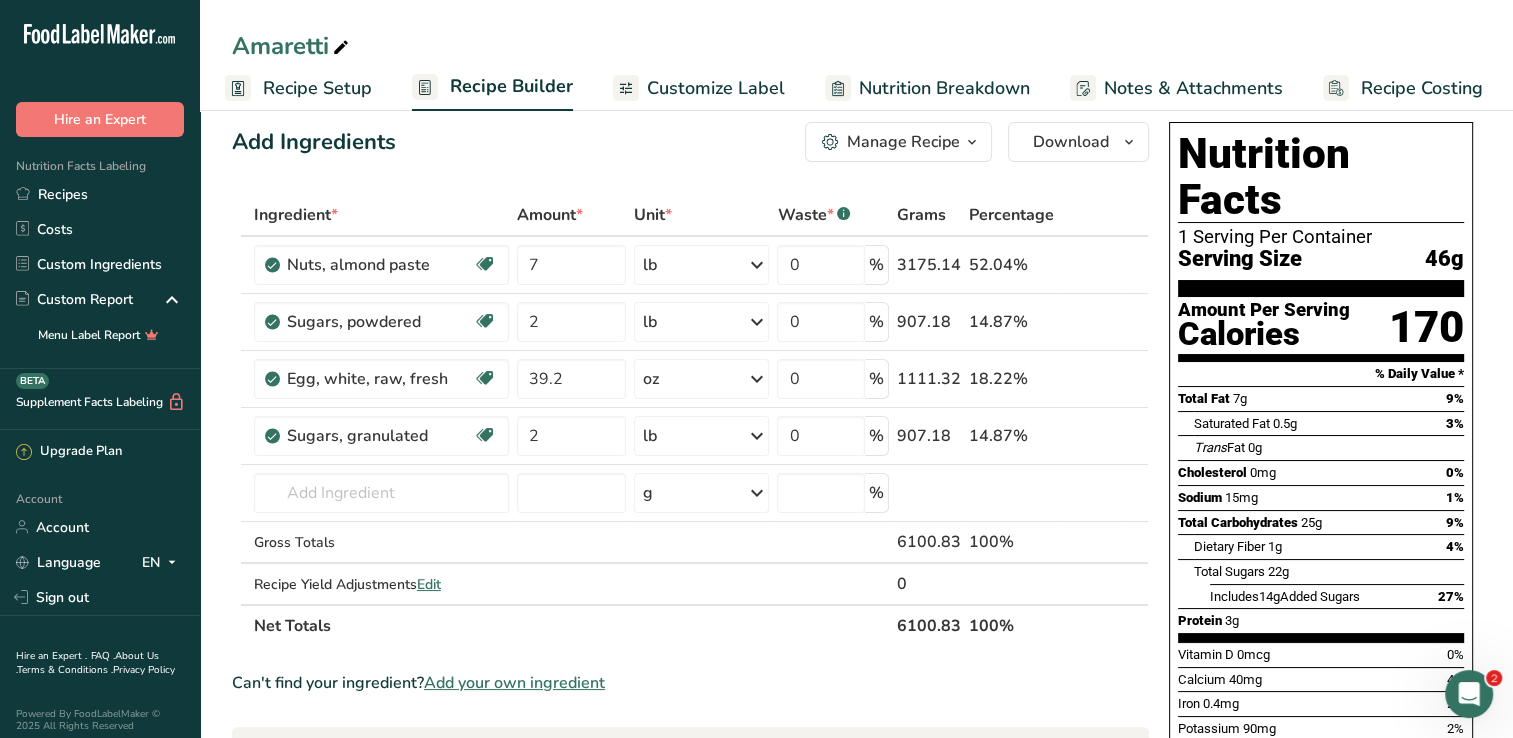 click on "Recipe Setup" at bounding box center [317, 88] 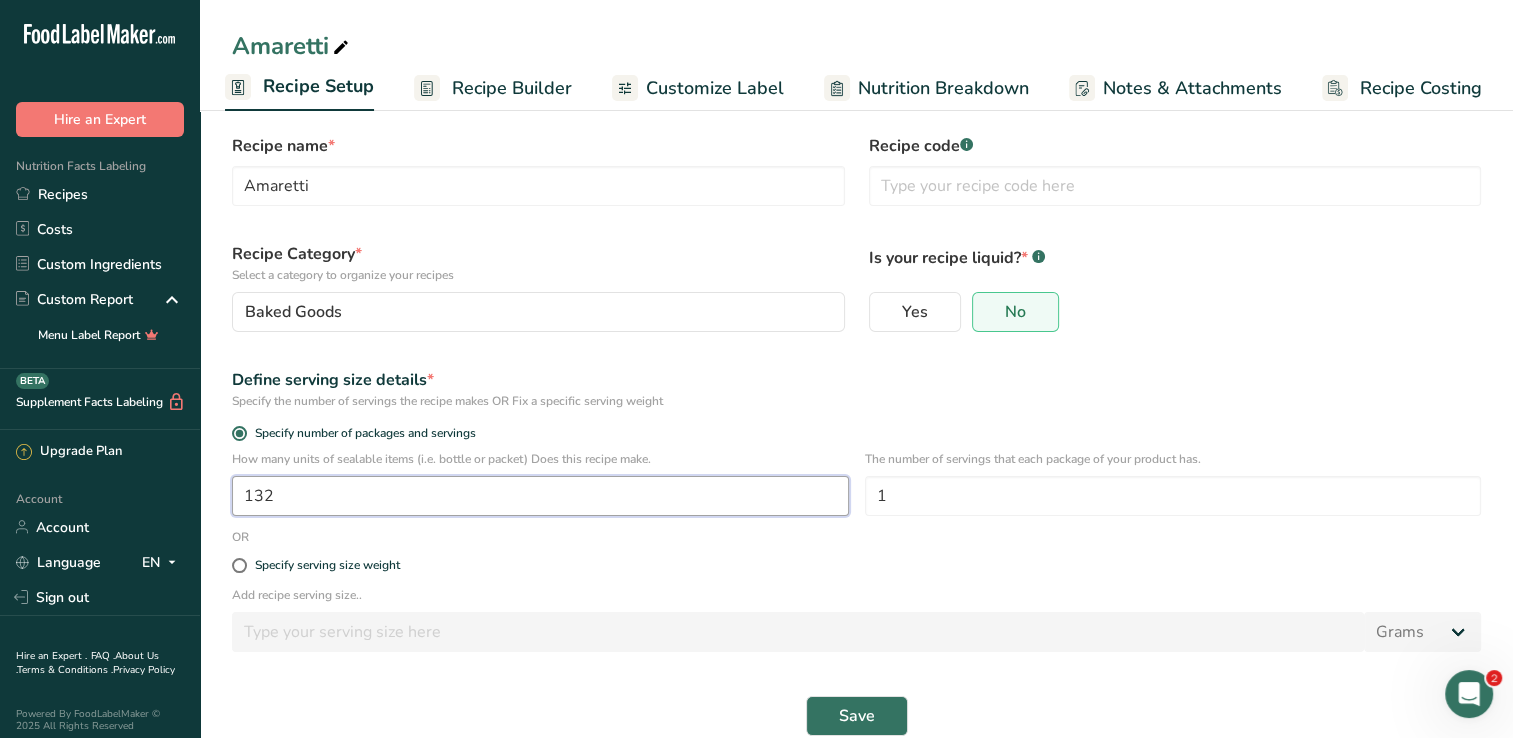 click on "132" at bounding box center [540, 496] 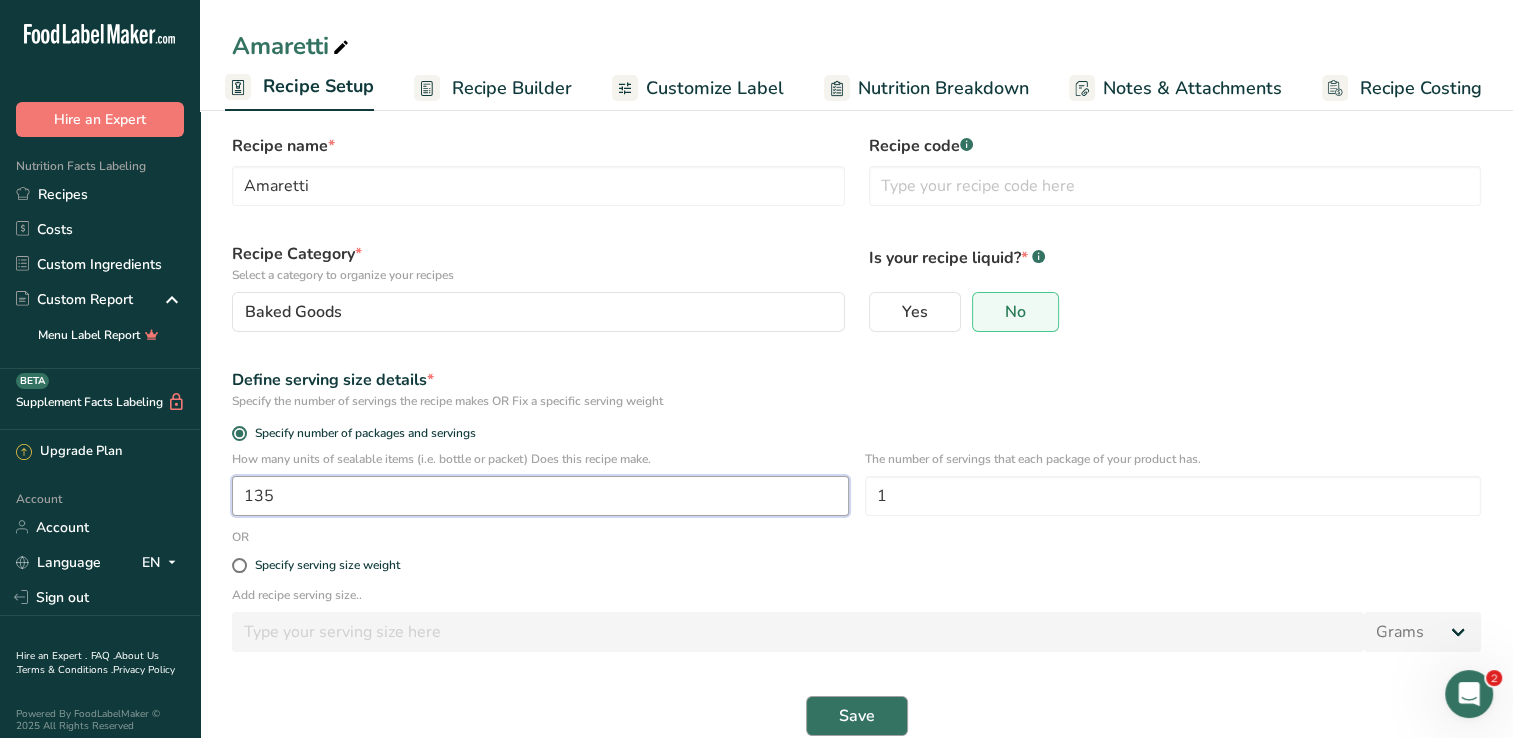 type on "135" 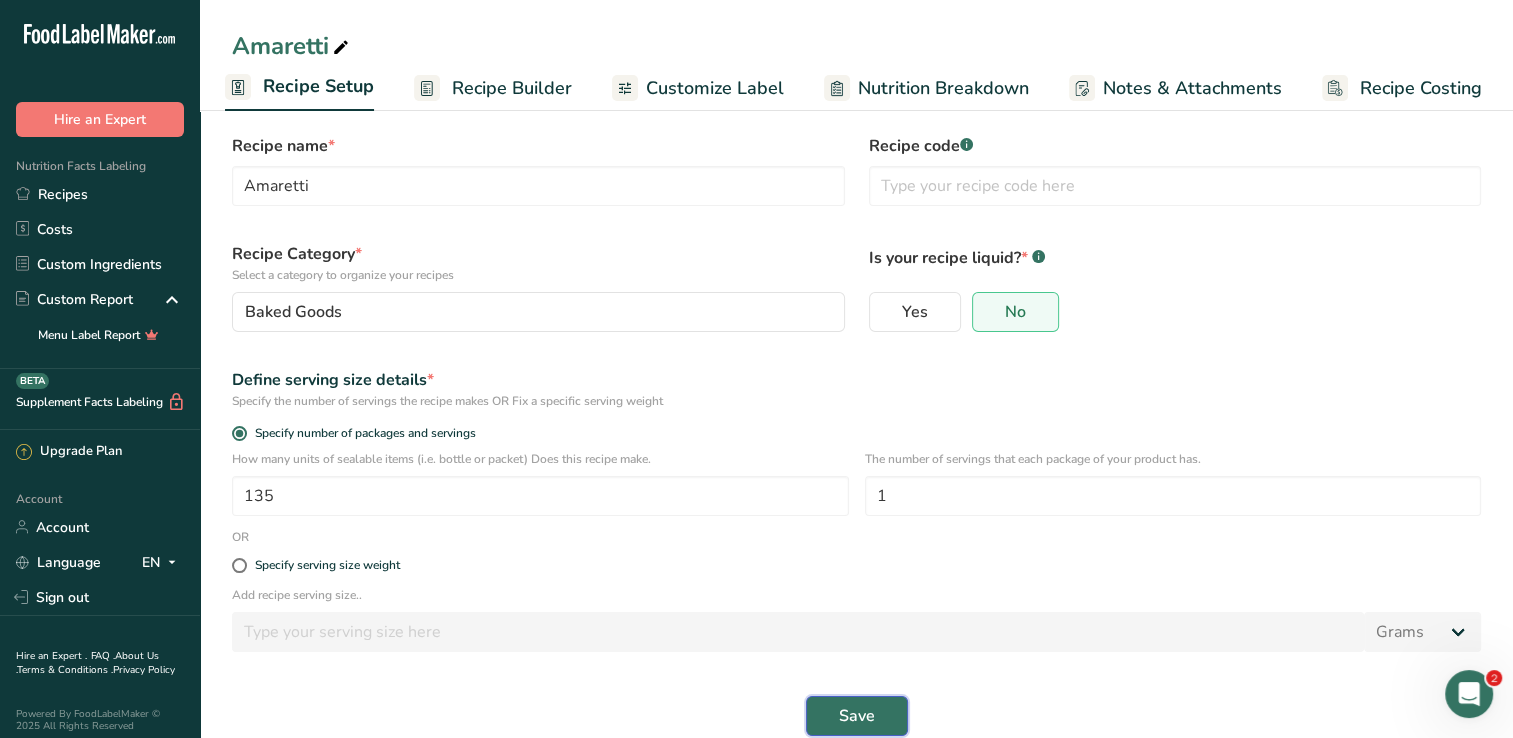 click on "Save" at bounding box center [857, 716] 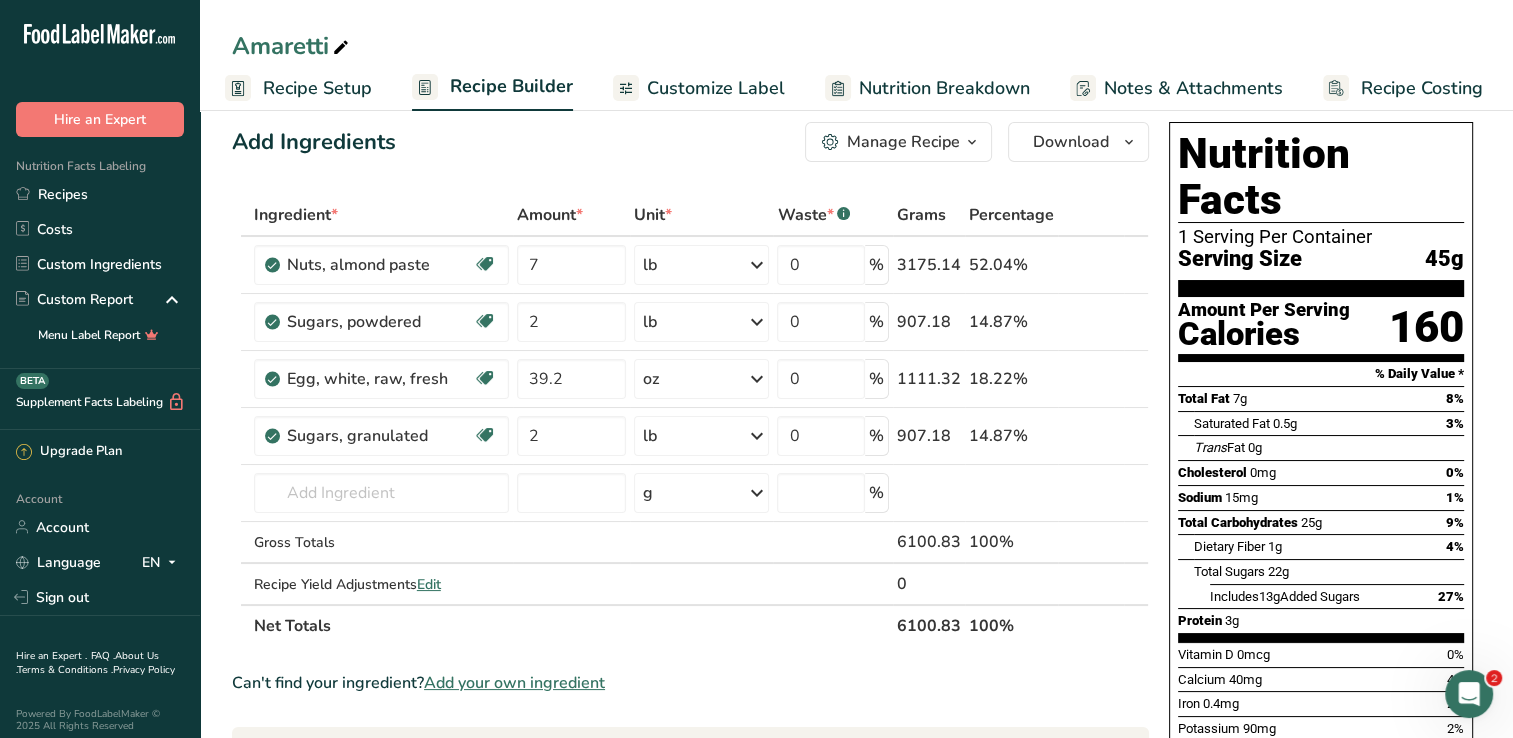 click on "Recipe Setup" at bounding box center [298, 88] 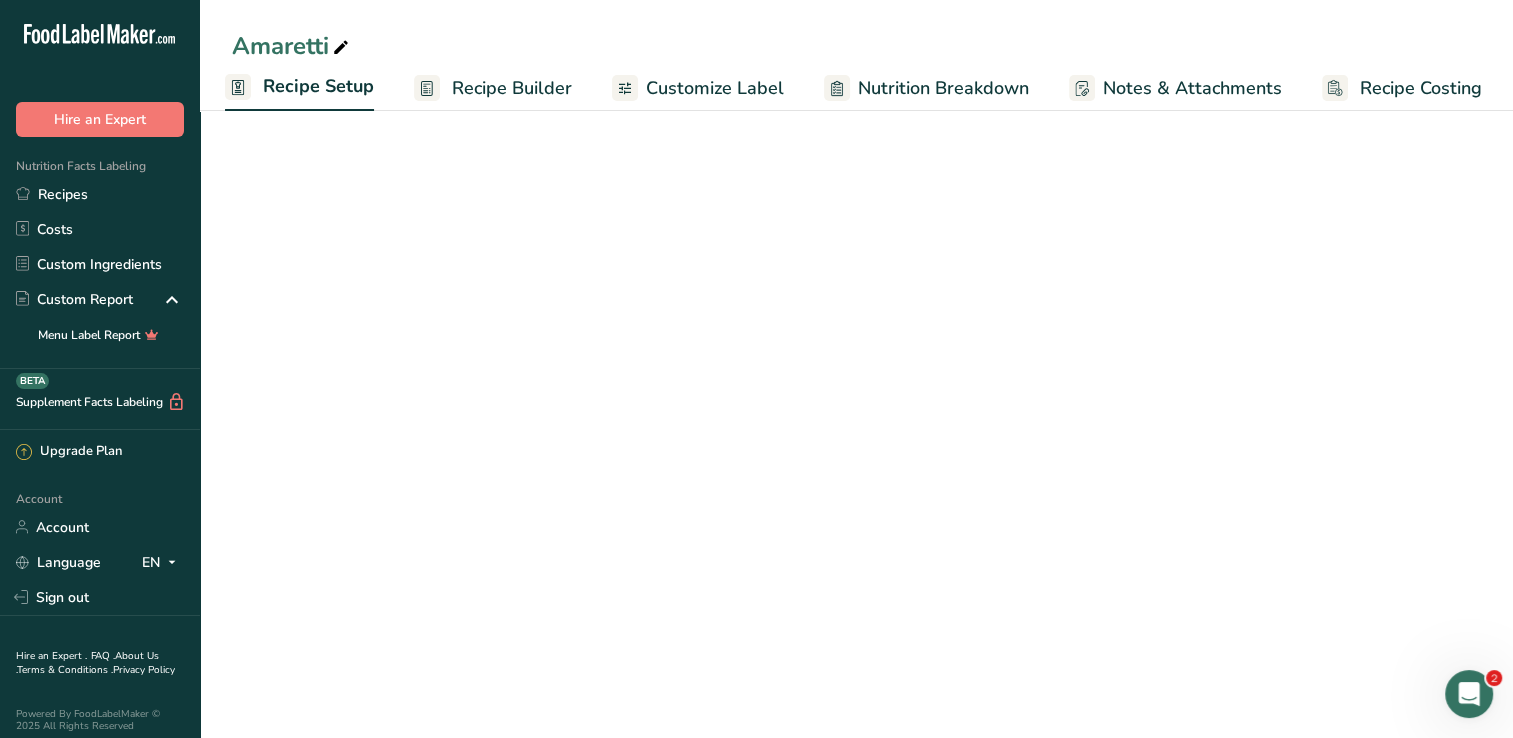 click on "Recipe Setup" at bounding box center [299, 88] 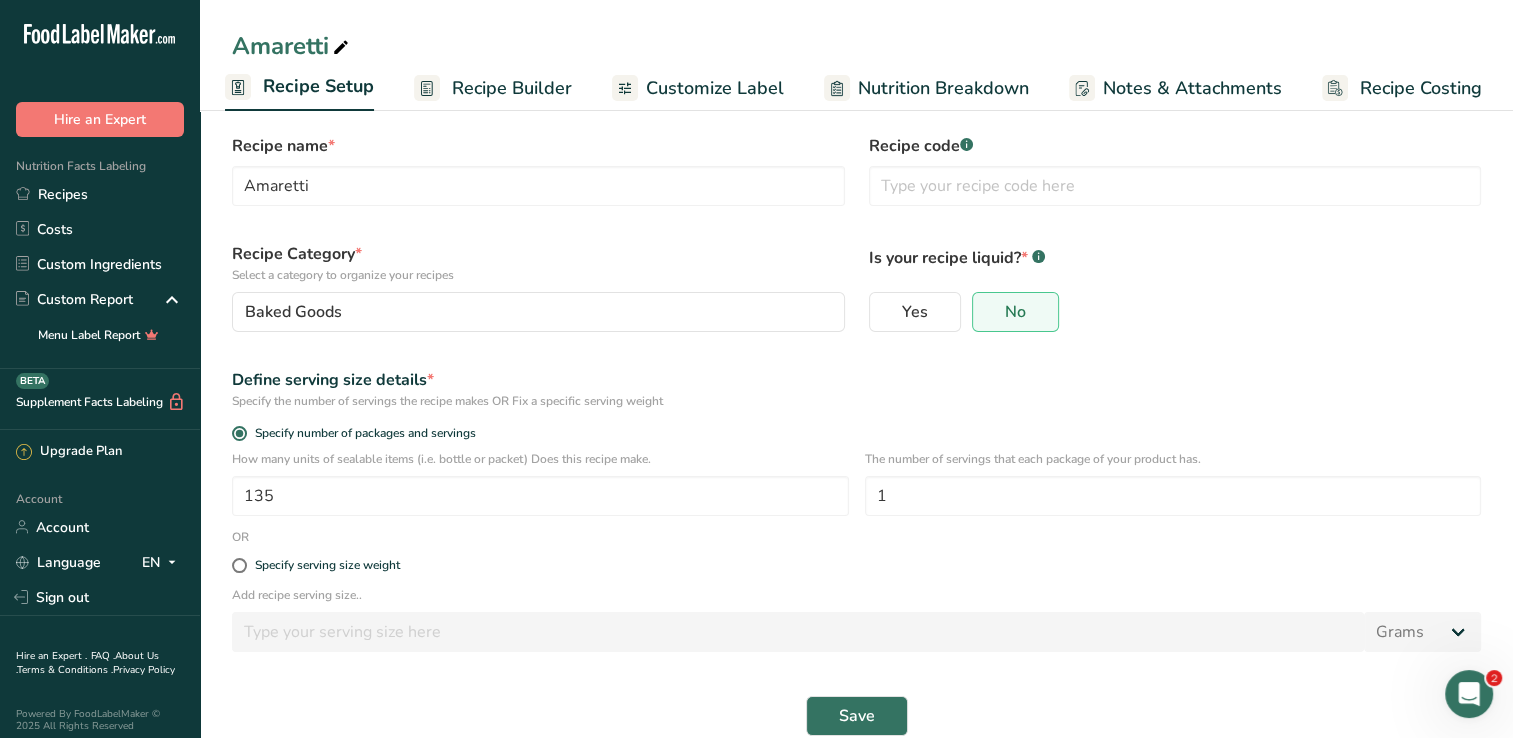 click on "Recipe Builder" at bounding box center (512, 88) 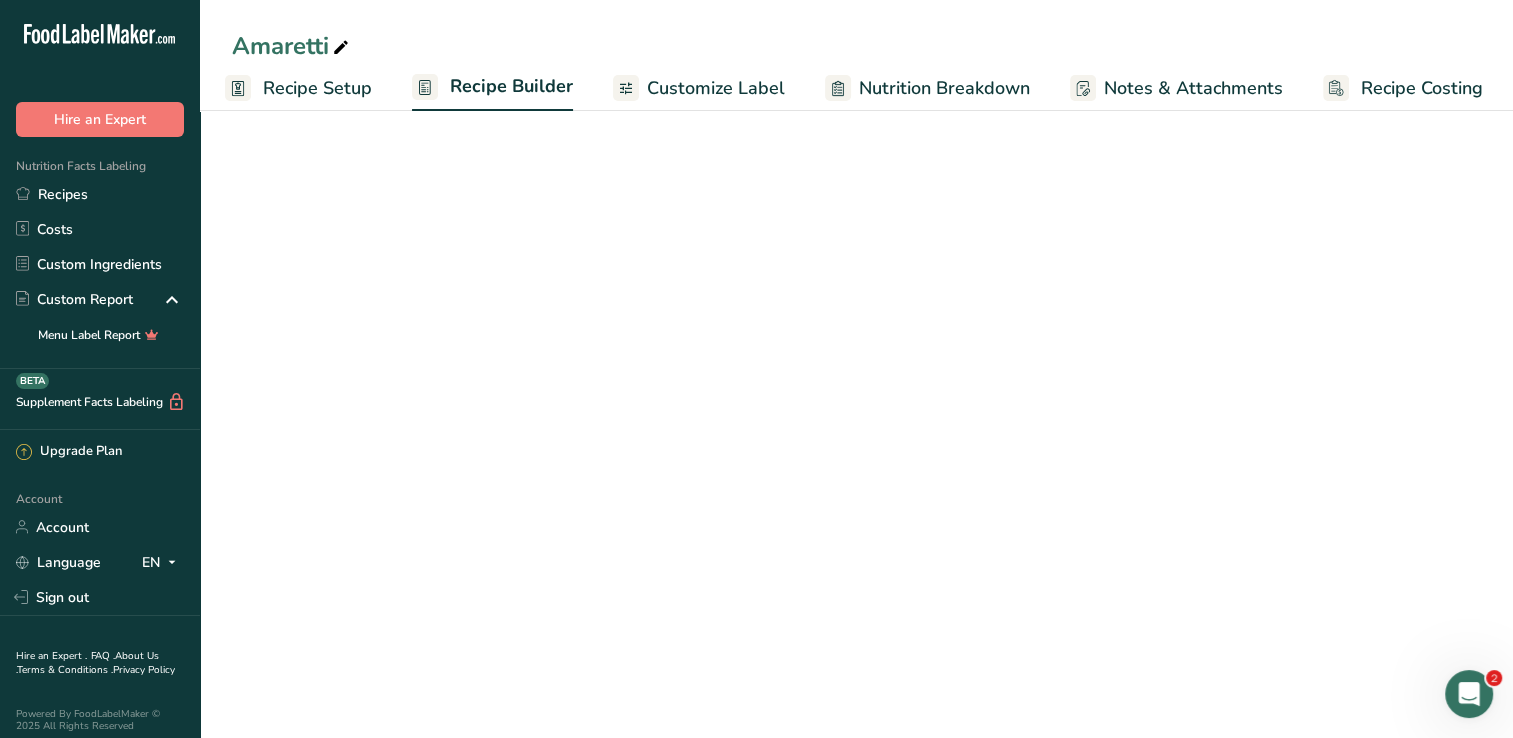 scroll, scrollTop: 0, scrollLeft: 8, axis: horizontal 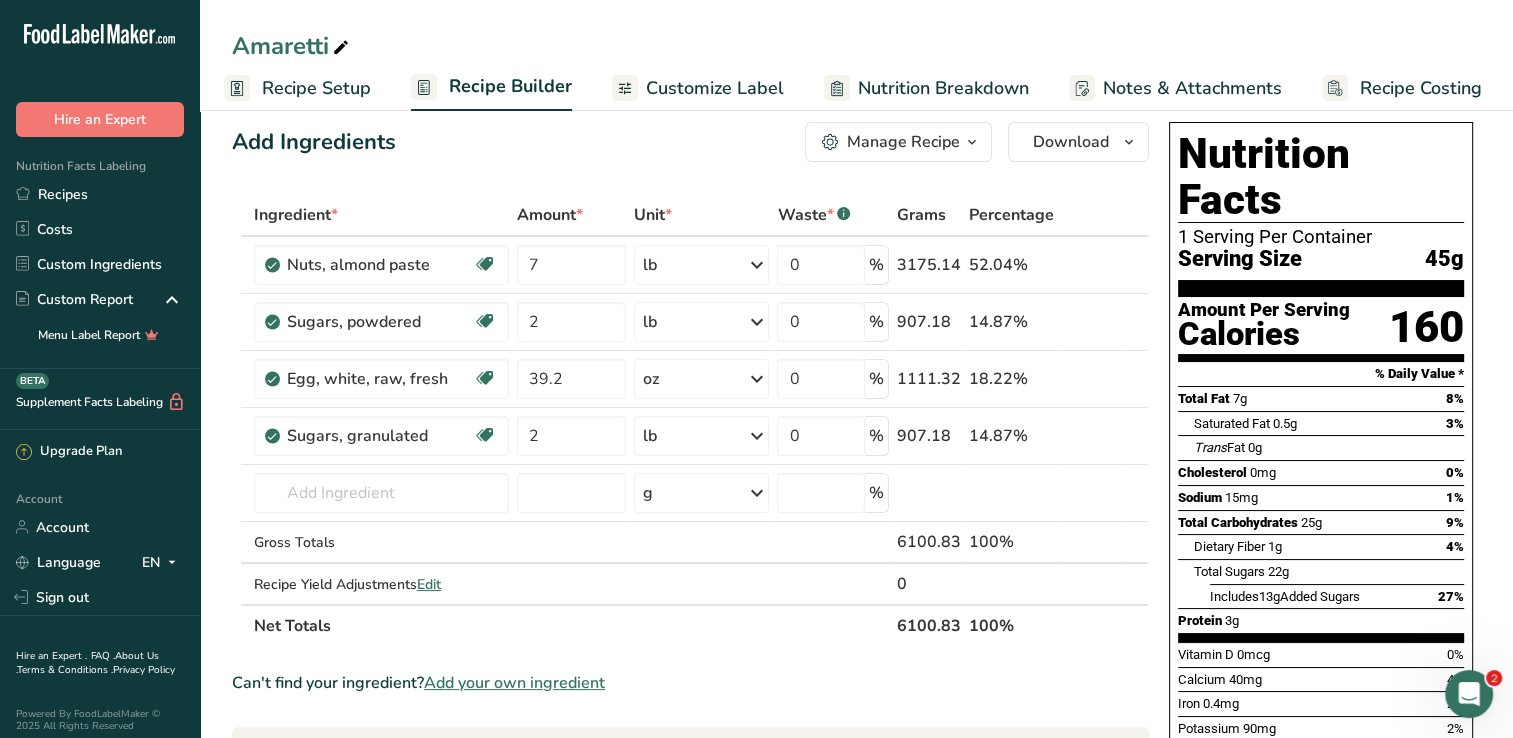 click on "Recipe Setup" at bounding box center [316, 88] 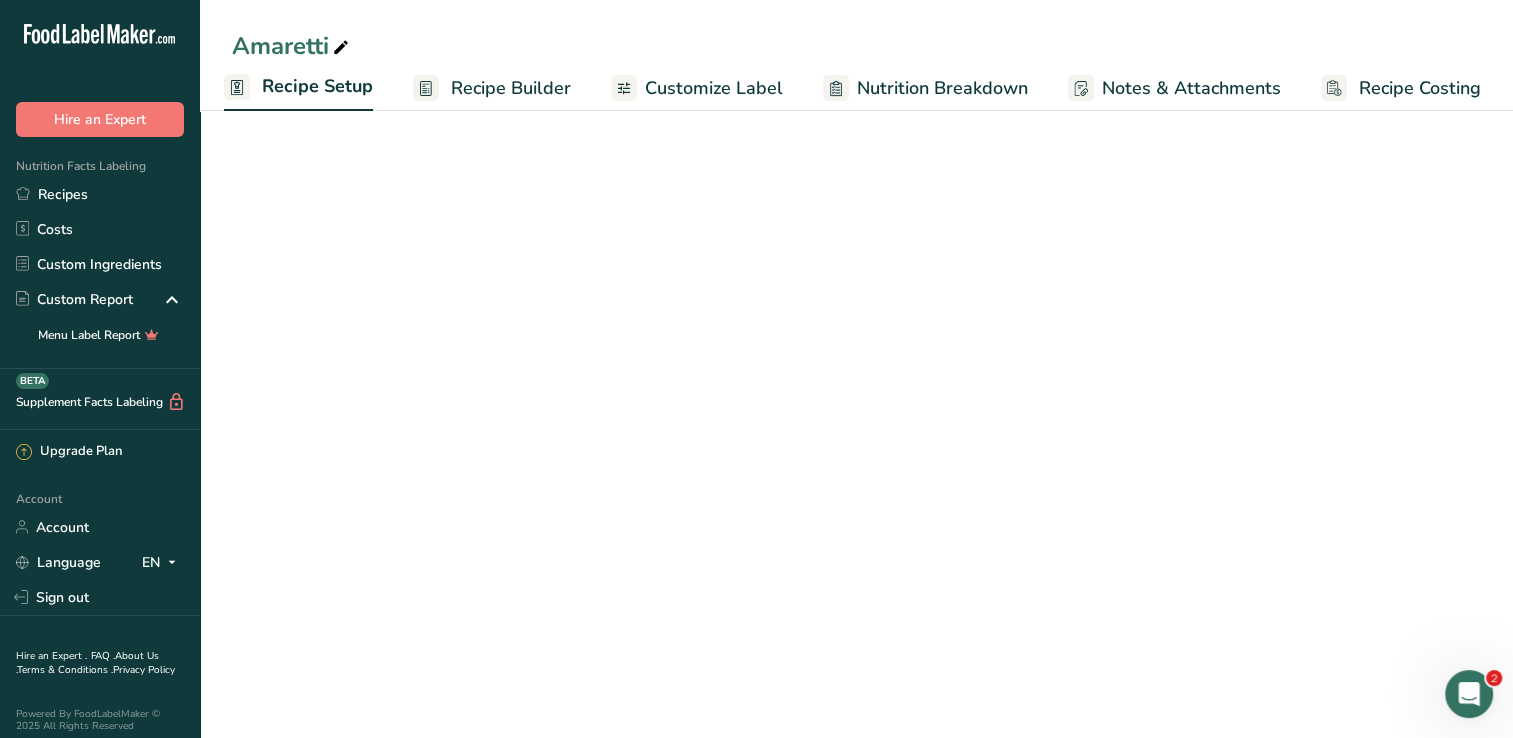 scroll, scrollTop: 0, scrollLeft: 7, axis: horizontal 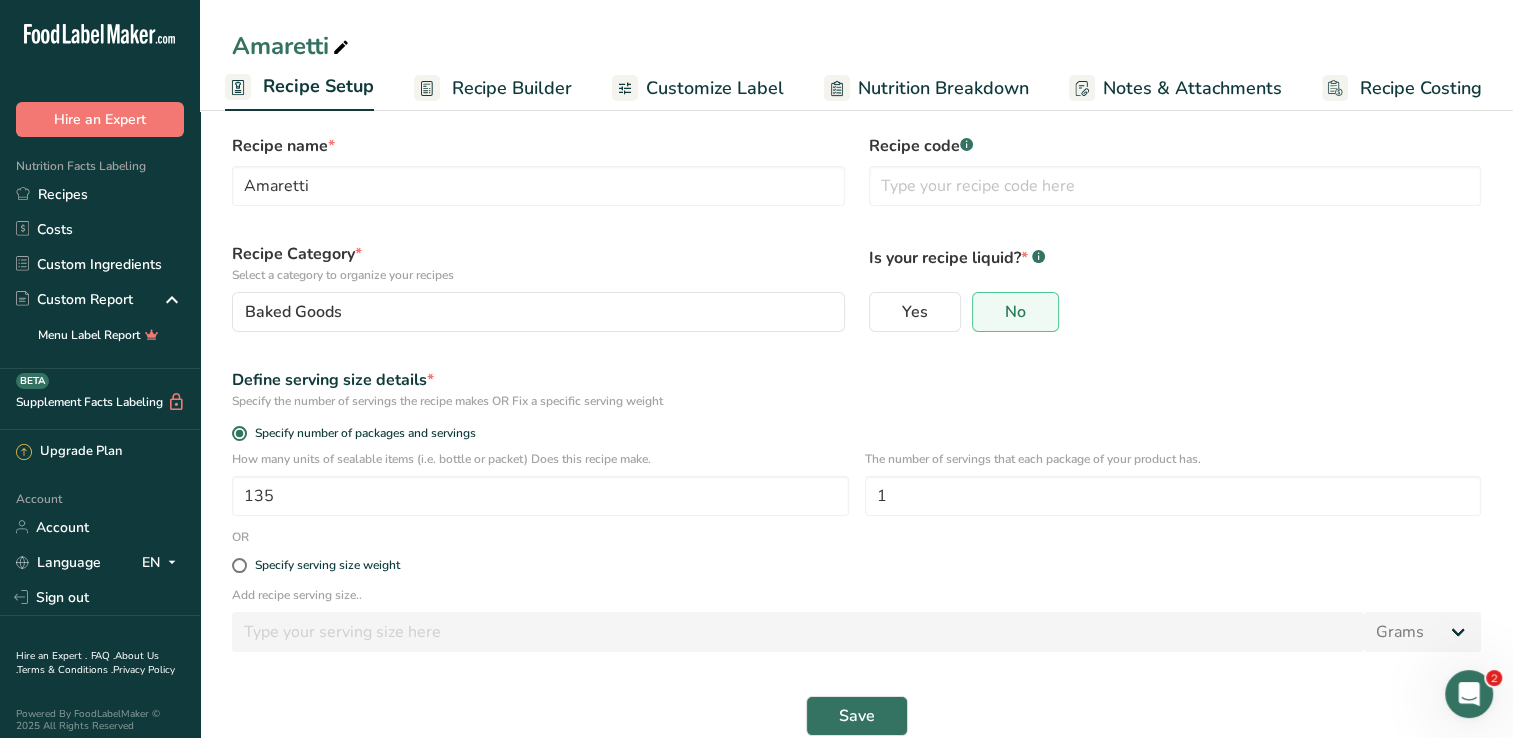 click on "How many units of sealable items (i.e. bottle or packet) Does this recipe make.
135" at bounding box center [540, 483] 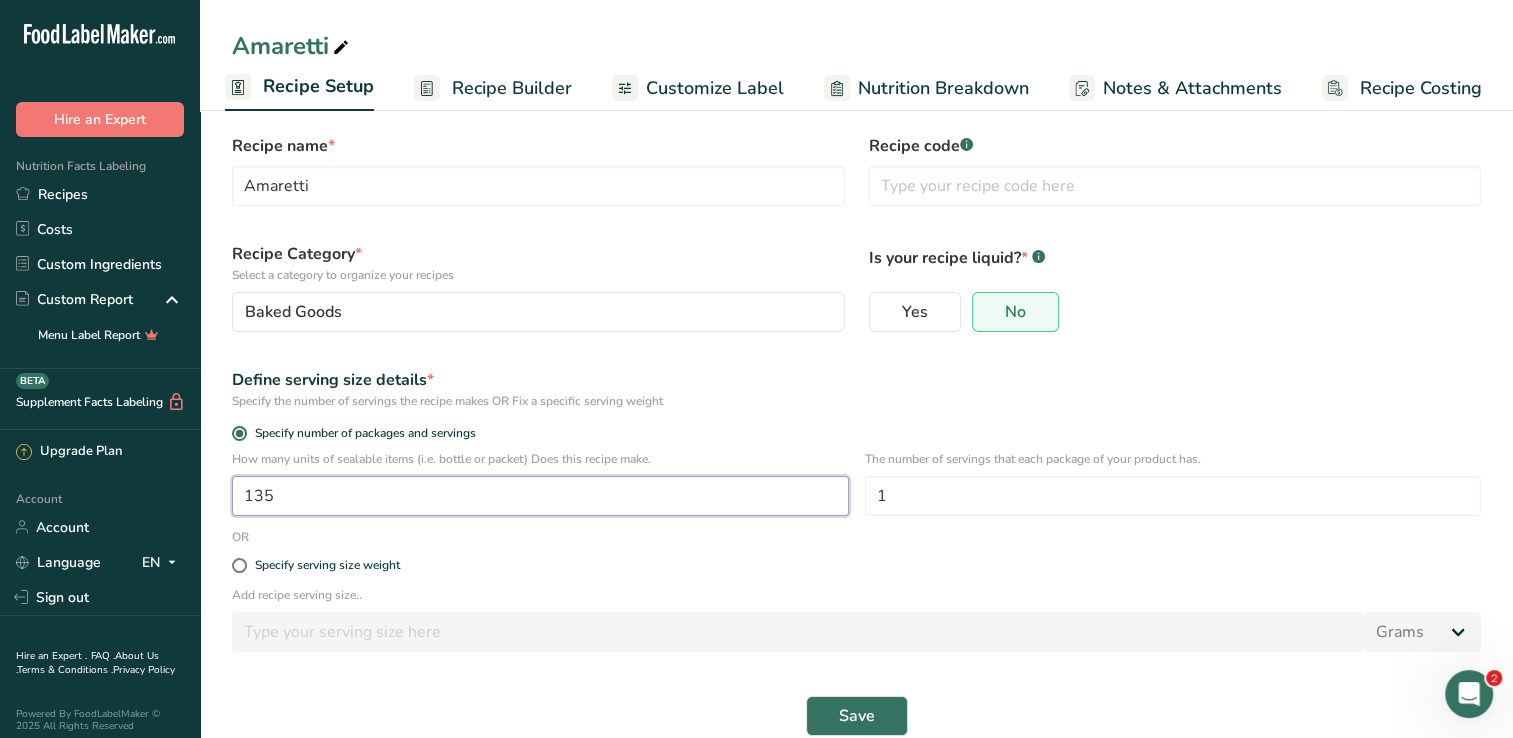 click on "135" at bounding box center (540, 496) 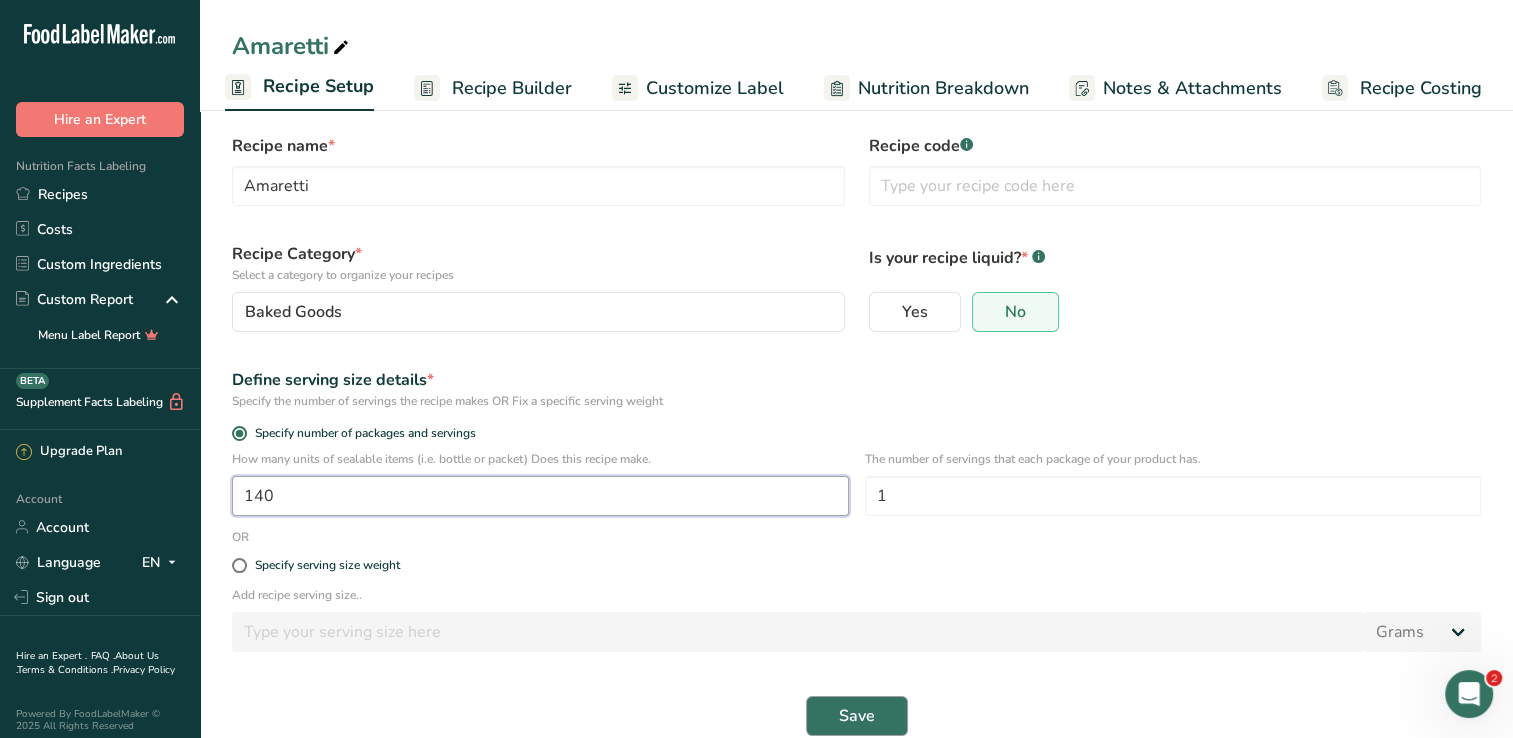 type on "140" 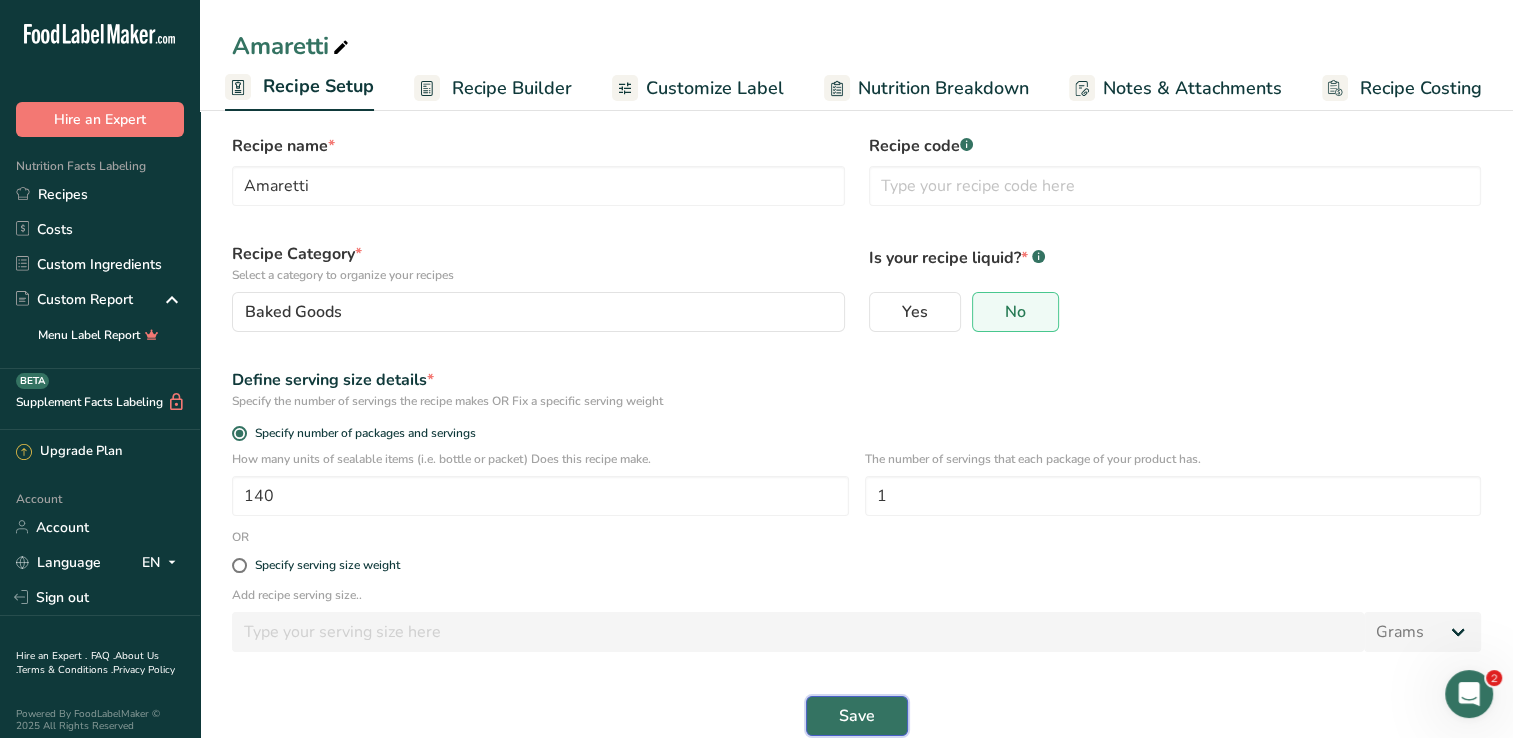 click on "Save" at bounding box center (857, 716) 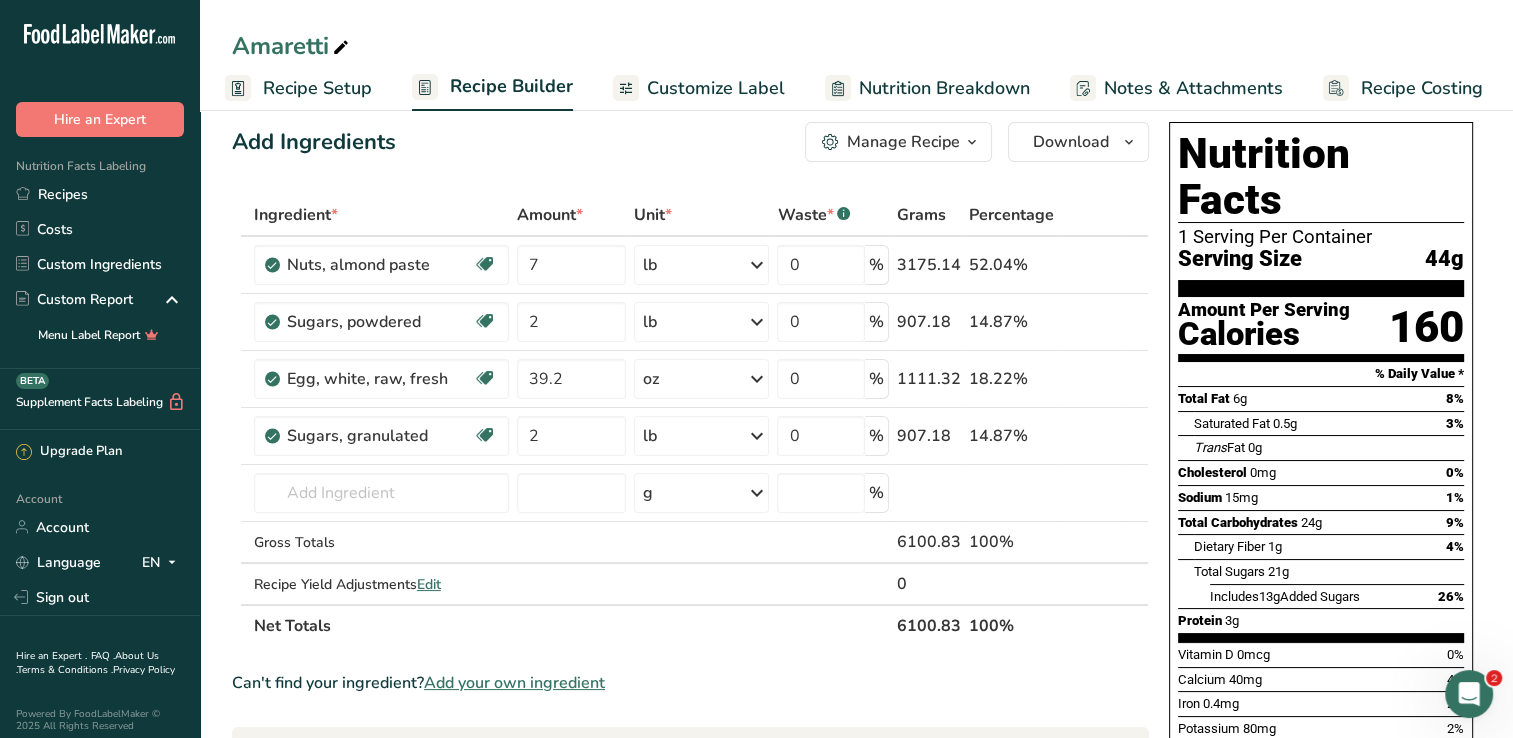 click on "Recipe Setup" at bounding box center (317, 88) 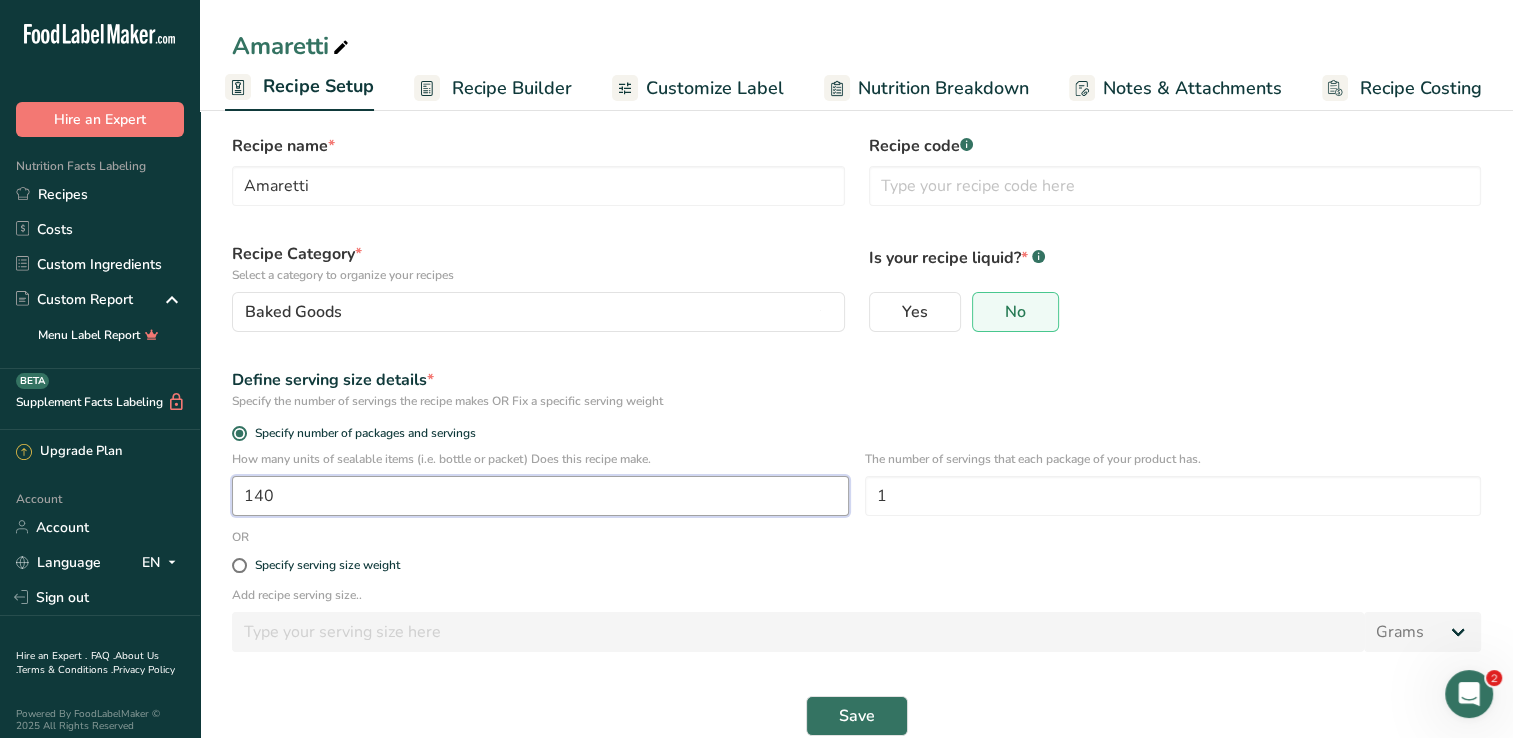 drag, startPoint x: 408, startPoint y: 510, endPoint x: 428, endPoint y: 498, distance: 23.323807 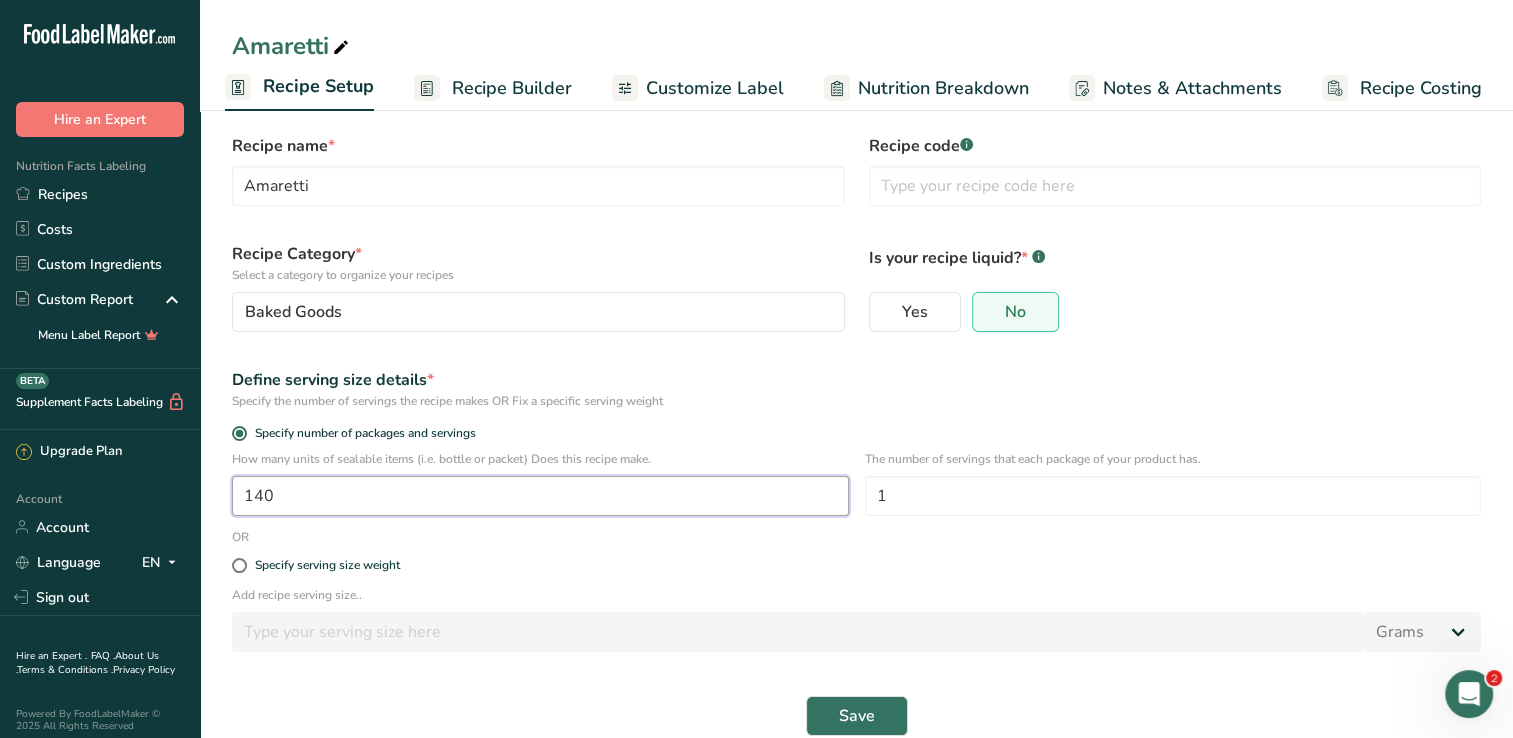 click on "140" at bounding box center (540, 496) 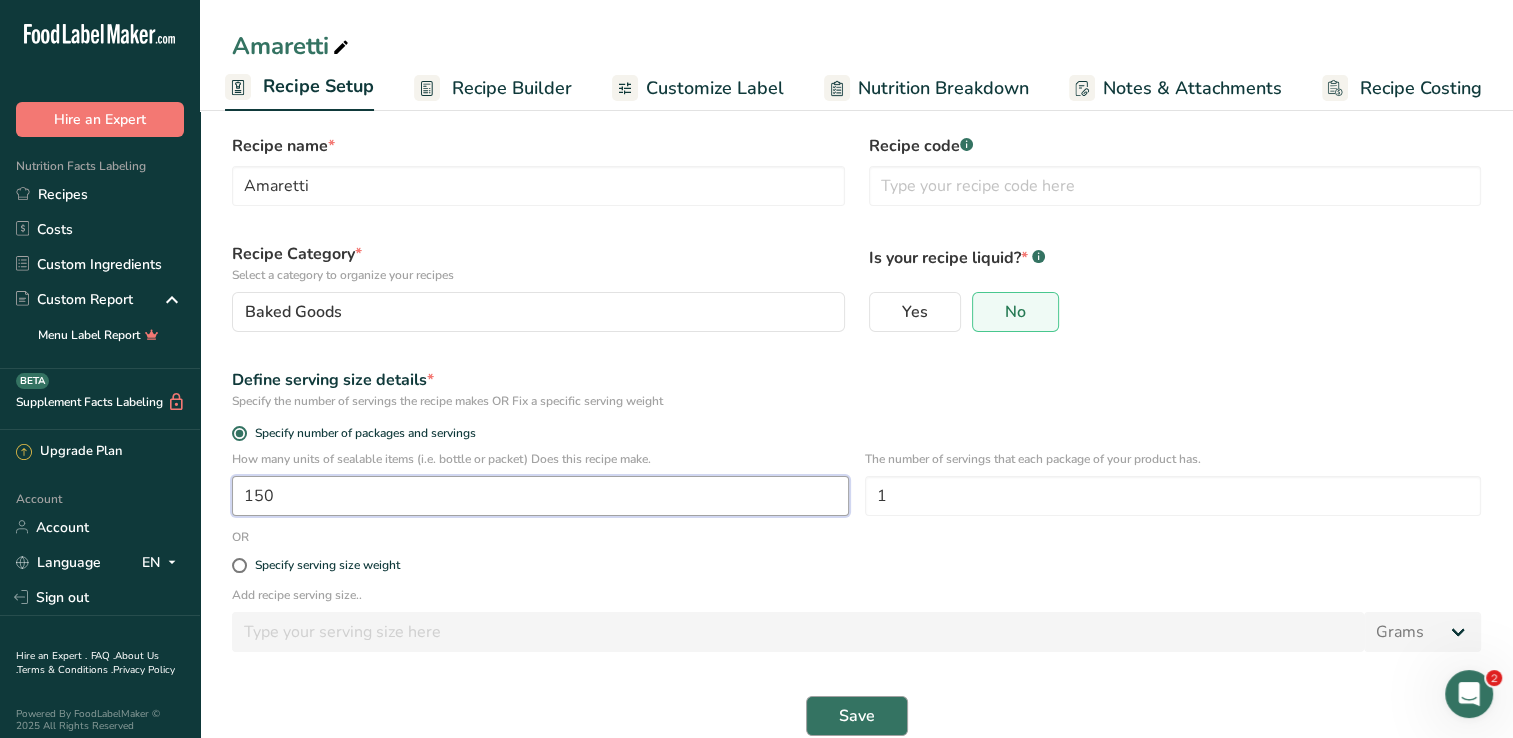type on "150" 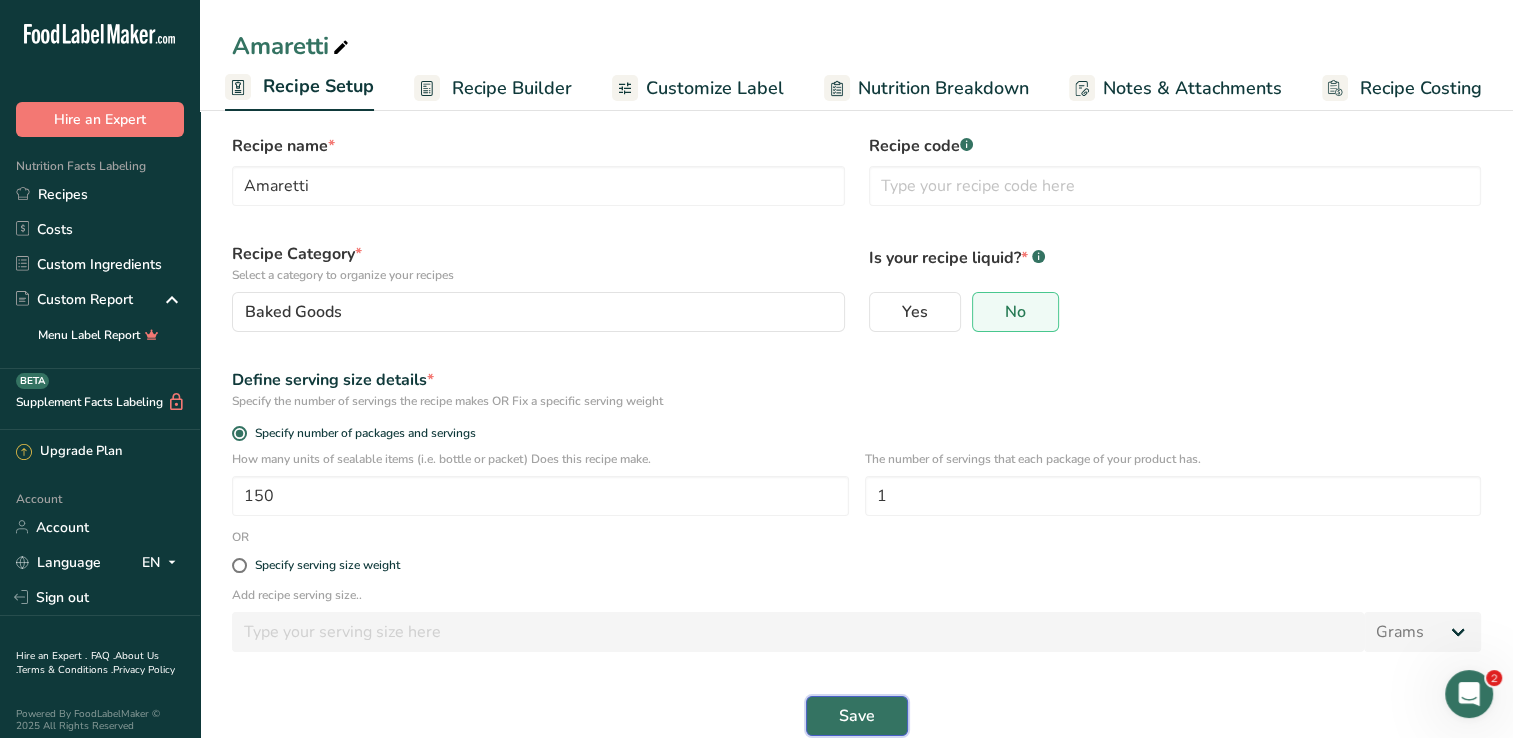 click on "Save" at bounding box center [857, 716] 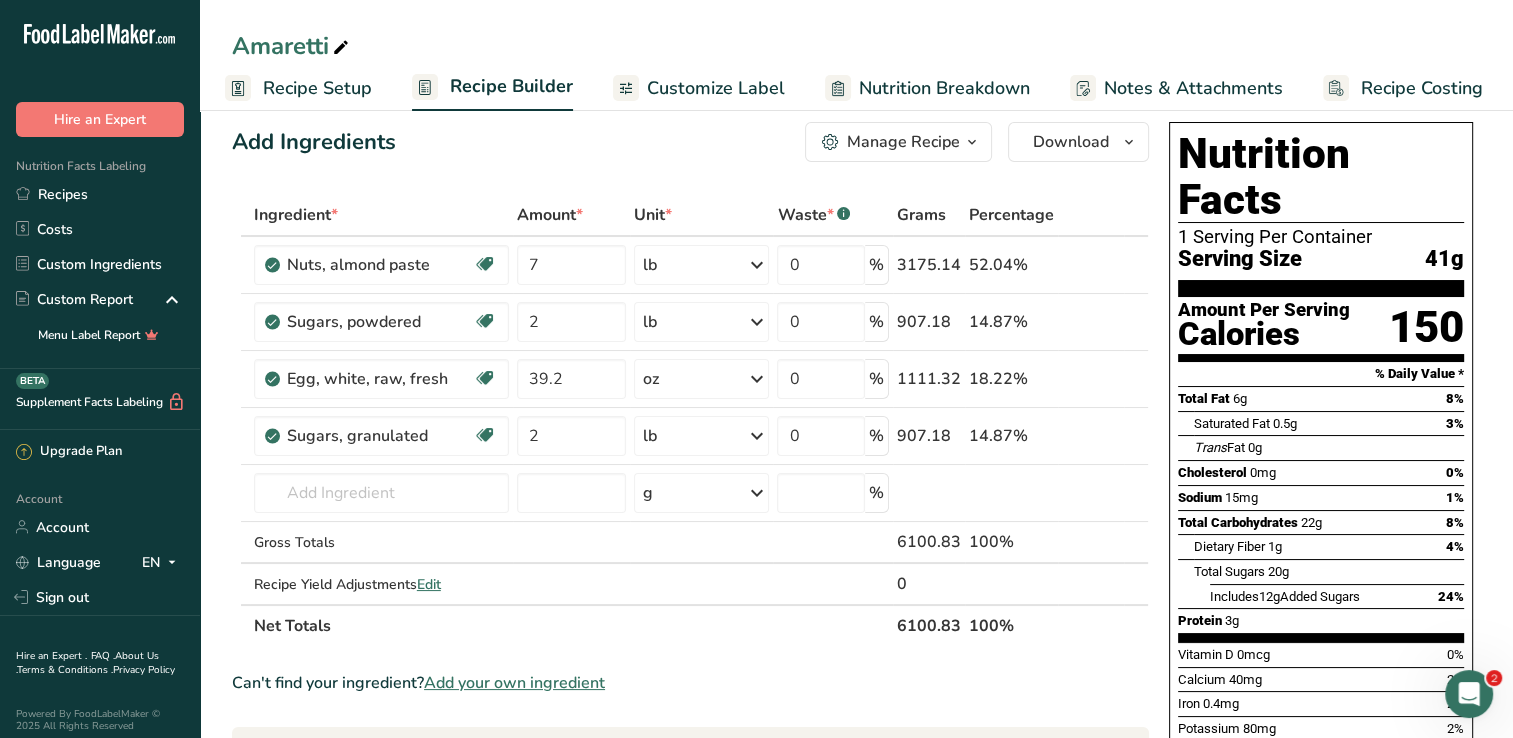 click on "Recipe Setup" at bounding box center [317, 88] 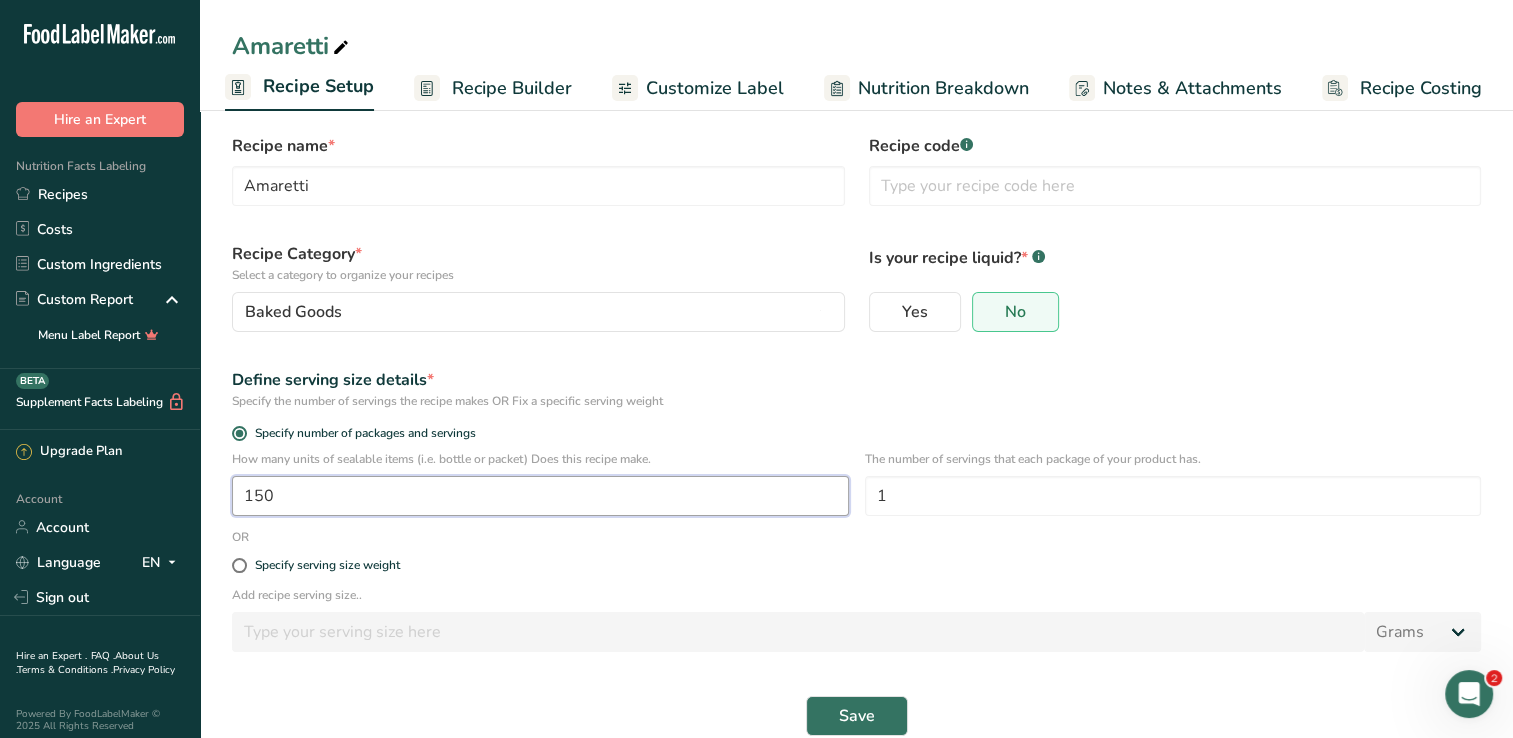 click on "150" at bounding box center (540, 496) 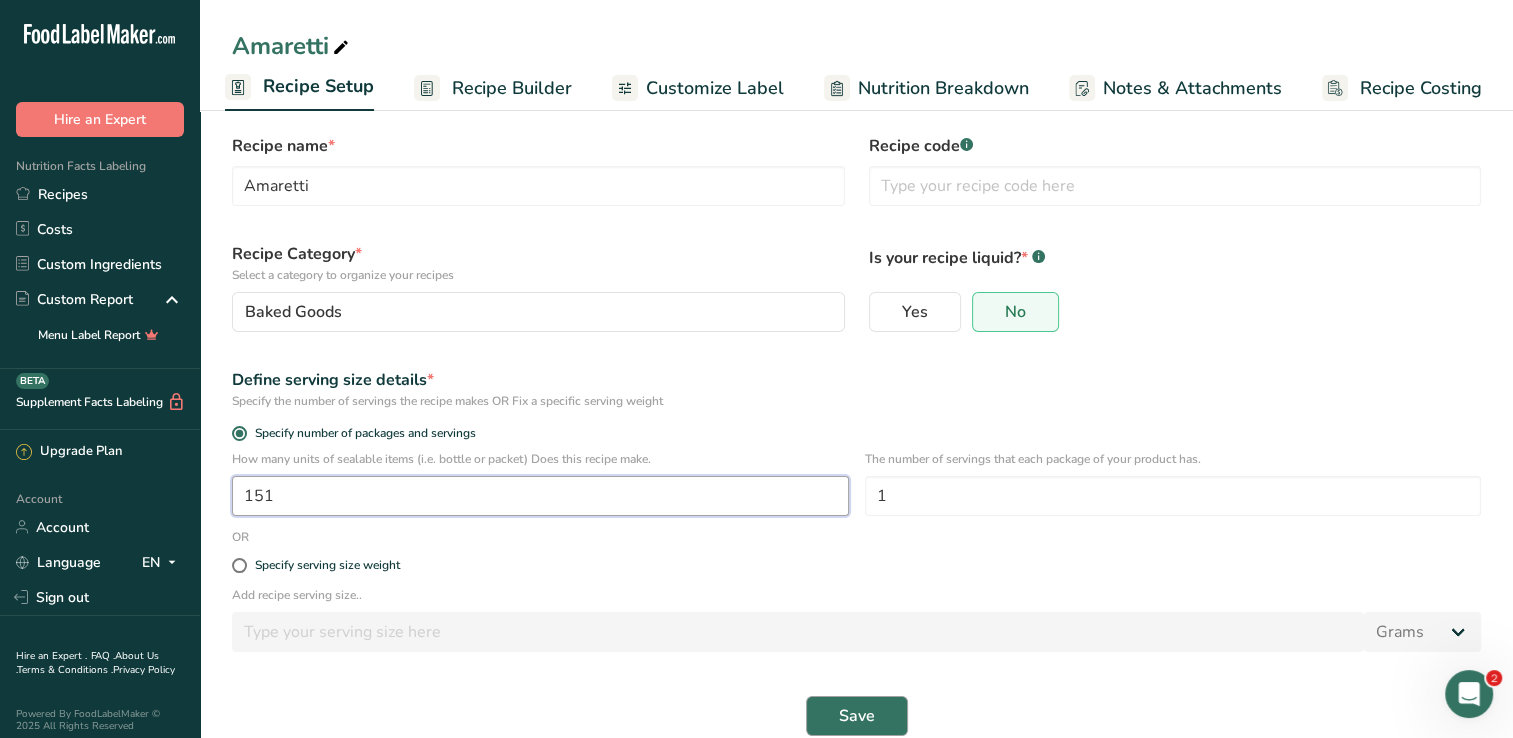 type on "151" 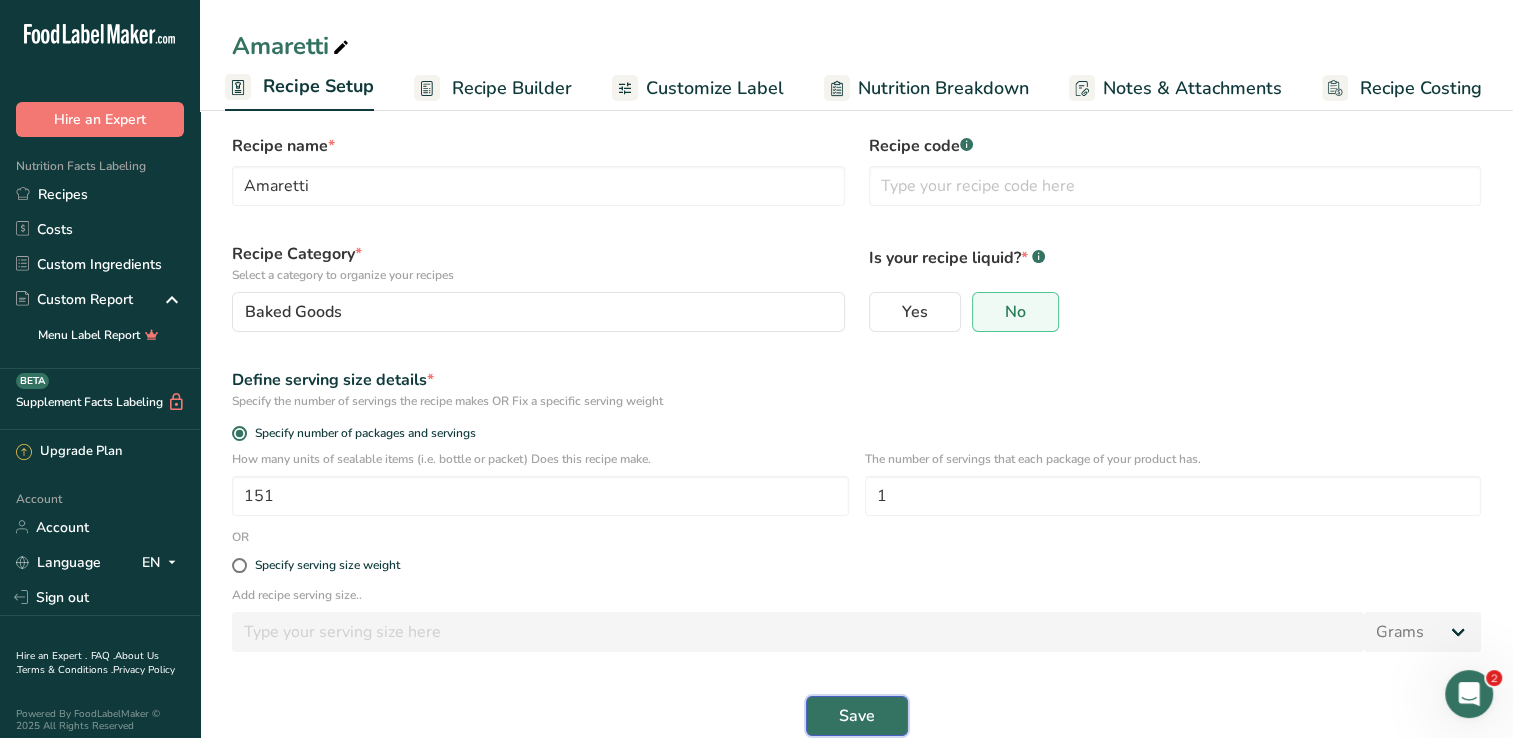click on "Save" at bounding box center (857, 716) 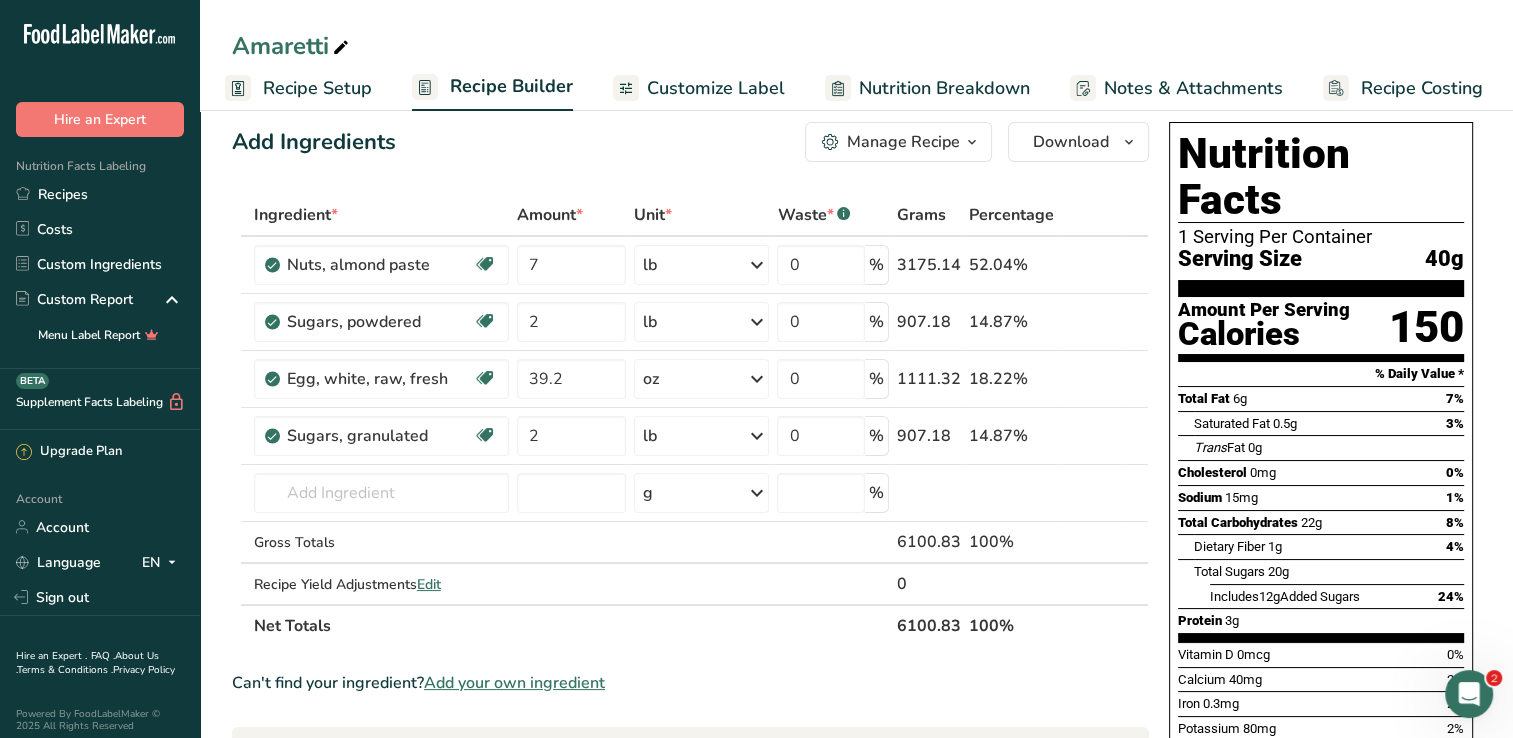 click on "Recipe Costing" at bounding box center [1422, 88] 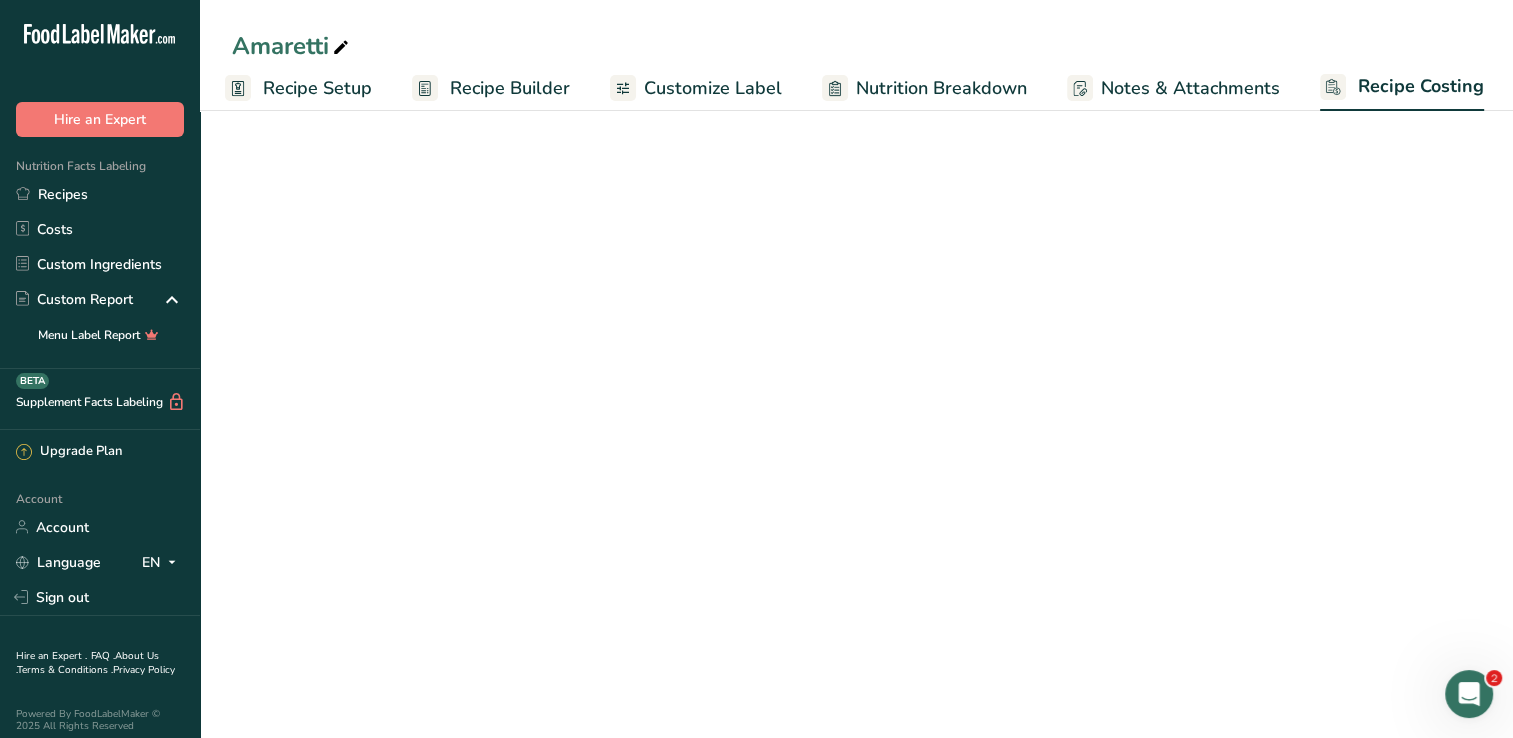 scroll, scrollTop: 0, scrollLeft: 8, axis: horizontal 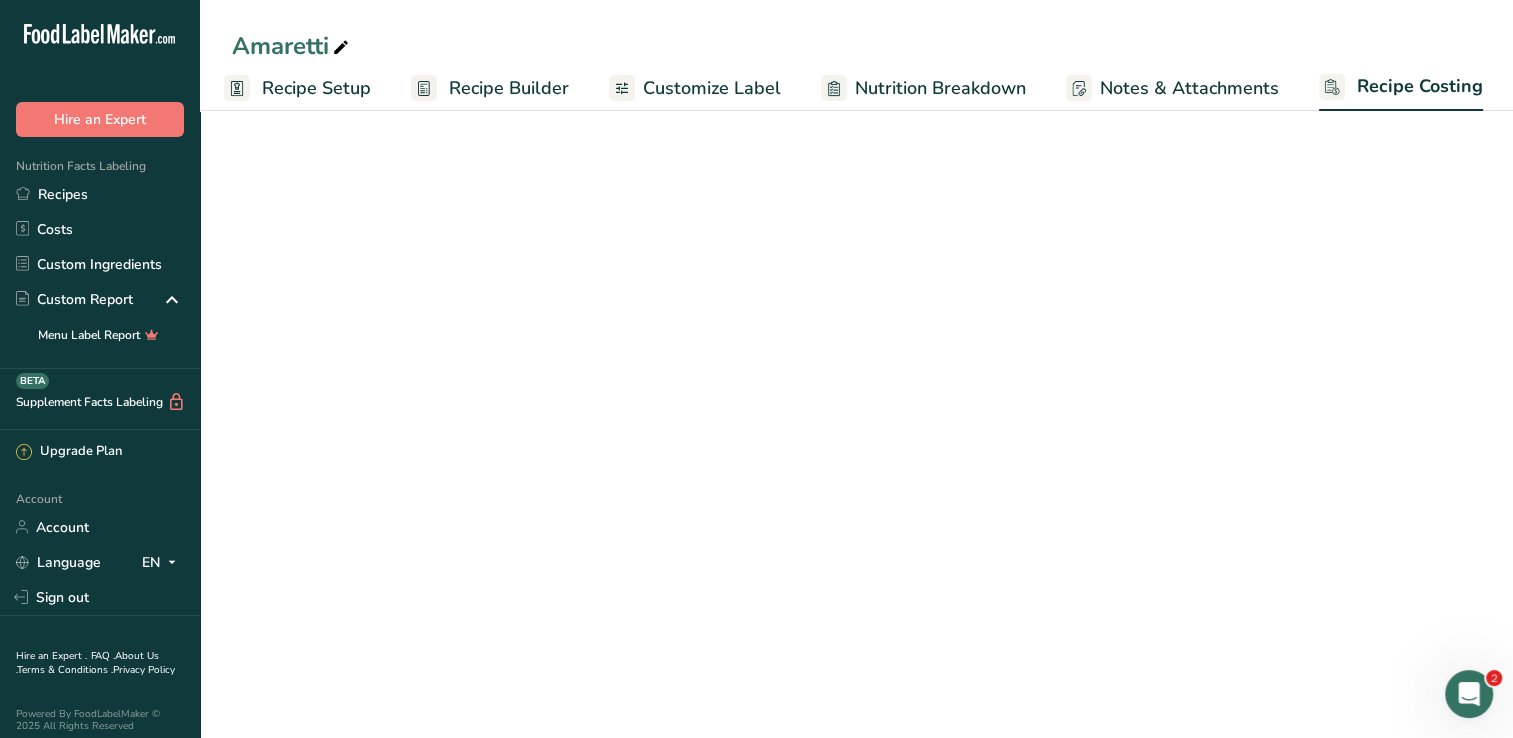 select on "12" 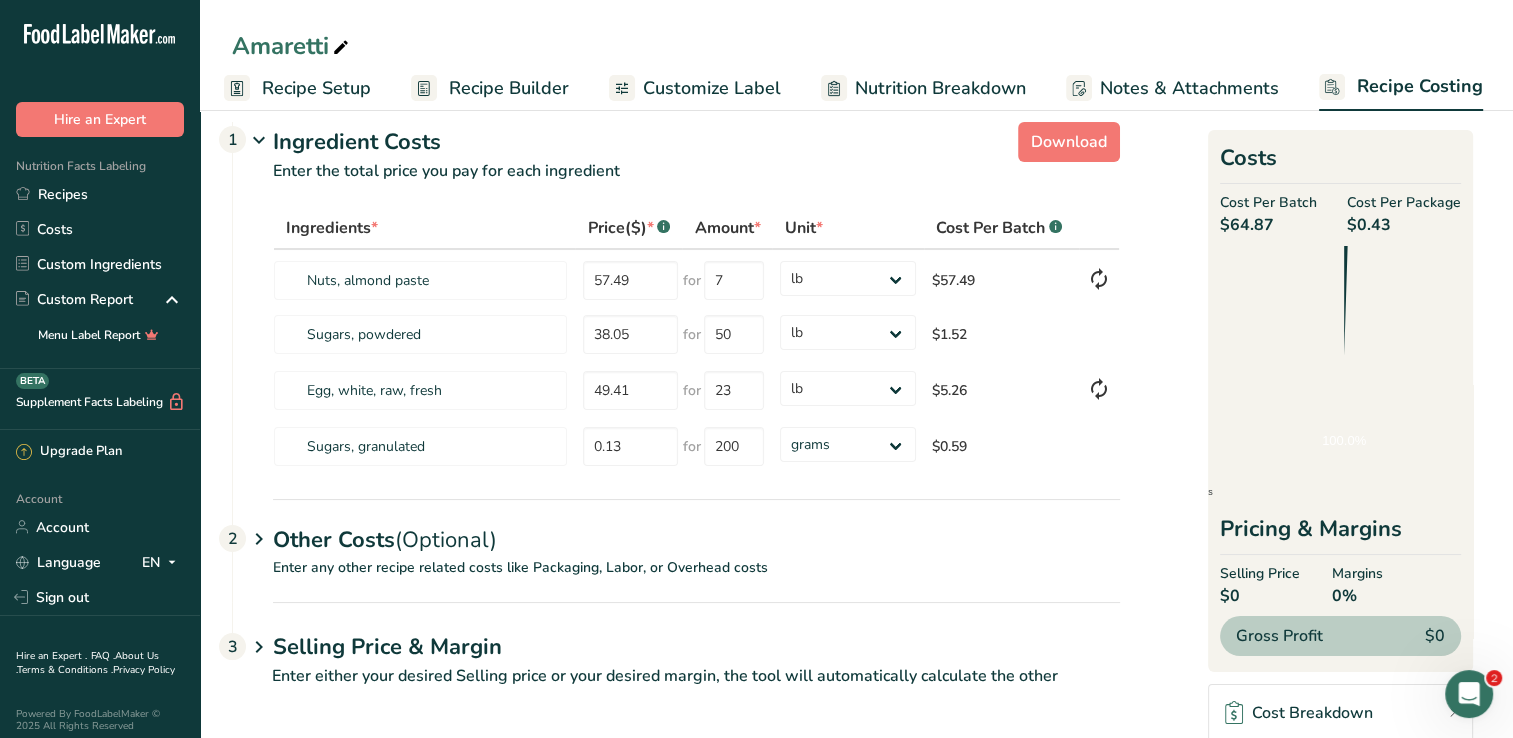 scroll, scrollTop: 0, scrollLeft: 0, axis: both 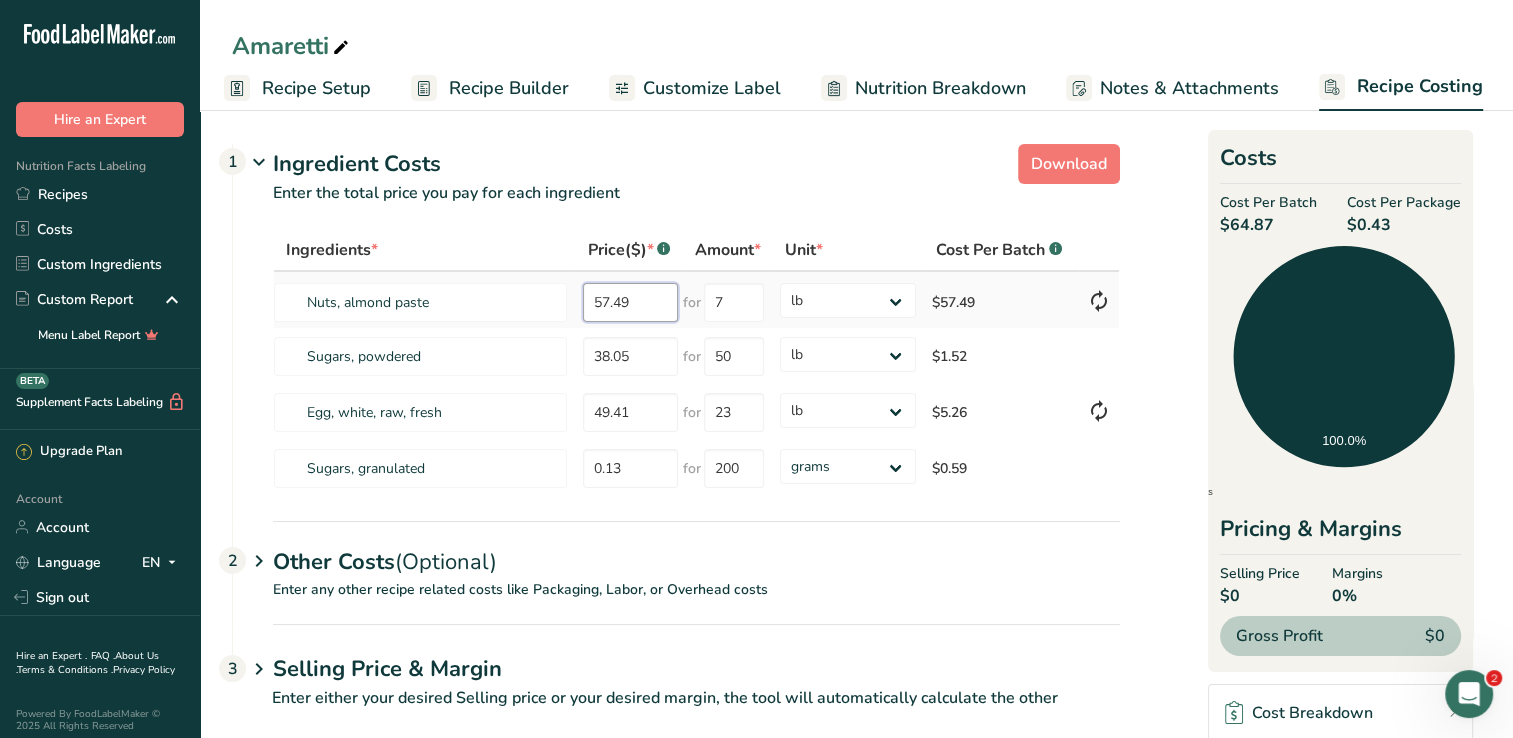 click on "57.49" at bounding box center [630, 302] 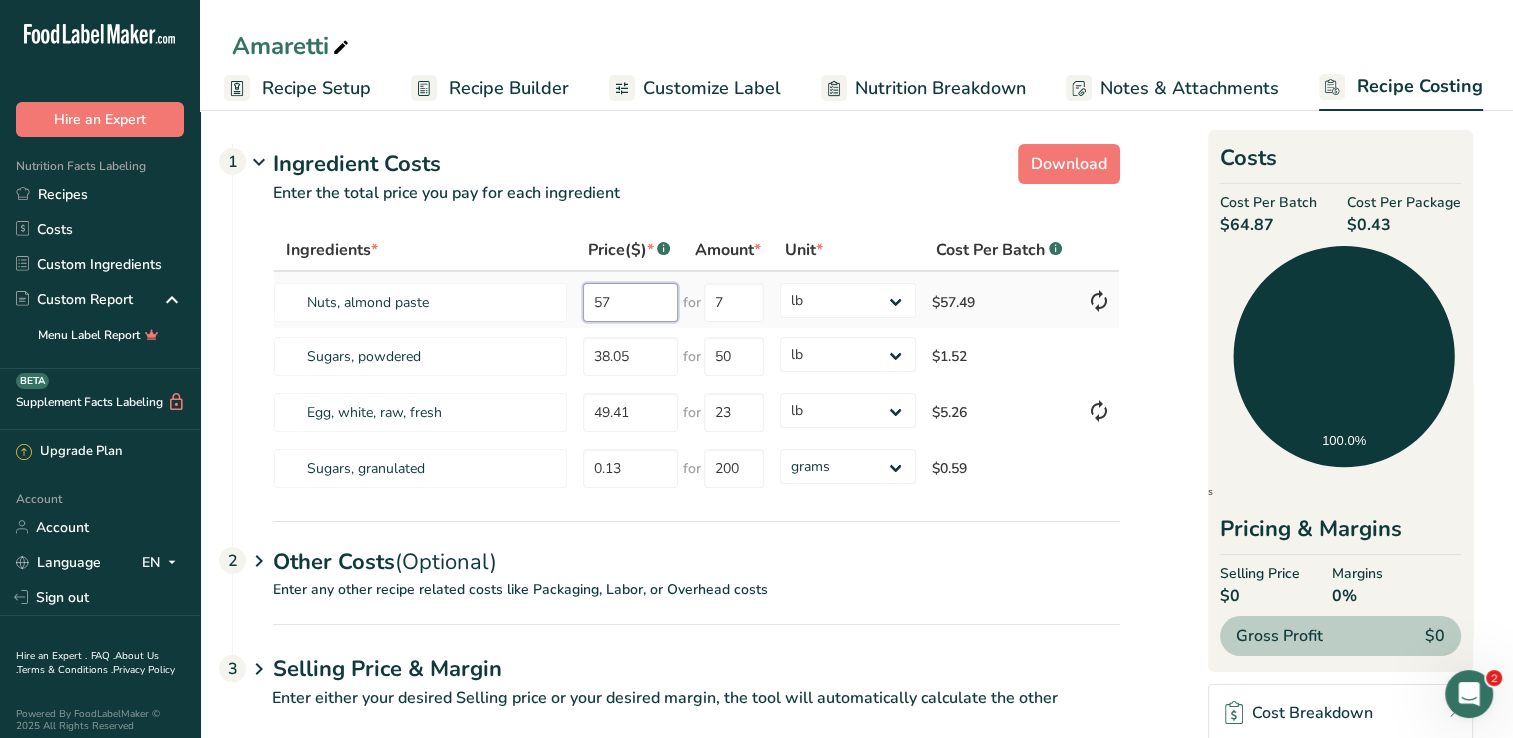 type on "5" 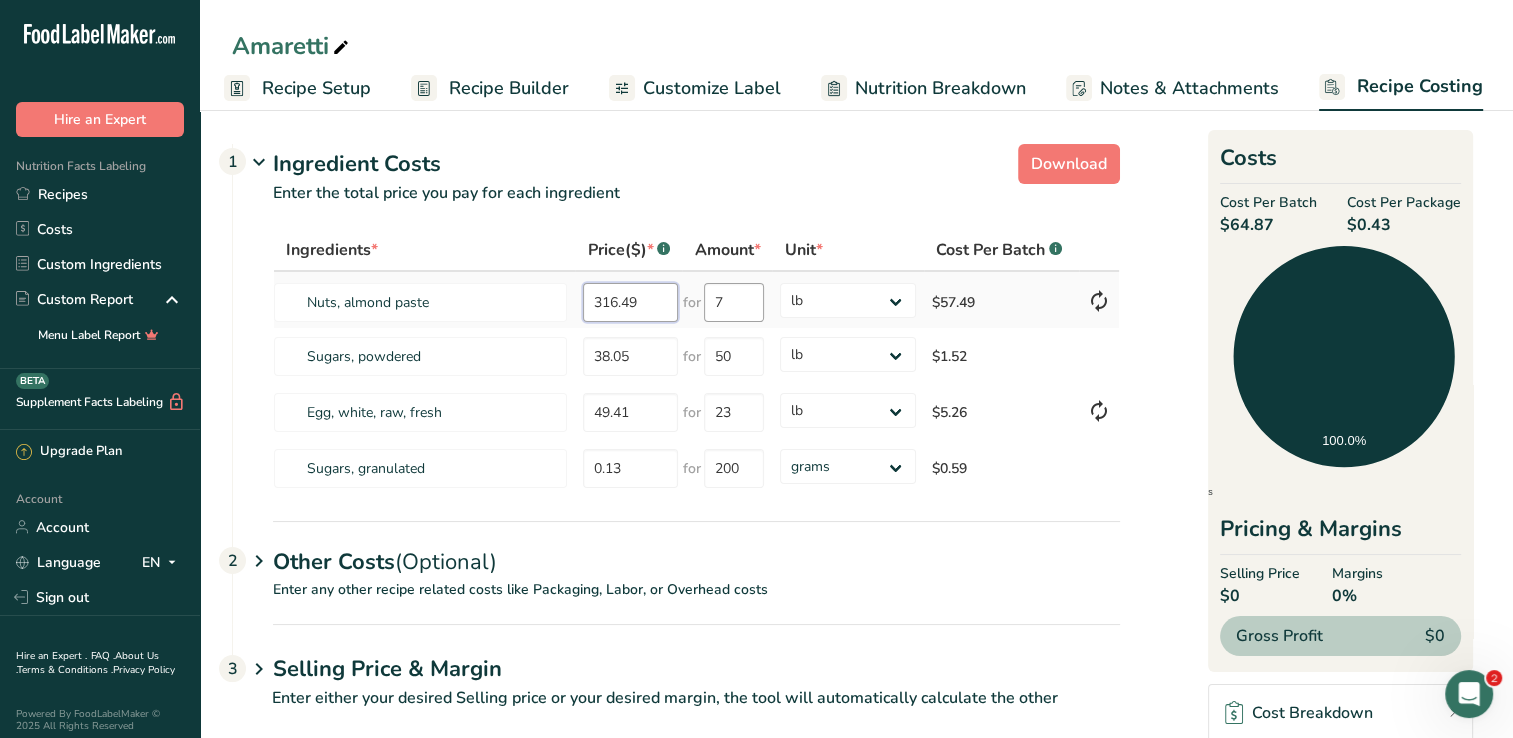 type on "316.49" 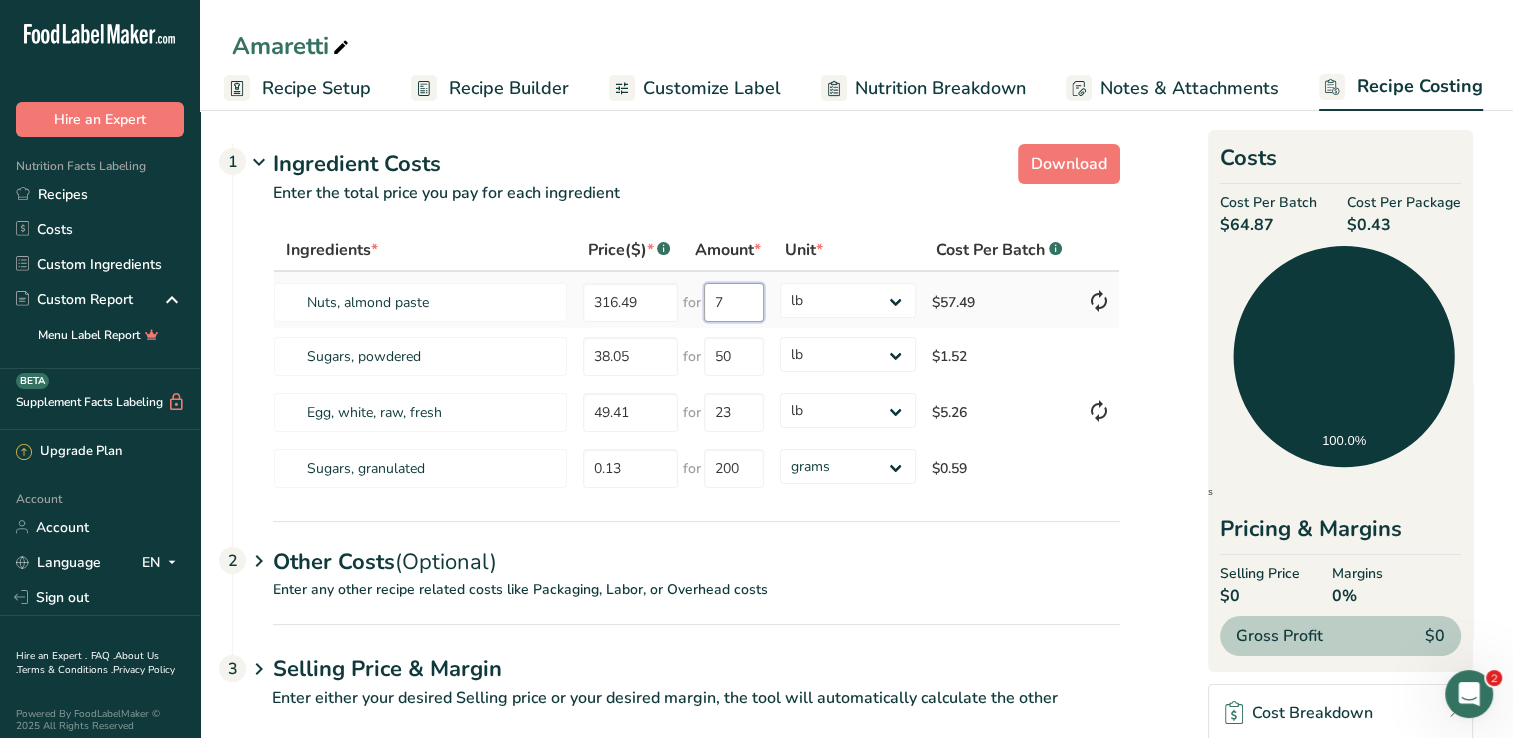 click on "Ingredients *
Price($) *   .a-a{fill:#347362;}.b-a{fill:#fff;}
Amount *
Unit *
Cost Per Batch
.a-a{fill:#347362;}.b-a{fill:#fff;}            Nuts, almond paste   316.49
for
7
grams
kg
mg
mcg
lb
oz
$57.49
Sugars, powdered   38.05
for
50
grams
kg
mg
mcg
lb
oz
$1.52
Egg, white, raw, fresh   49.41
for
23
grams
kg
mg
mcg
lb
oz
$5.26
Sugars, granulated   0.13
for
200
grams" at bounding box center [696, 363] 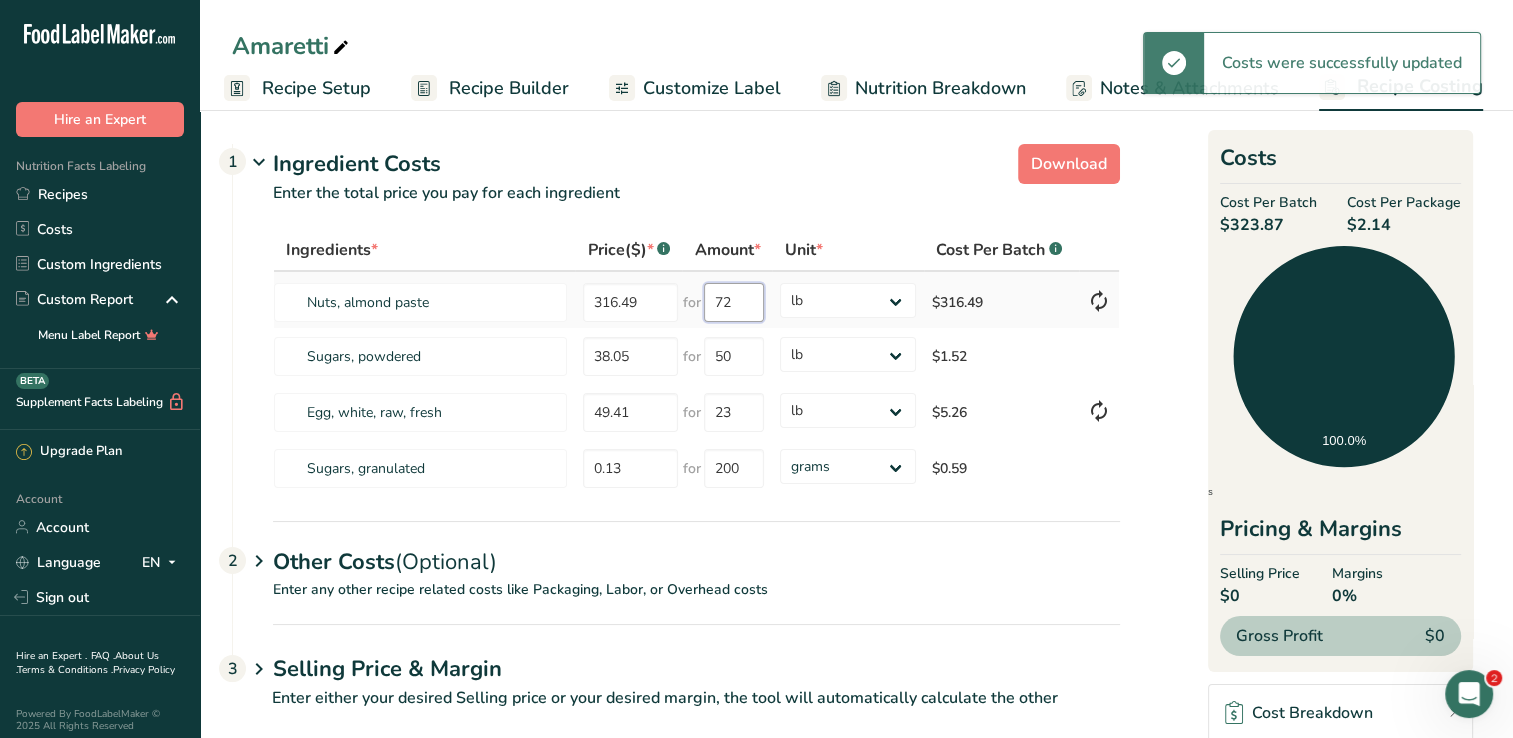 type on "7" 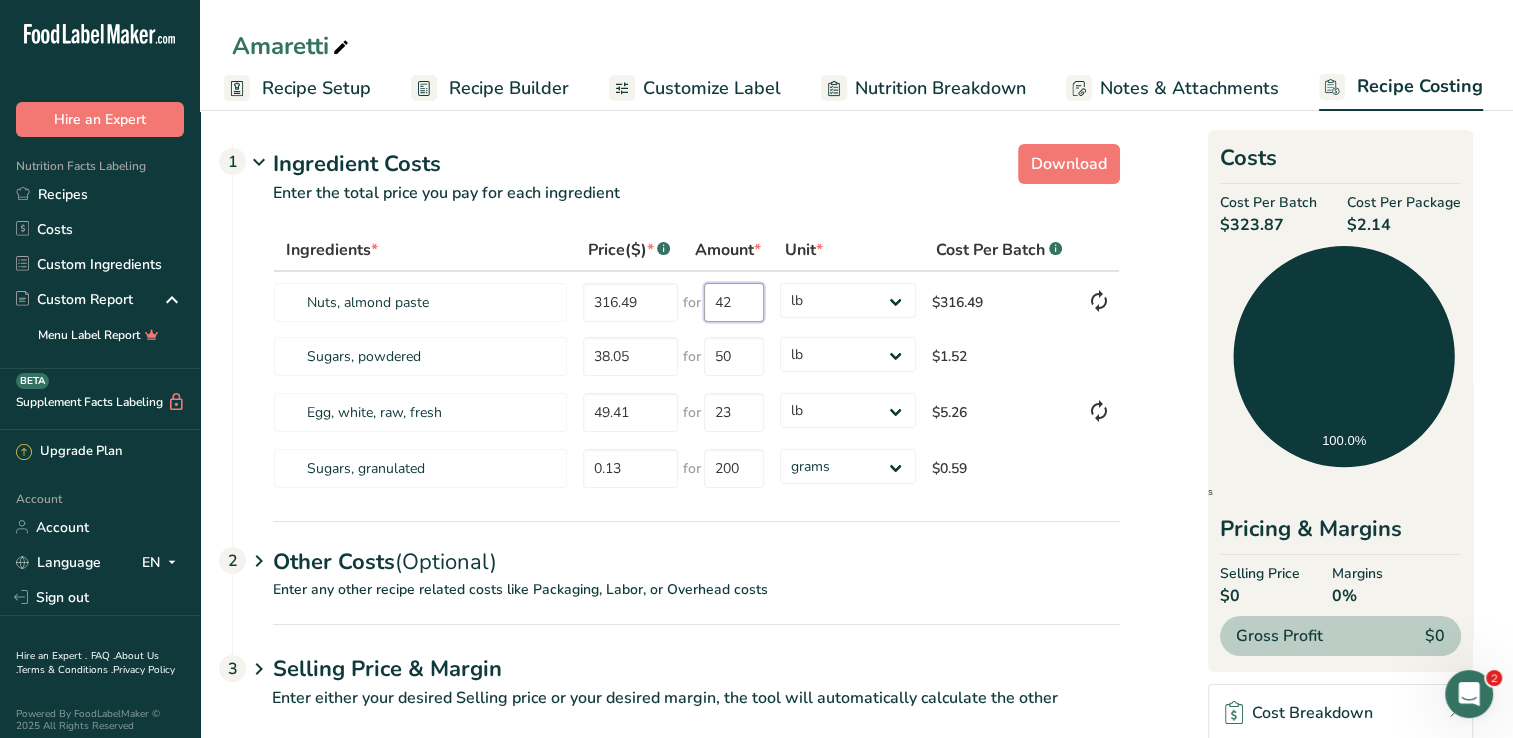 type on "42" 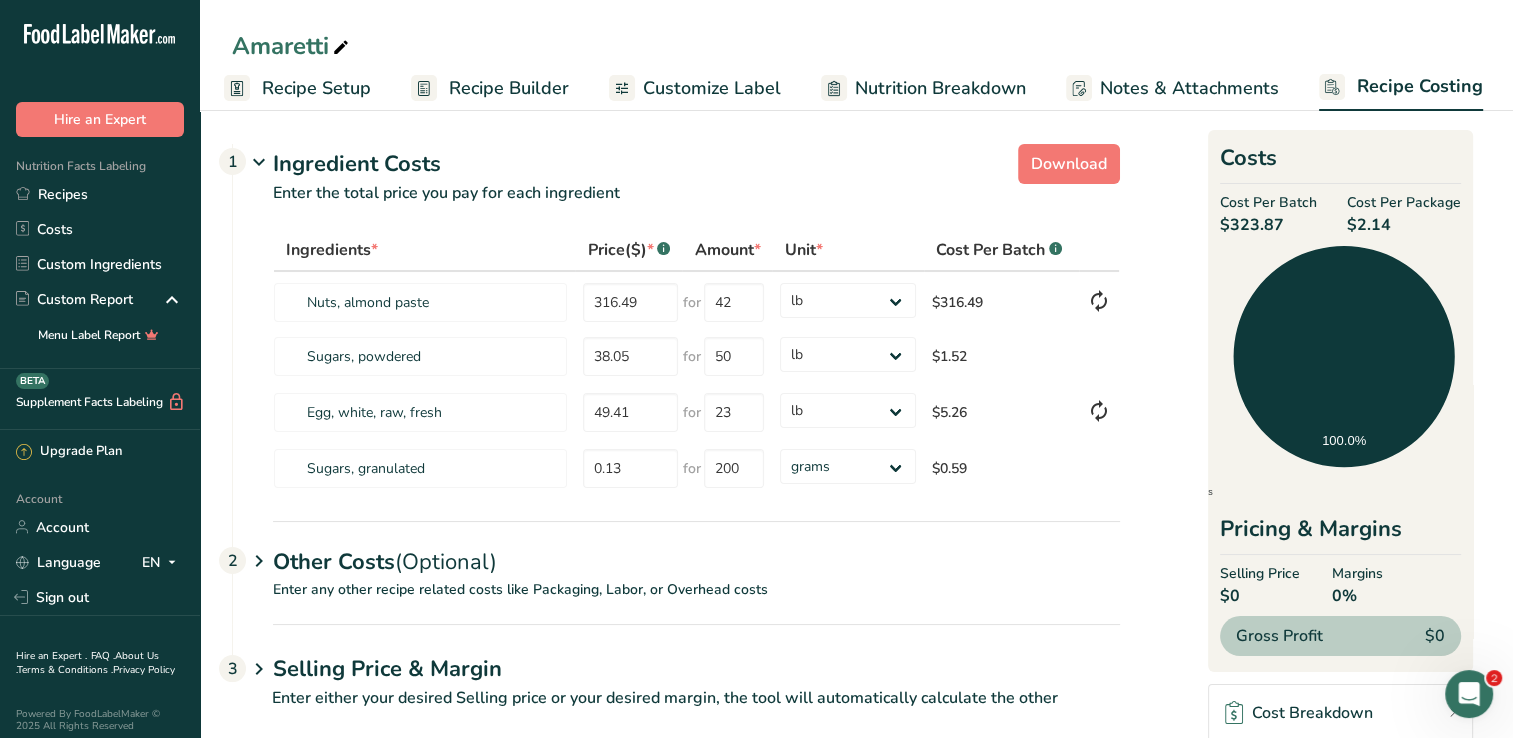 click on "Download
Ingredient Costs
1
Enter the total price you pay for each ingredient
Ingredients *
Price($) *   .a-a{fill:#347362;}.b-a{fill:#fff;}
Amount *
Unit *
Cost Per Batch
.a-a{fill:#347362;}.b-a{fill:#fff;}            Nuts, almond paste   316.49
for
42
grams
kg
mg
mcg
lb
oz
$316.49
Sugars, powdered   38.05
for
50
grams
kg
mg
mcg
lb
oz
$1.52
Egg, white, raw, fresh   49.41
for
23
grams
kg
mg
0.13" at bounding box center [856, 435] 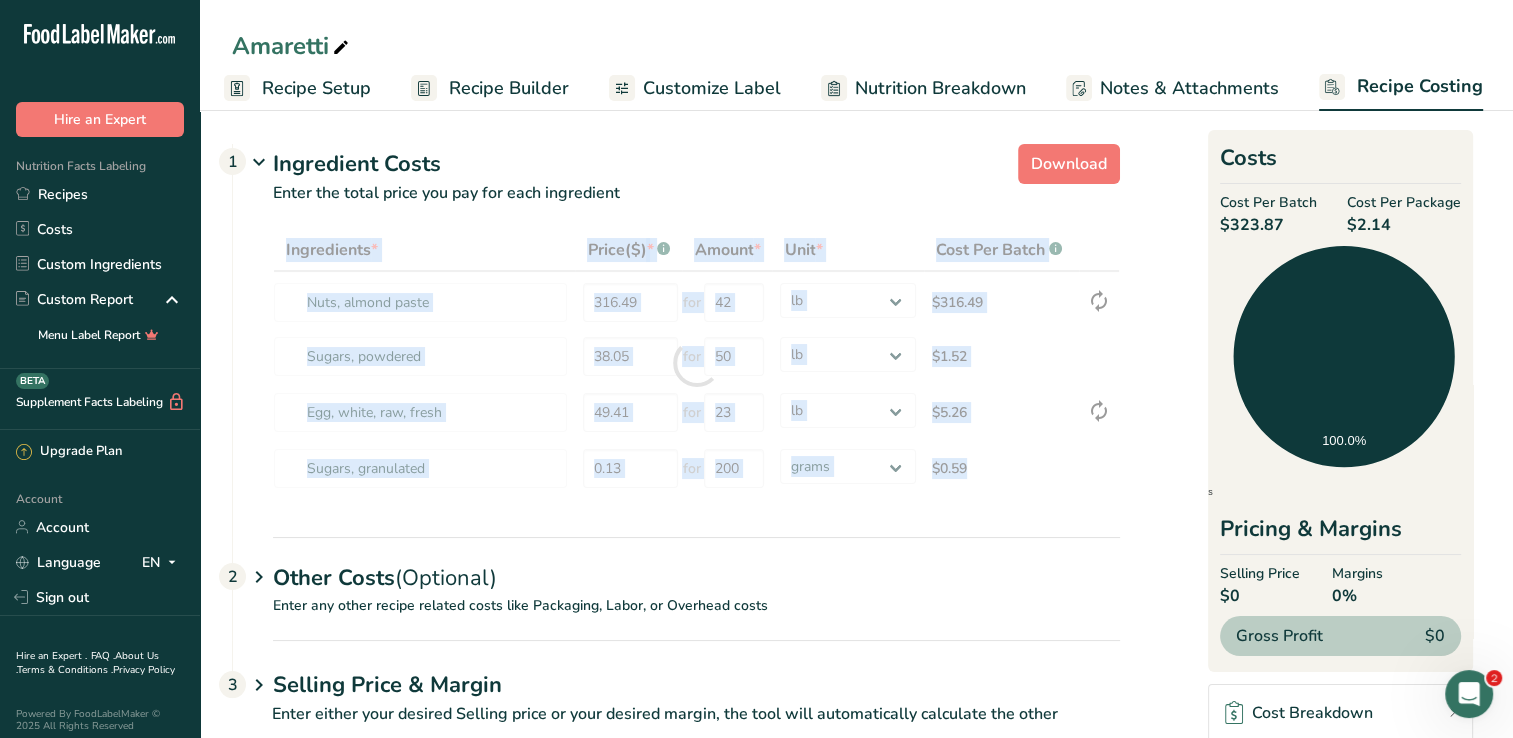 click on "Download
Ingredient Costs
1
Enter the total price you pay for each ingredient
Ingredients *
Price($) *   .a-a{fill:#347362;}.b-a{fill:#fff;}
Amount *
Unit *
Cost Per Batch
.a-a{fill:#347362;}.b-a{fill:#fff;}            Nuts, almond paste   316.49
for
42
grams
kg
mg
mcg
lb
oz
$316.49
Sugars, powdered   38.05
for
50
grams
kg
mg
mcg
lb
oz
$1.52
Egg, white, raw, fresh   49.41
for
23
grams
kg
mg
0.13" at bounding box center (856, 443) 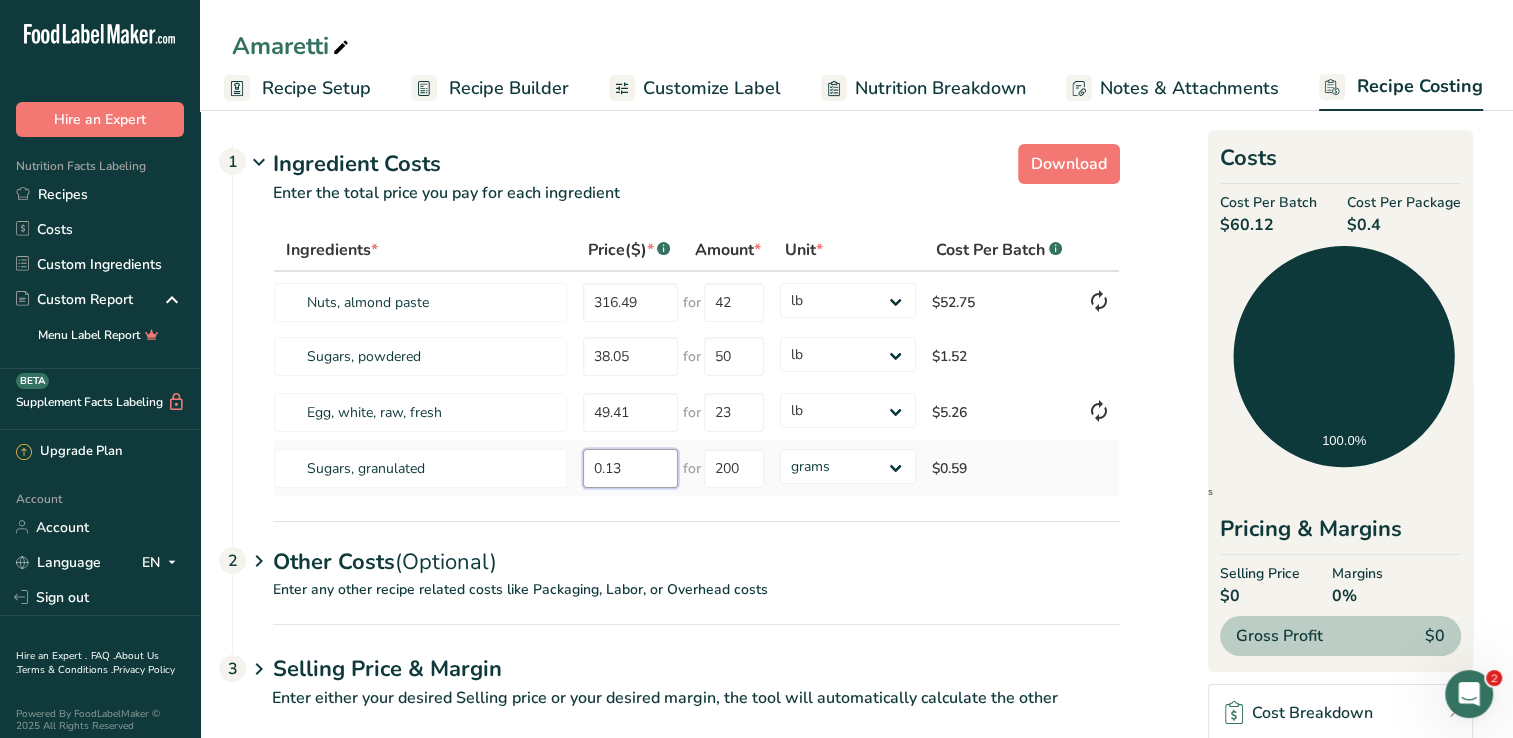 click on "0.13" at bounding box center (630, 468) 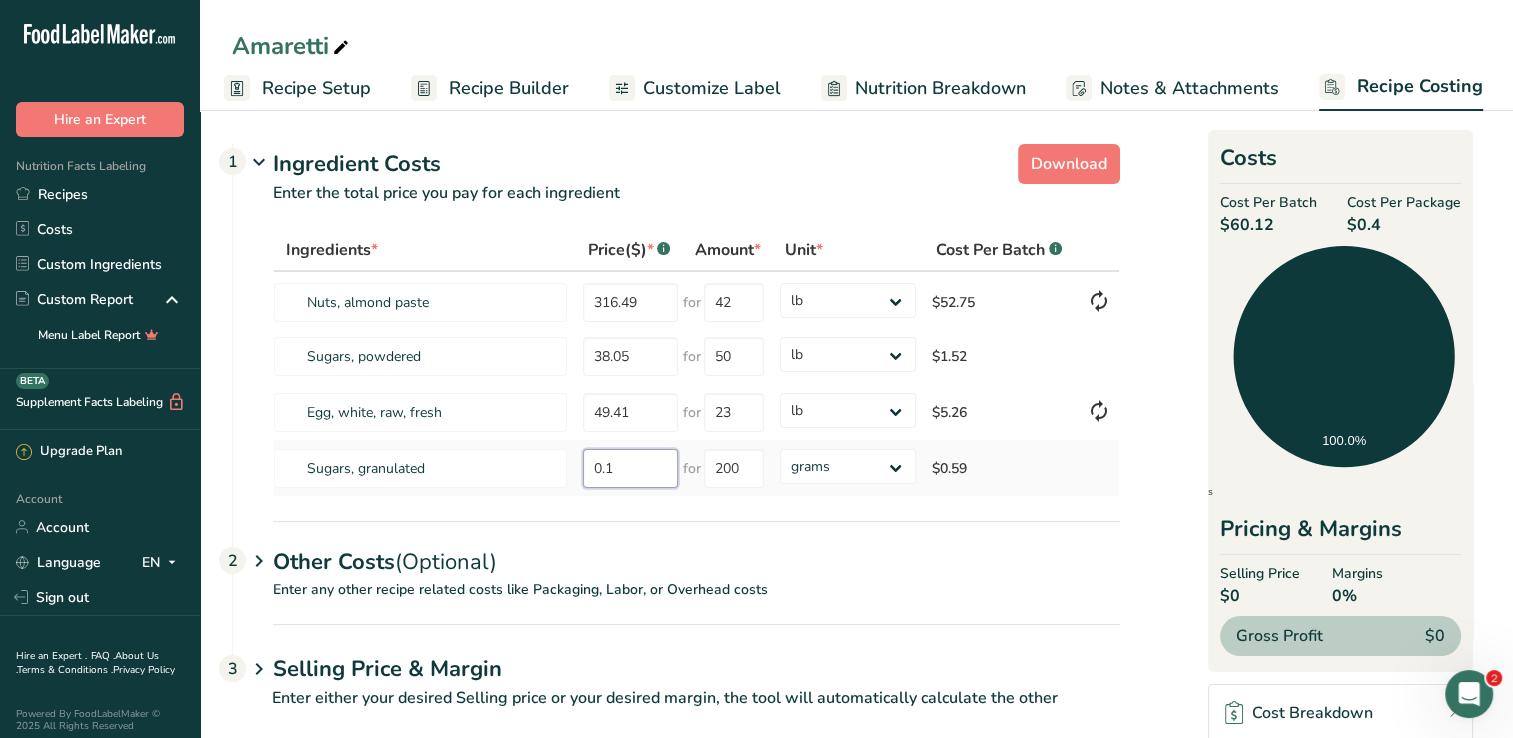 type on "0" 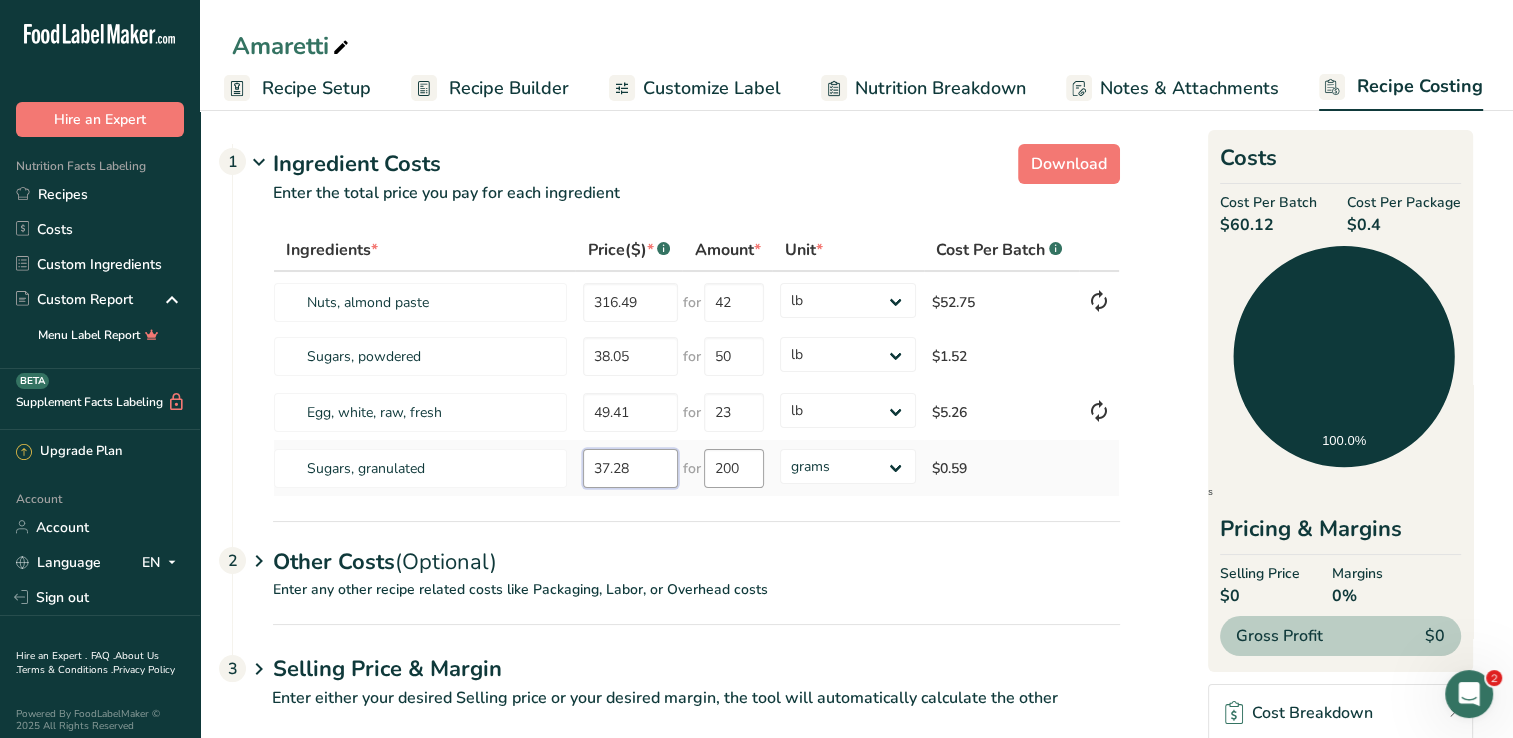 type on "37.28" 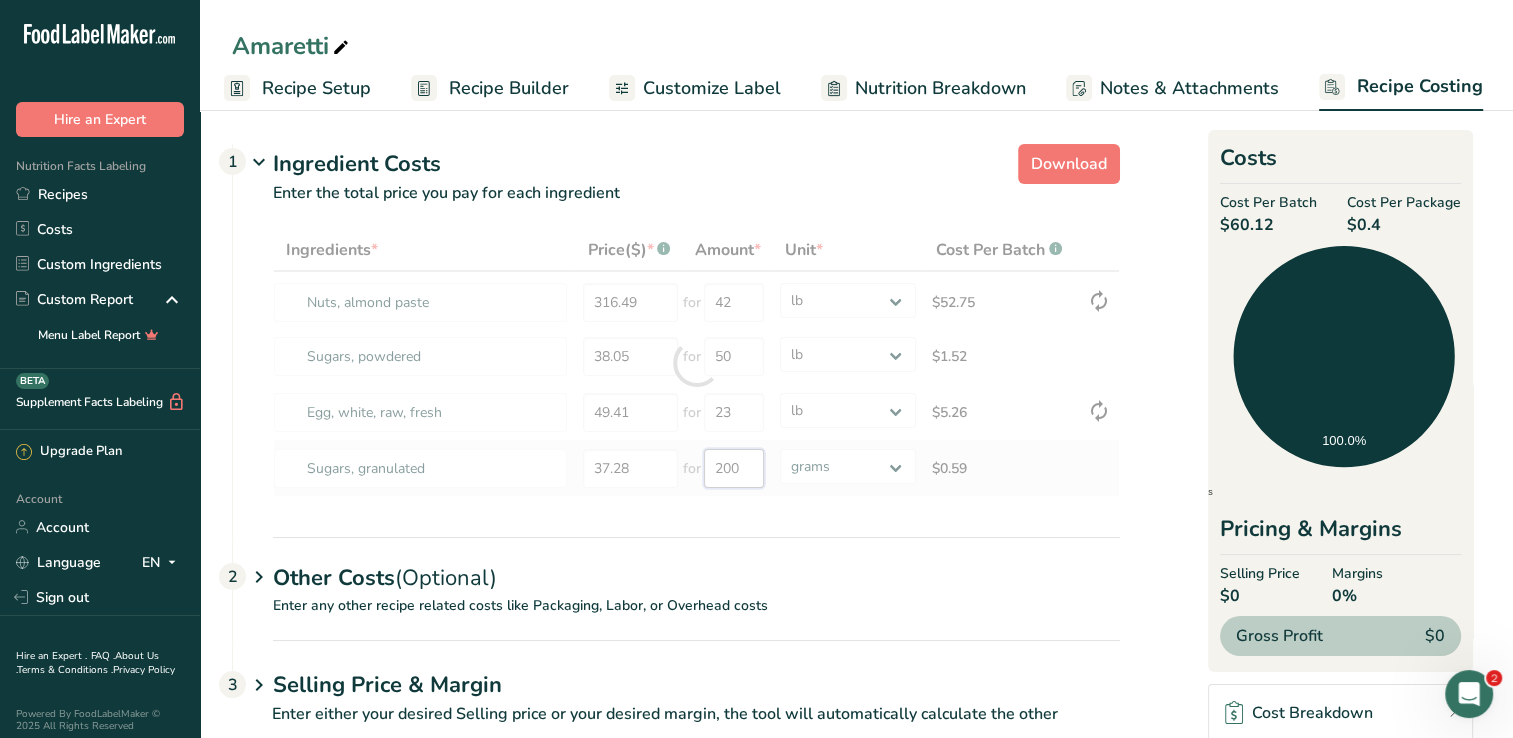 click on "Ingredients *
Price($) *   .a-a{fill:#347362;}.b-a{fill:#fff;}
Amount *
Unit *
Cost Per Batch
.a-a{fill:#347362;}.b-a{fill:#fff;}            Nuts, almond paste   316.49
for
42
grams
kg
mg
mcg
lb
oz
$52.75
Sugars, powdered   38.05
for
50
grams
kg
mg
mcg
lb
oz
$1.52
Egg, white, raw, fresh   49.41
for
23
grams
kg
mg
mcg
lb
oz
$5.26
Sugars, granulated   37.28
for
200
grams" at bounding box center (696, 363) 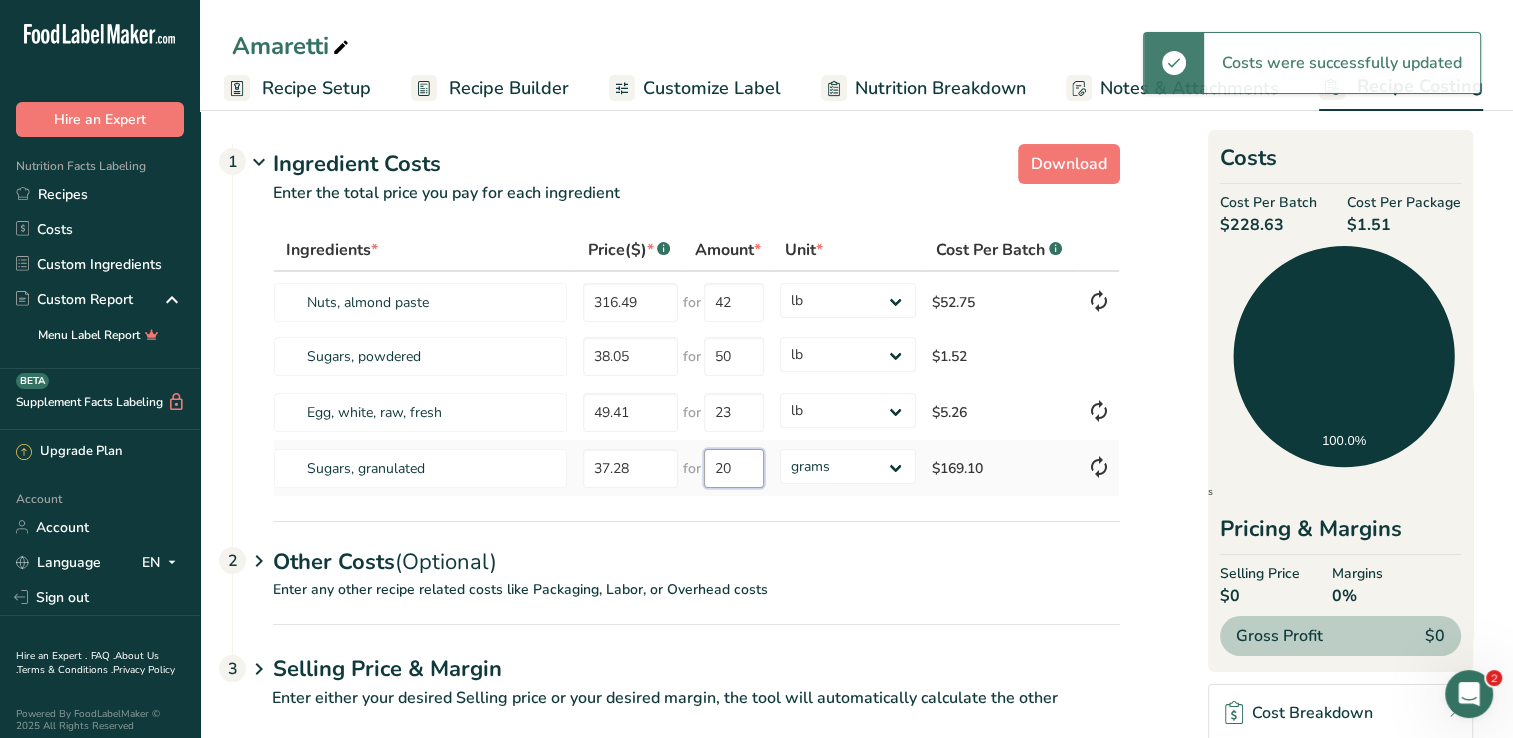 type on "2" 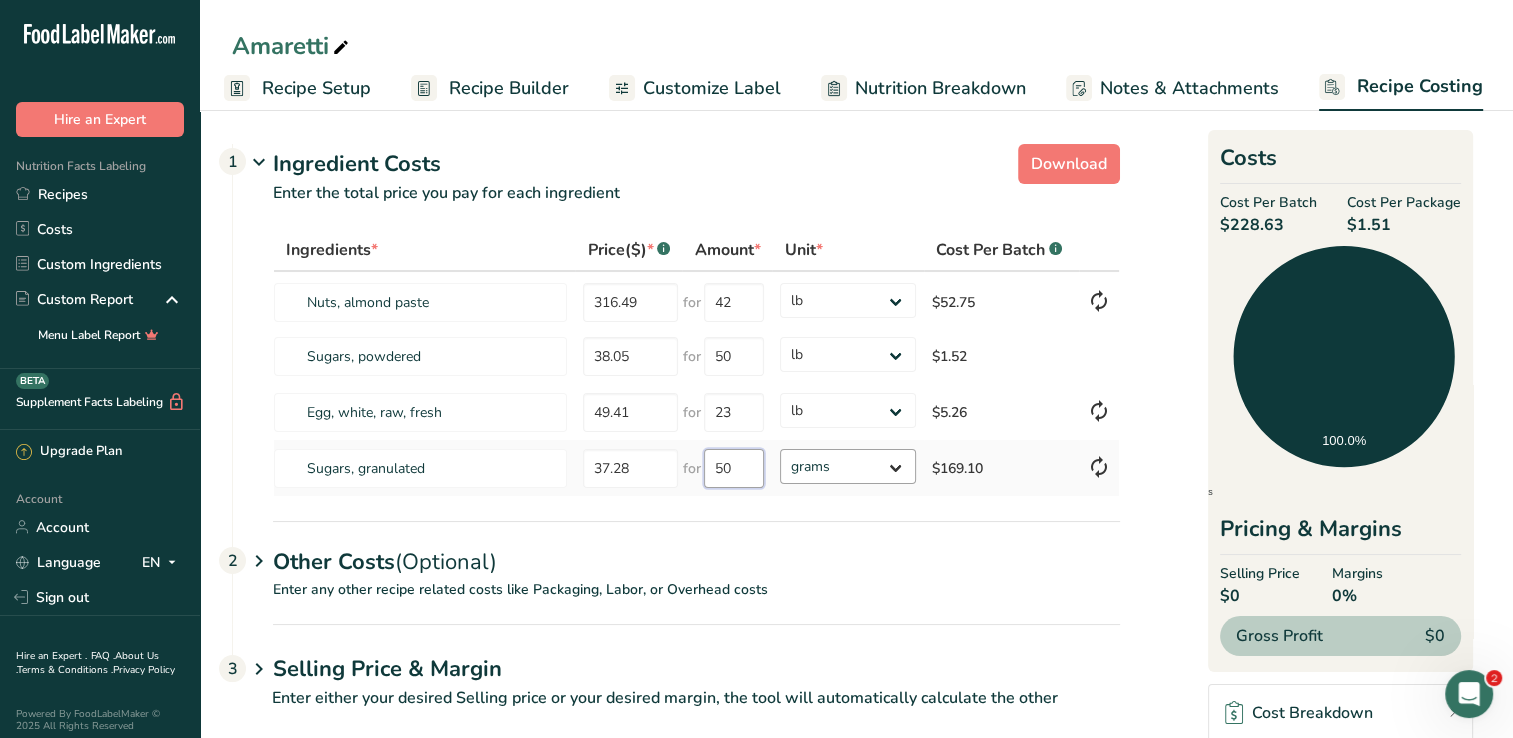 type on "50" 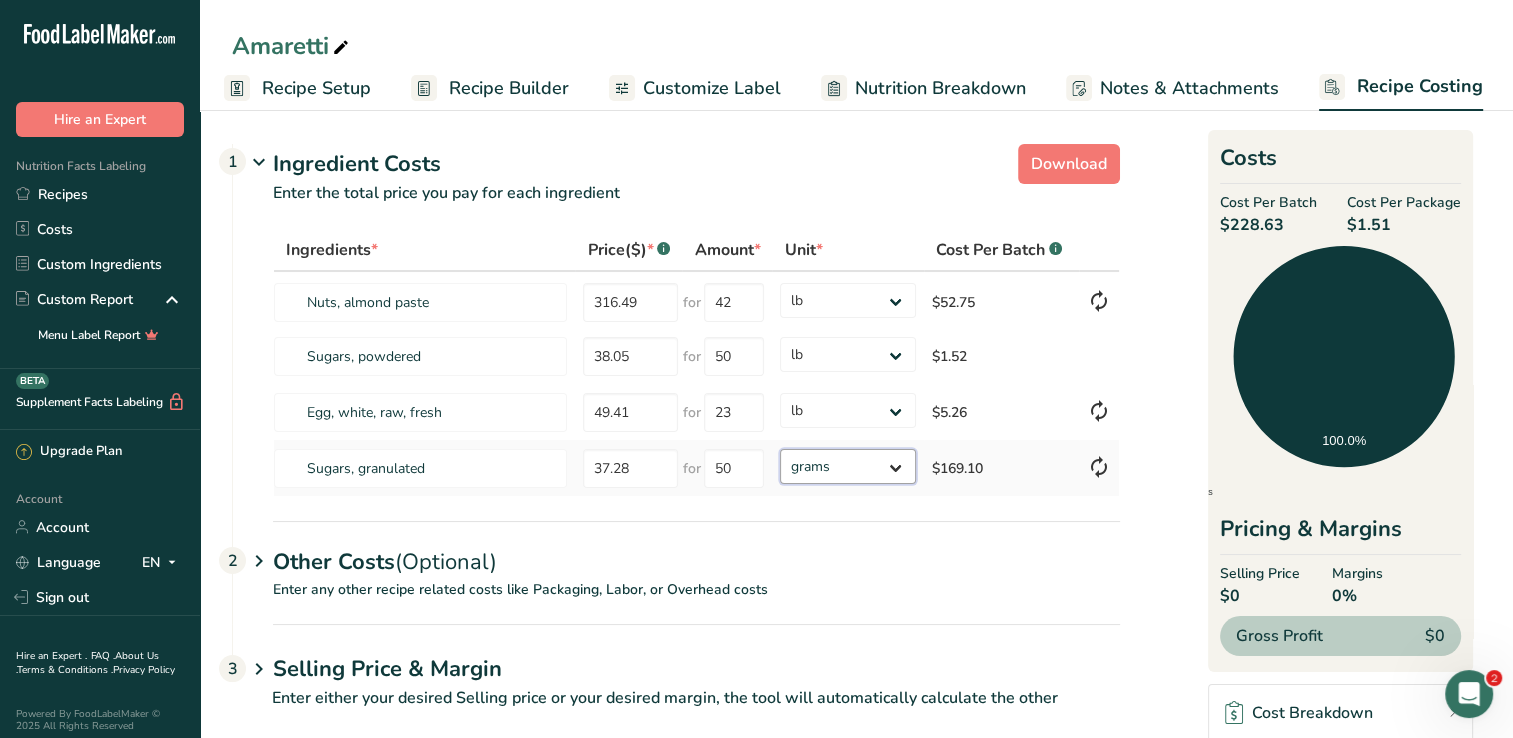 click on "Ingredients *
Price($) *   .a-a{fill:#347362;}.b-a{fill:#fff;}
Amount *
Unit *
Cost Per Batch
.a-a{fill:#347362;}.b-a{fill:#fff;}            Nuts, almond paste   316.49
for
42
grams
kg
mg
mcg
lb
oz
$52.75
Sugars, powdered   38.05
for
50
grams
kg
mg
mcg
lb
oz
$1.52
Egg, white, raw, fresh   49.41
for
23
grams
kg
mg
mcg
lb
oz
$5.26
Sugars, granulated   37.28
for
50
grams" at bounding box center [696, 363] 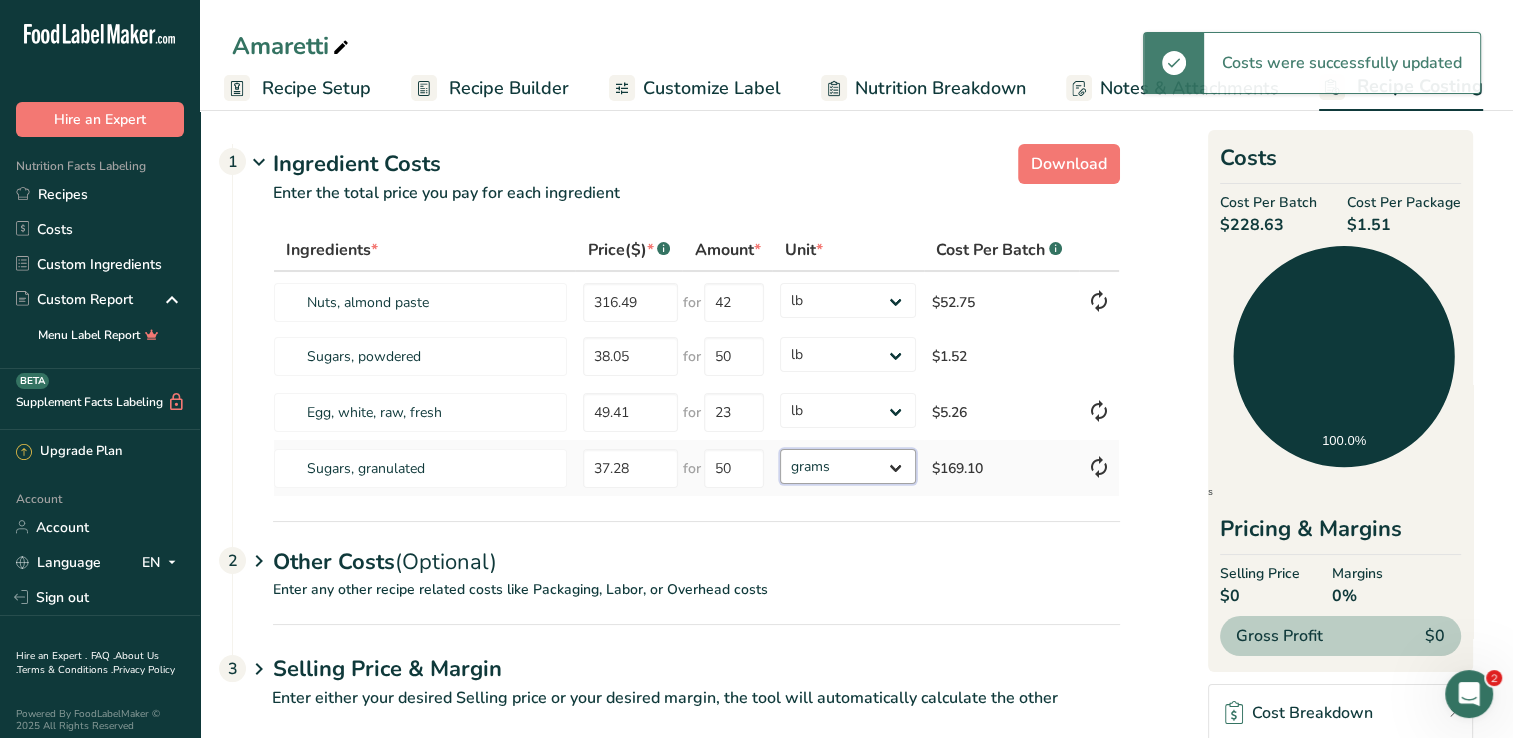 select on "12" 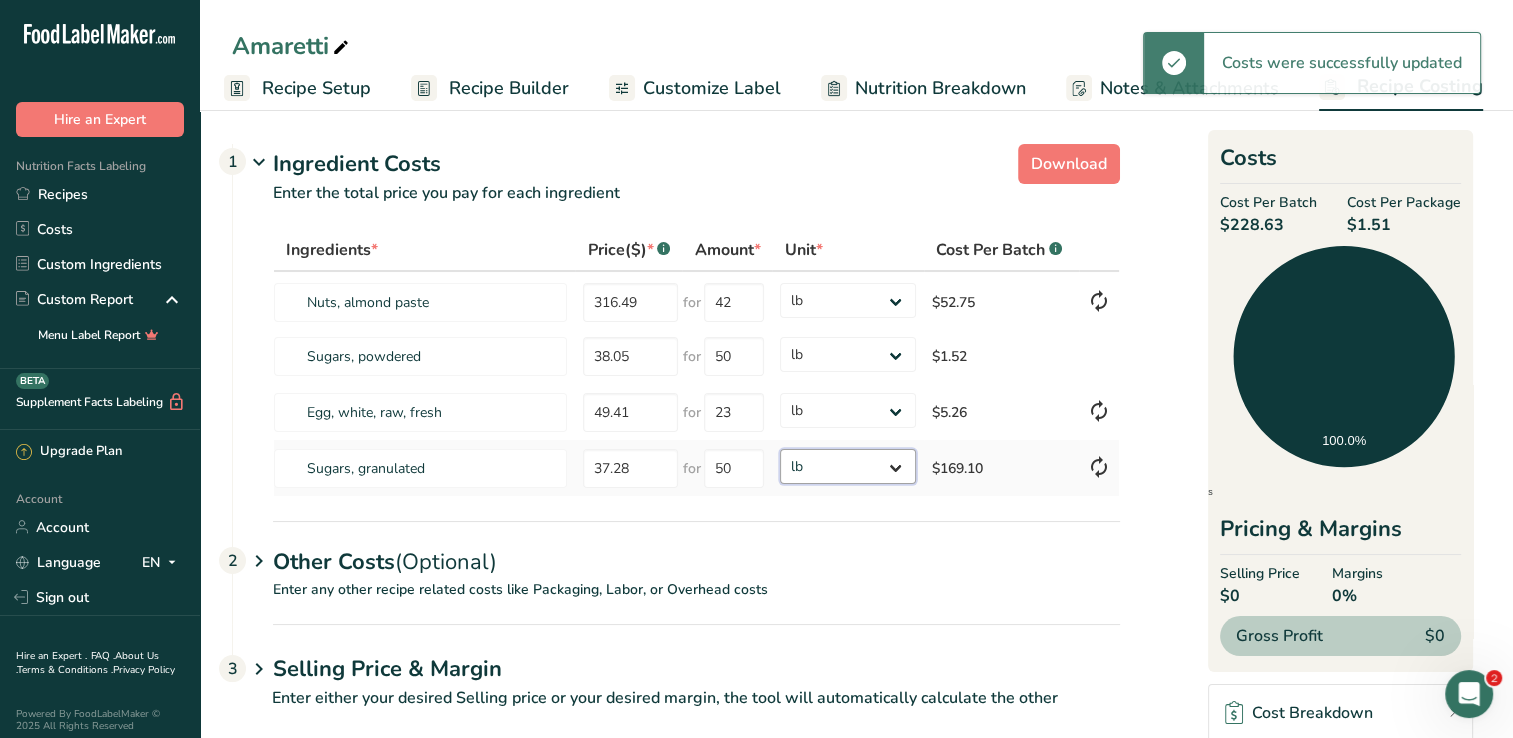 drag, startPoint x: 897, startPoint y: 470, endPoint x: 894, endPoint y: 484, distance: 14.3178215 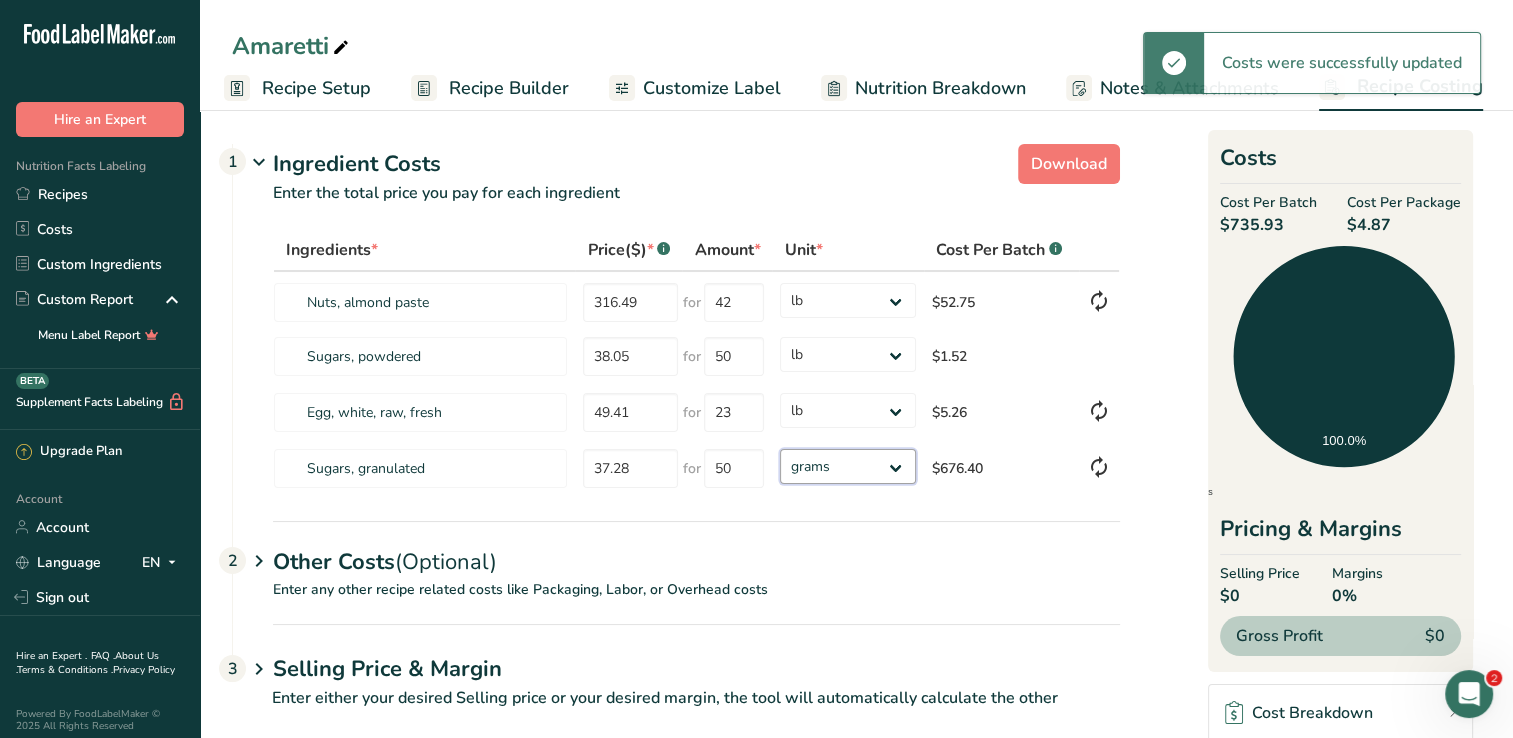 select on "12" 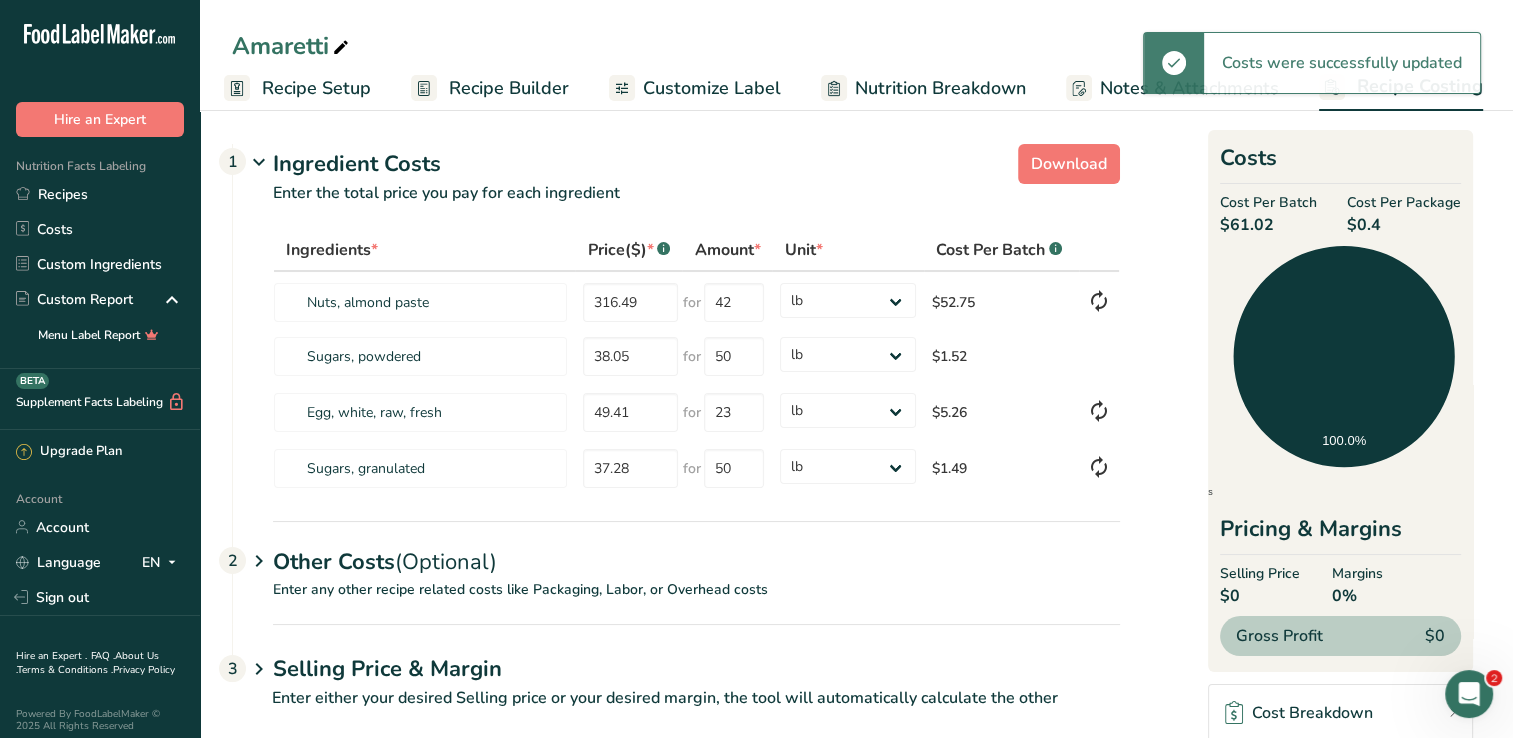 click on "Download
Ingredient Costs
1
Enter the total price you pay for each ingredient
Ingredients *
Price($) *   .a-a{fill:#347362;}.b-a{fill:#fff;}
Amount *
Unit *
Cost Per Batch
.a-a{fill:#347362;}.b-a{fill:#fff;}            Nuts, almond paste   316.49
for
42
grams
kg
mg
mcg
lb
oz
$52.75
Sugars, powdered   38.05
for
50
grams
kg
mg
mcg
lb
oz
$1.52
Egg, white, raw, fresh   49.41
for
23
grams
kg
mg
37.28" at bounding box center [856, 435] 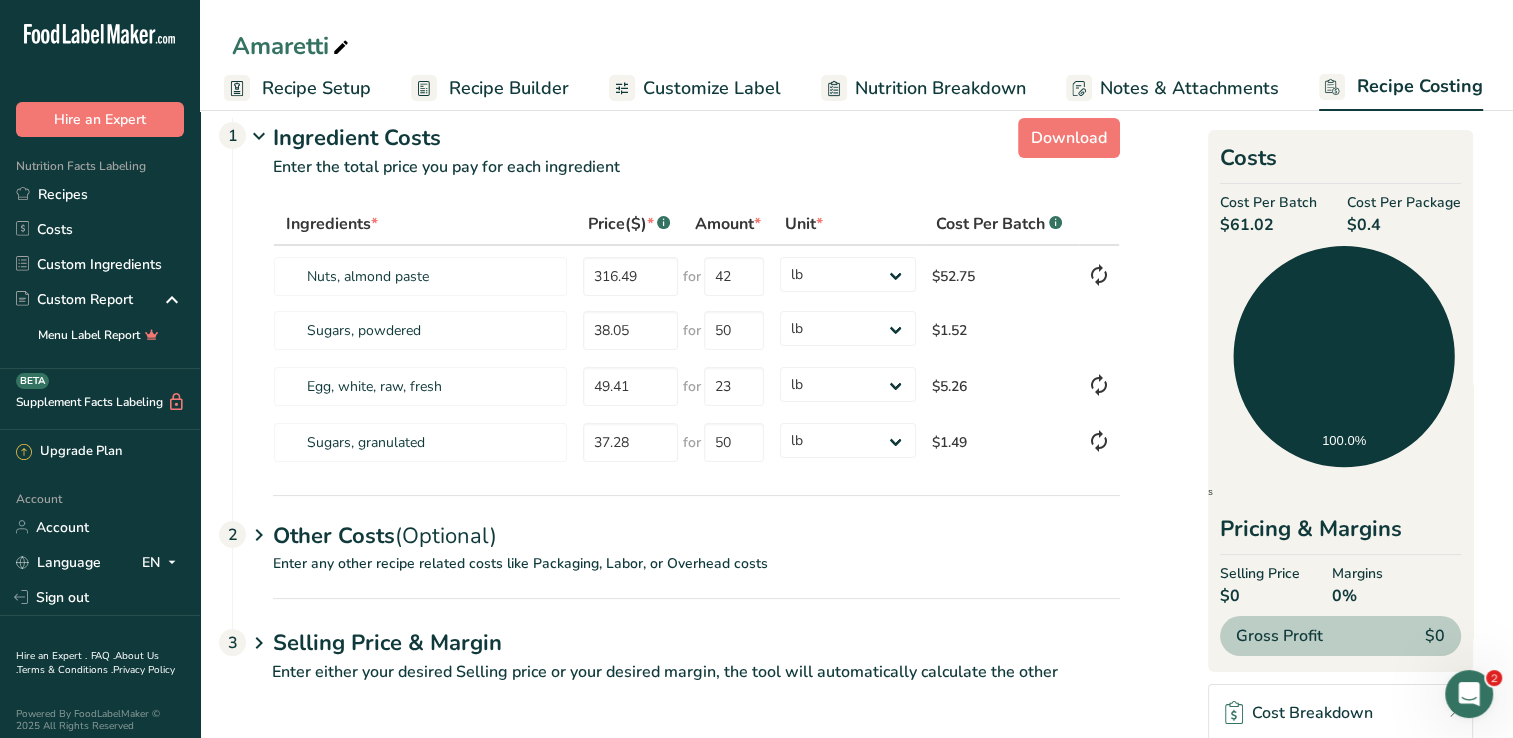 scroll, scrollTop: 0, scrollLeft: 0, axis: both 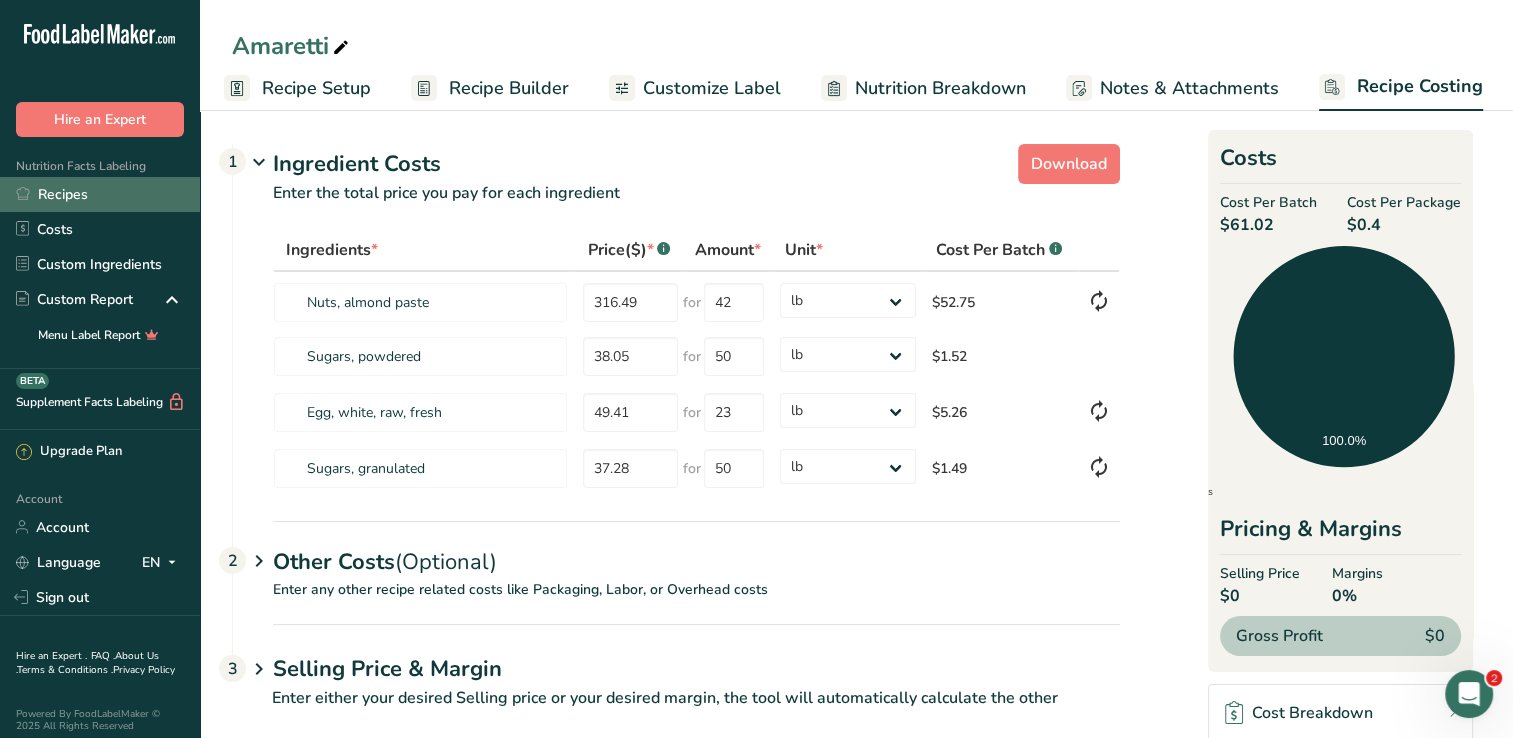 click on "Recipes" at bounding box center [100, 194] 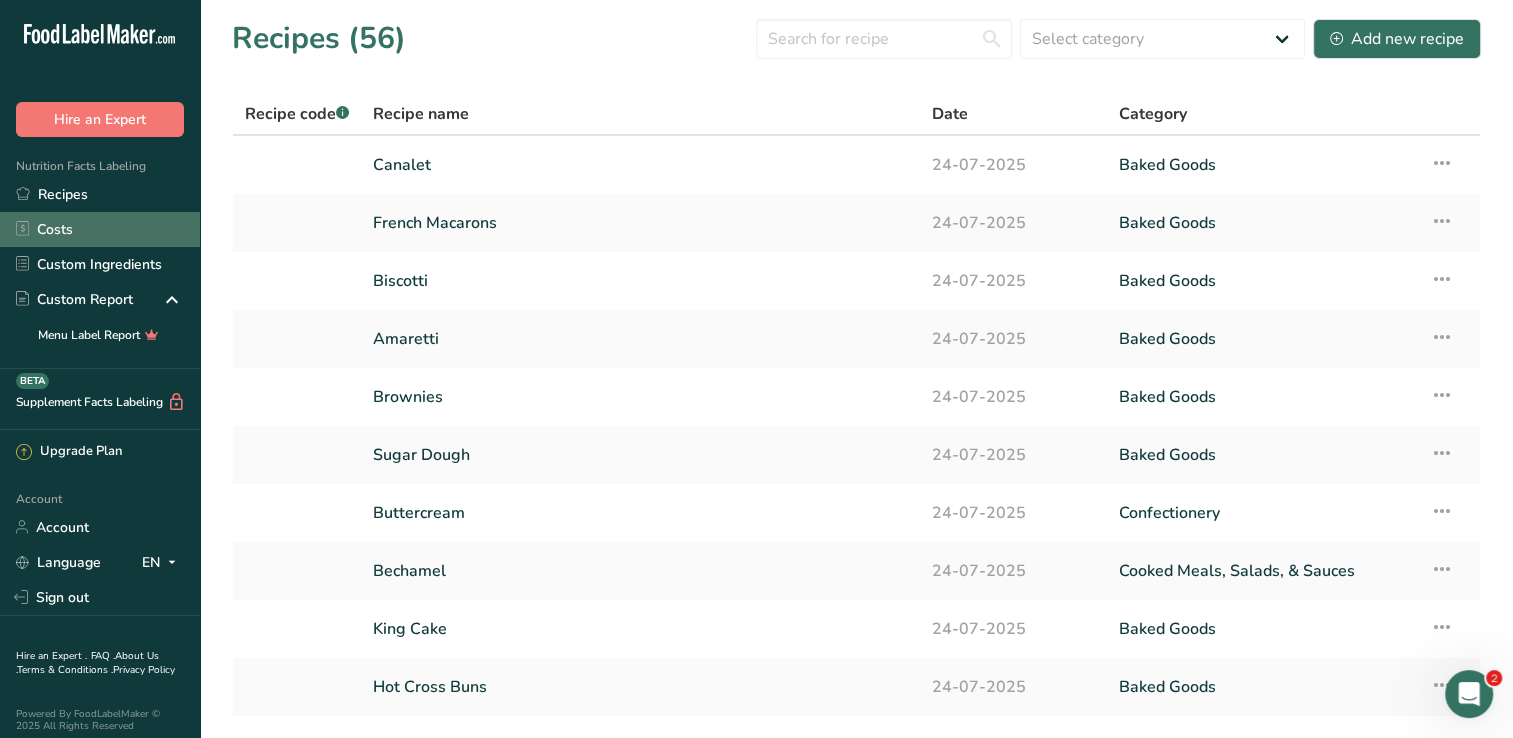 click on "Costs" at bounding box center [100, 229] 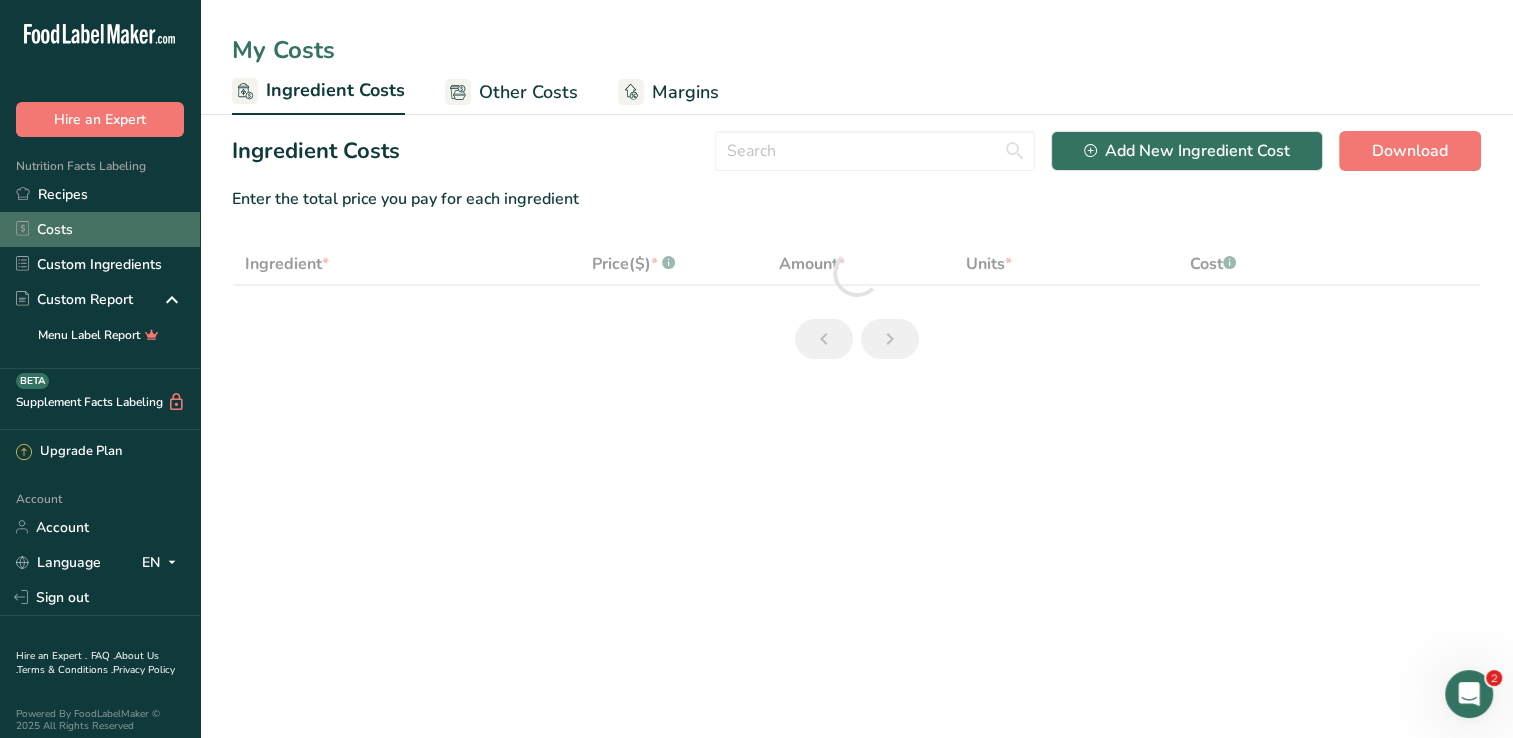 select on "12" 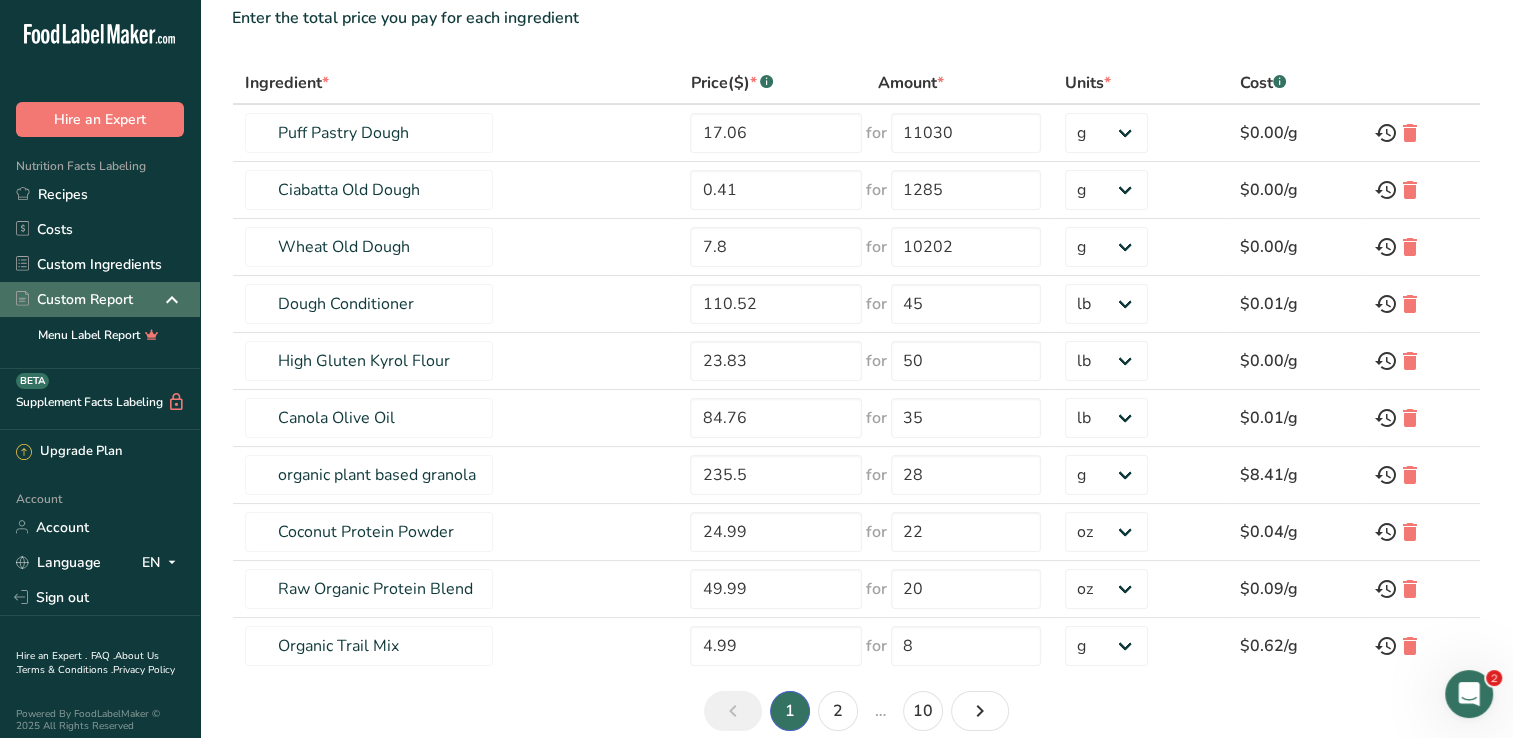 scroll, scrollTop: 178, scrollLeft: 0, axis: vertical 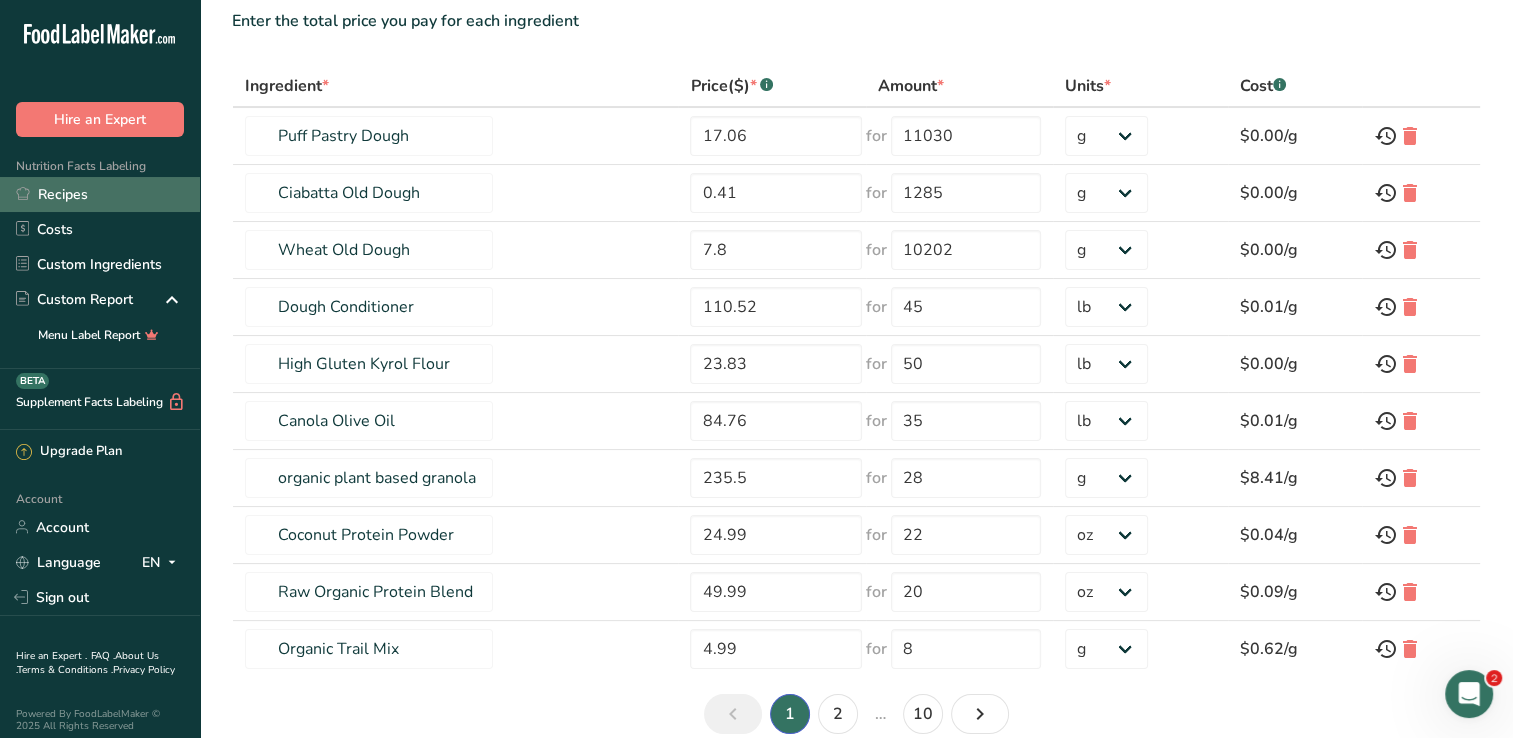click on "Recipes" at bounding box center [100, 194] 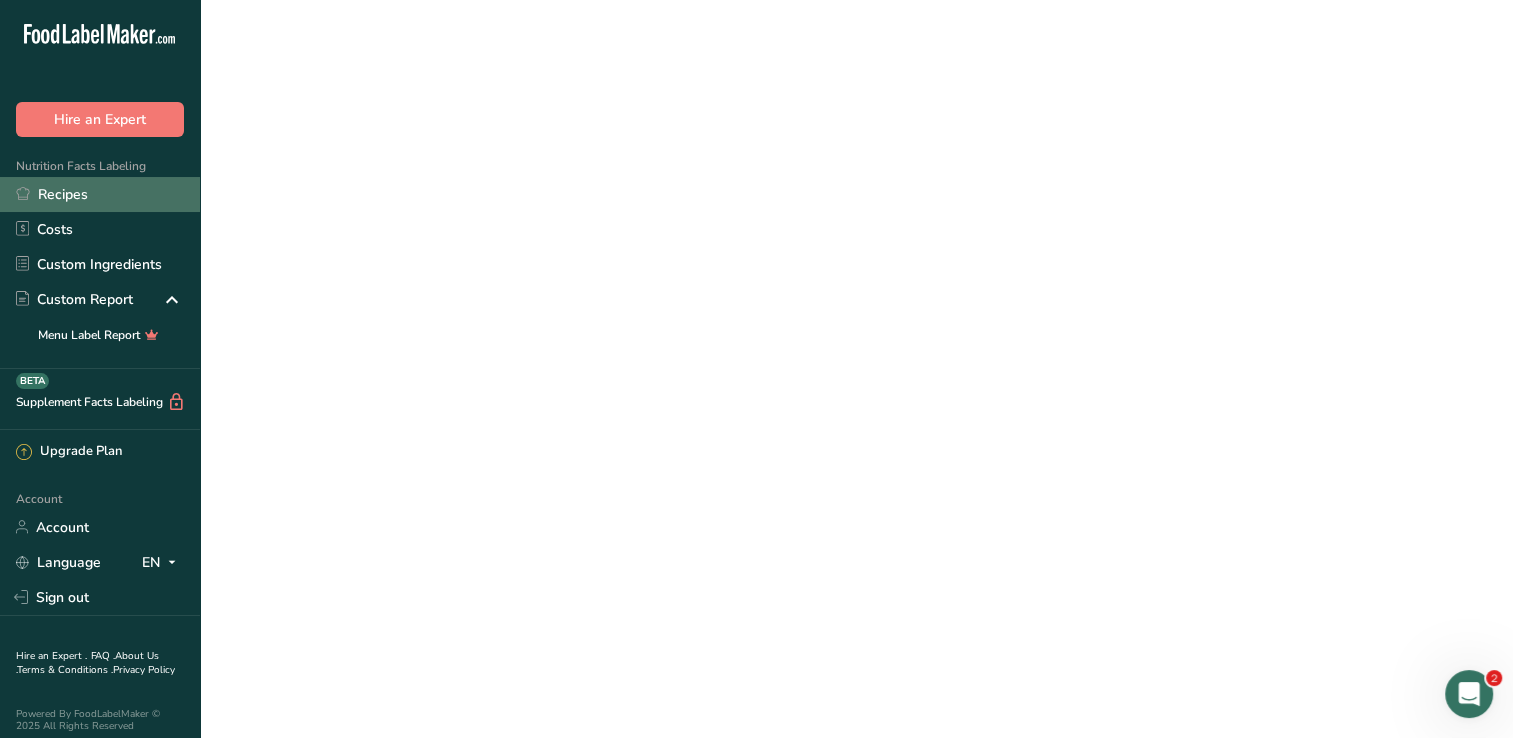 scroll, scrollTop: 0, scrollLeft: 0, axis: both 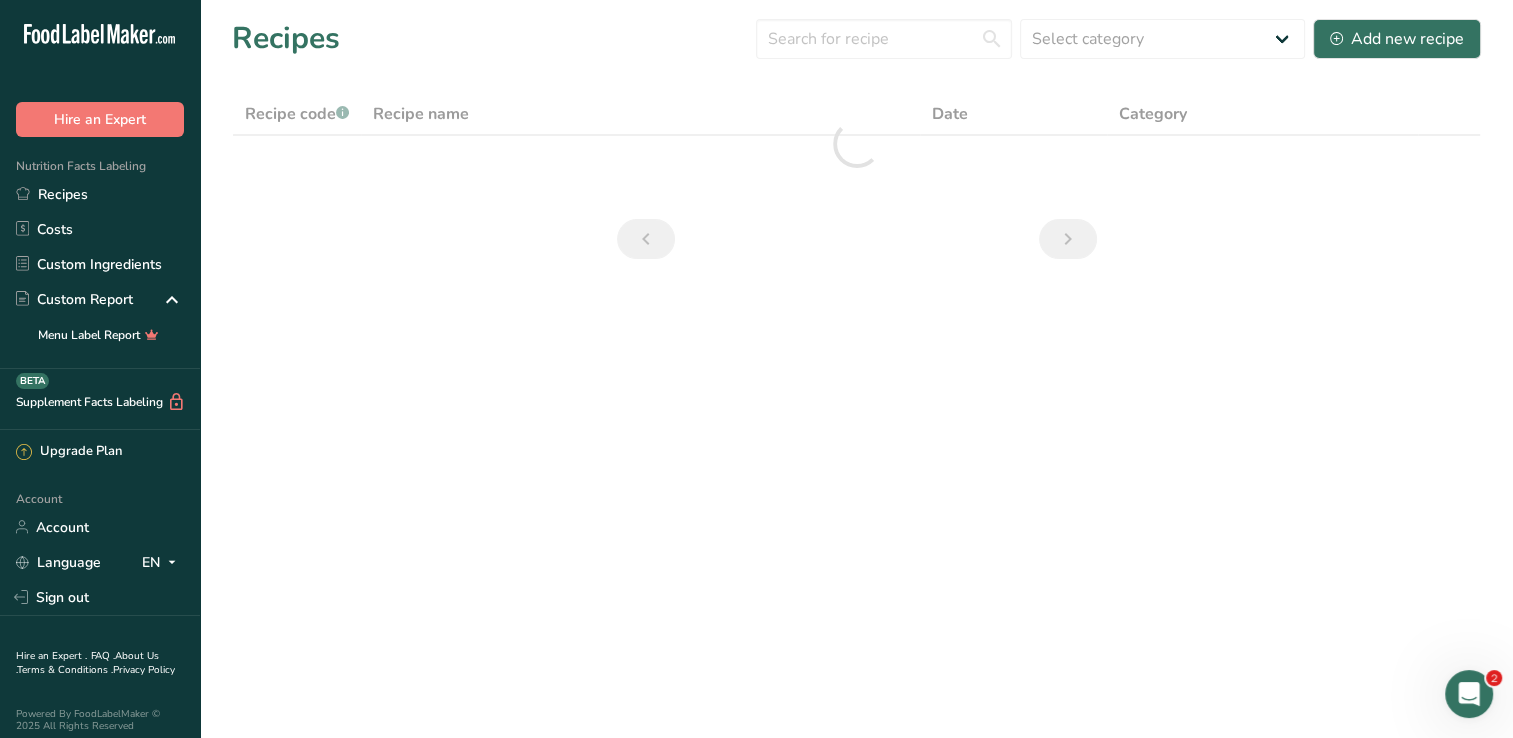drag, startPoint x: 113, startPoint y: 195, endPoint x: 552, endPoint y: 315, distance: 455.10547 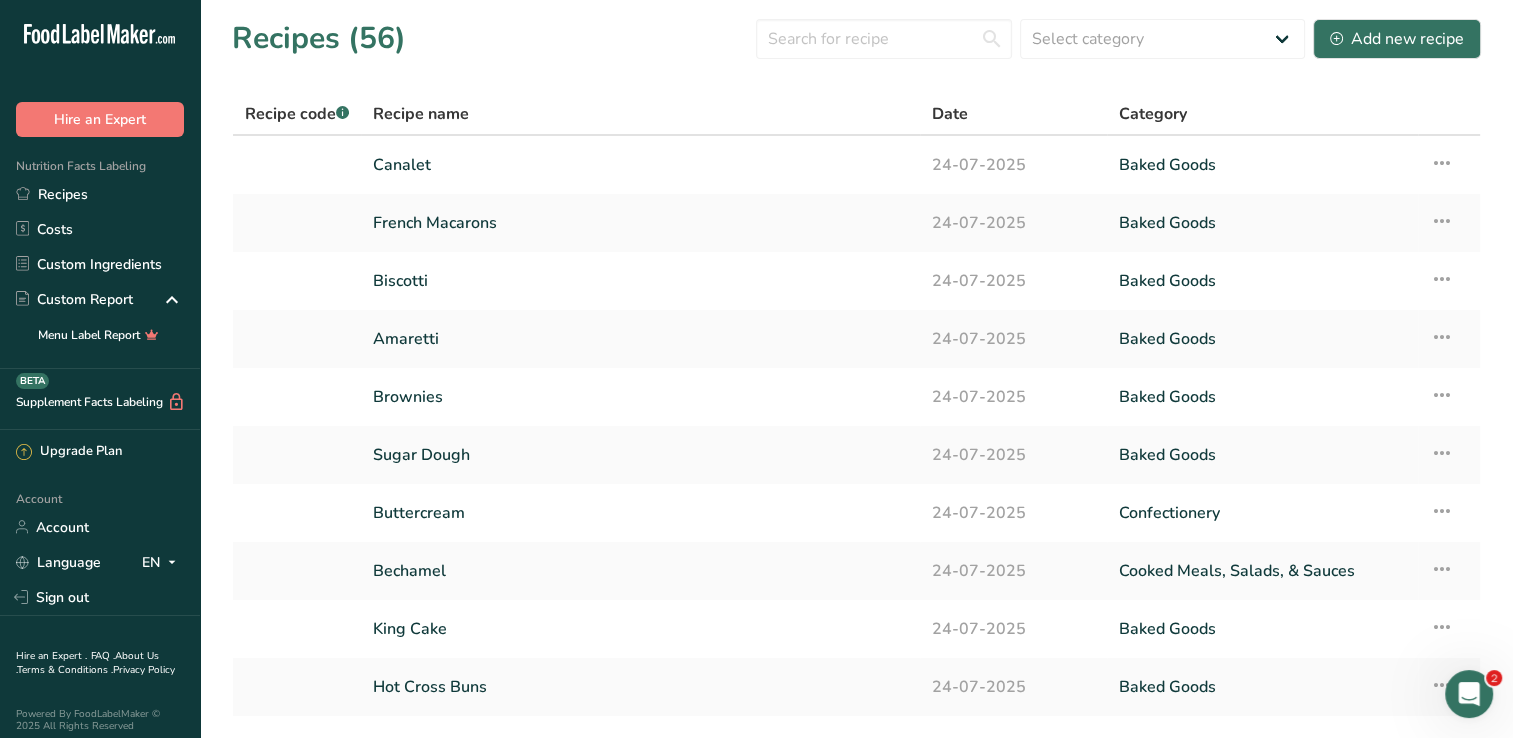 scroll, scrollTop: 100, scrollLeft: 0, axis: vertical 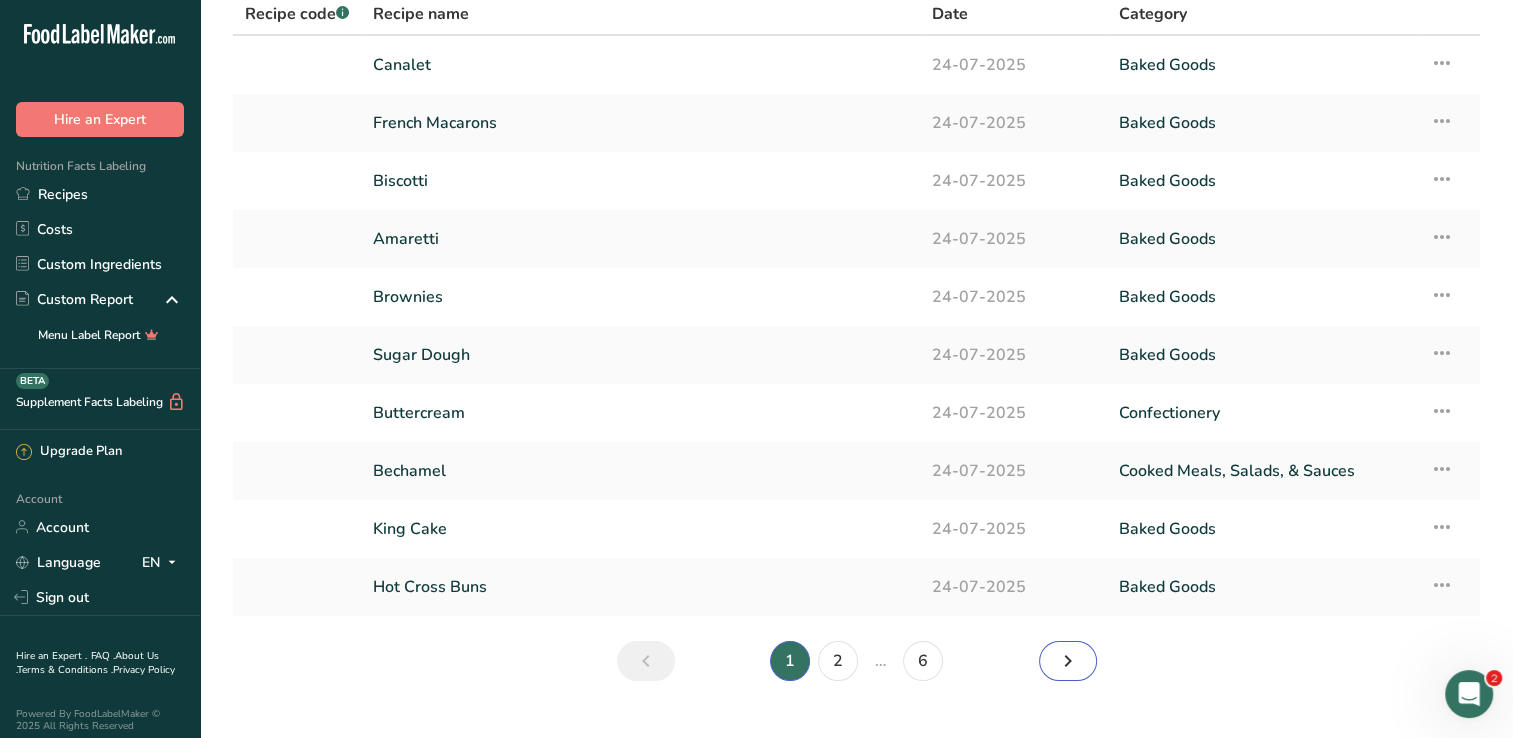 click at bounding box center (1068, 661) 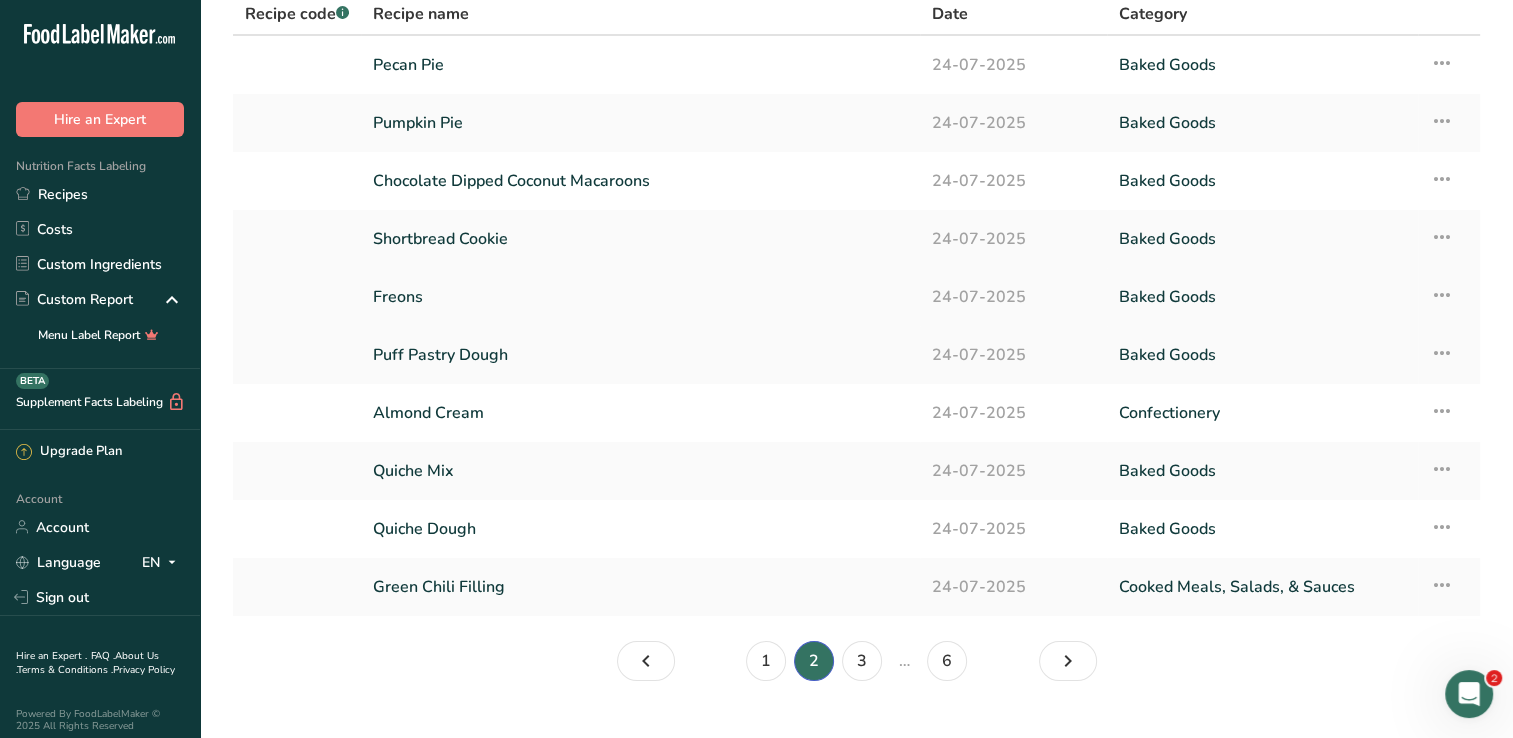 click on "Freons" at bounding box center (640, 297) 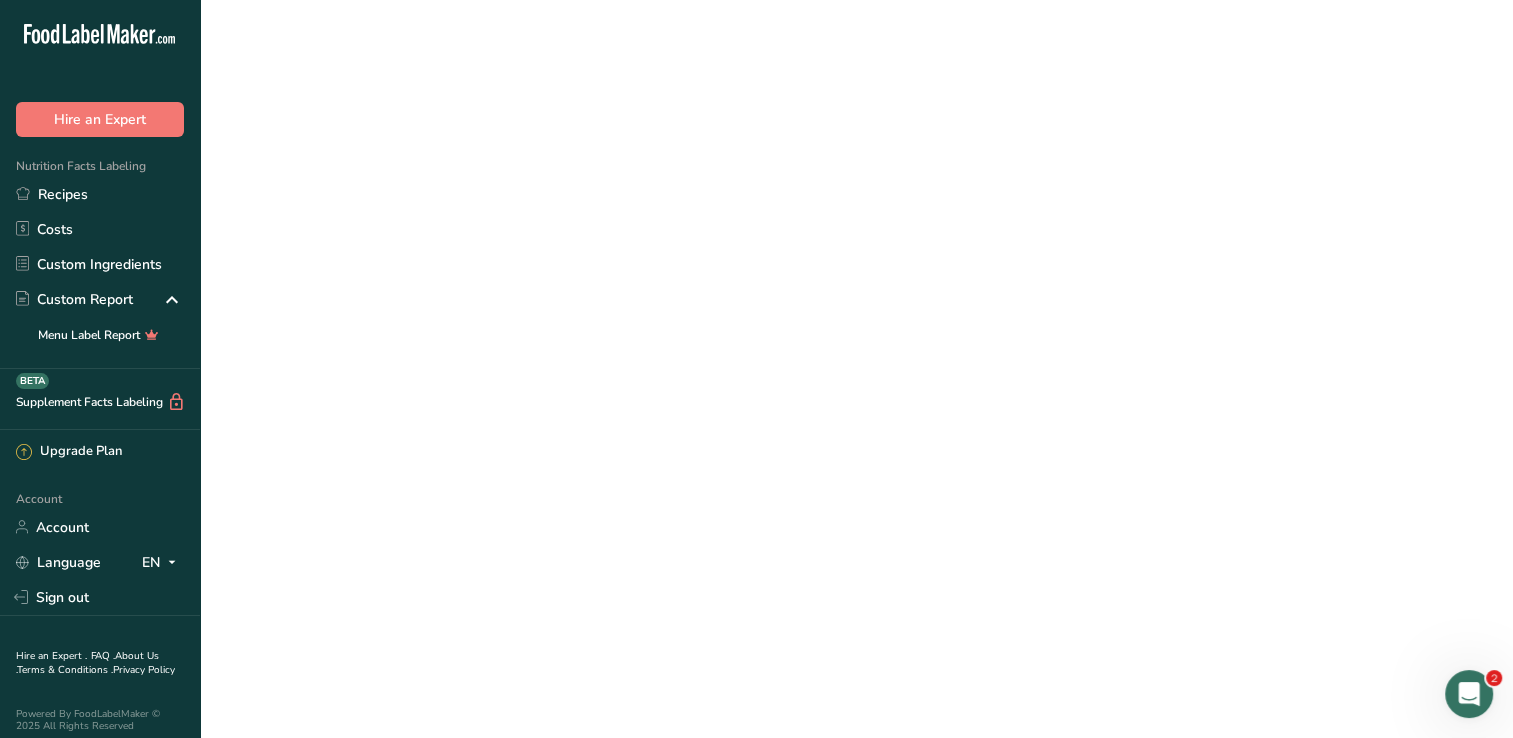 scroll, scrollTop: 0, scrollLeft: 0, axis: both 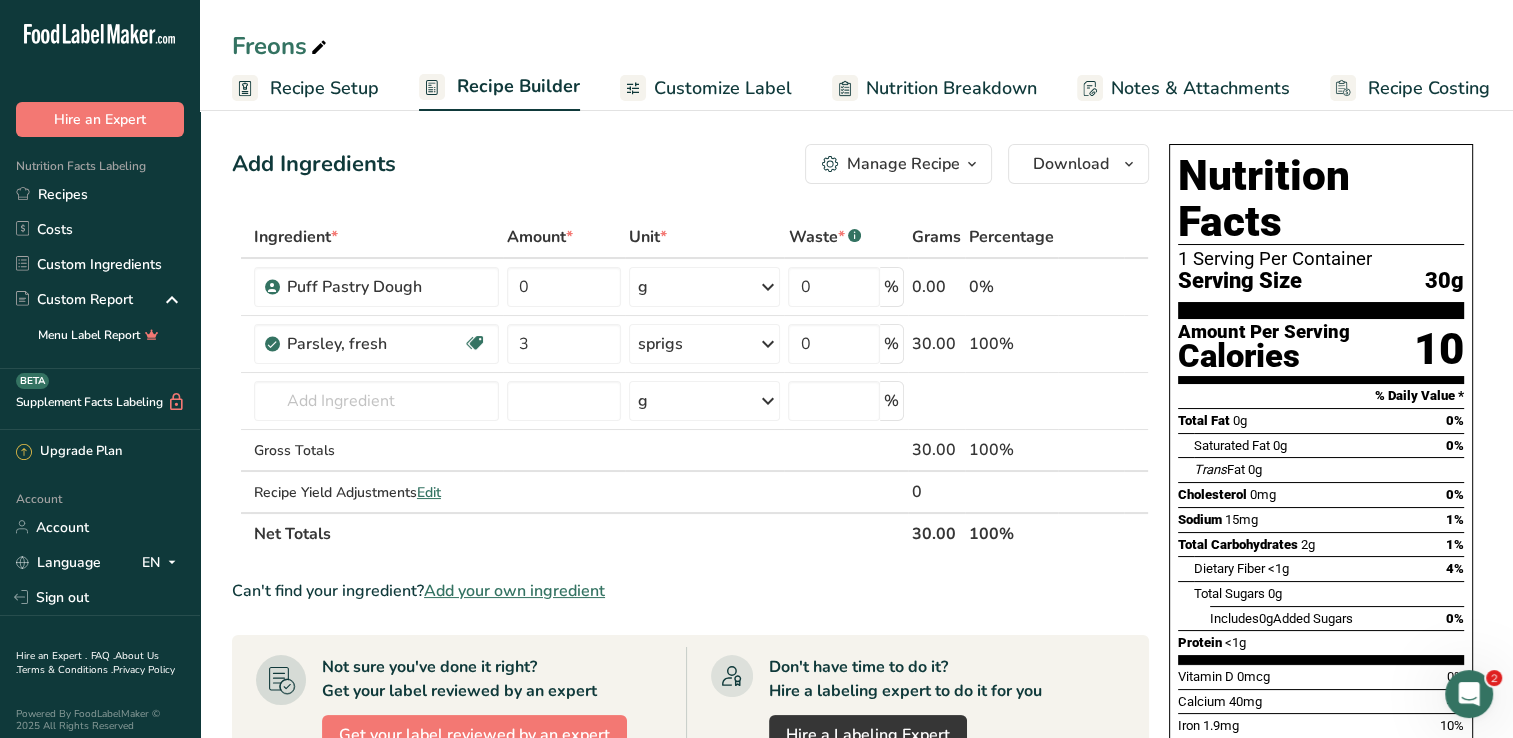 click on "Recipe Setup" at bounding box center [324, 88] 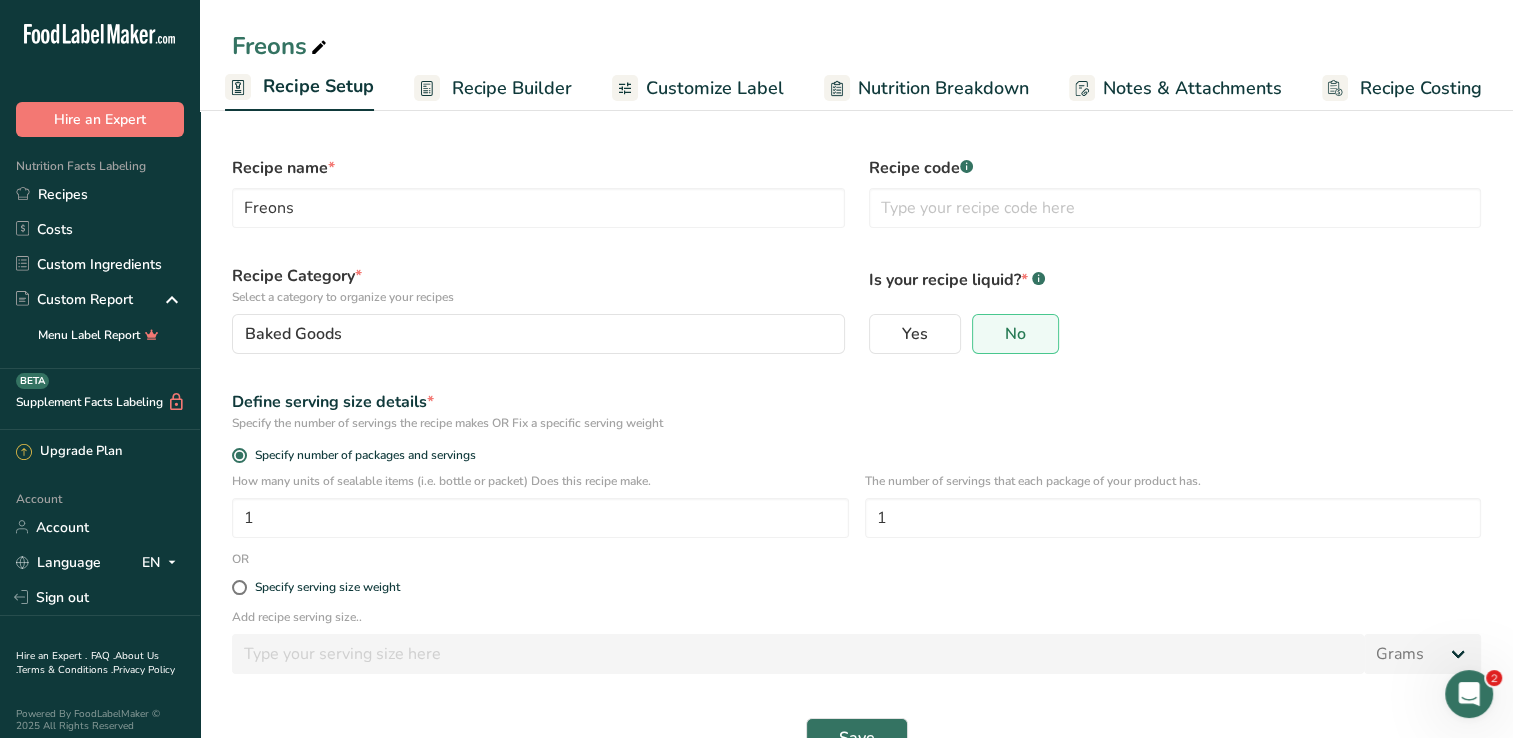 scroll, scrollTop: 52, scrollLeft: 0, axis: vertical 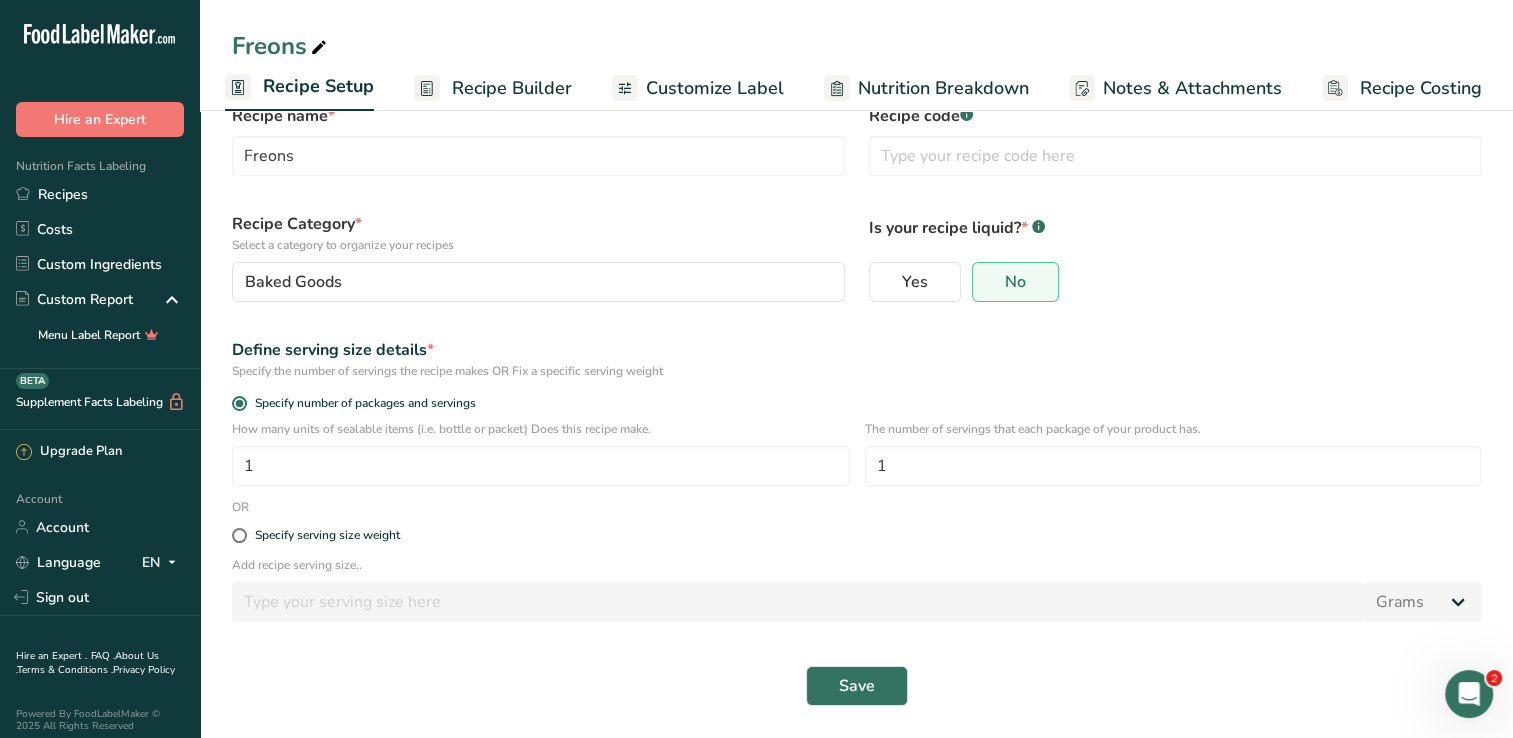click on "Recipe Builder" at bounding box center [512, 88] 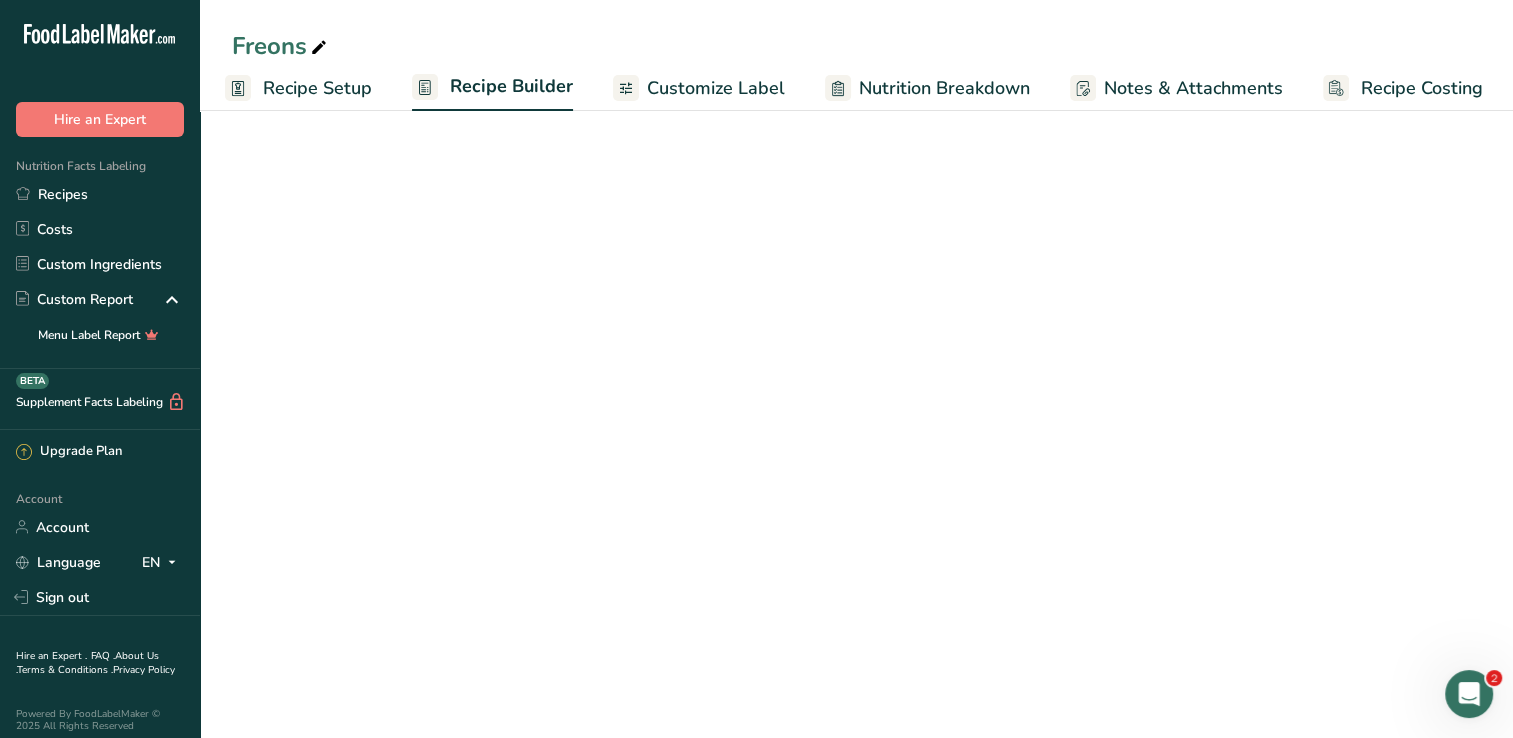 scroll, scrollTop: 0, scrollLeft: 8, axis: horizontal 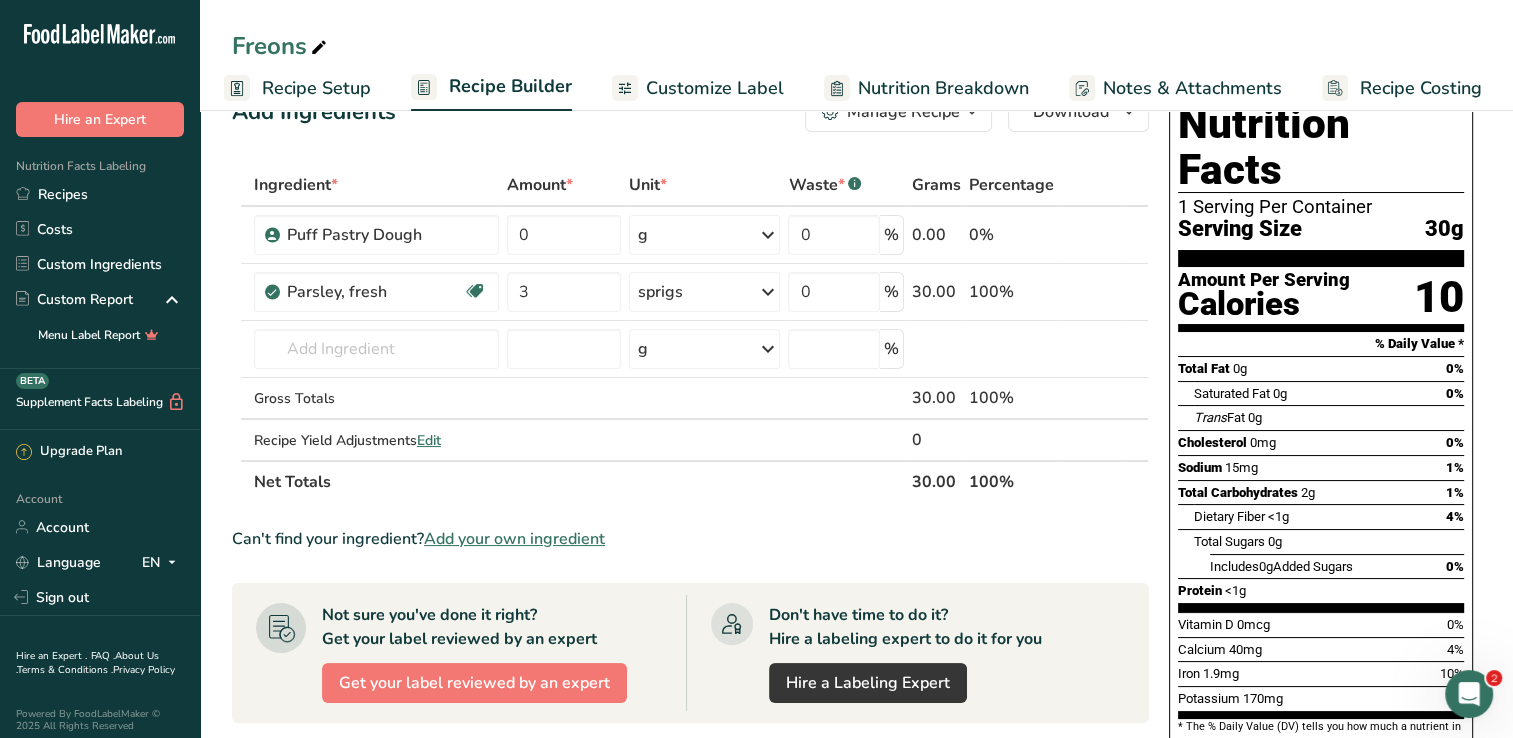 click on "Recipe Setup" at bounding box center (316, 88) 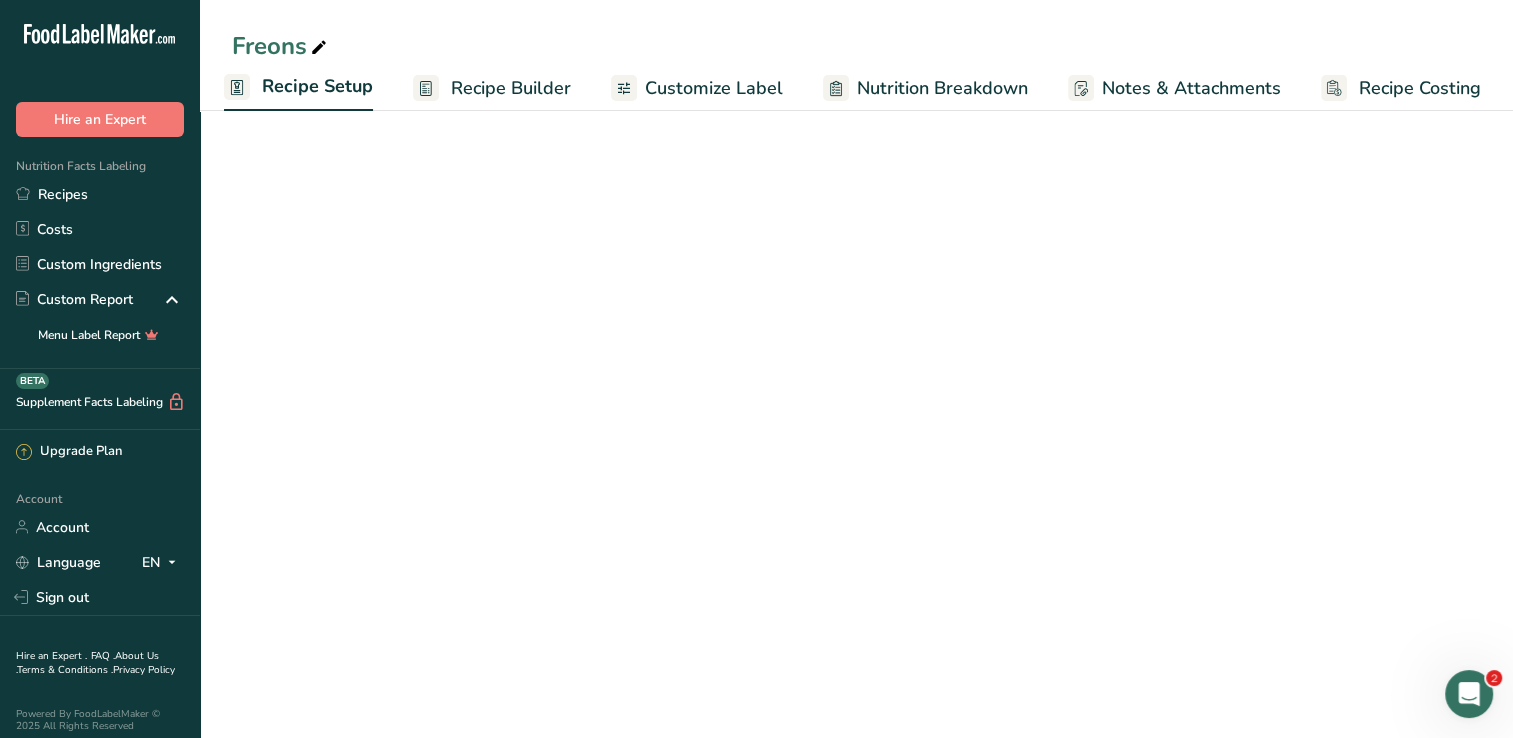 scroll, scrollTop: 0, scrollLeft: 7, axis: horizontal 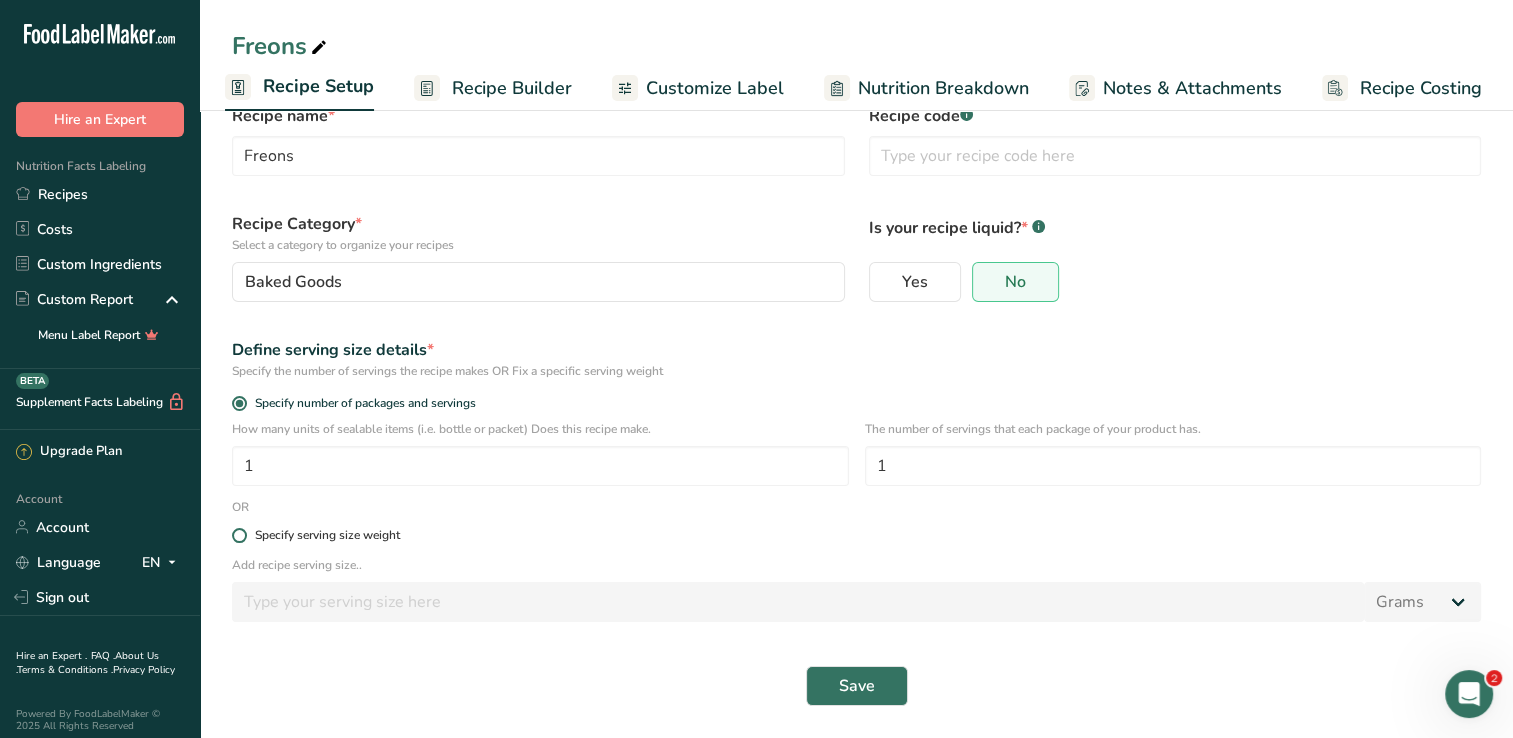 click at bounding box center (239, 535) 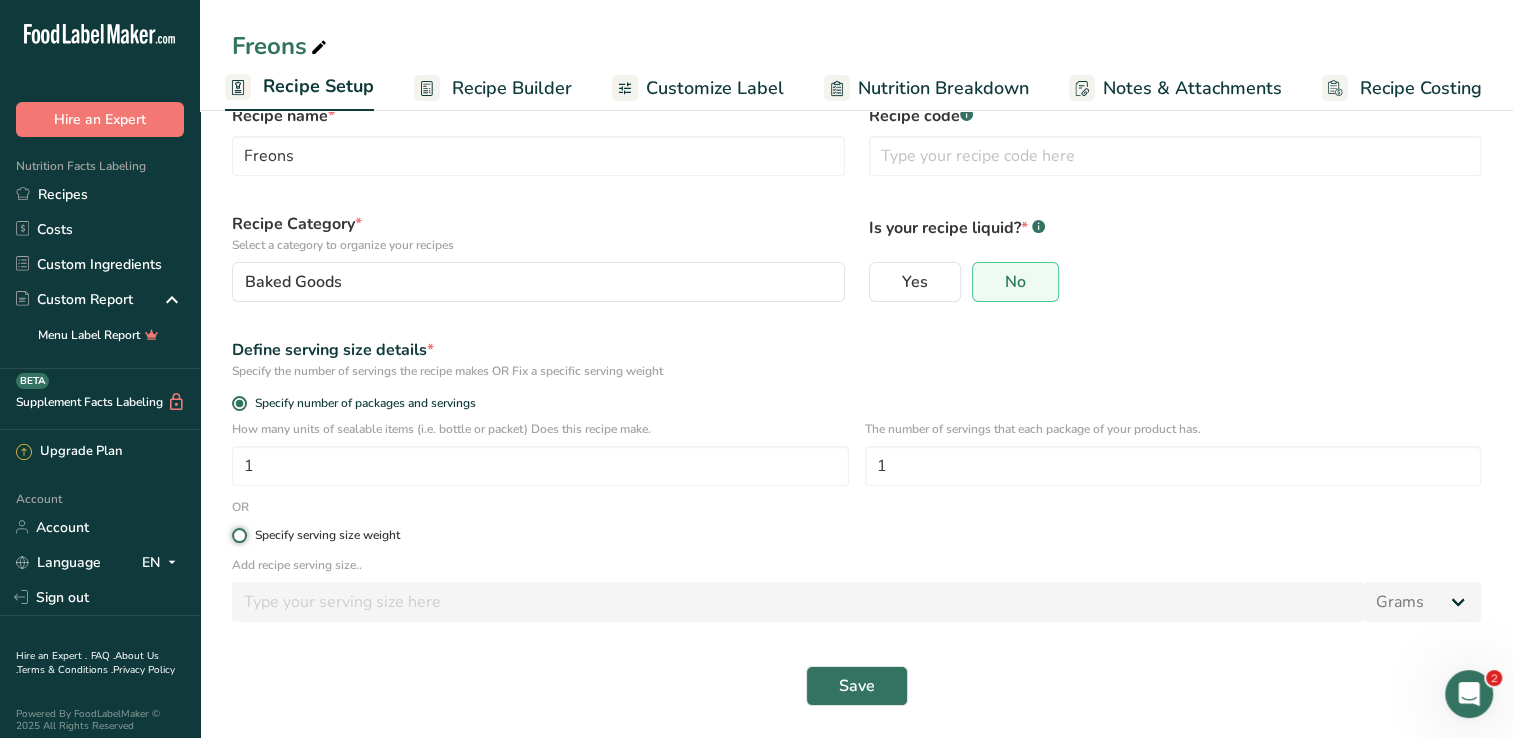 click on "Specify serving size weight" at bounding box center (238, 535) 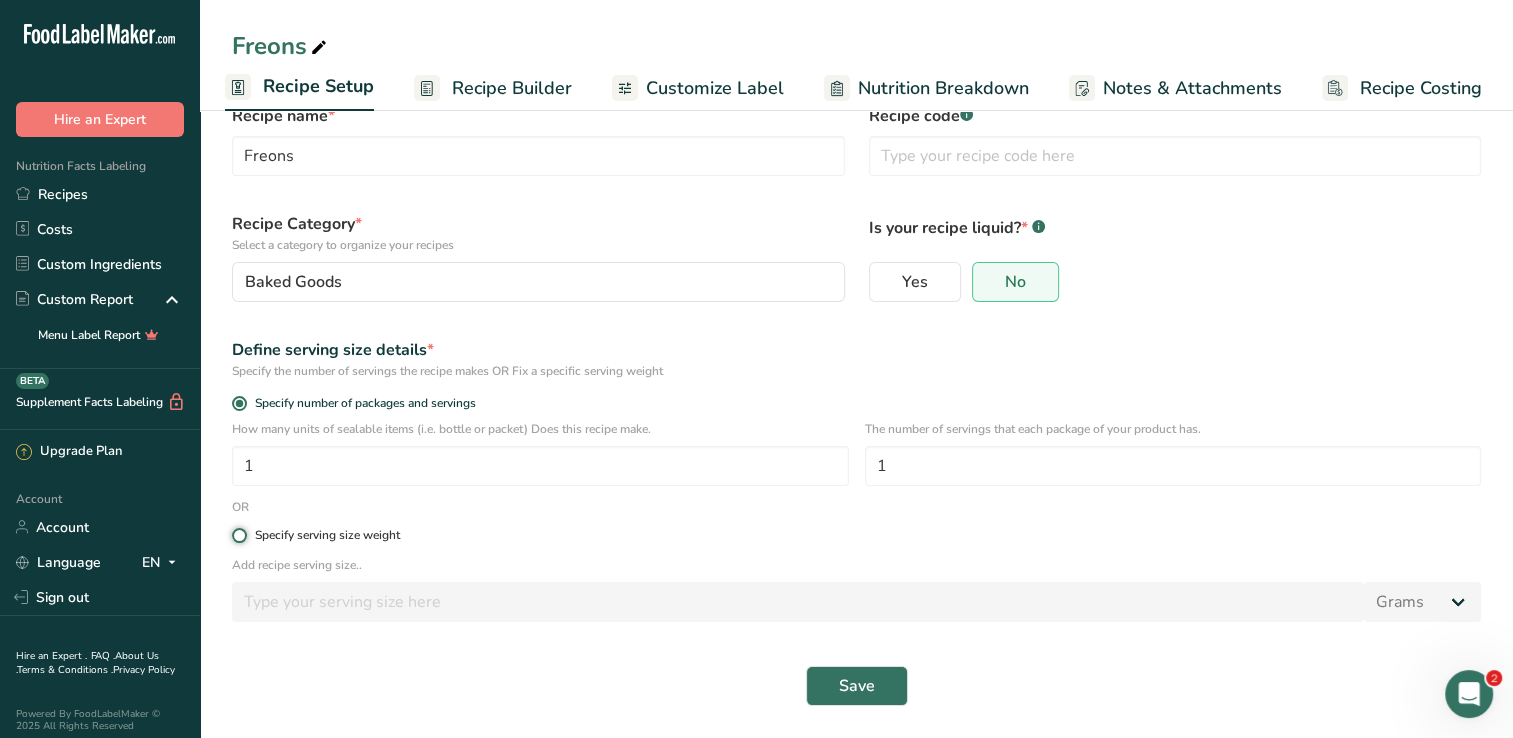 radio on "true" 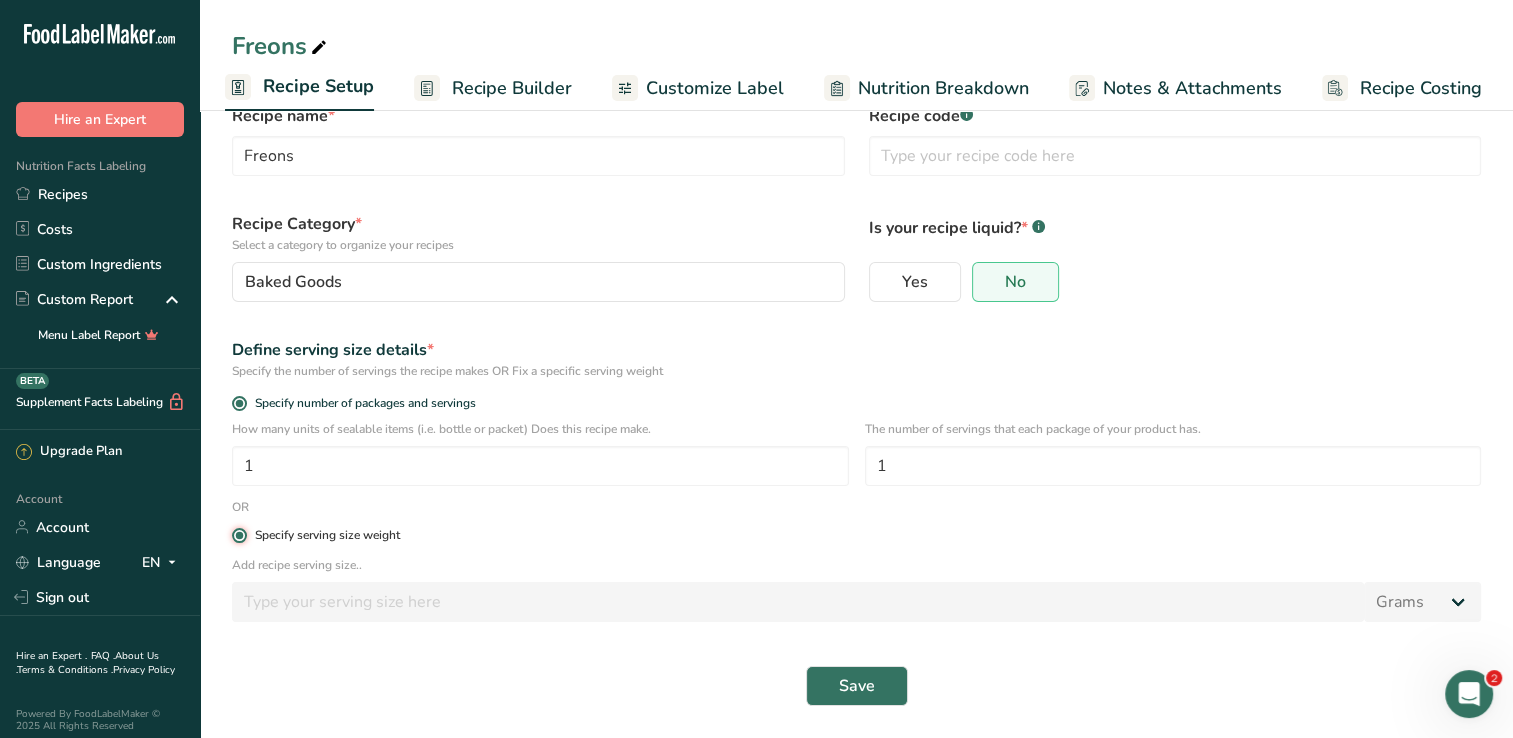 radio on "false" 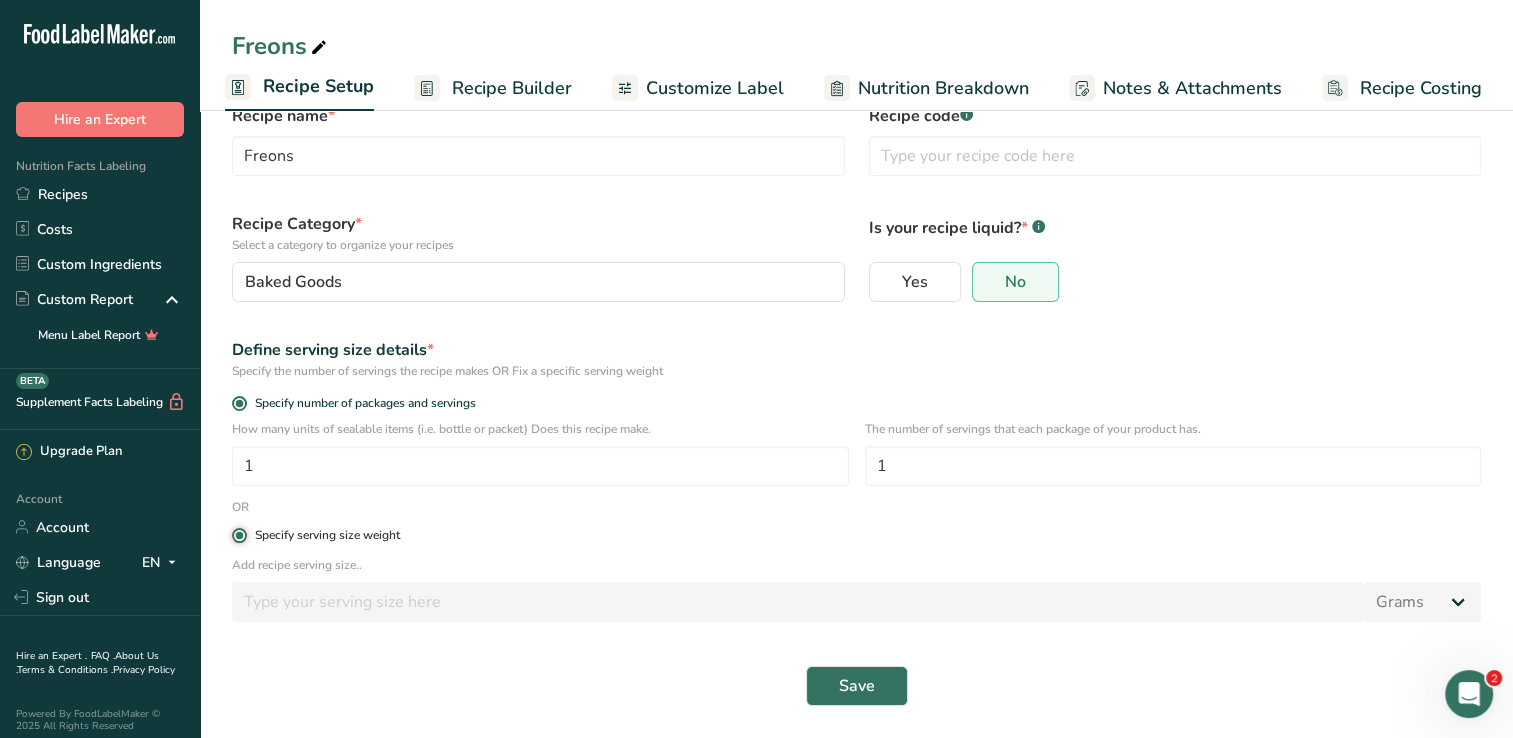 type 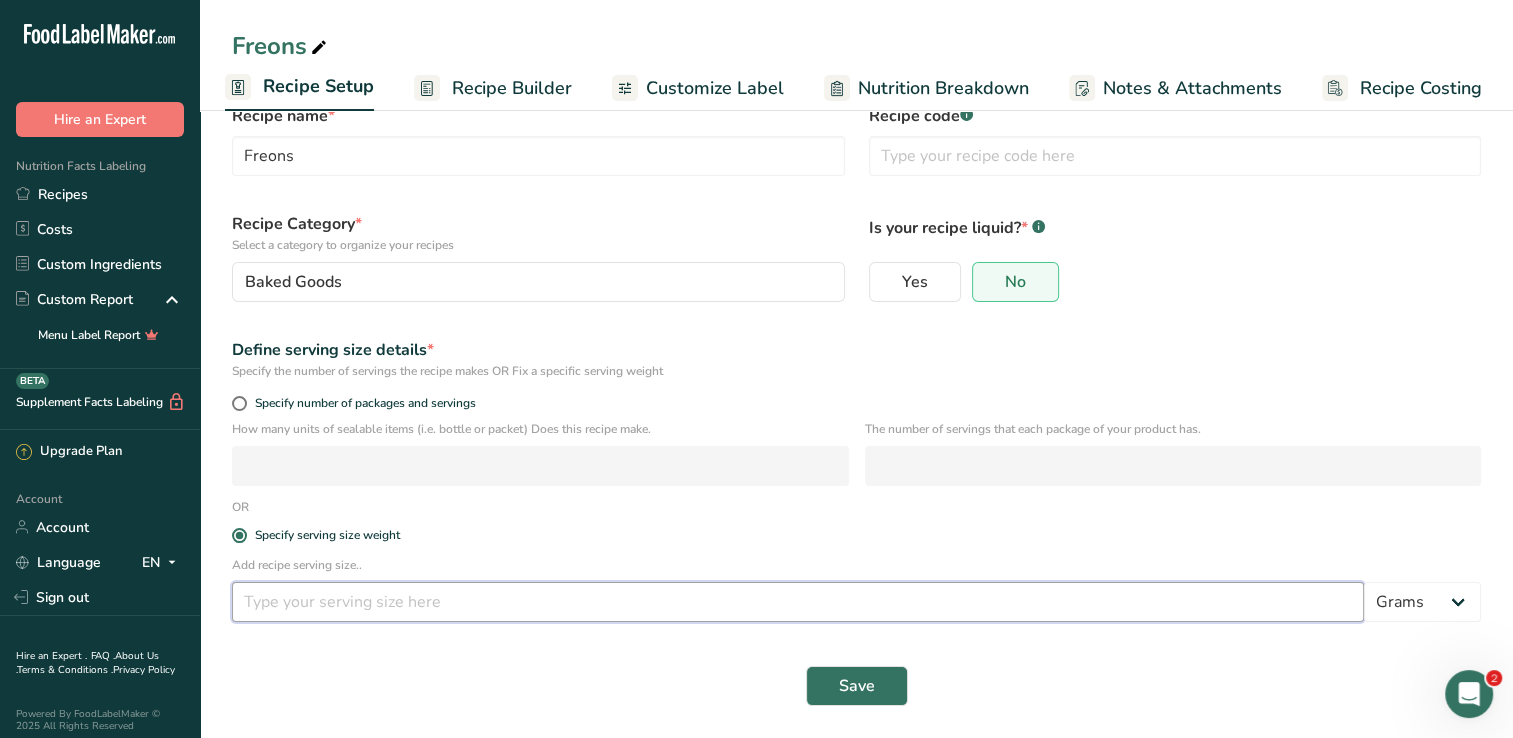 click at bounding box center (798, 602) 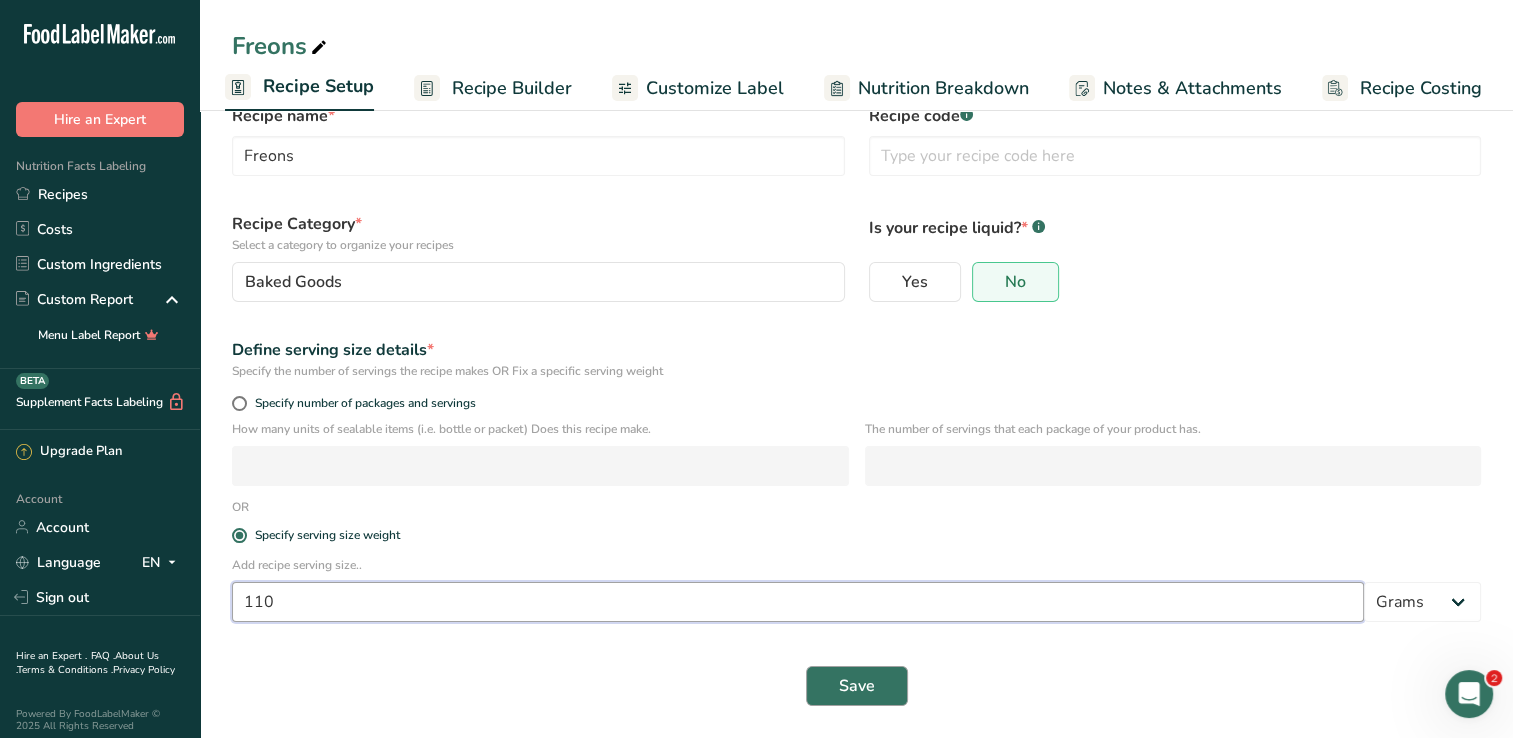 type on "110" 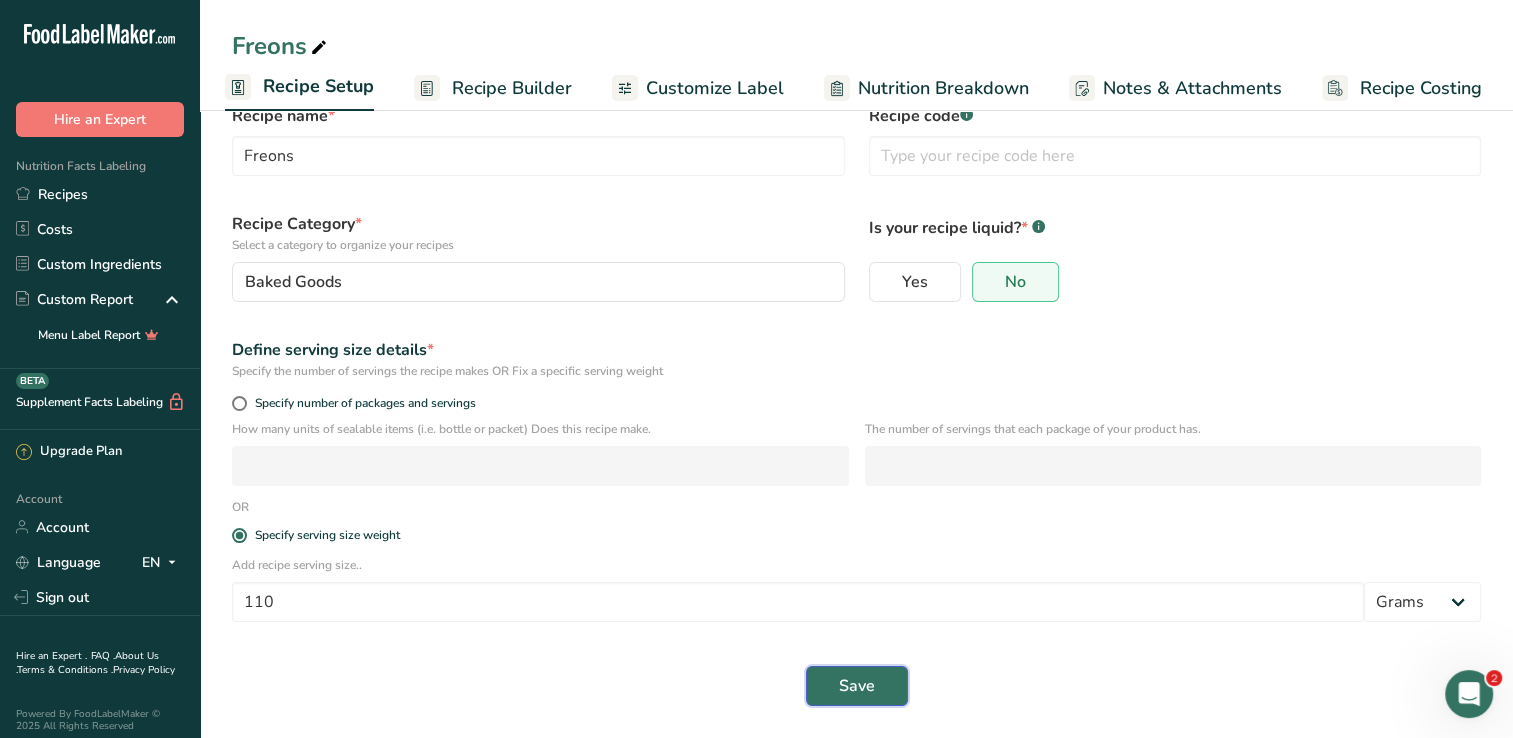 click on "Save" at bounding box center (857, 686) 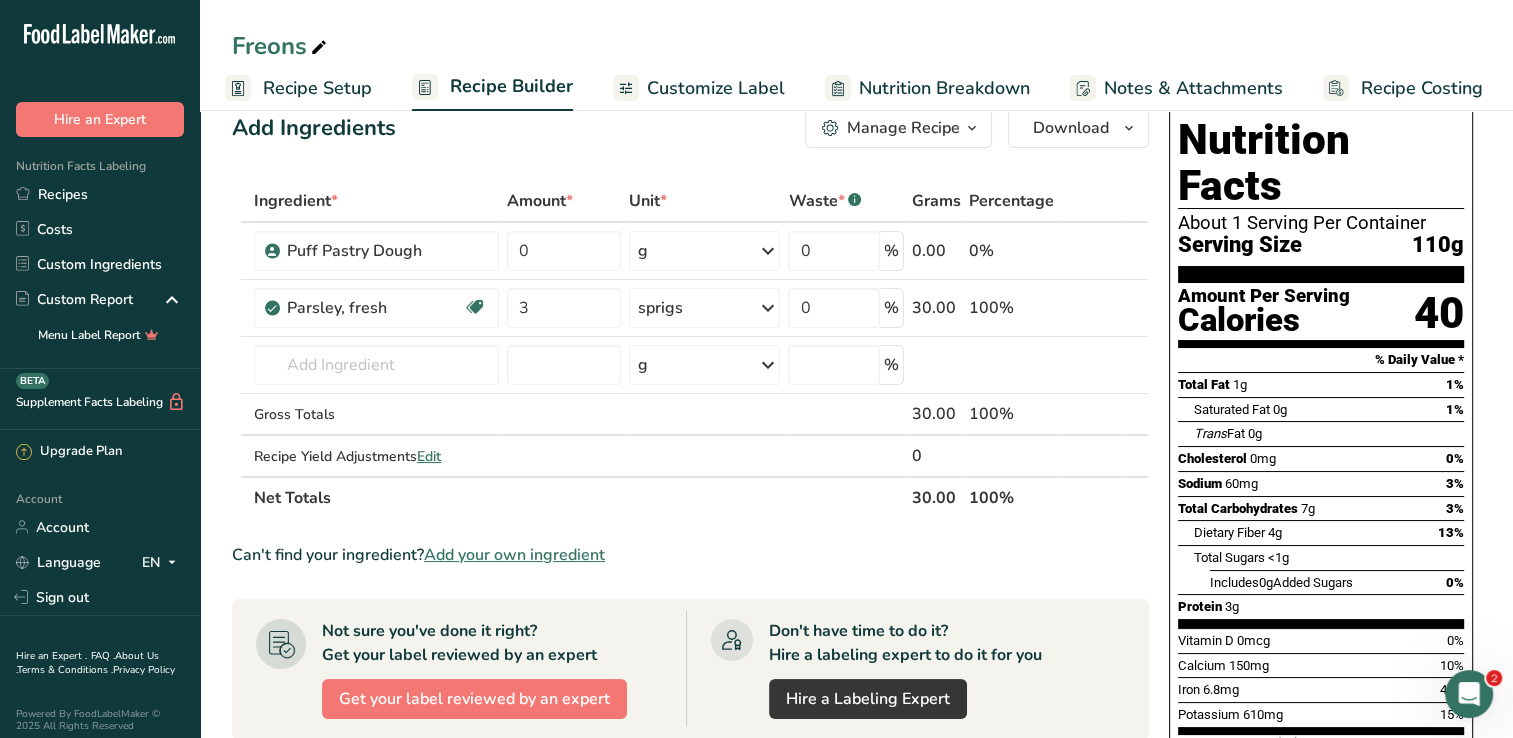 scroll, scrollTop: 35, scrollLeft: 0, axis: vertical 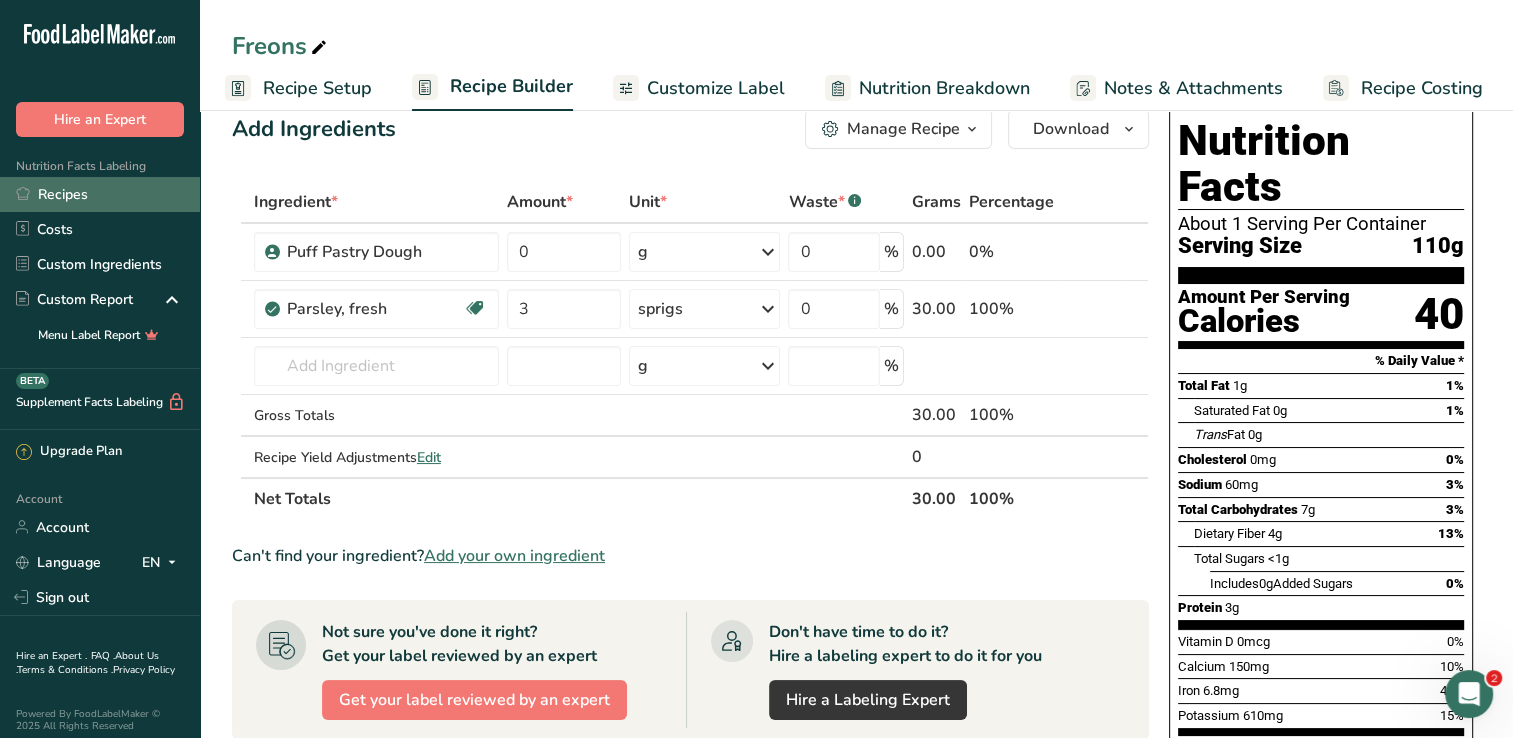 click on "Recipes" at bounding box center [100, 194] 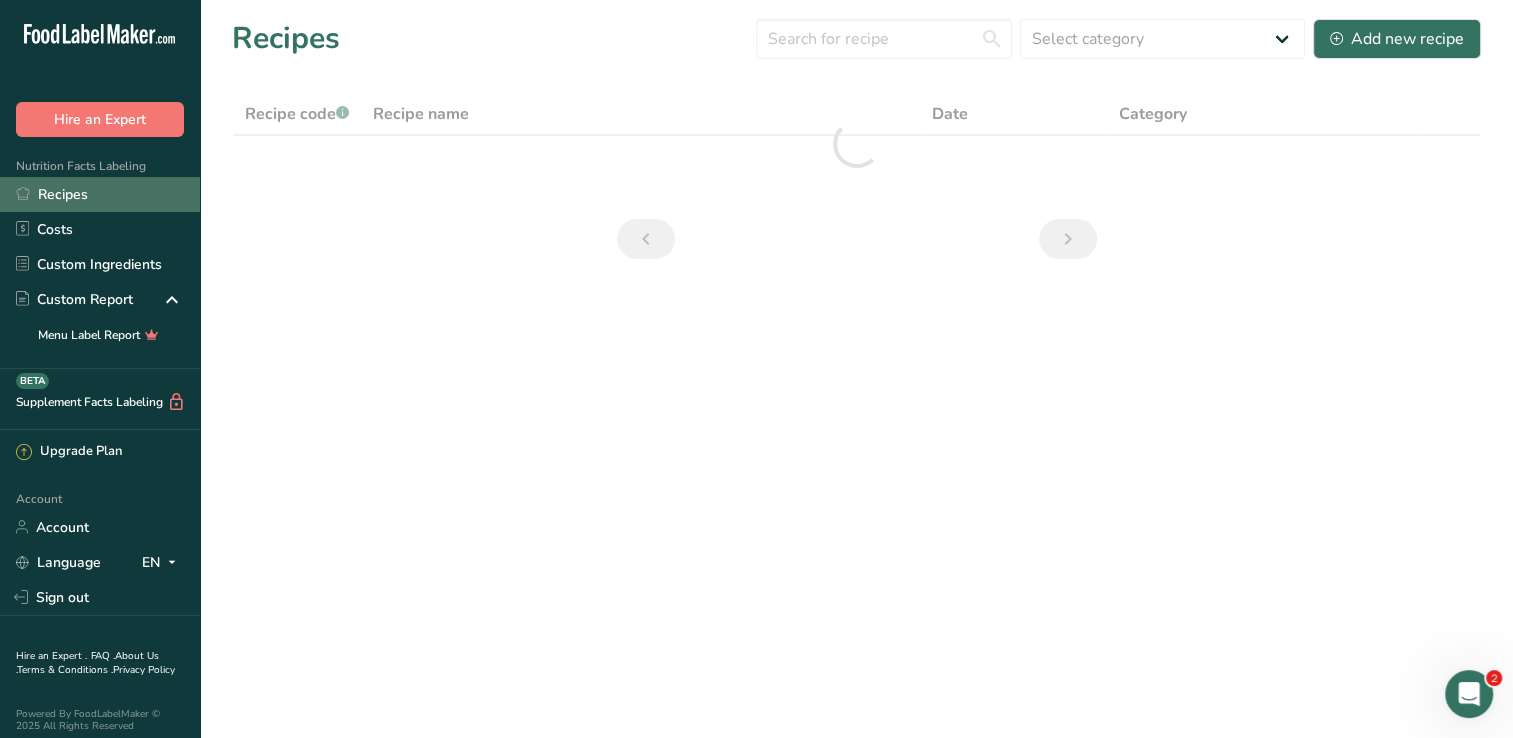 scroll, scrollTop: 0, scrollLeft: 0, axis: both 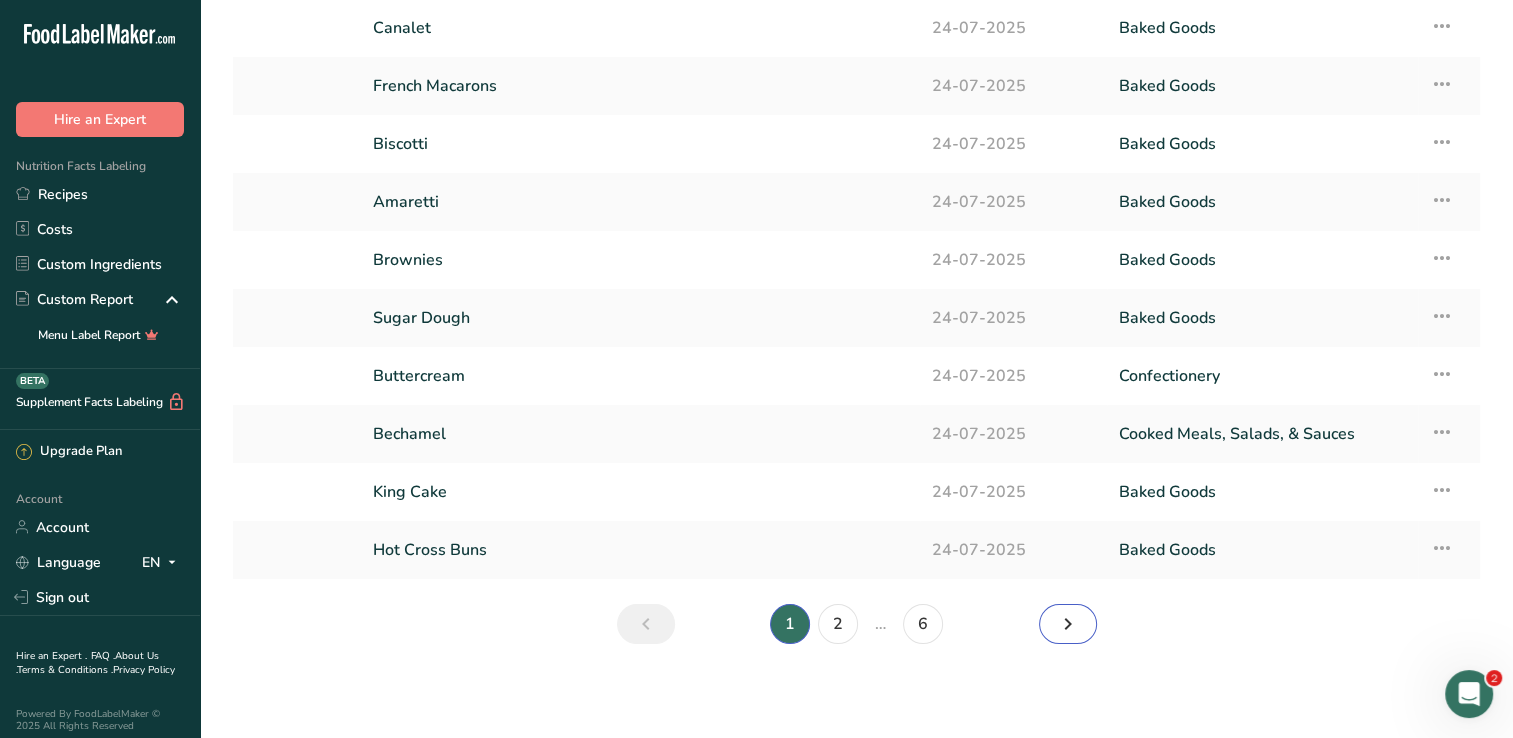click at bounding box center (1068, 624) 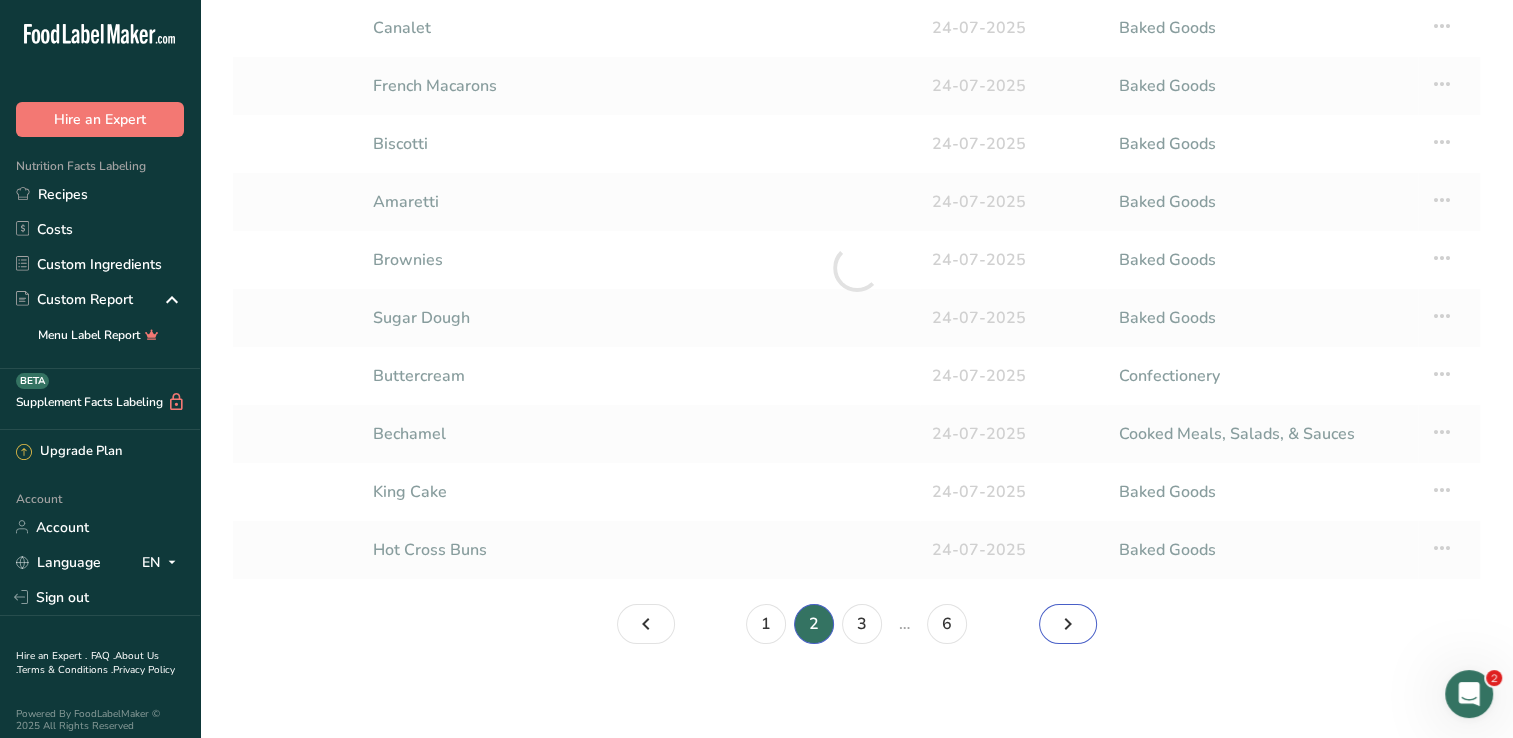 click at bounding box center [1068, 624] 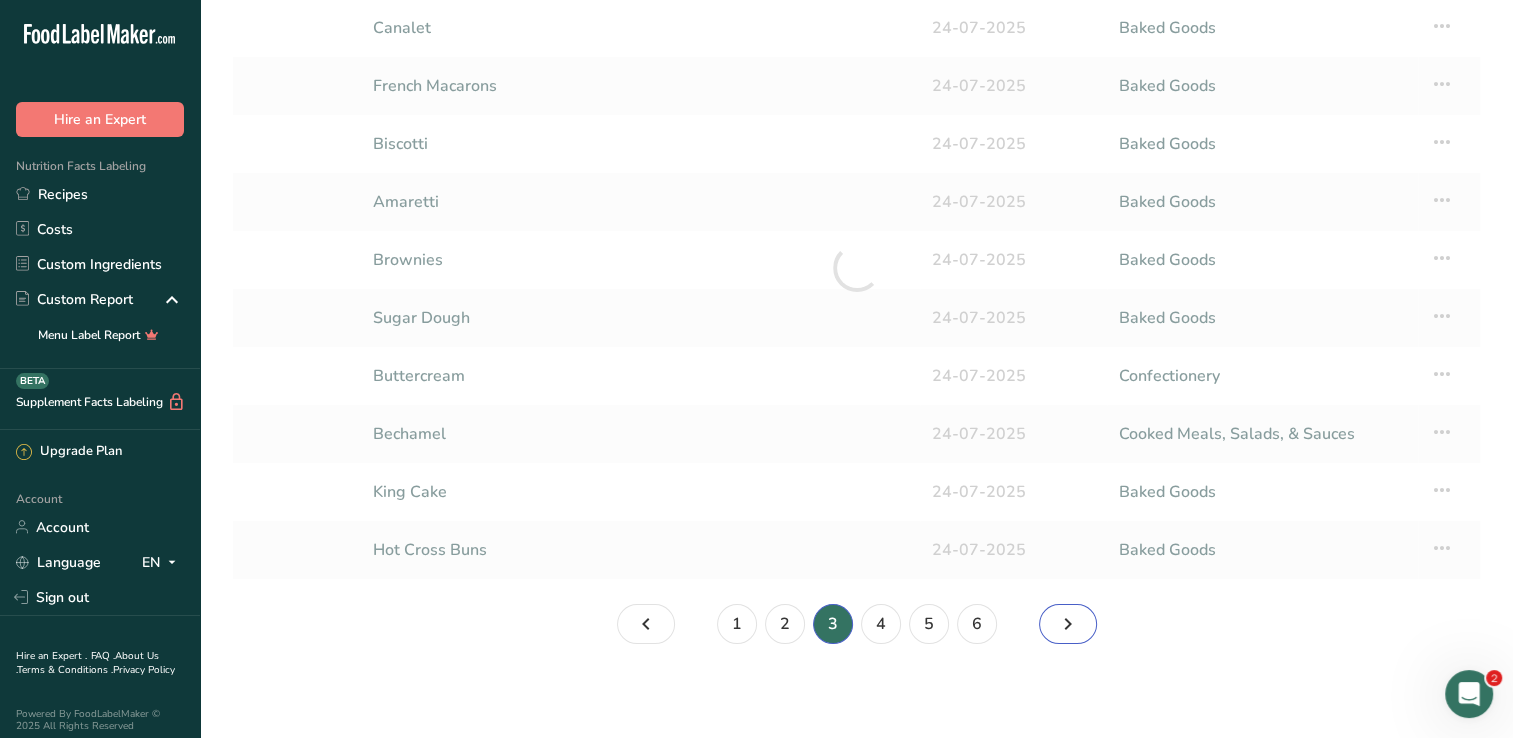 click at bounding box center [1068, 624] 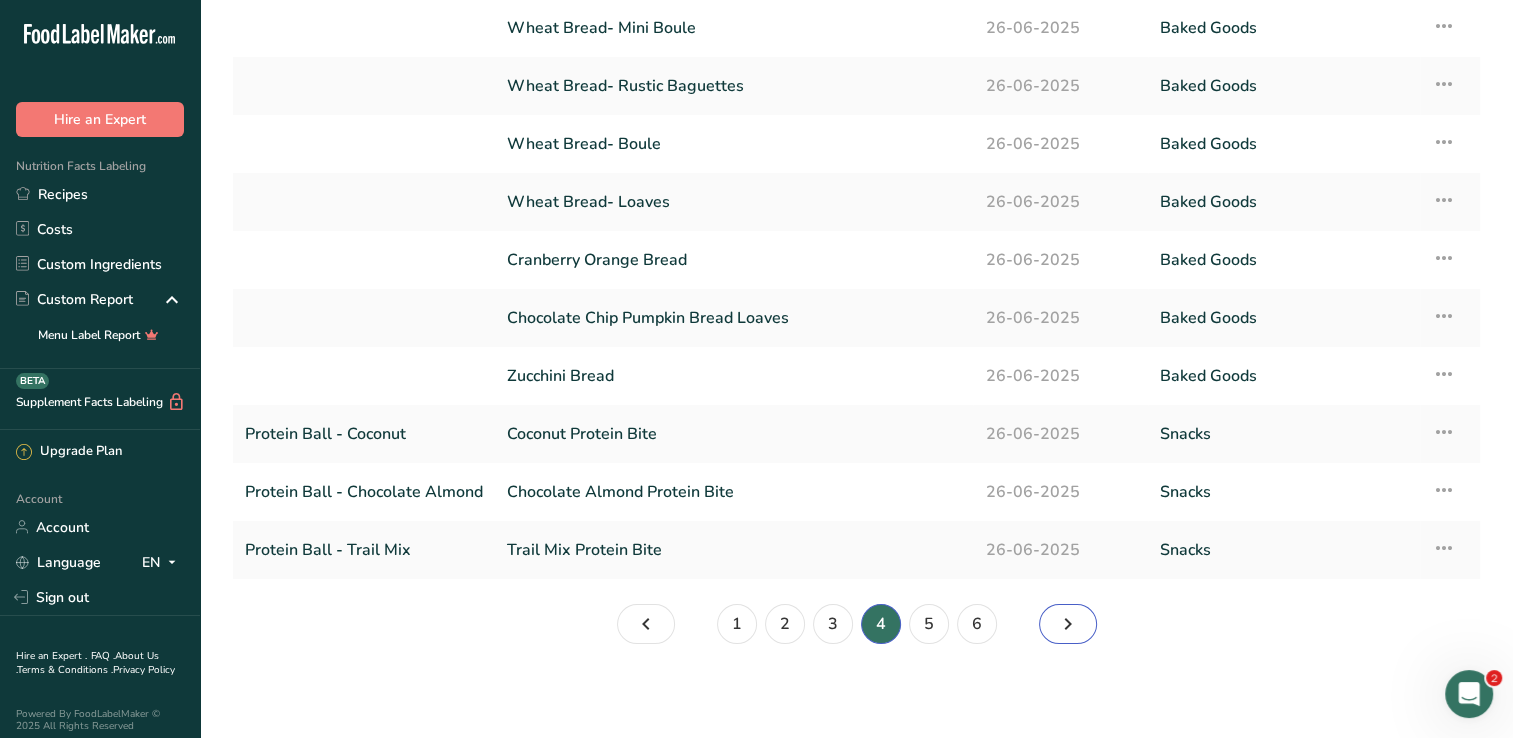 click at bounding box center (1068, 624) 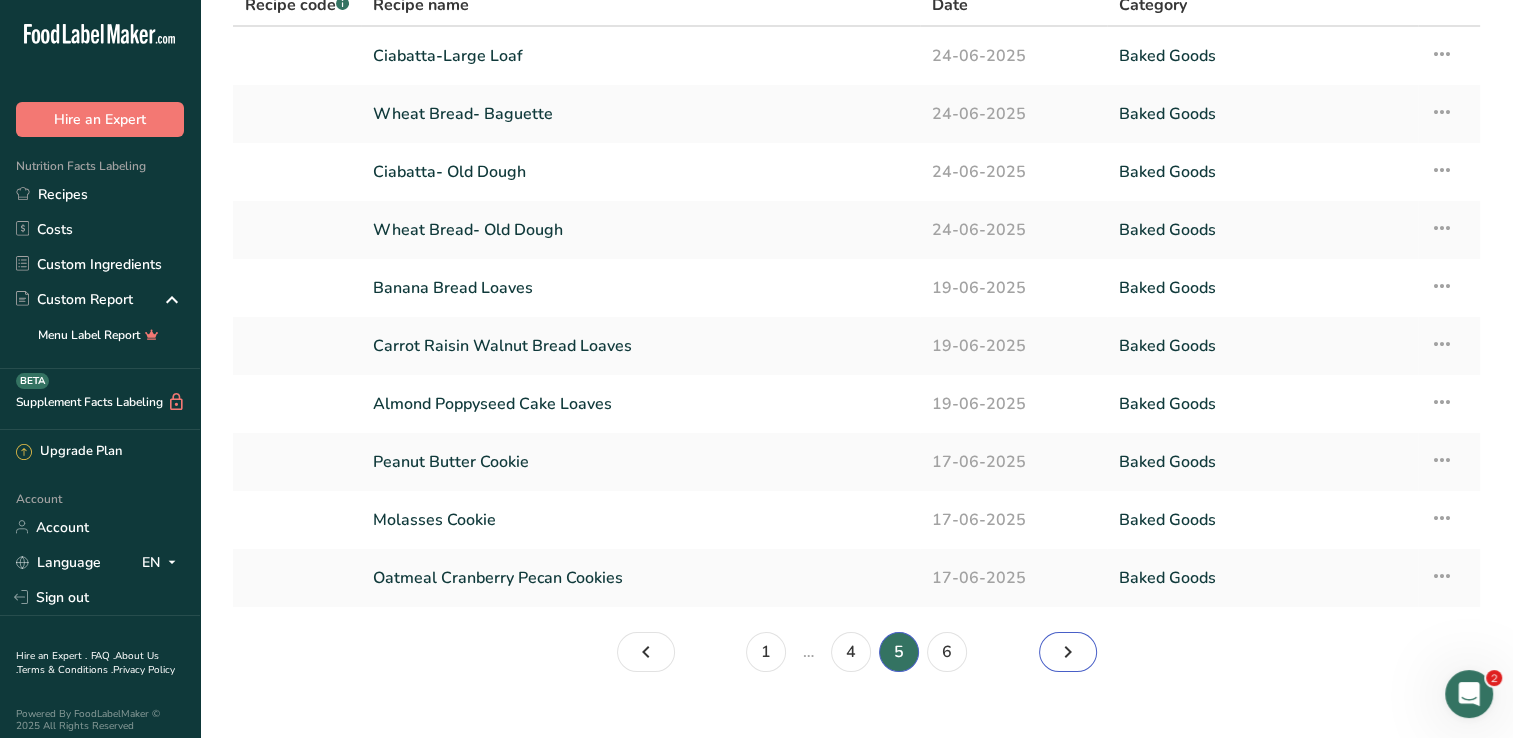 scroll, scrollTop: 112, scrollLeft: 0, axis: vertical 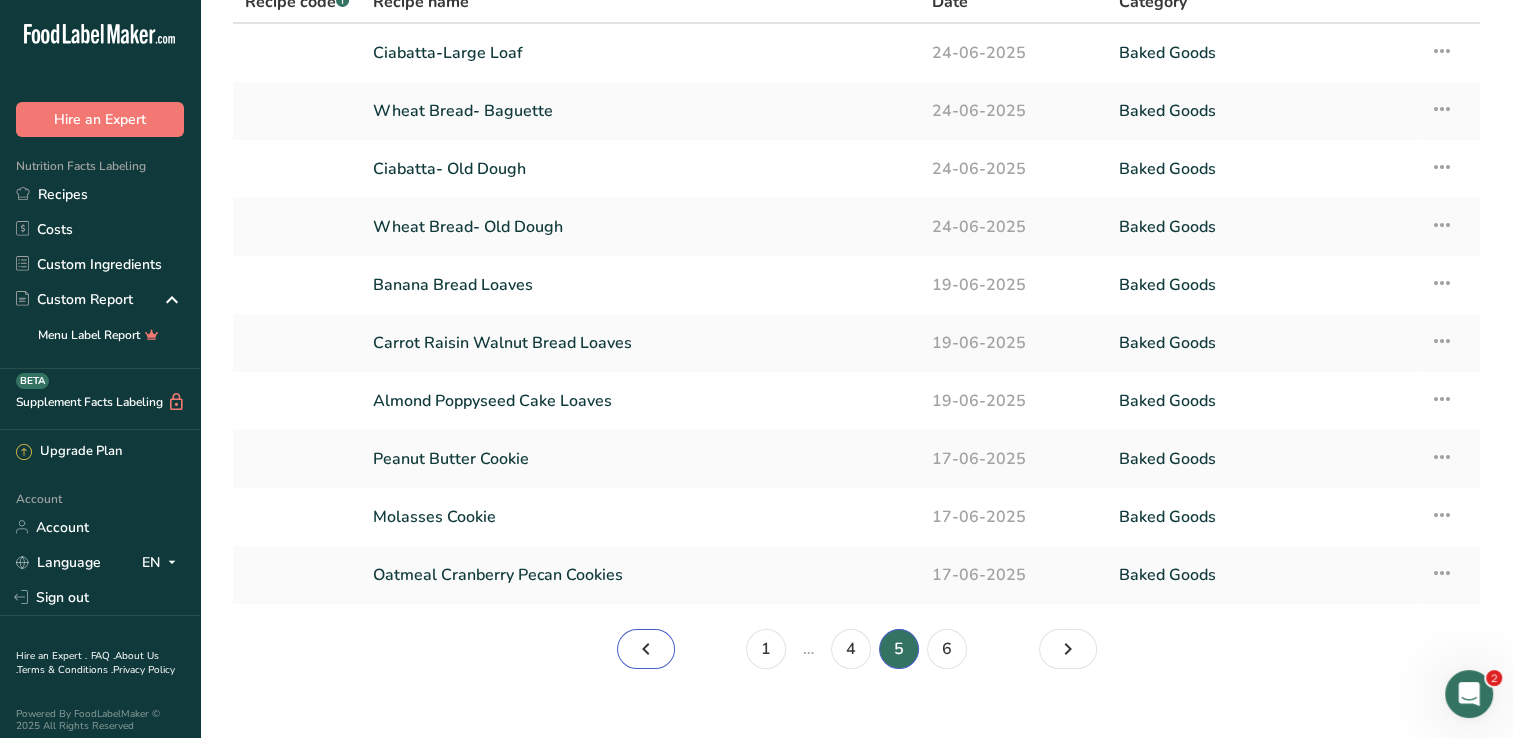click at bounding box center [646, 649] 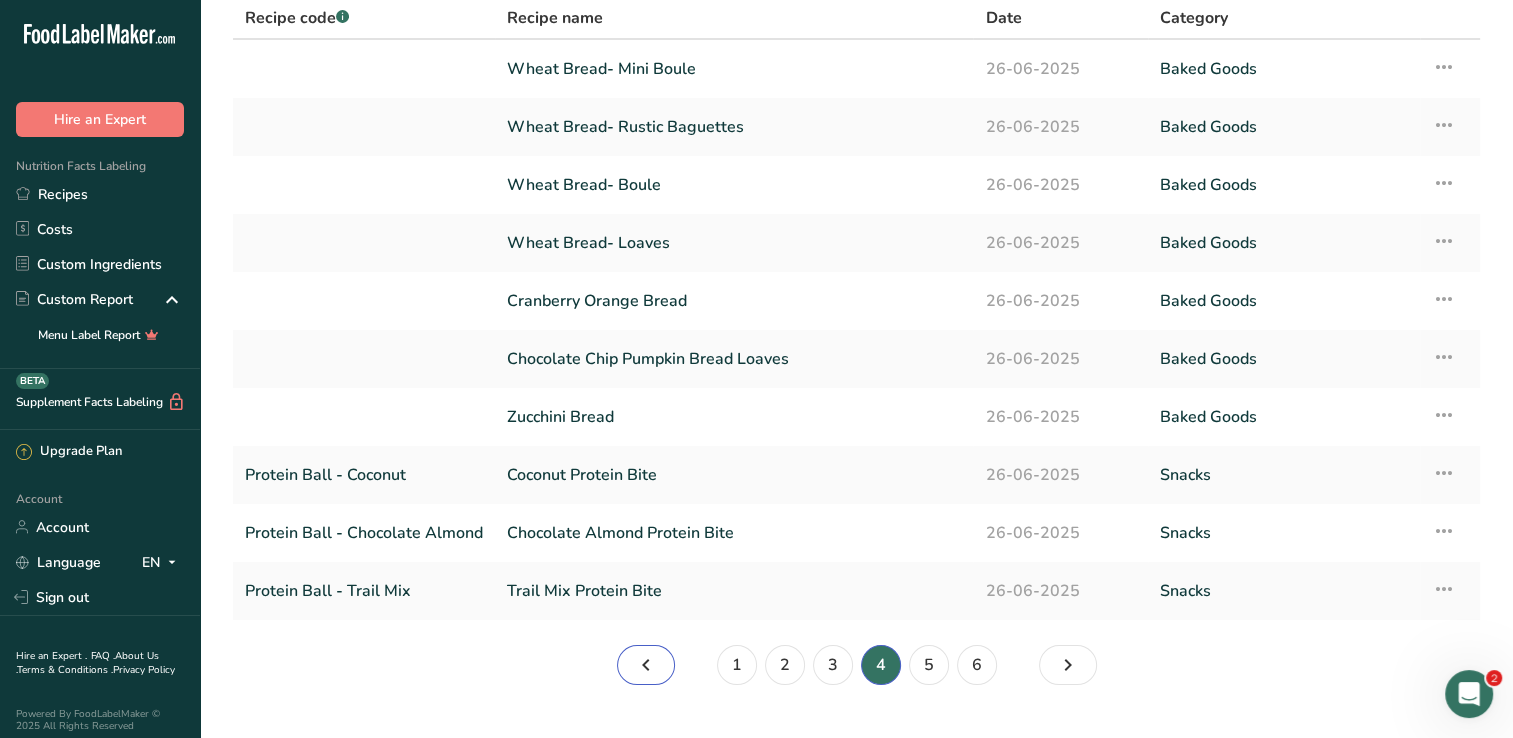 scroll, scrollTop: 94, scrollLeft: 0, axis: vertical 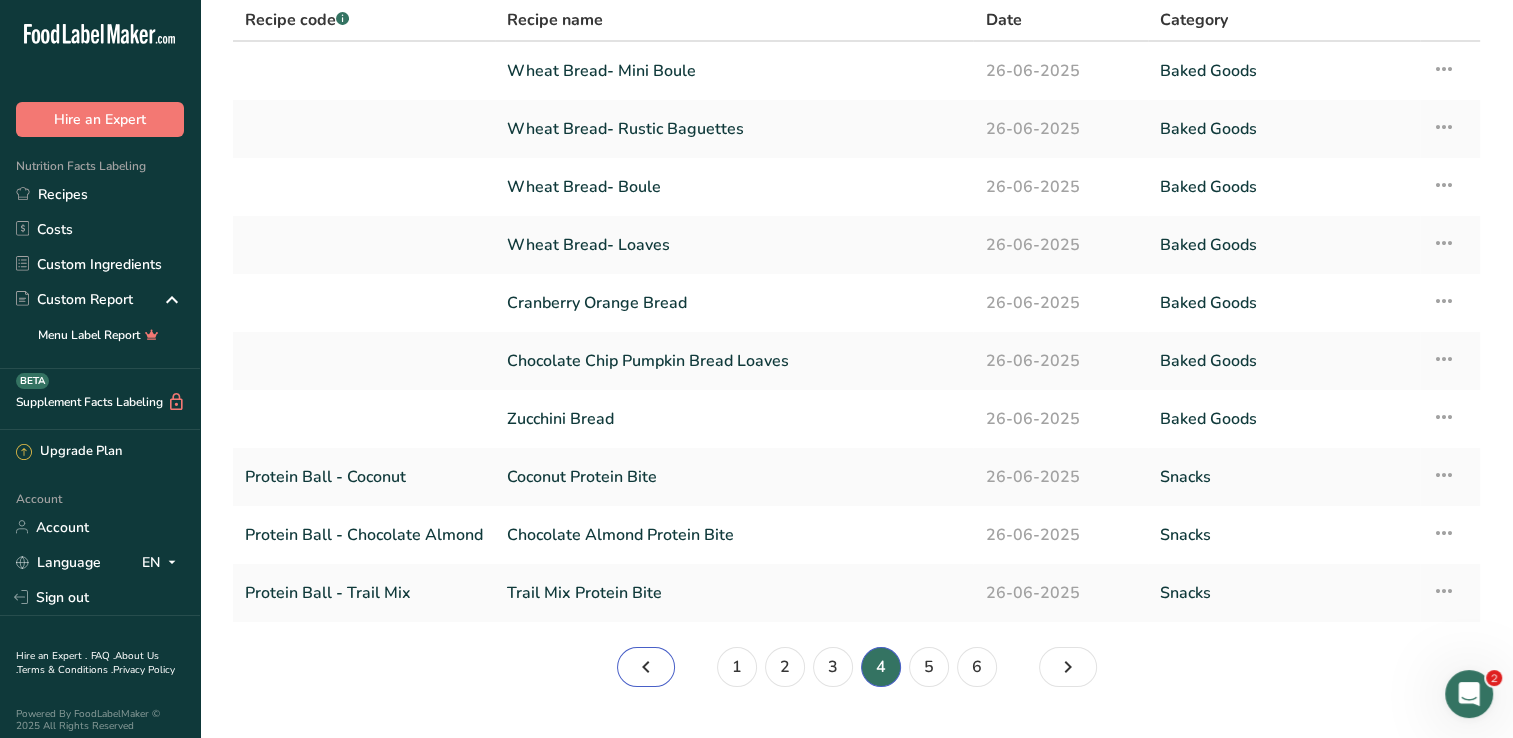 click at bounding box center [646, 667] 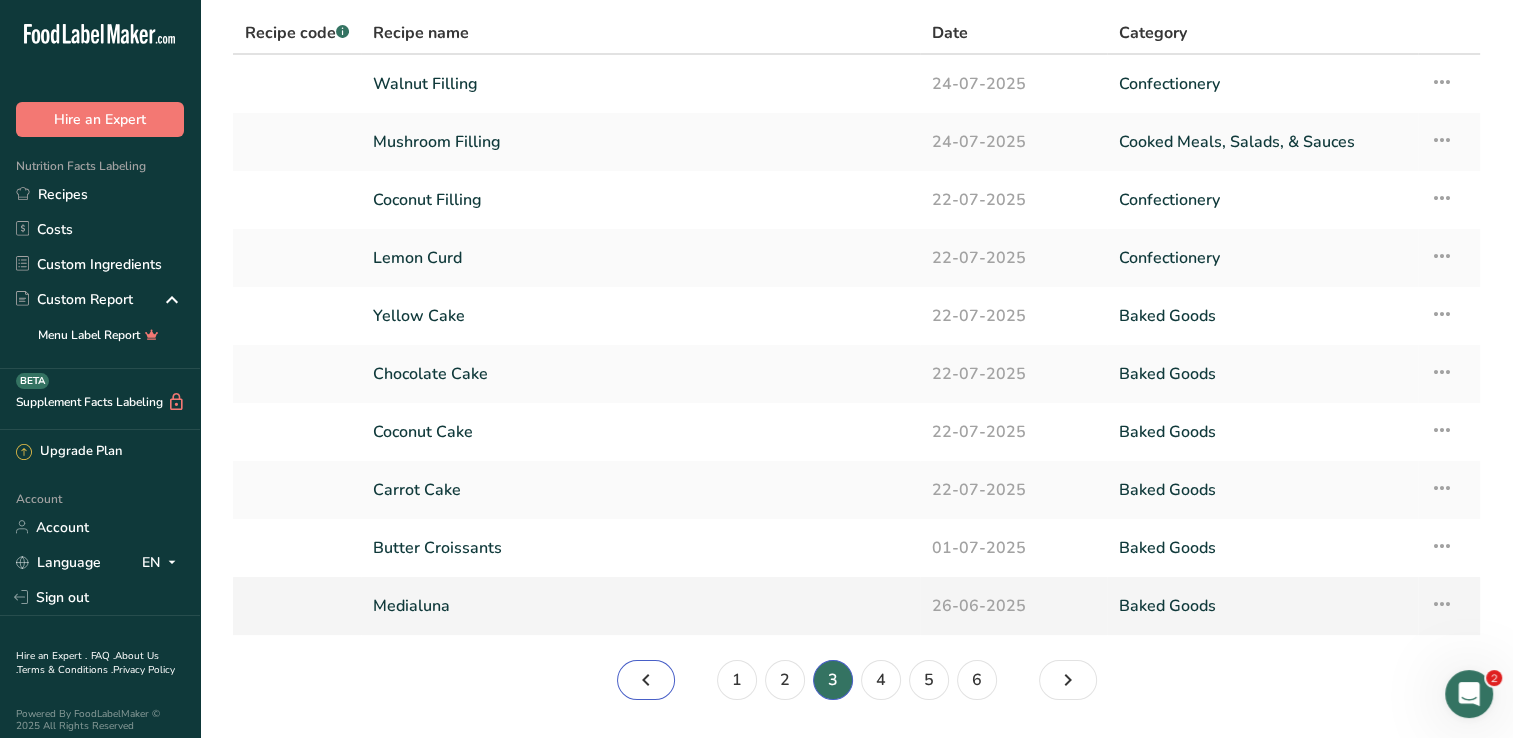 scroll, scrollTop: 82, scrollLeft: 0, axis: vertical 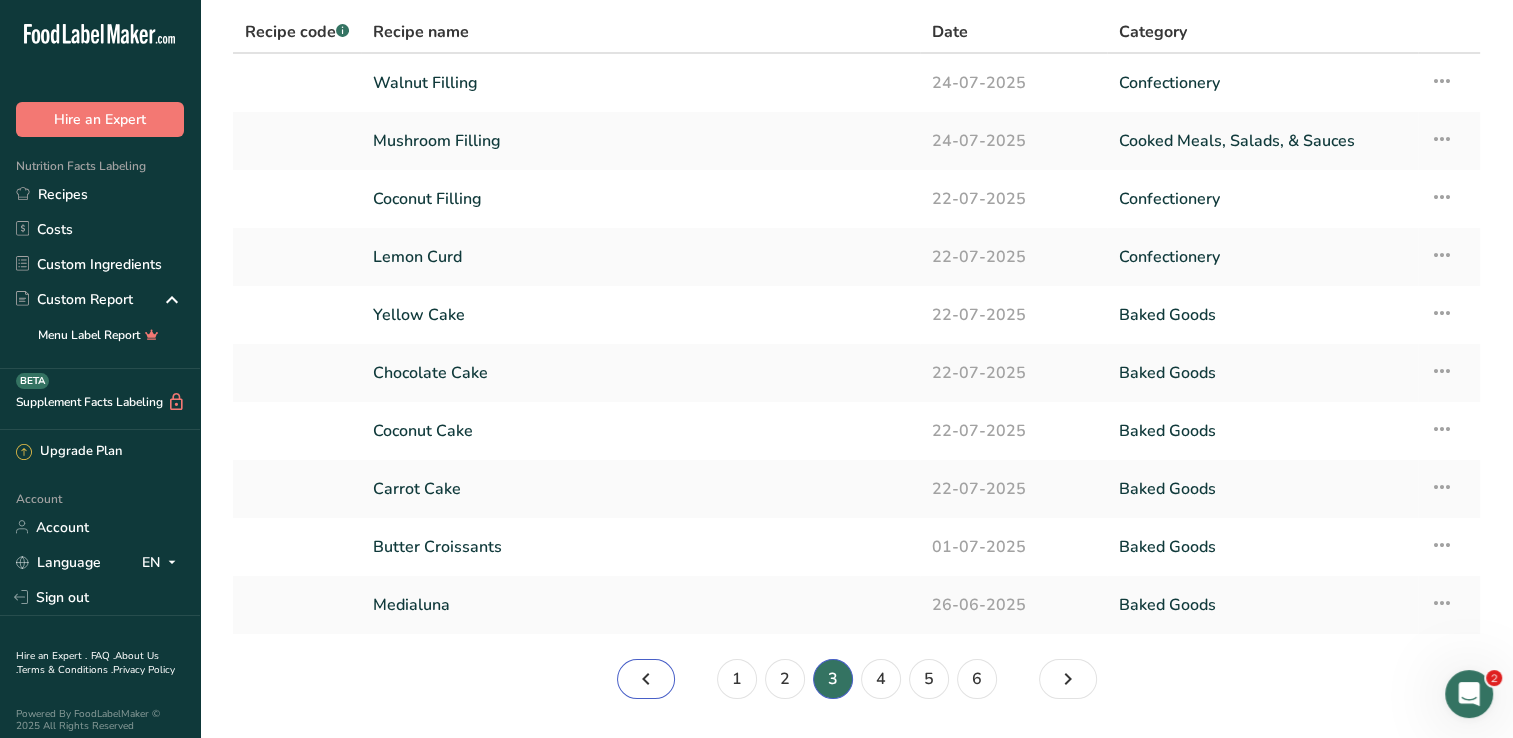 click at bounding box center [646, 679] 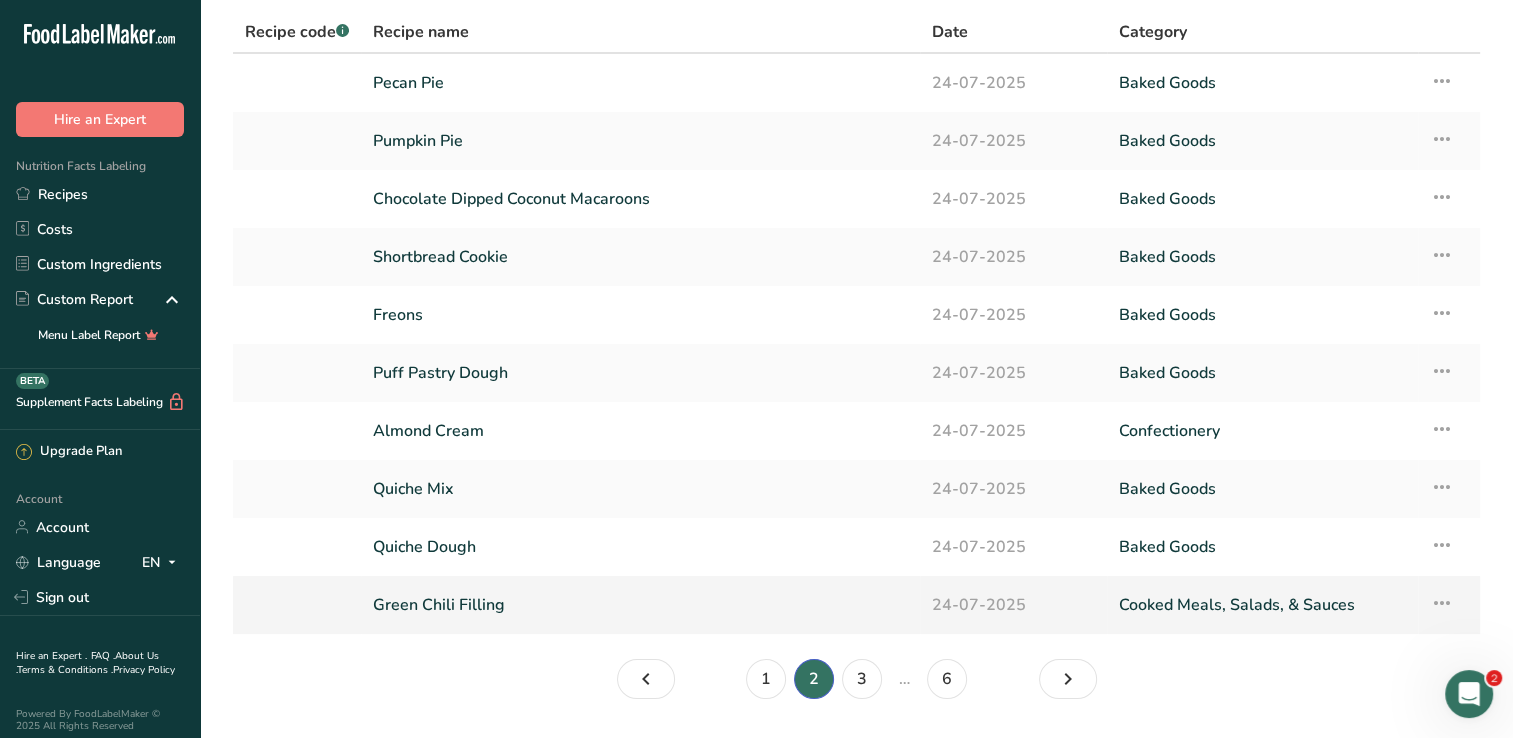 click on "Green Chili Filling" at bounding box center [640, 605] 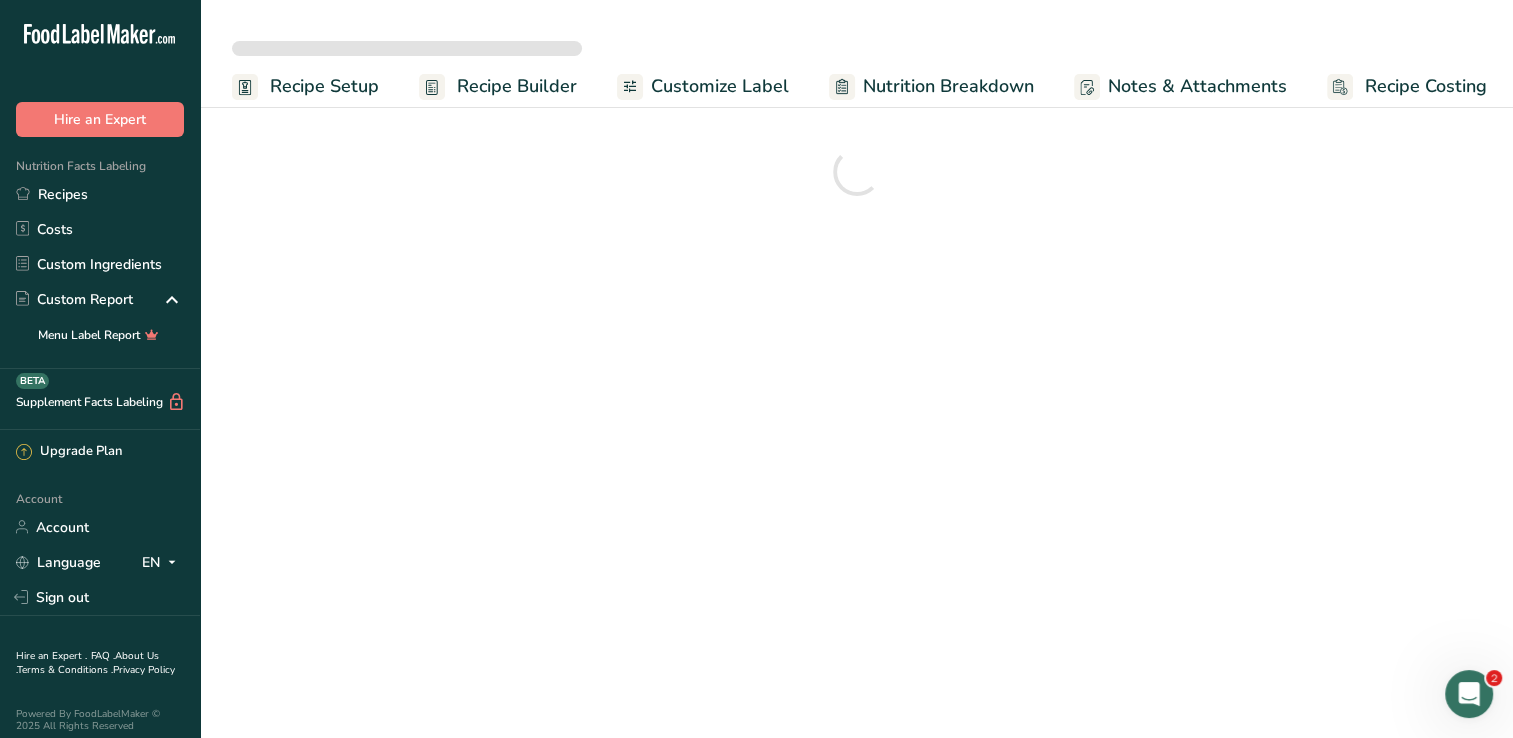 scroll, scrollTop: 0, scrollLeft: 0, axis: both 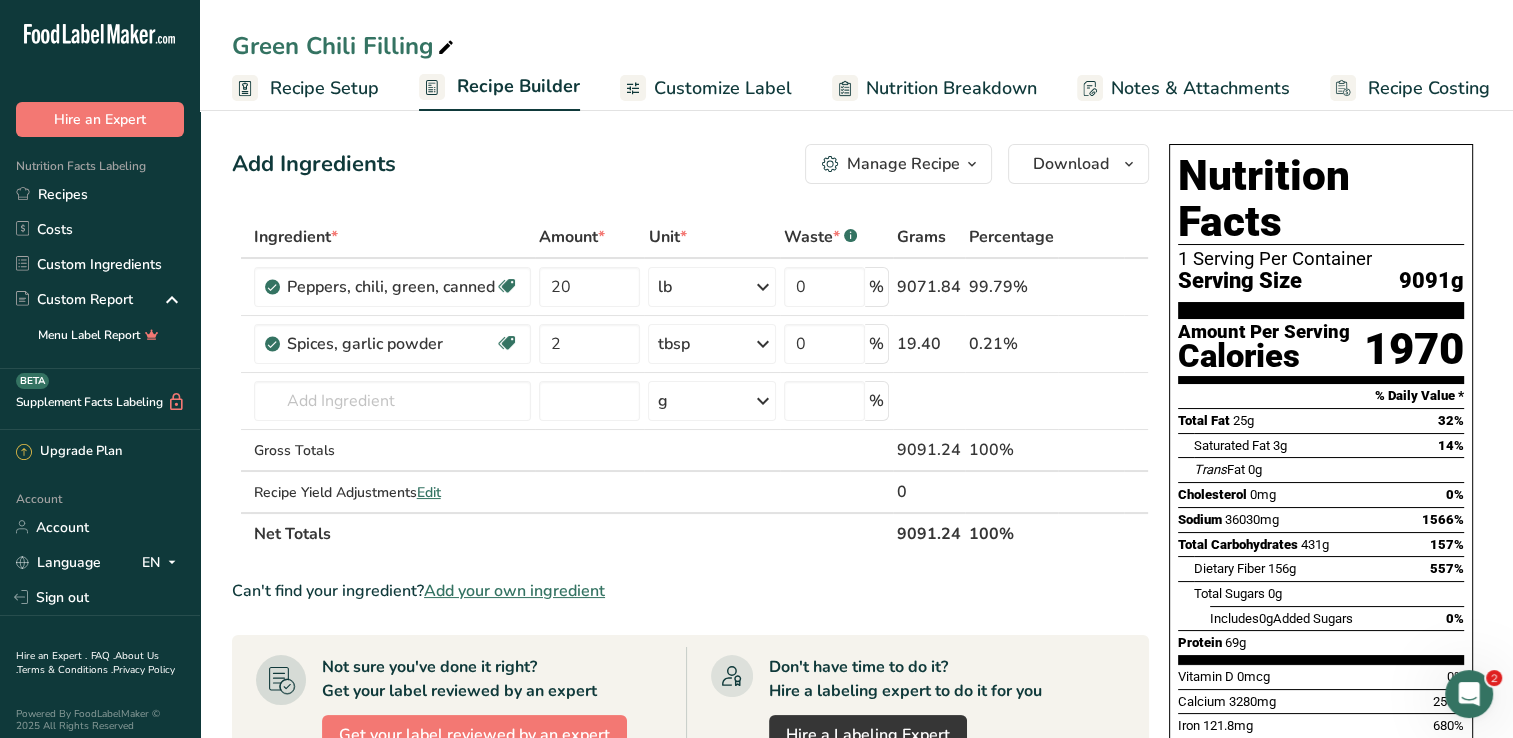click on "Not sure you've done it right?
Get your label reviewed by an expert
Get your label reviewed by an expert" at bounding box center (471, 705) 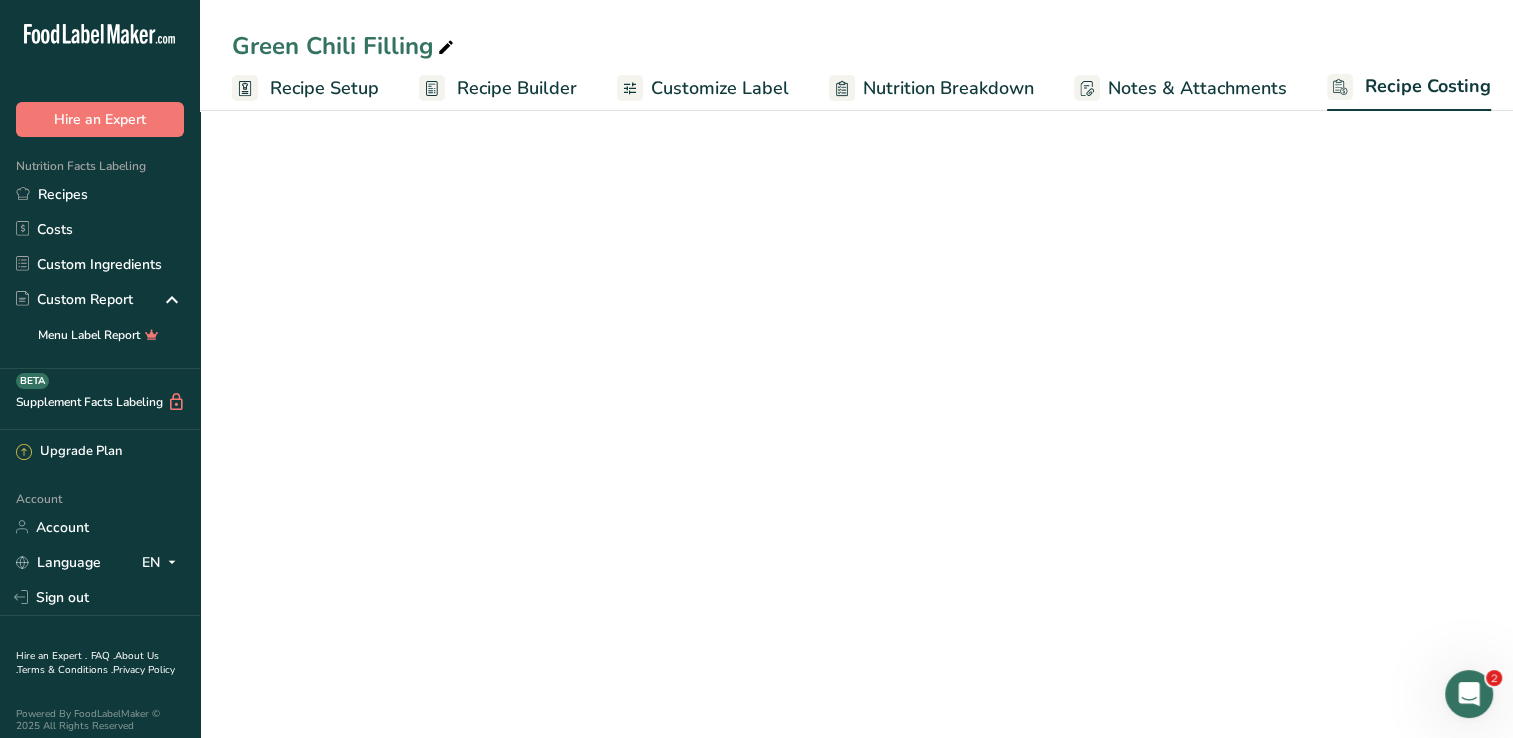 scroll, scrollTop: 0, scrollLeft: 8, axis: horizontal 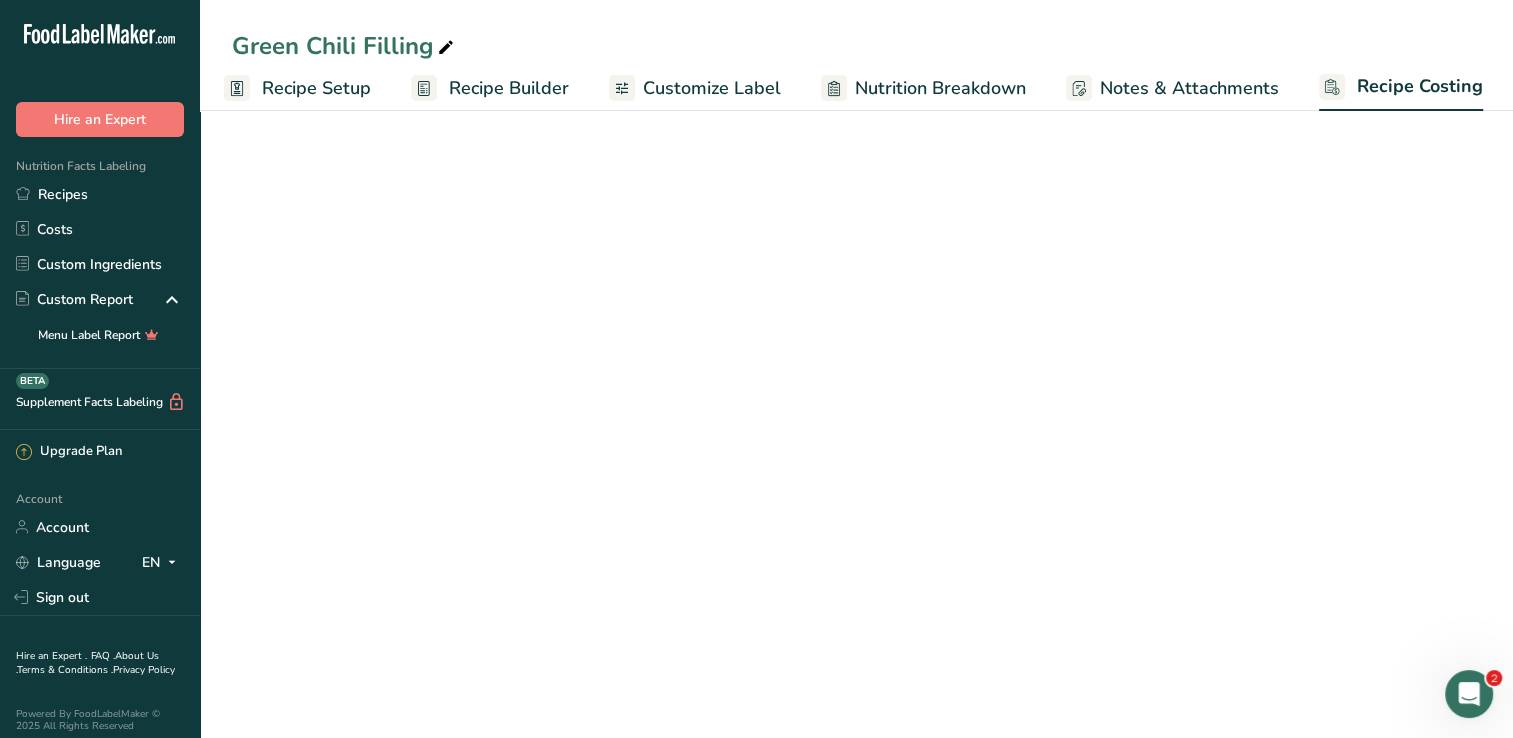 select on "12" 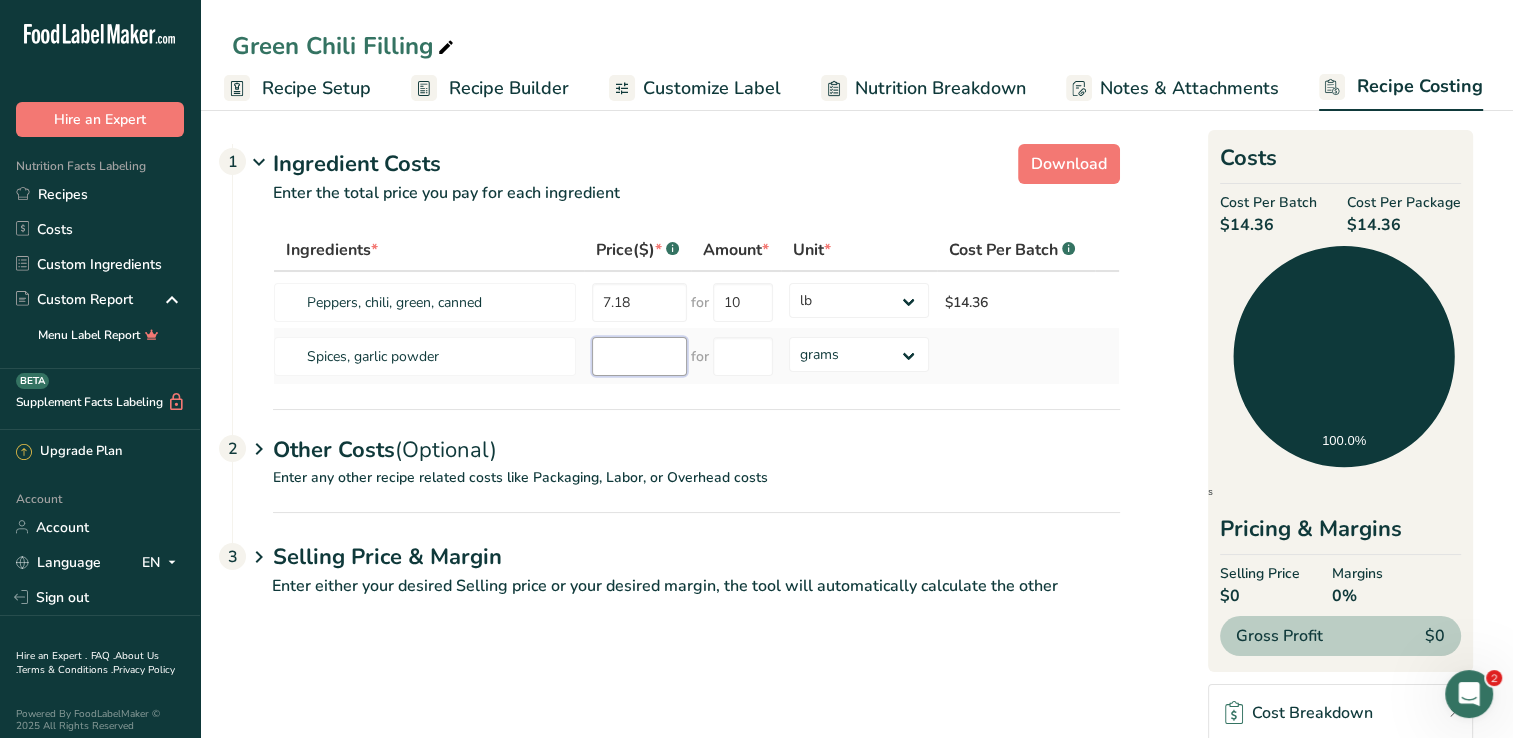 click at bounding box center (639, 356) 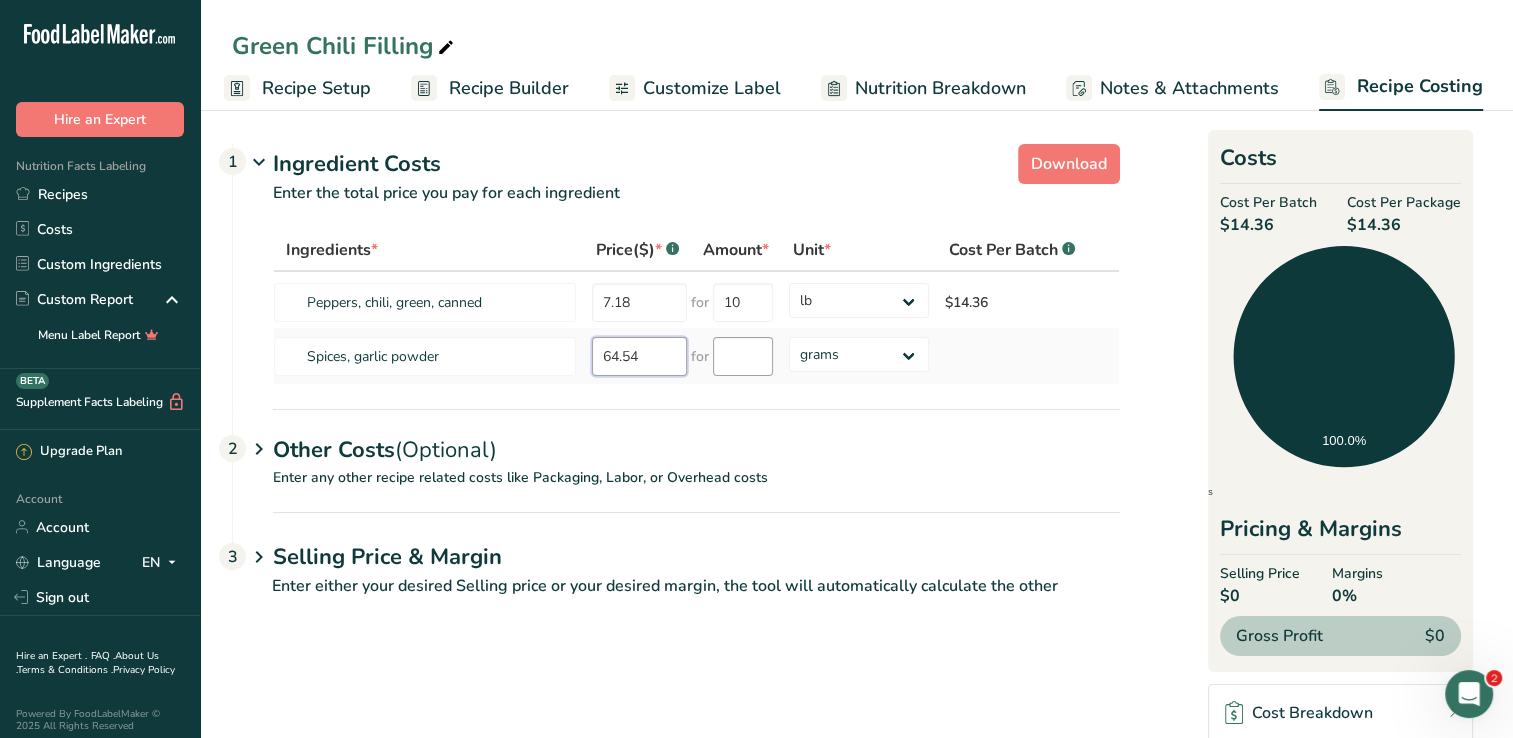 type on "64.54" 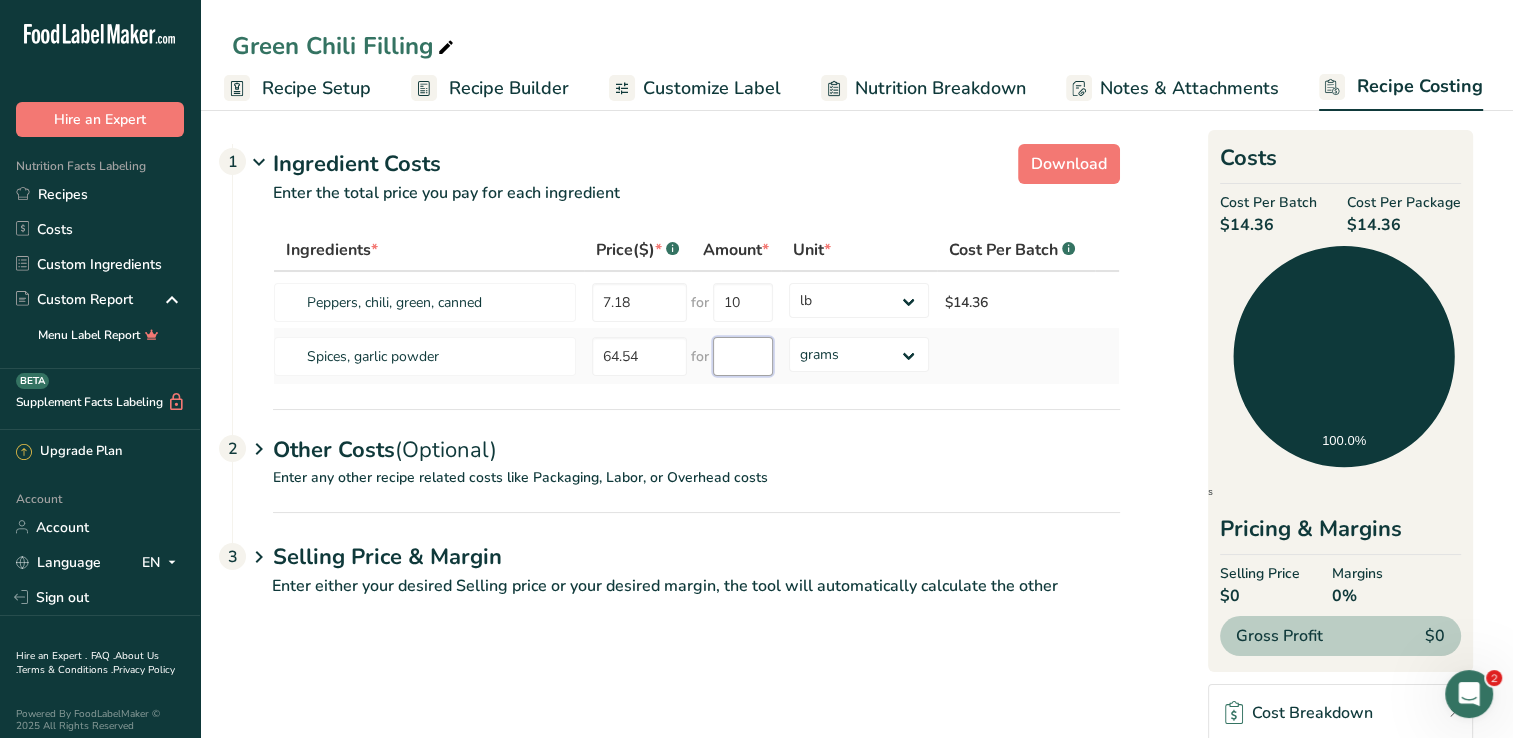 click at bounding box center (743, 356) 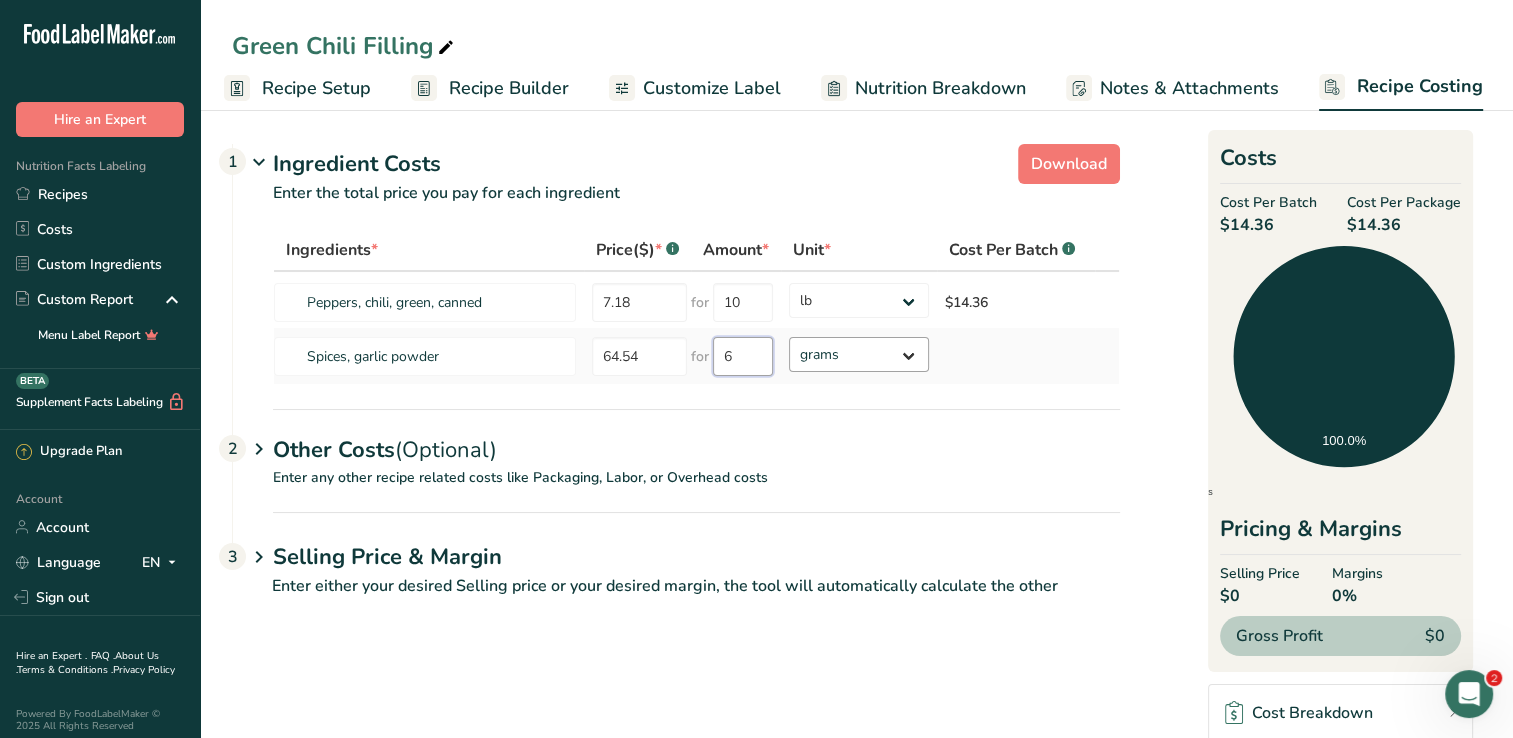 type on "6" 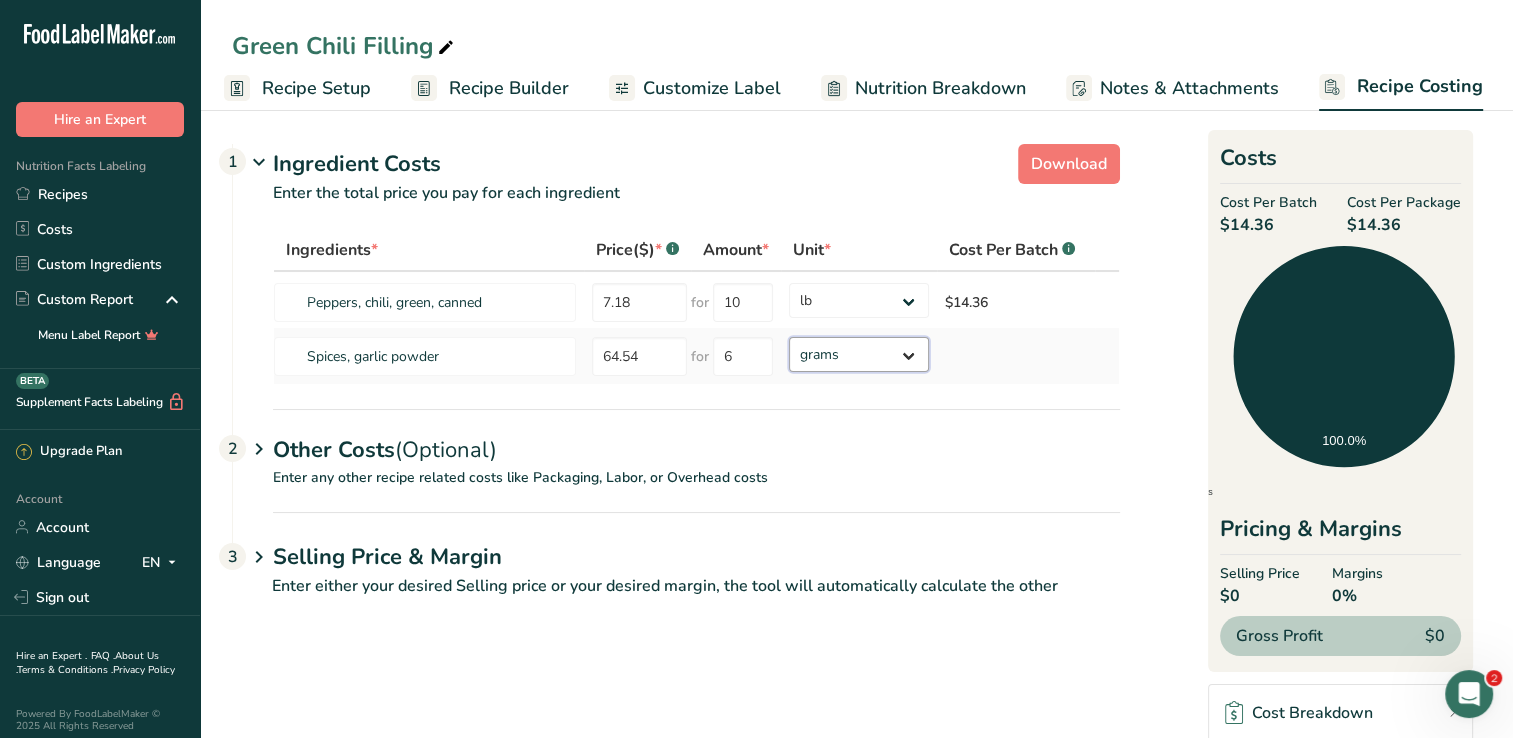 click on "Ingredients *
Price($) *   .a-a{fill:#347362;}.b-a{fill:#fff;}
Amount *
Unit *
Cost Per Batch
.a-a{fill:#347362;}.b-a{fill:#fff;}            Peppers, chili, green, canned   7.18
for
10
grams
kg
mg
mcg
lb
oz
$14.36
Spices, garlic powder   64.54
for
6
grams
kg
mg
mcg
lb
oz" at bounding box center (696, 307) 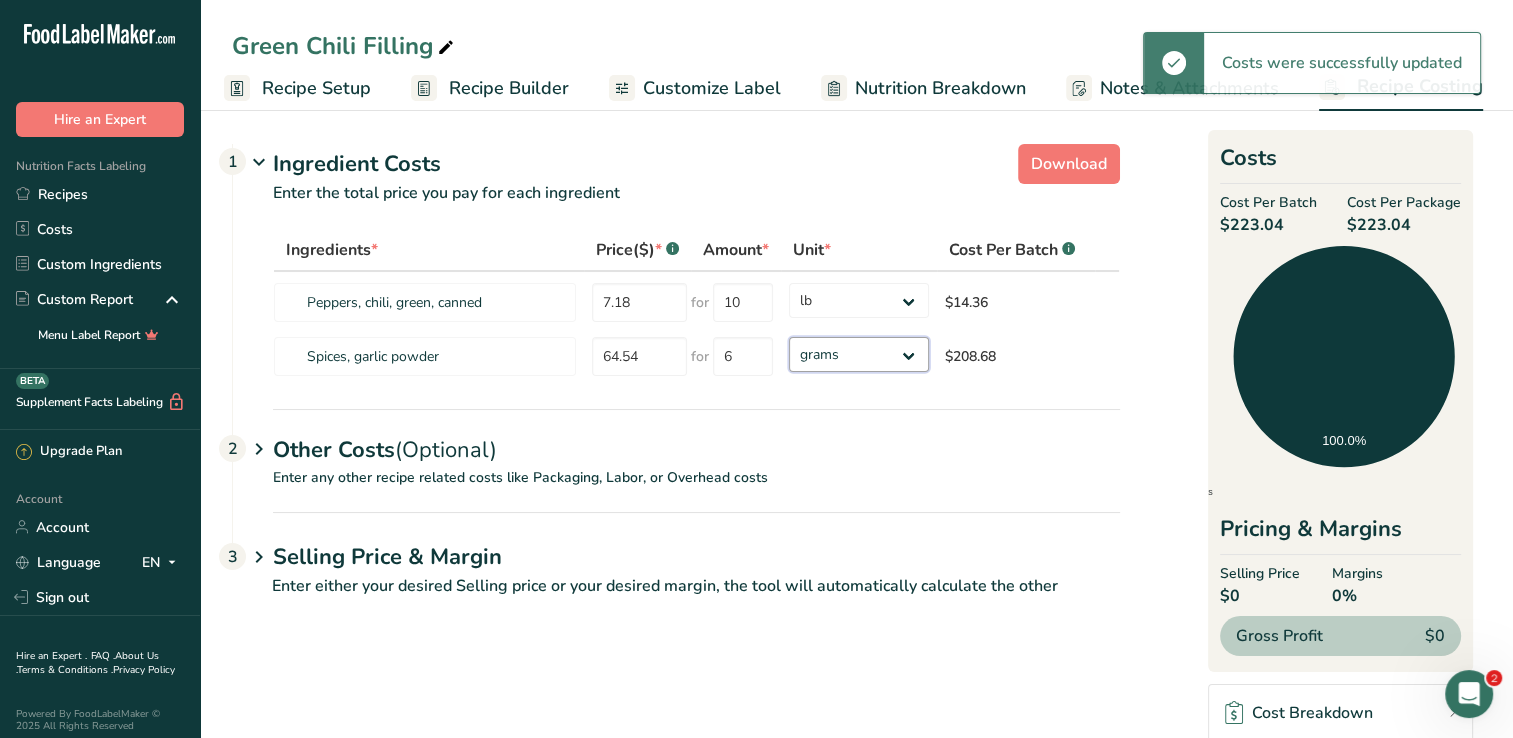 select on "12" 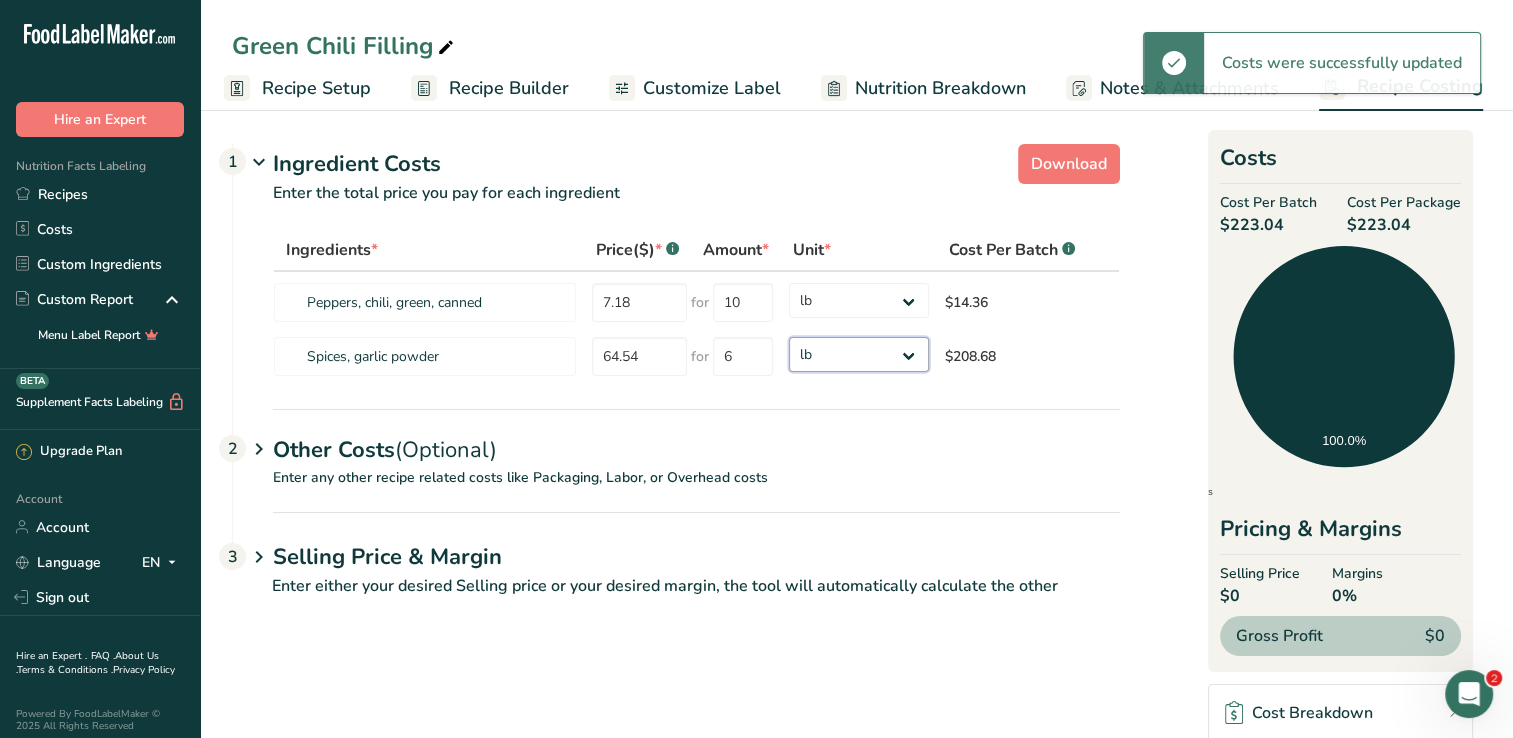 click on "grams
kg
mg
mcg
lb
oz" at bounding box center [859, 354] 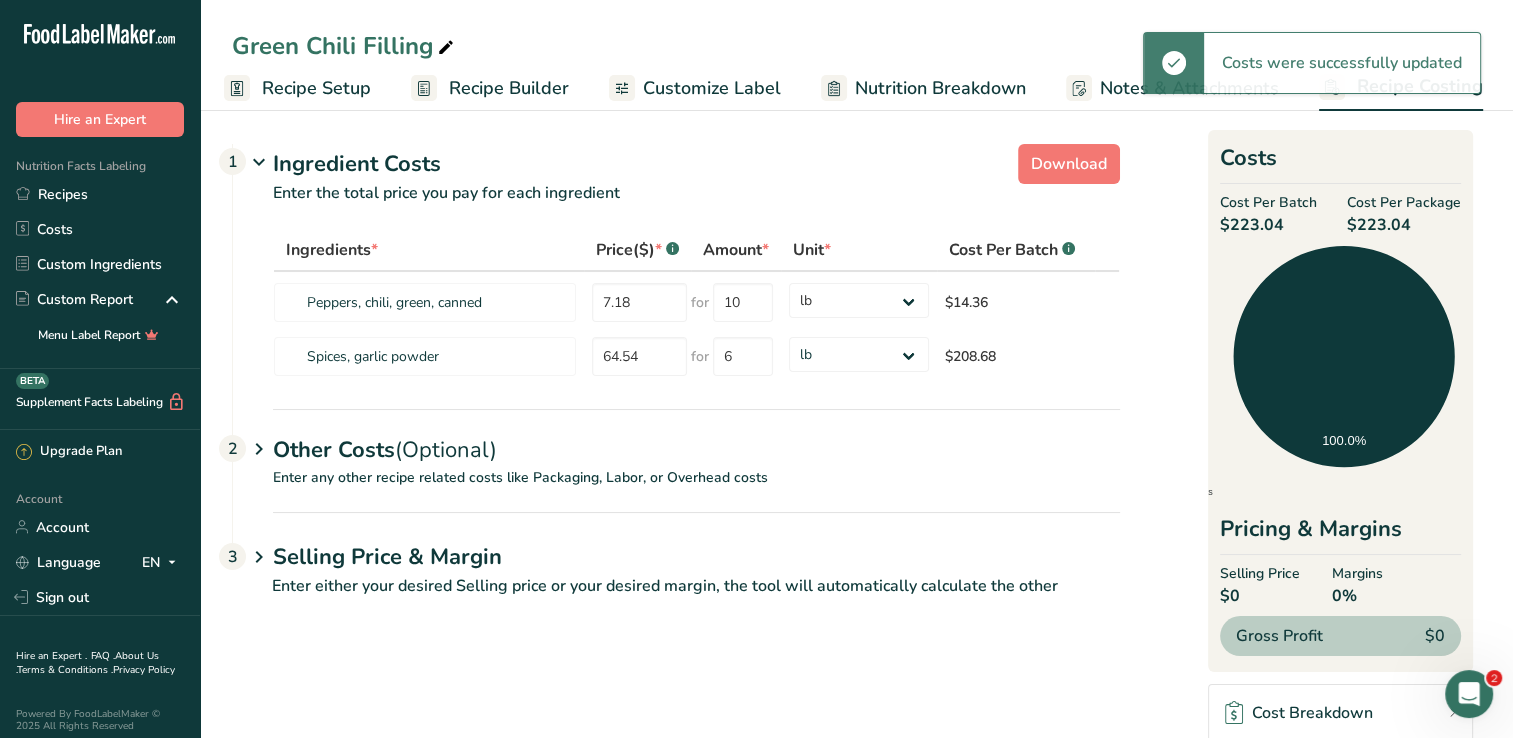 click on "Enter any other recipe related costs like Packaging, Labor, or Overhead costs" at bounding box center (676, 489) 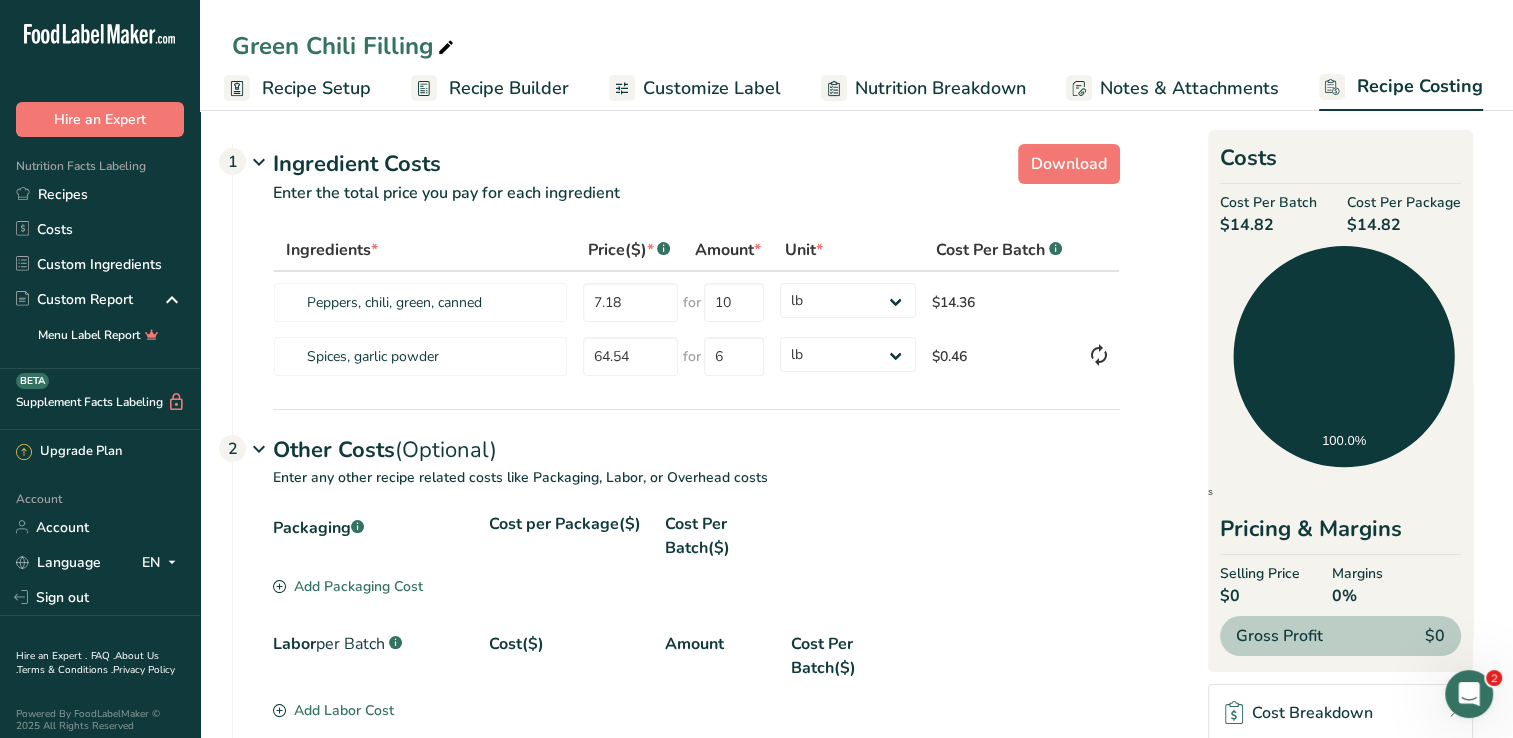 scroll, scrollTop: 0, scrollLeft: 0, axis: both 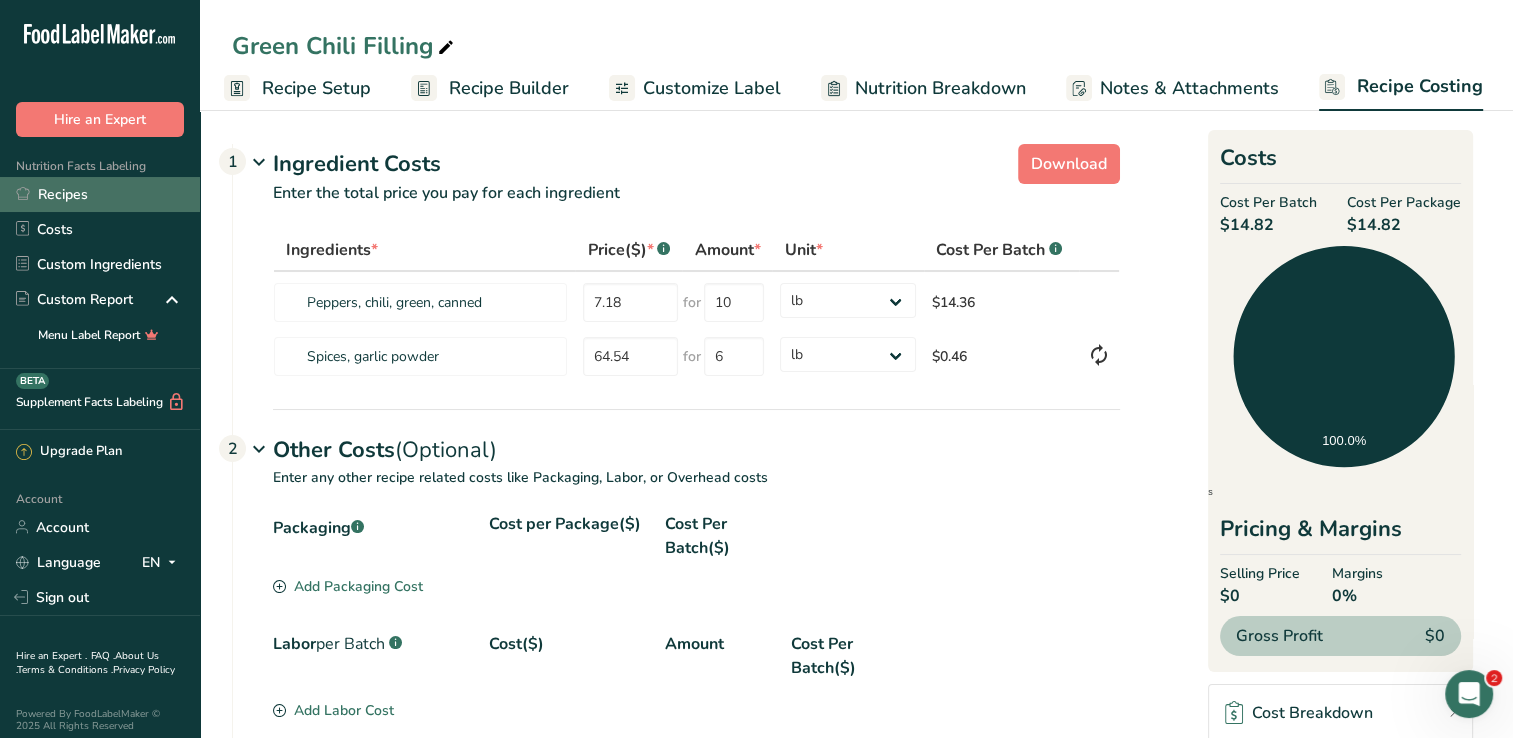 click on "Recipes" at bounding box center [100, 194] 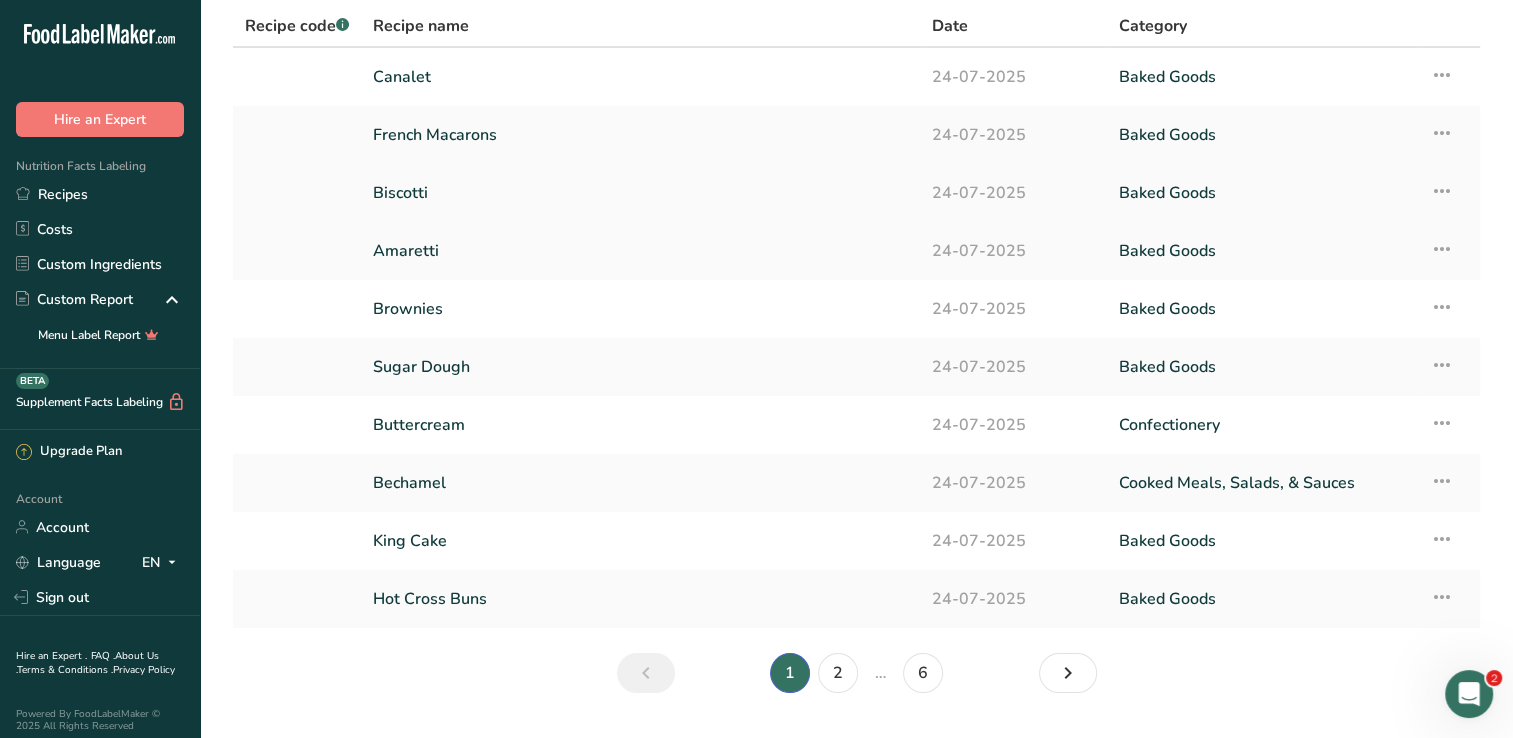 scroll, scrollTop: 19, scrollLeft: 0, axis: vertical 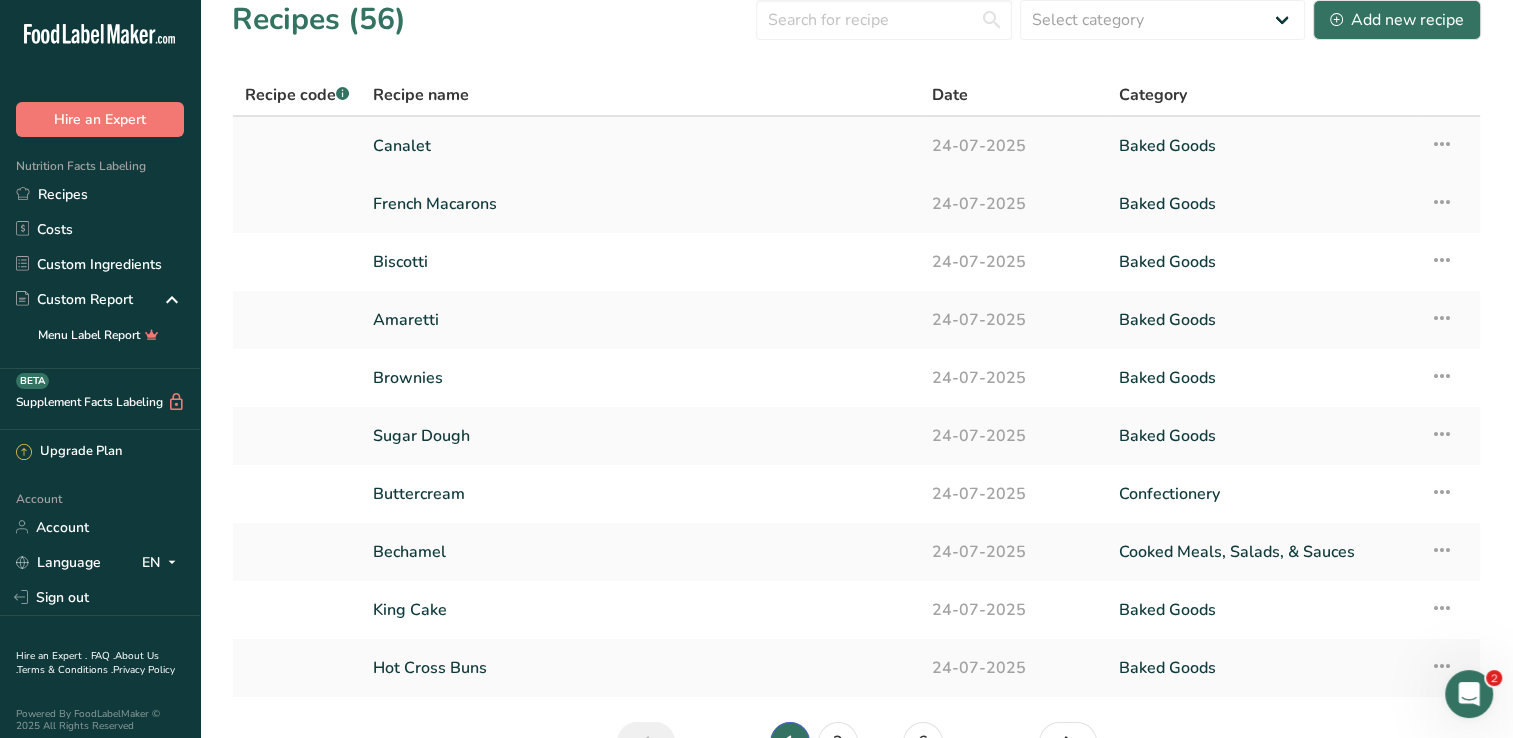 click on "Canalet" at bounding box center (640, 146) 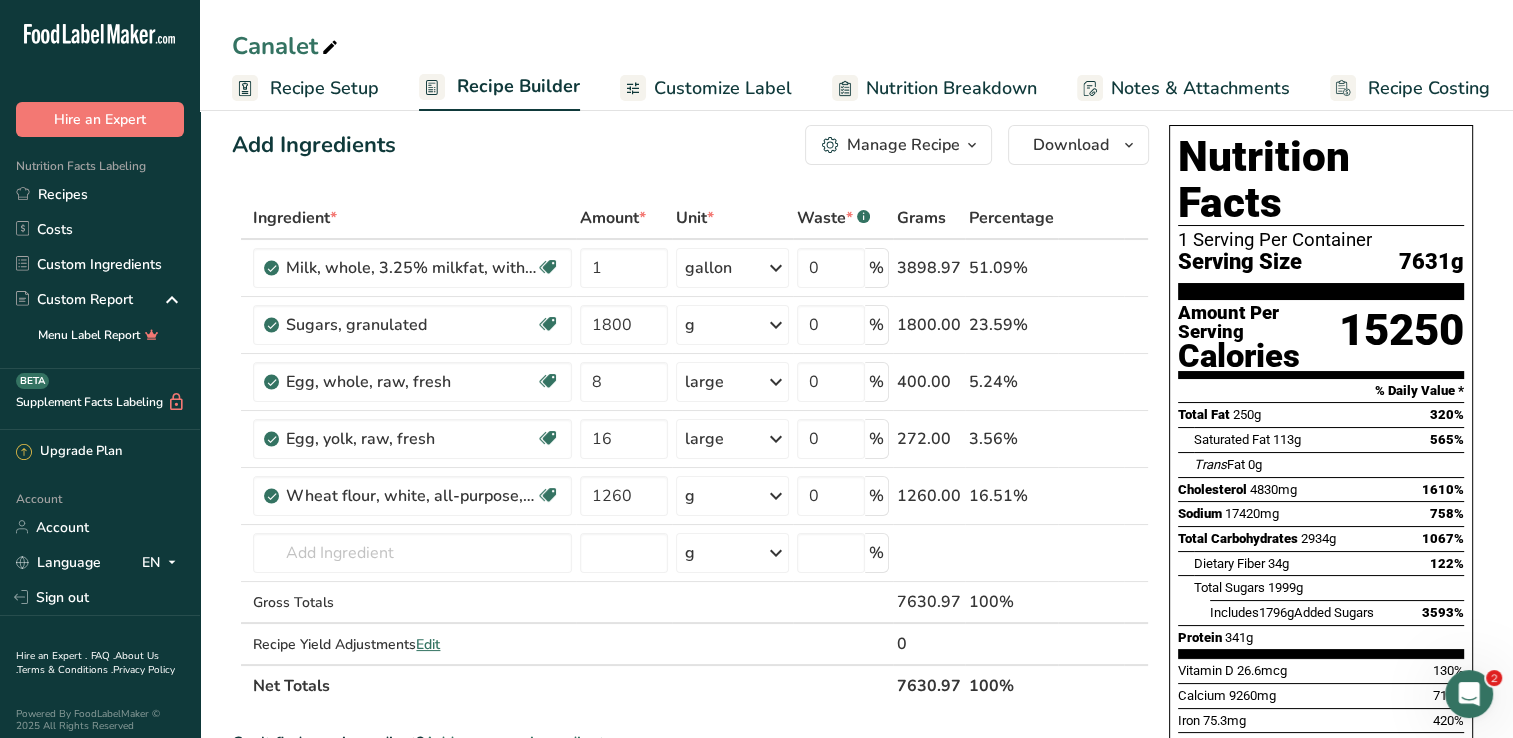 scroll, scrollTop: 20, scrollLeft: 0, axis: vertical 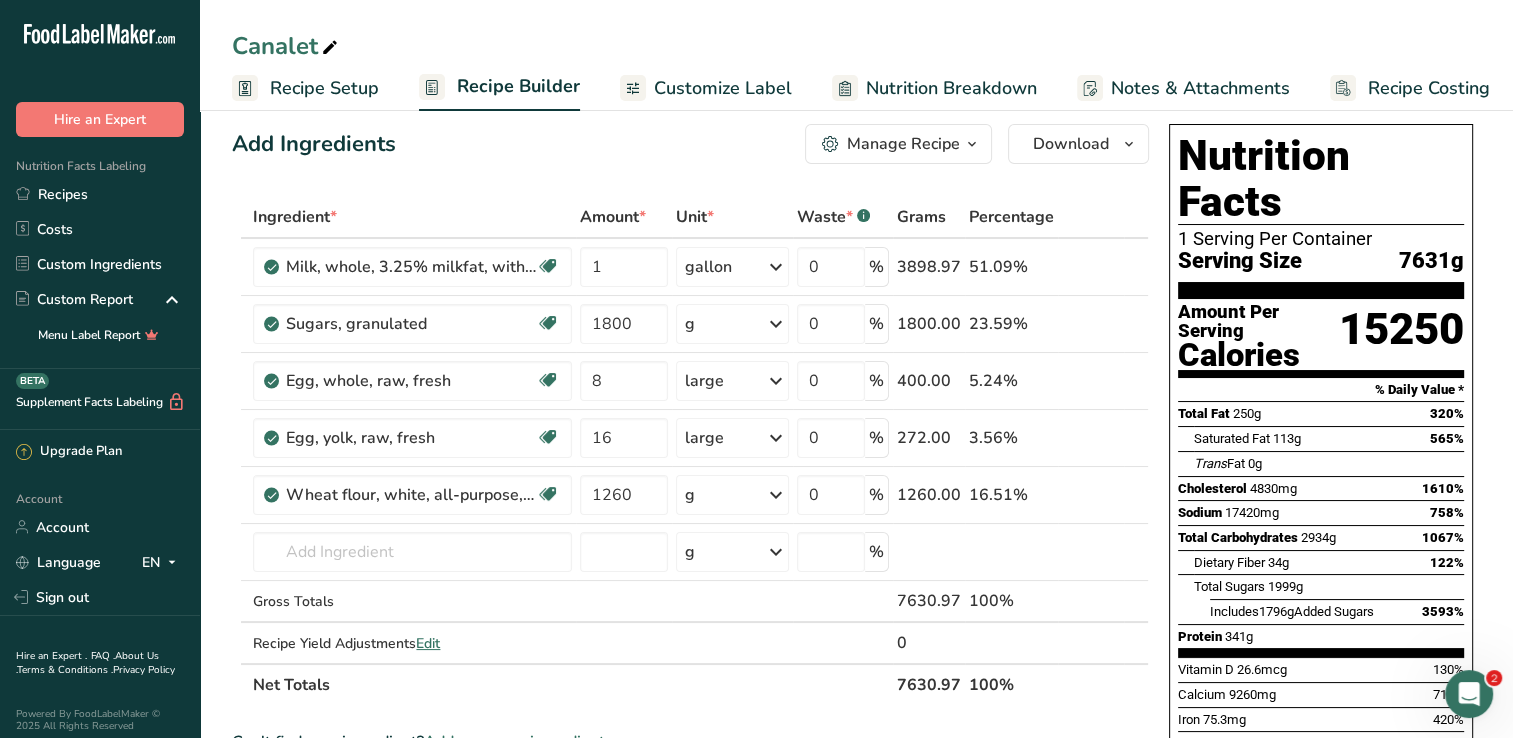click on "Recipe Setup" at bounding box center (324, 88) 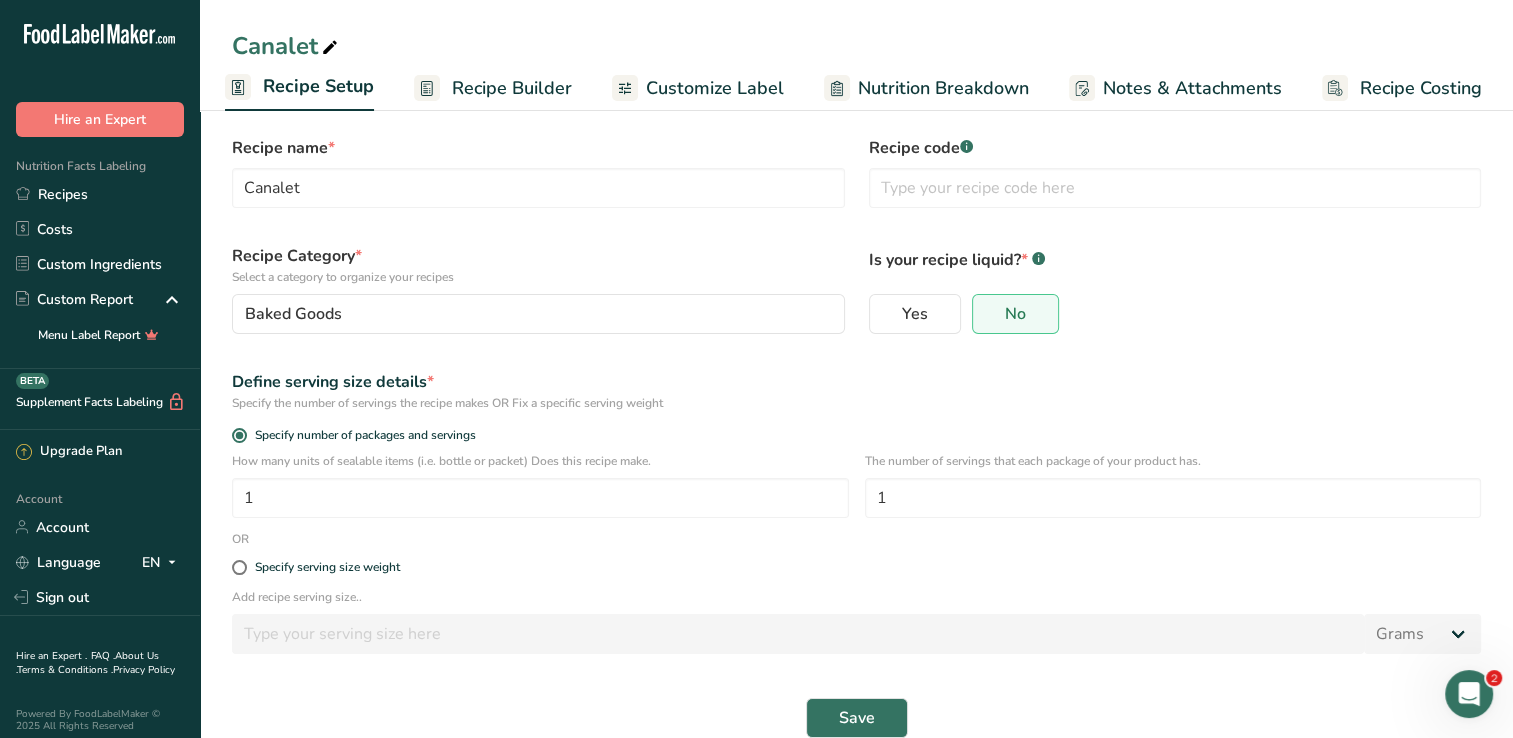 scroll, scrollTop: 0, scrollLeft: 0, axis: both 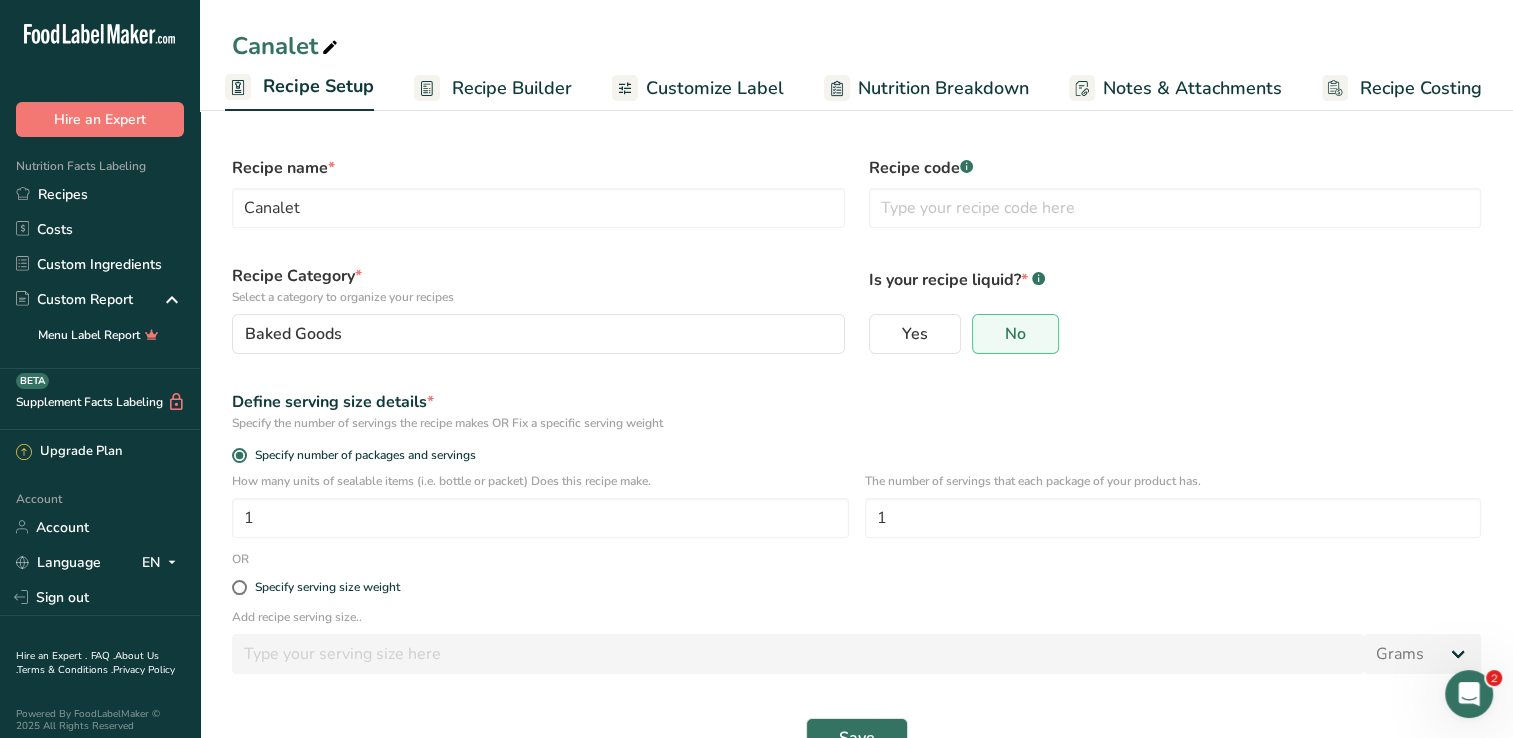 click on "Recipe Builder" at bounding box center [512, 88] 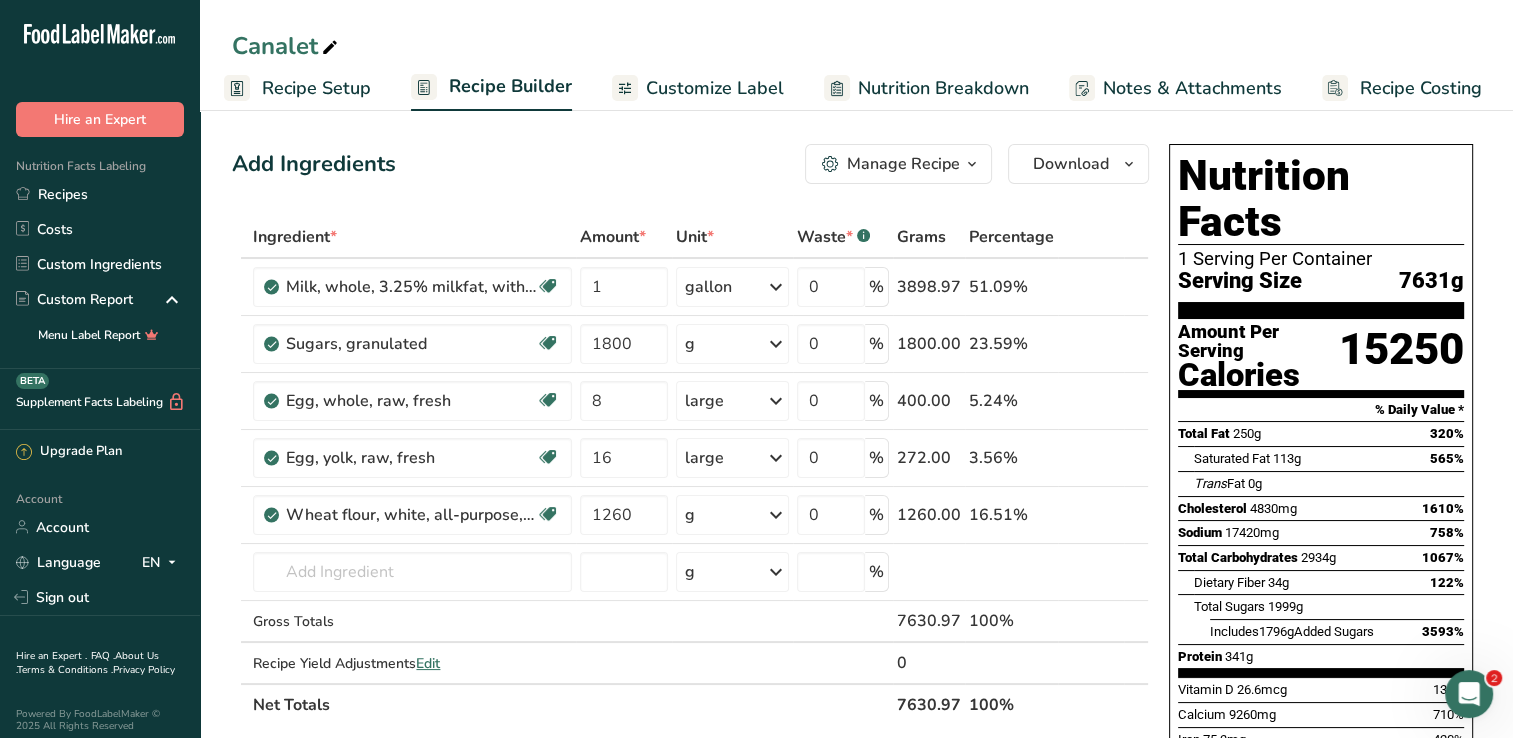 click on "Recipe Setup" at bounding box center (316, 88) 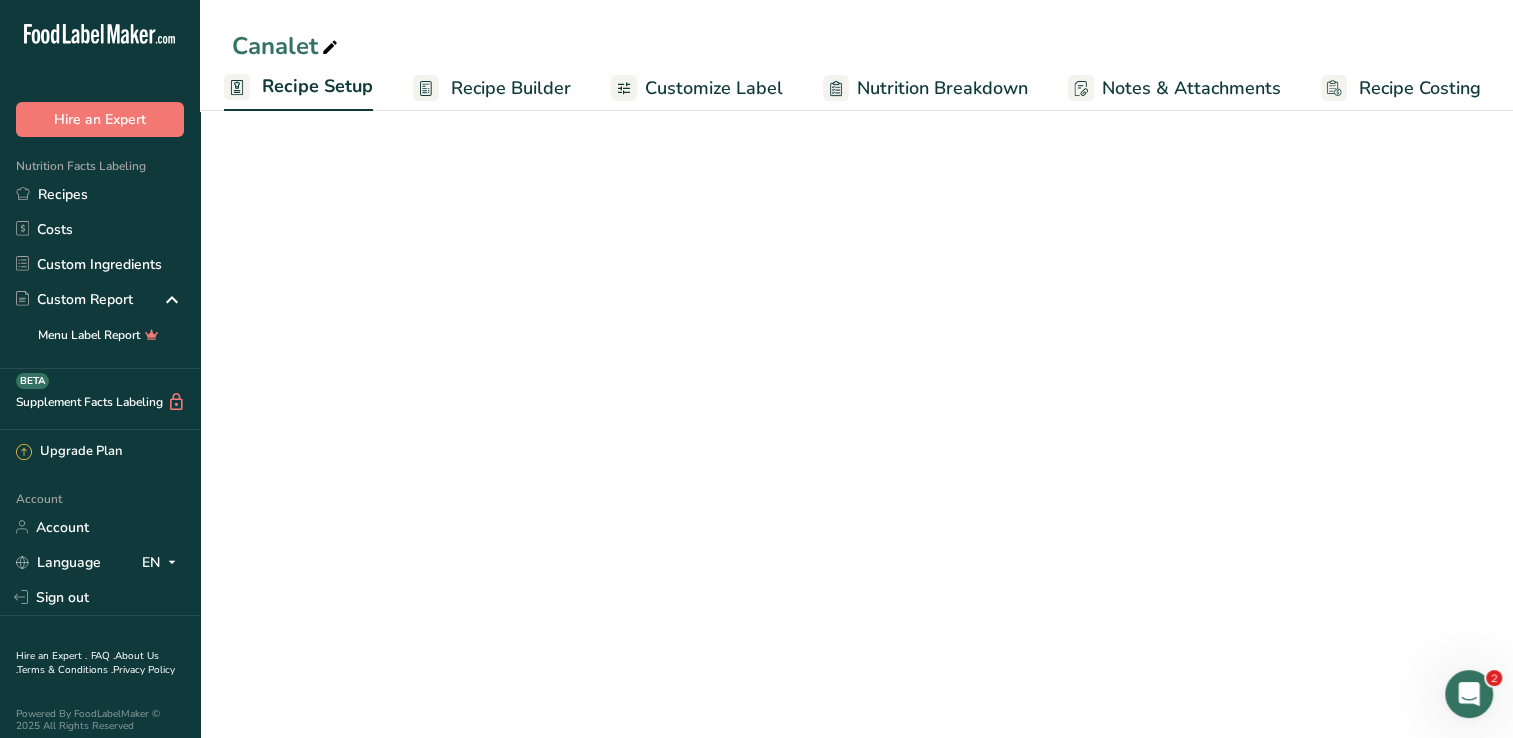 scroll, scrollTop: 0, scrollLeft: 7, axis: horizontal 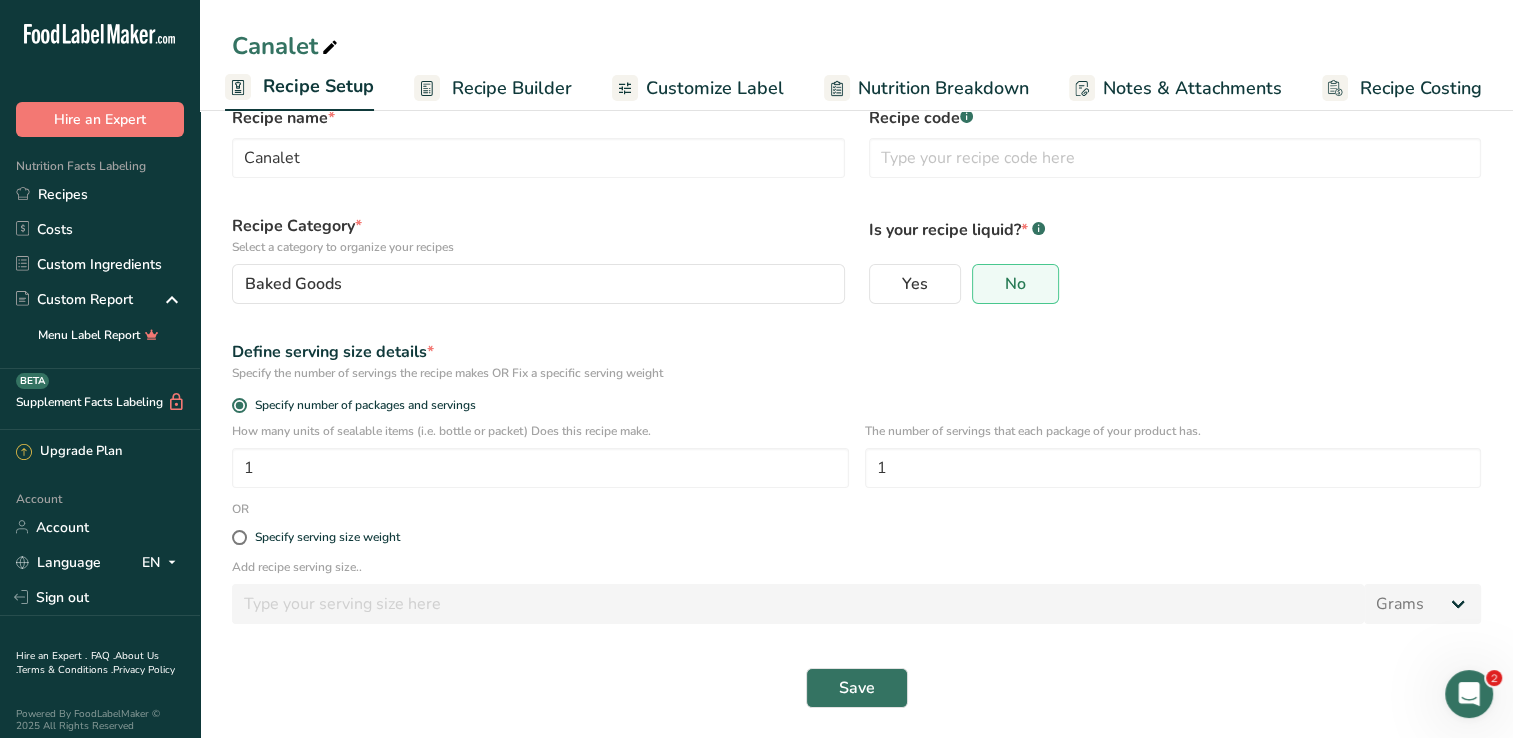 click on "Recipe Builder" at bounding box center [512, 88] 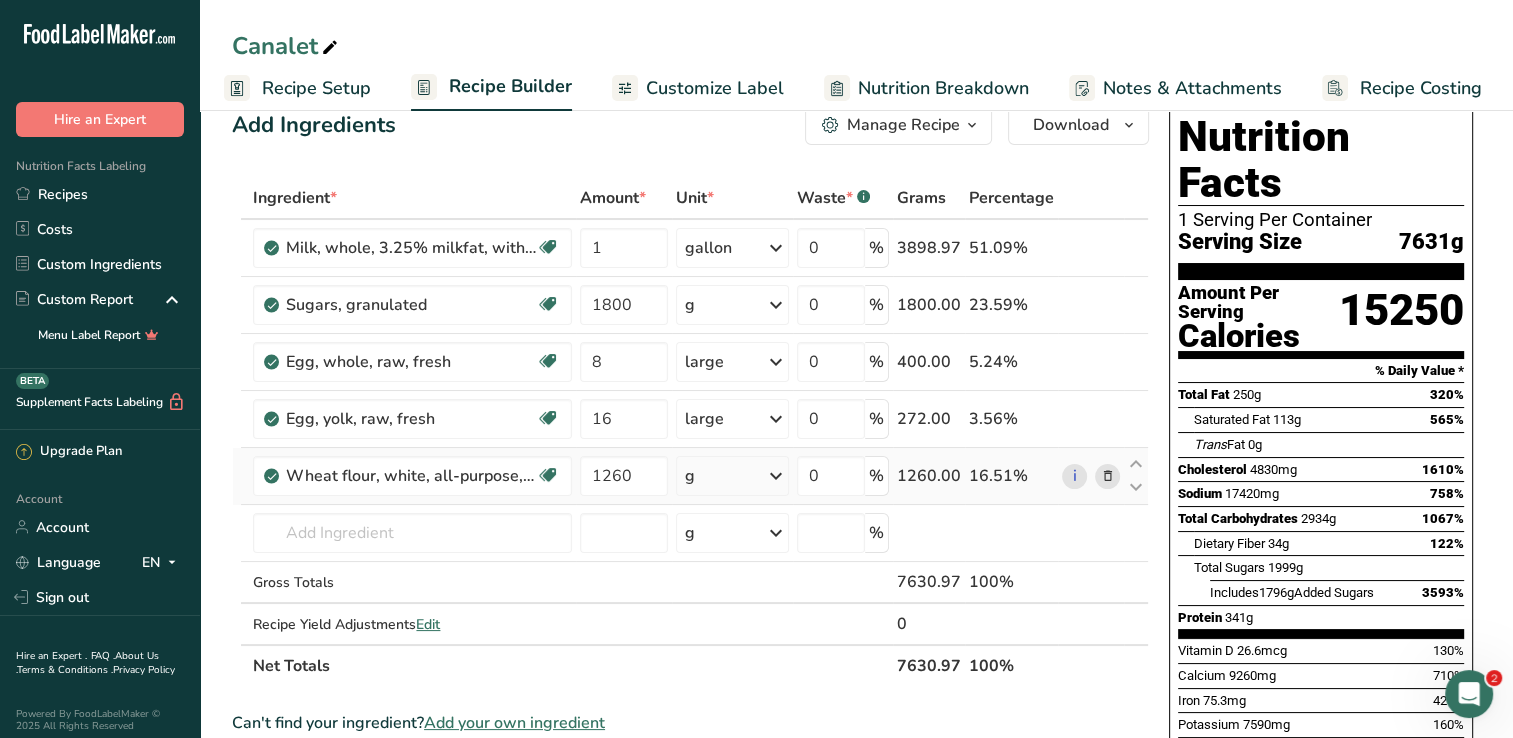 scroll, scrollTop: 38, scrollLeft: 0, axis: vertical 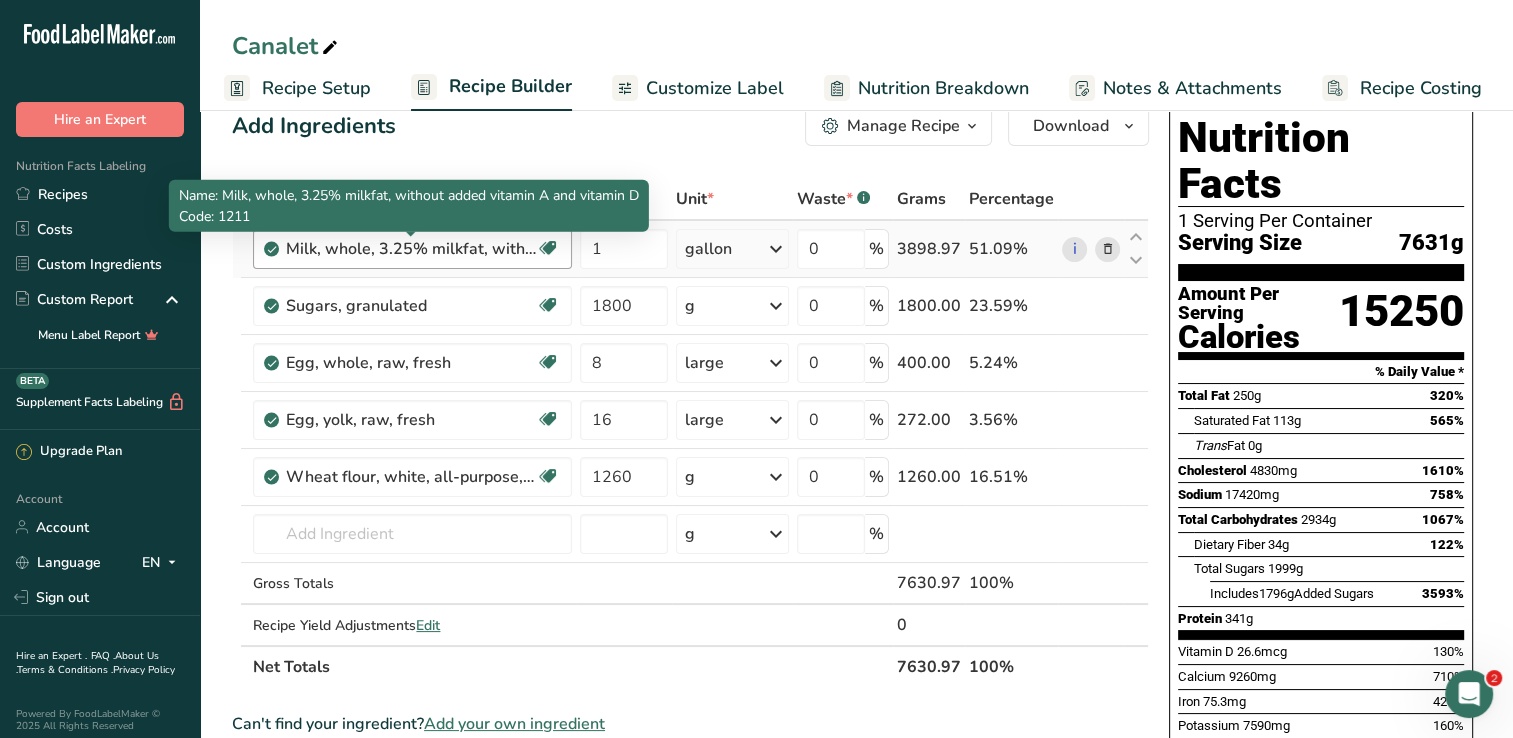 click on "Milk, whole, 3.25% milkfat, without added vitamin A and vitamin D" at bounding box center [411, 249] 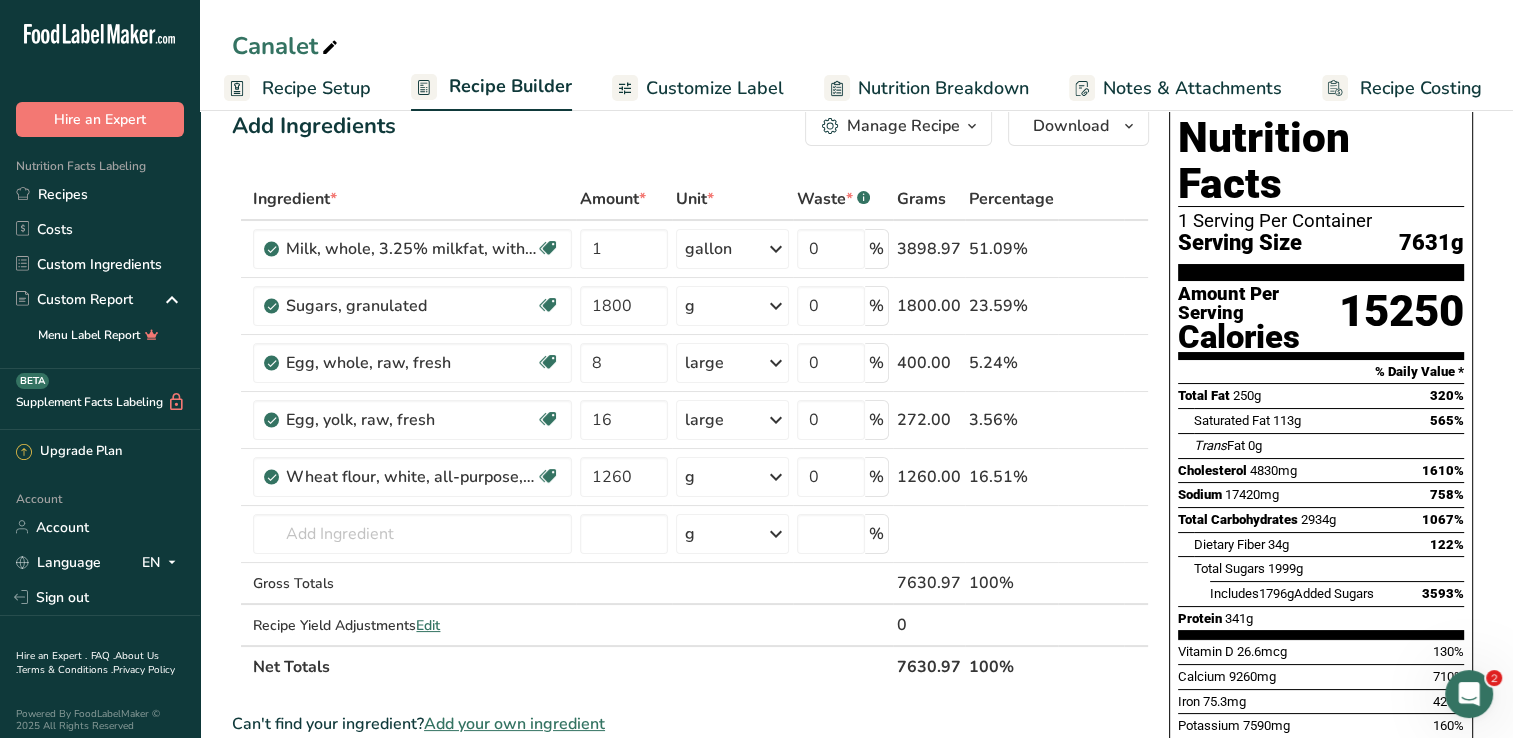 click on "Recipe Costing" at bounding box center [1421, 88] 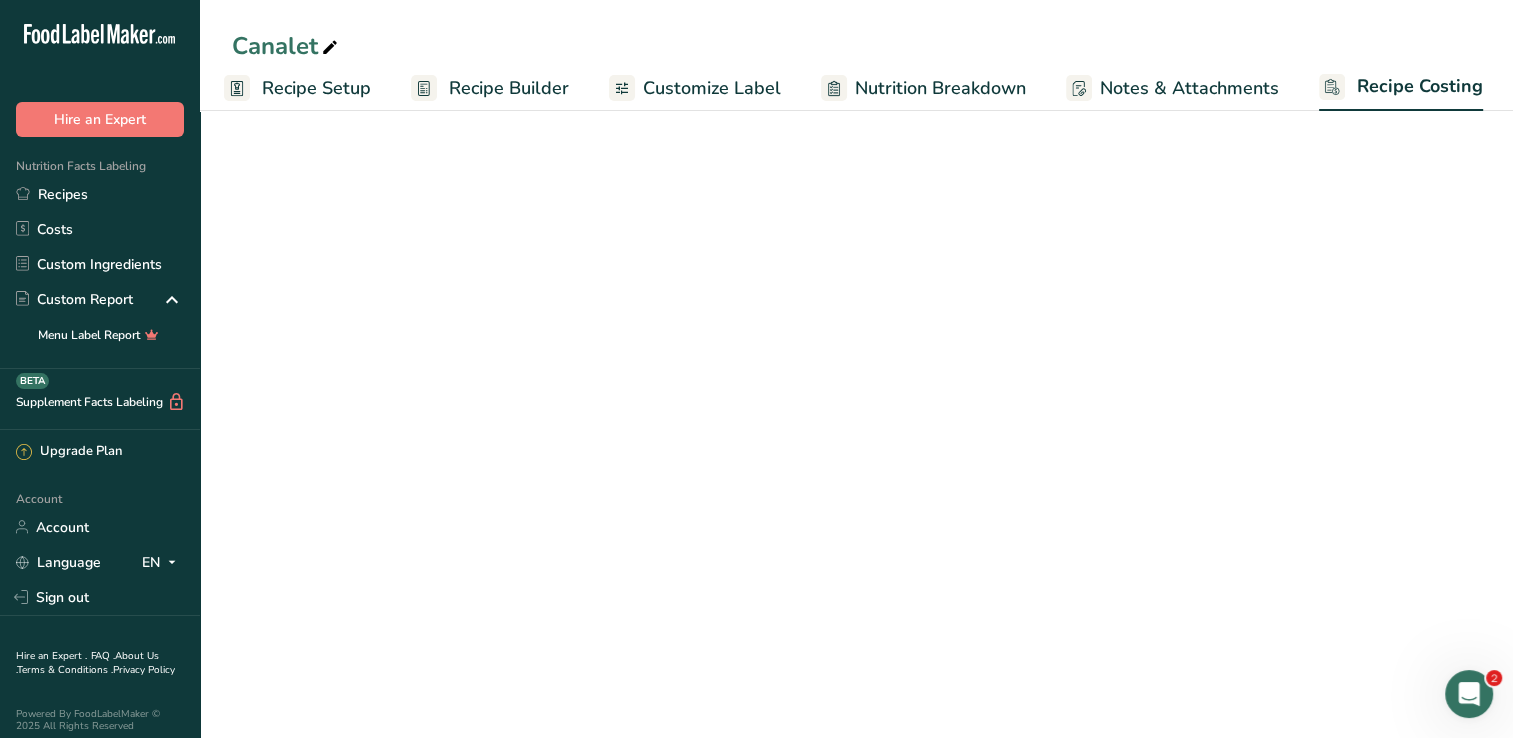 scroll, scrollTop: 0, scrollLeft: 8, axis: horizontal 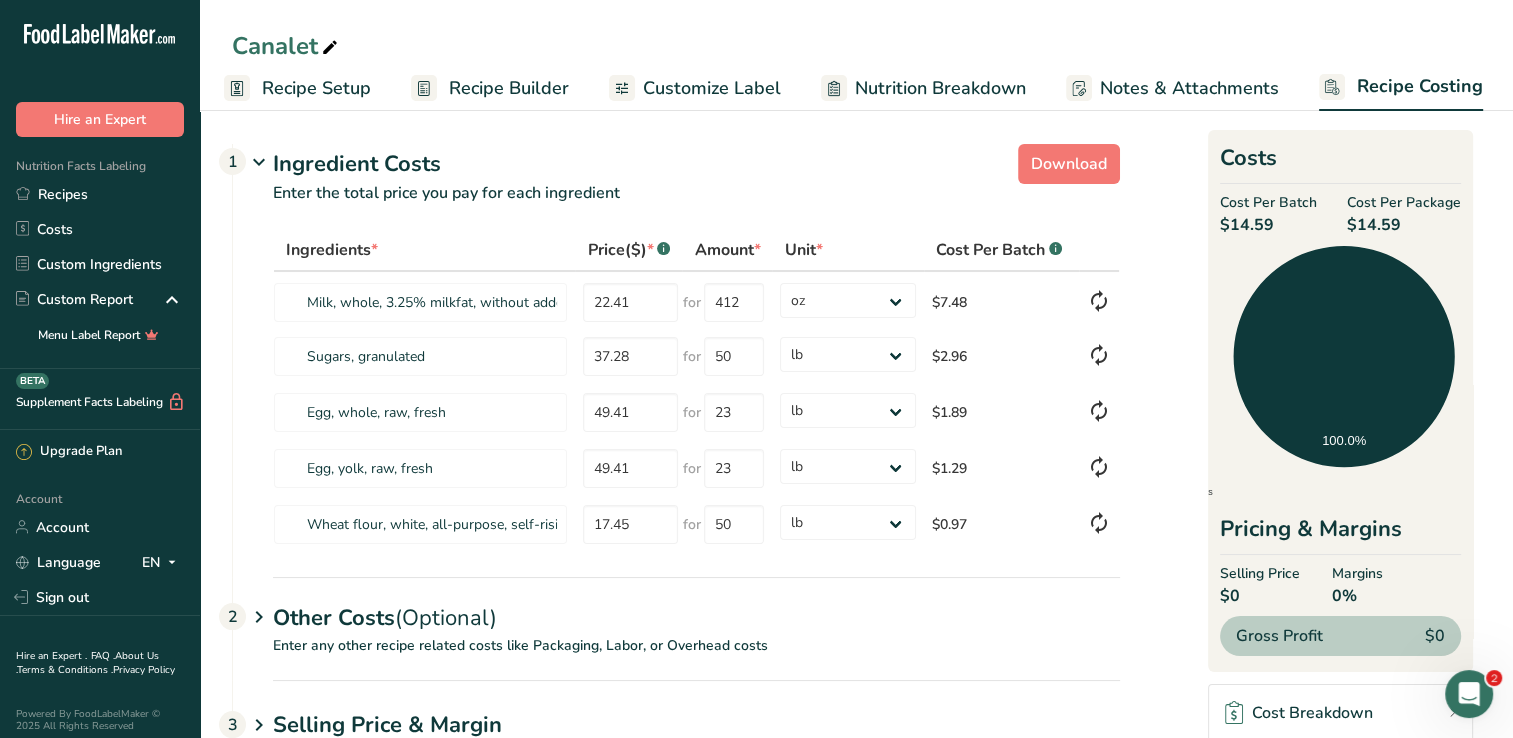 click on "Nutrition Breakdown" at bounding box center [940, 88] 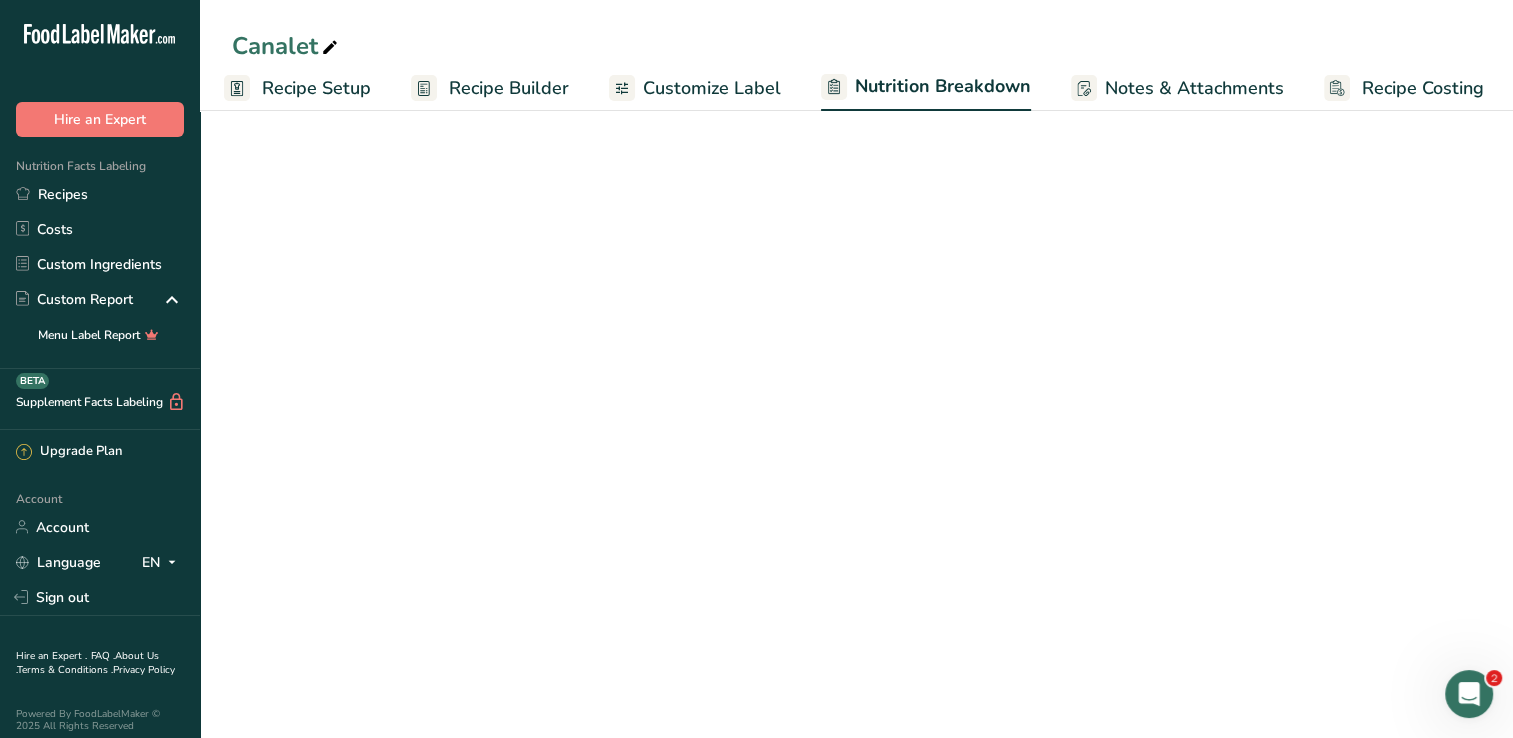 scroll, scrollTop: 0, scrollLeft: 10, axis: horizontal 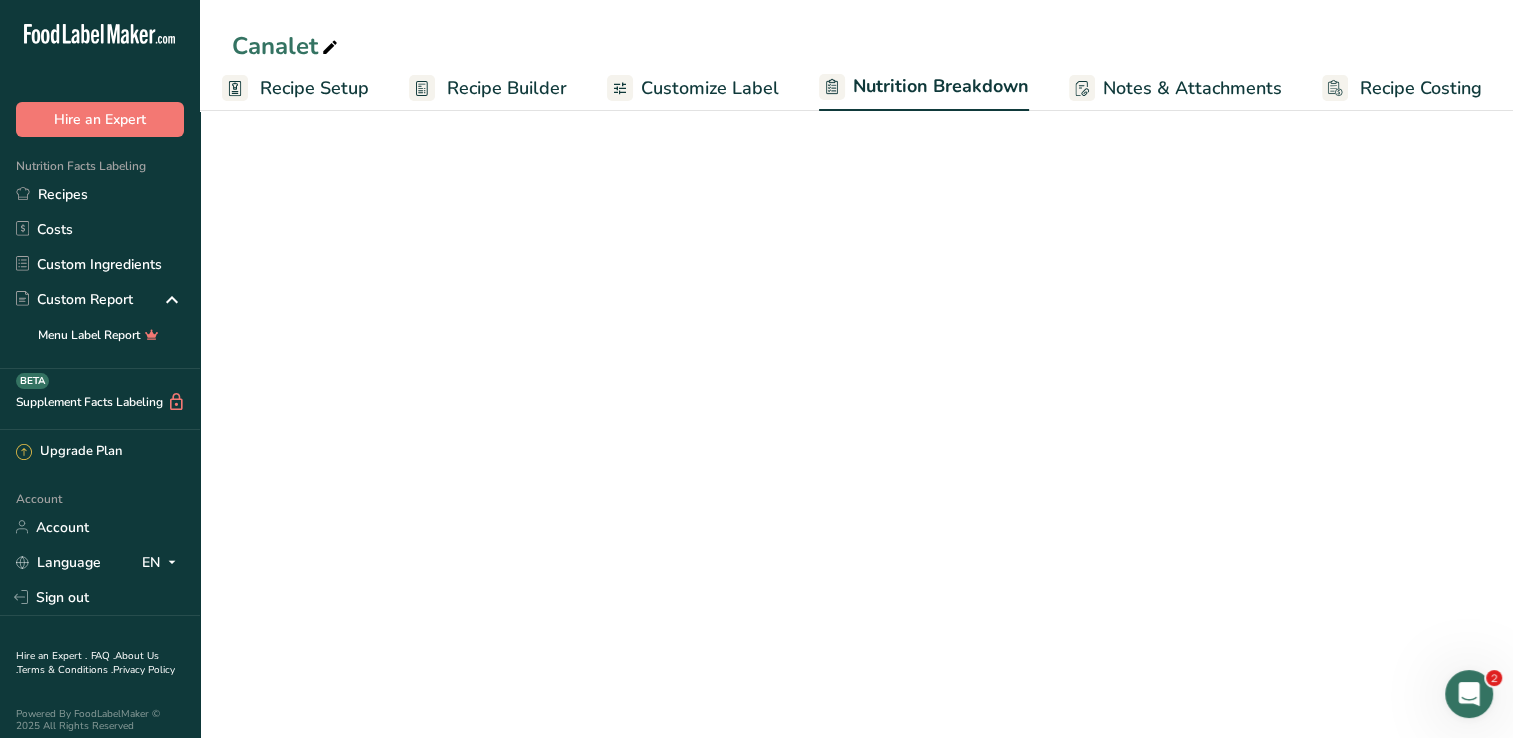 select on "Calories" 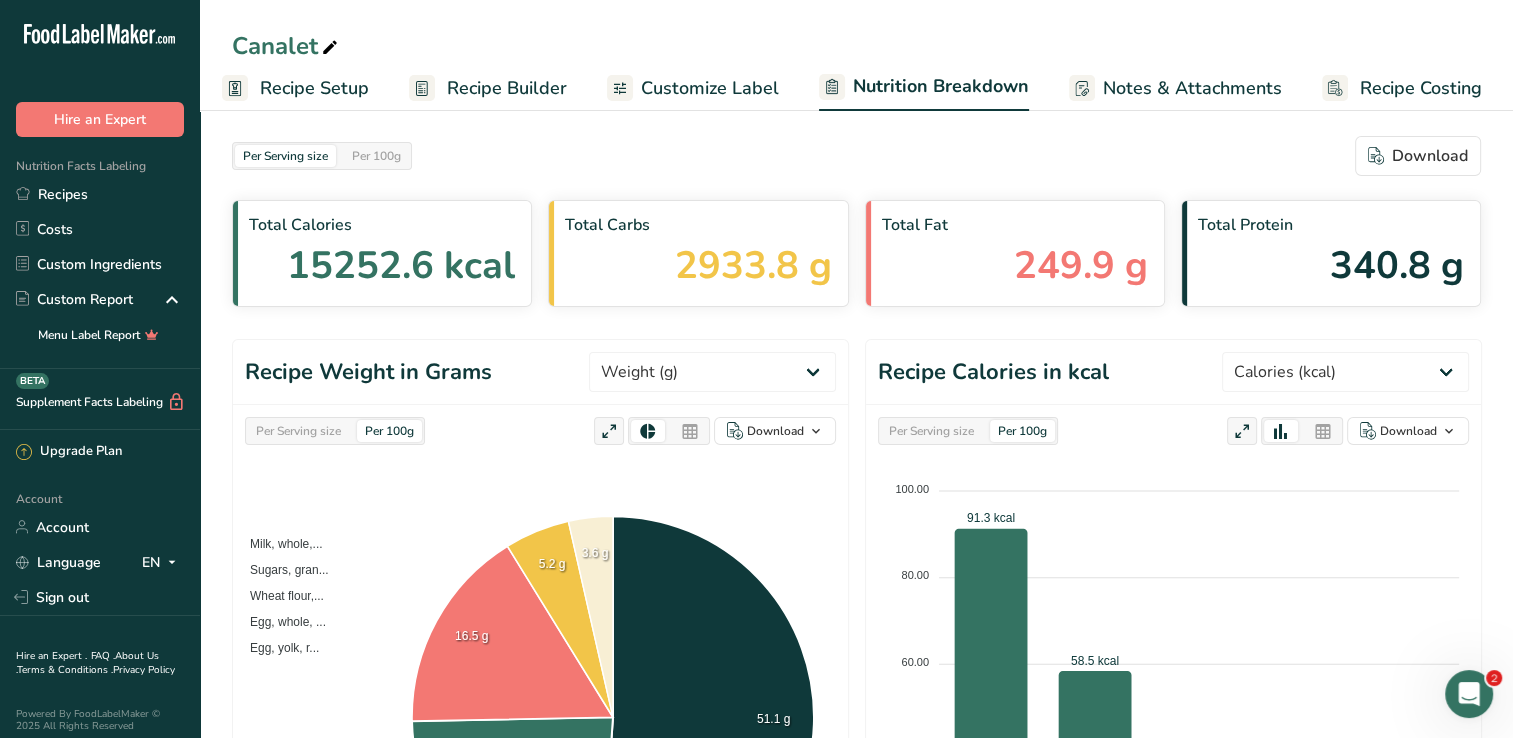 click on "Customize Label" at bounding box center (710, 88) 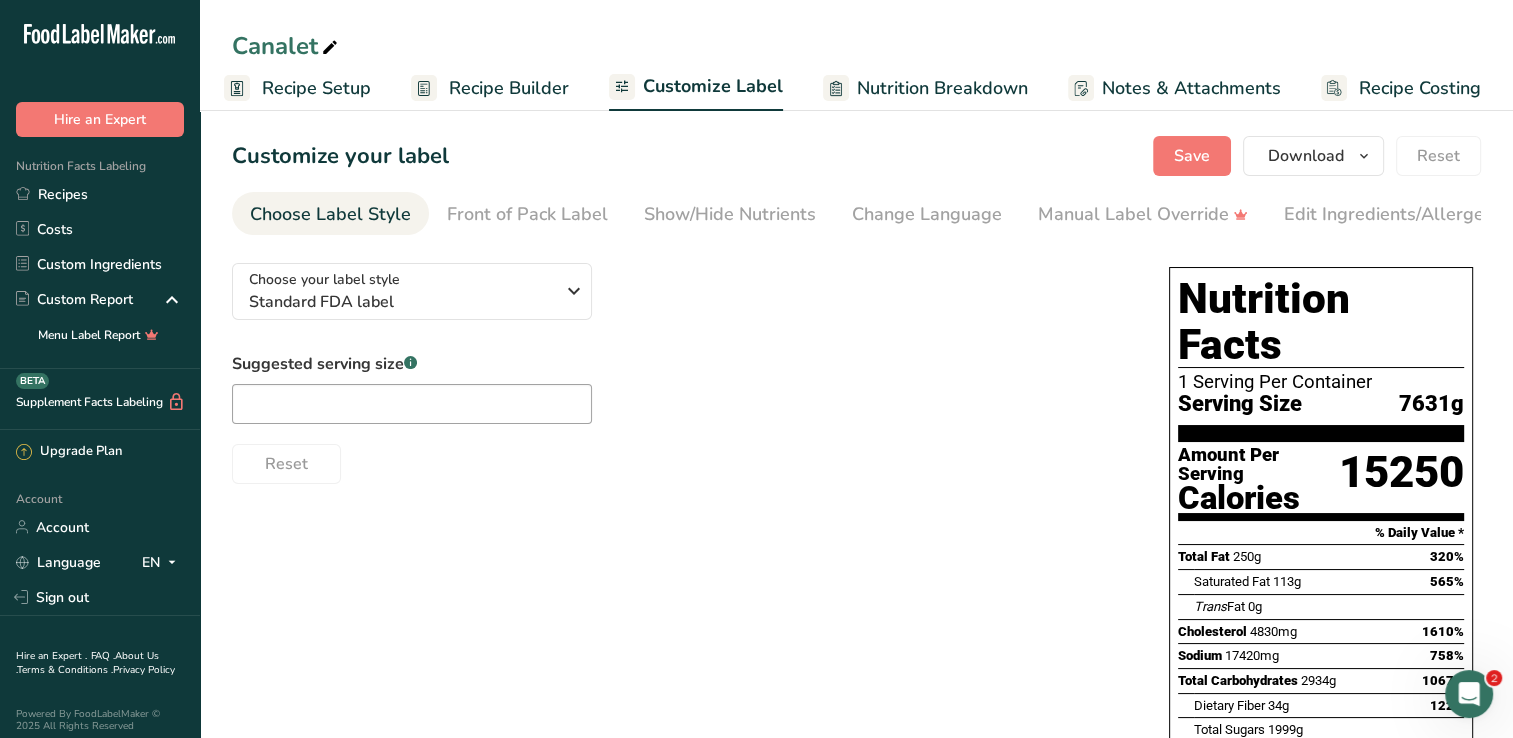 click on "Recipe Builder" at bounding box center (509, 88) 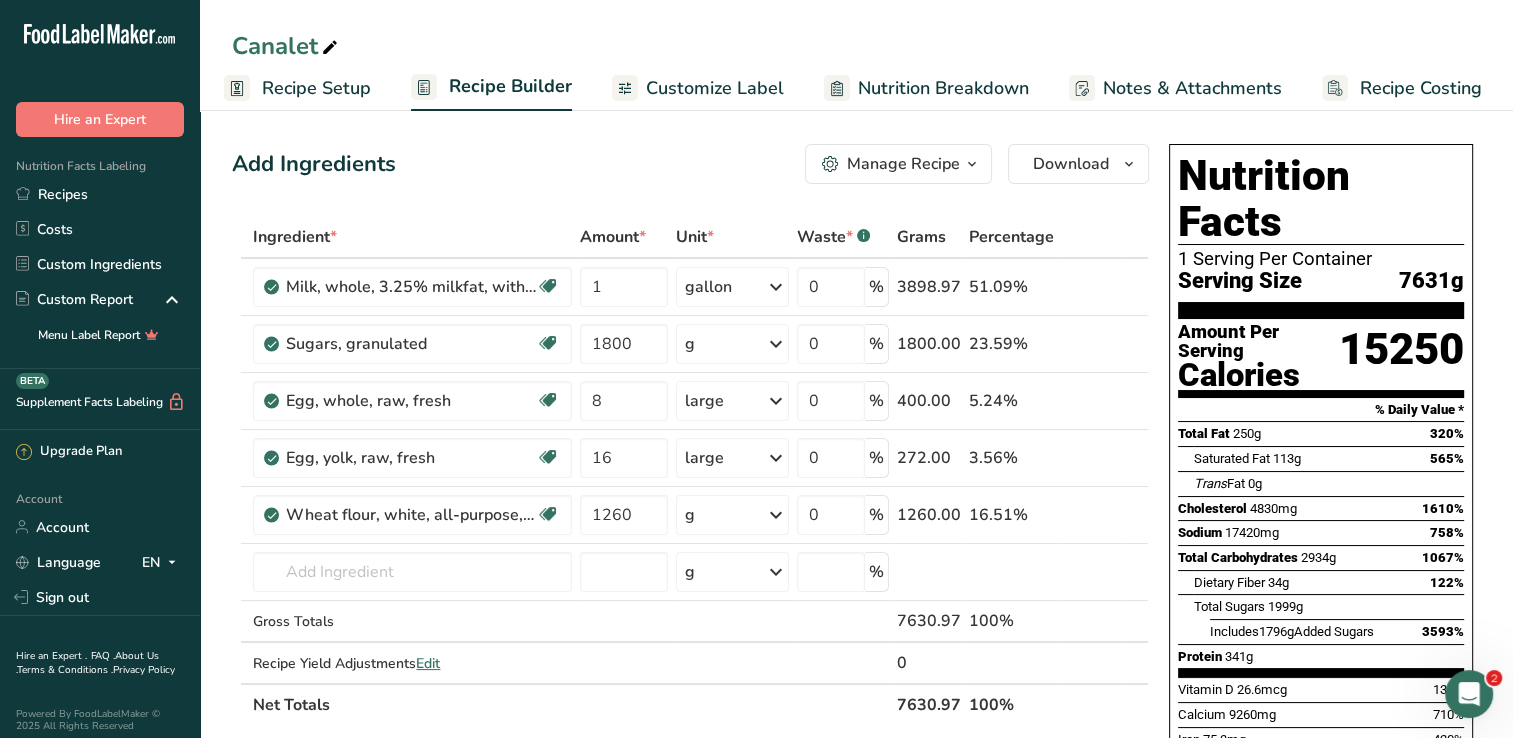 click on "Customize Label" at bounding box center (715, 88) 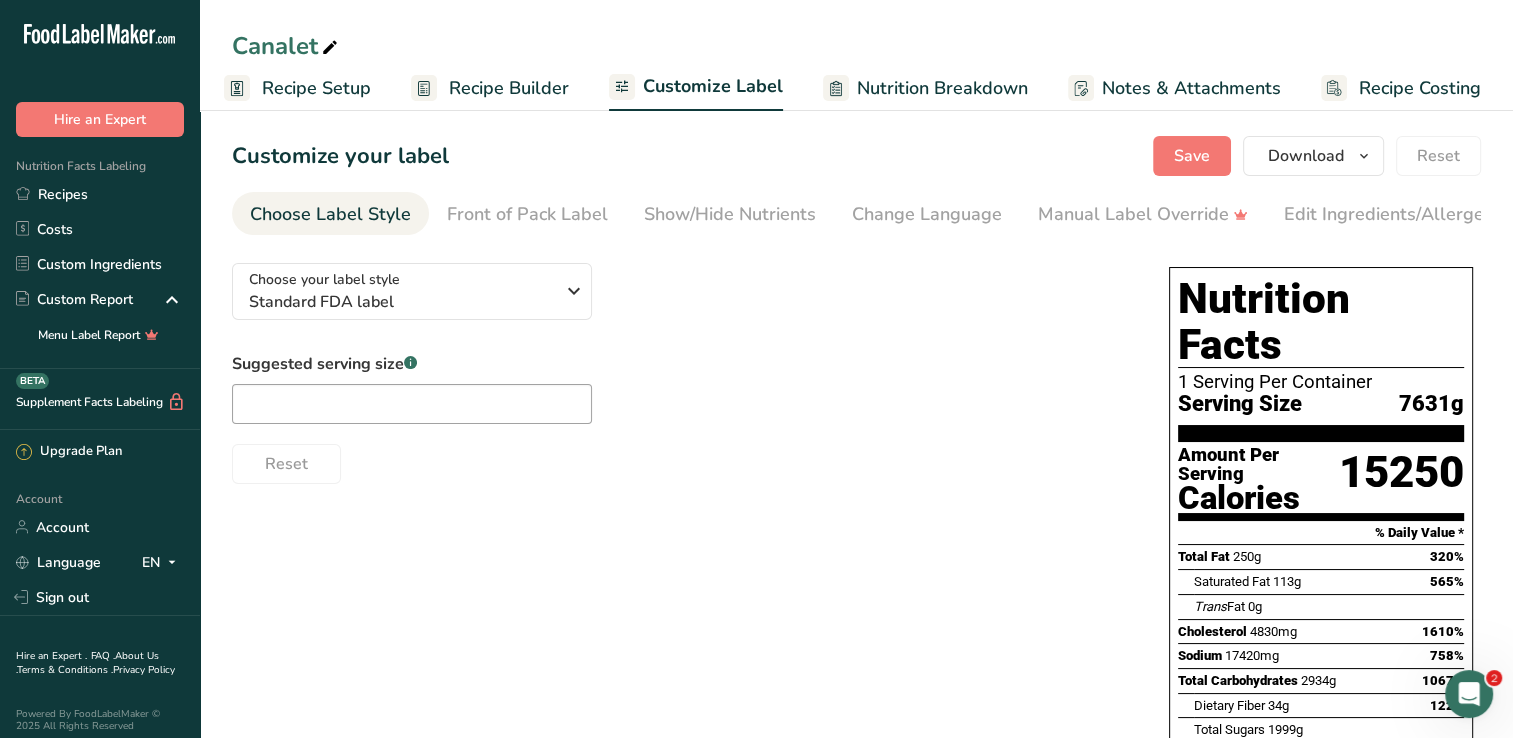 click on "Recipe Builder" at bounding box center (509, 88) 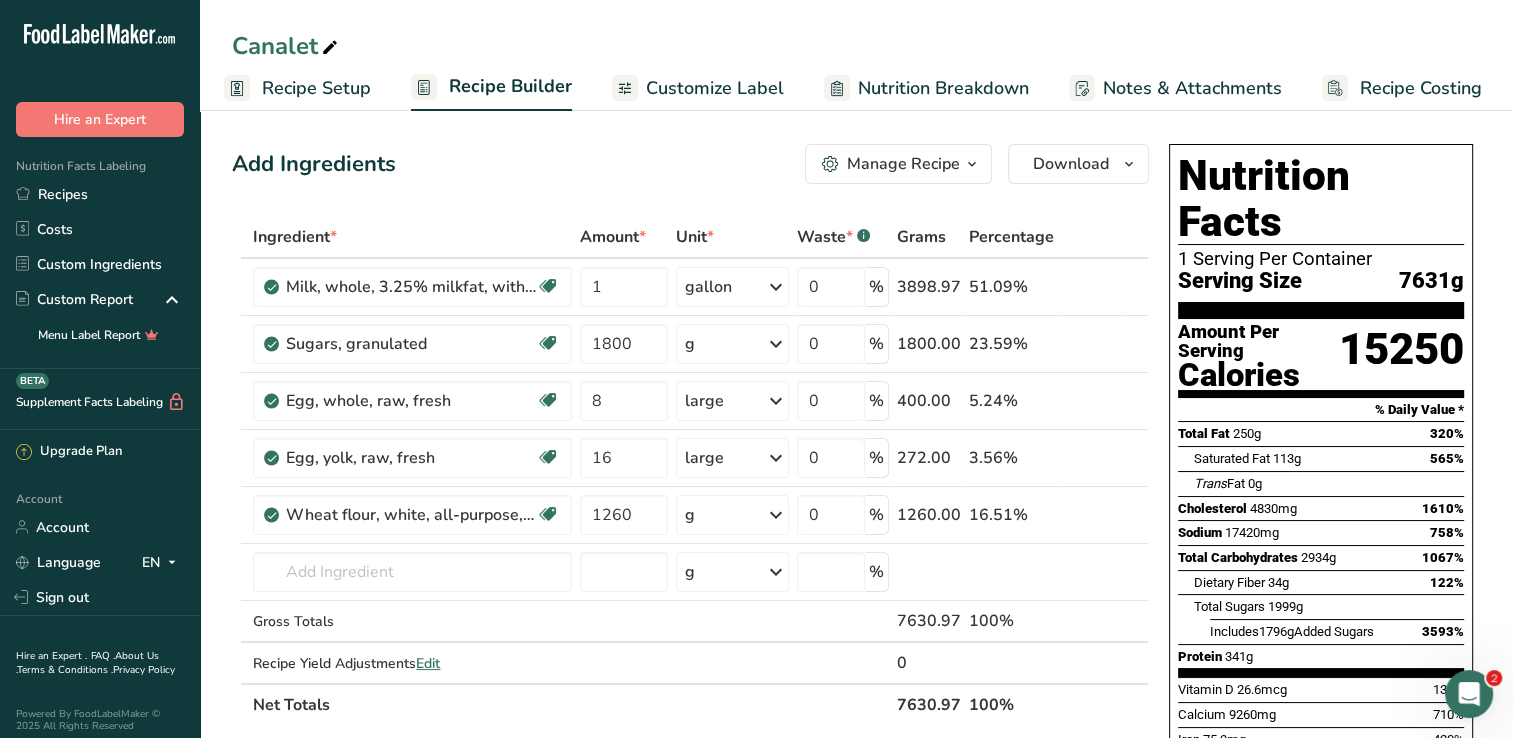 click on "Recipe Setup" at bounding box center (316, 88) 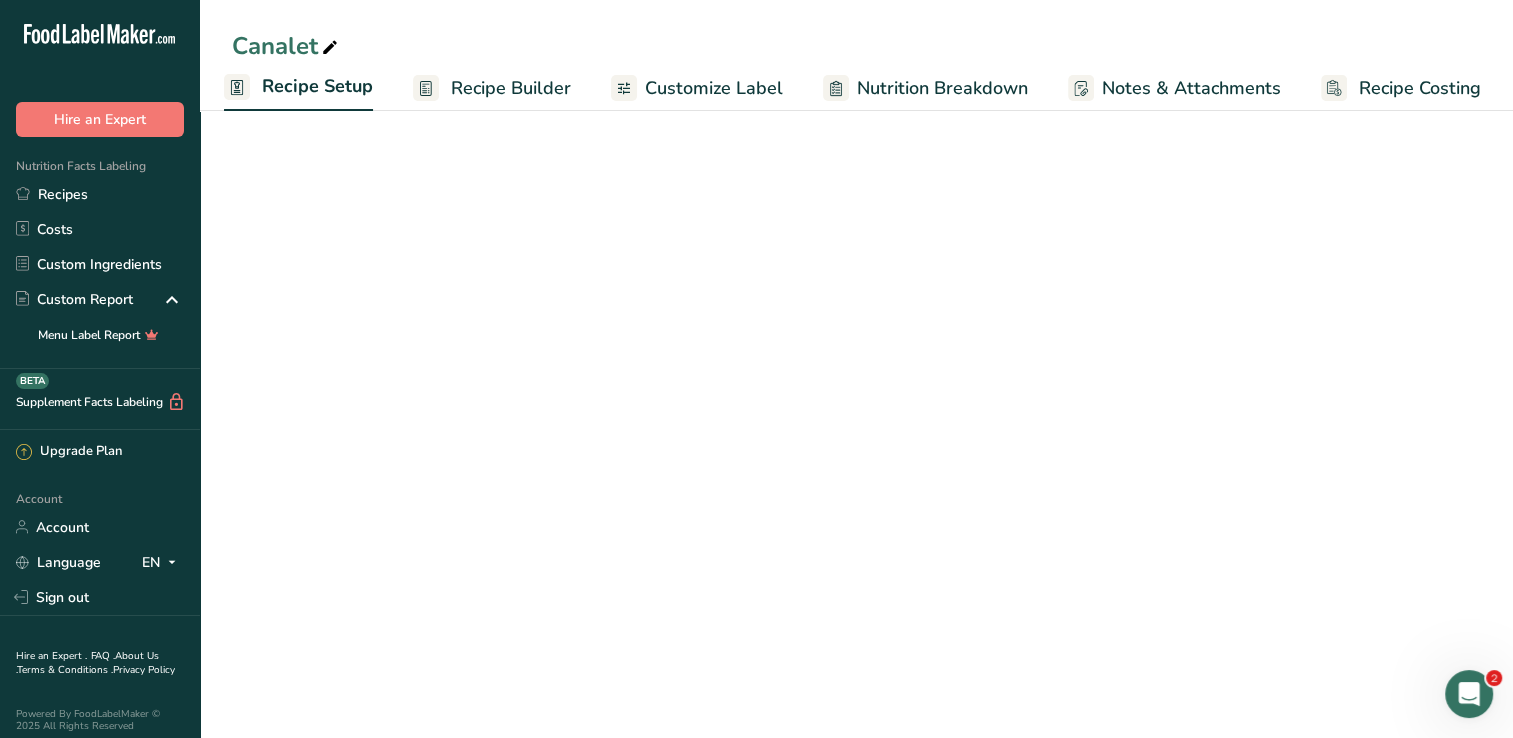 scroll, scrollTop: 0, scrollLeft: 7, axis: horizontal 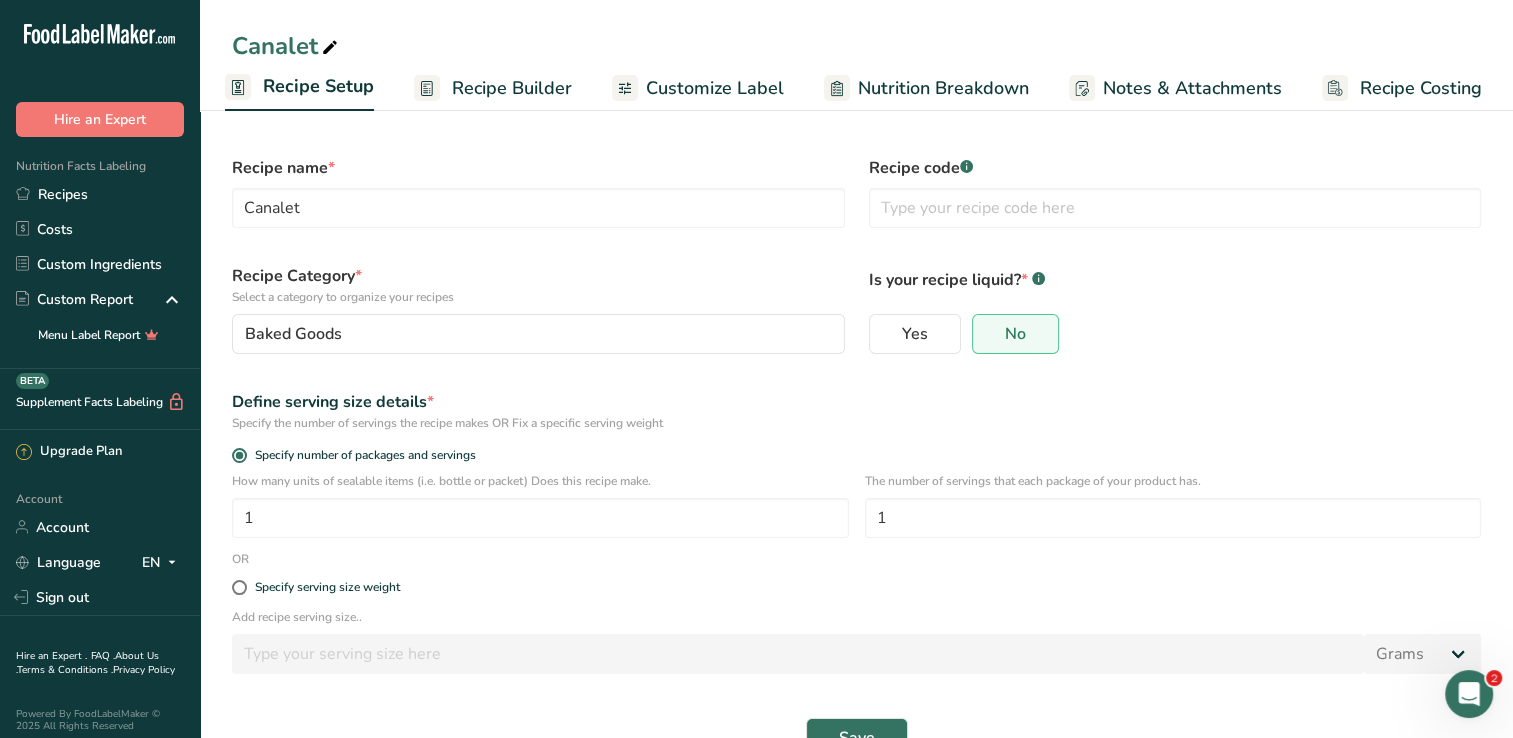 click on "Customize Label" at bounding box center (715, 88) 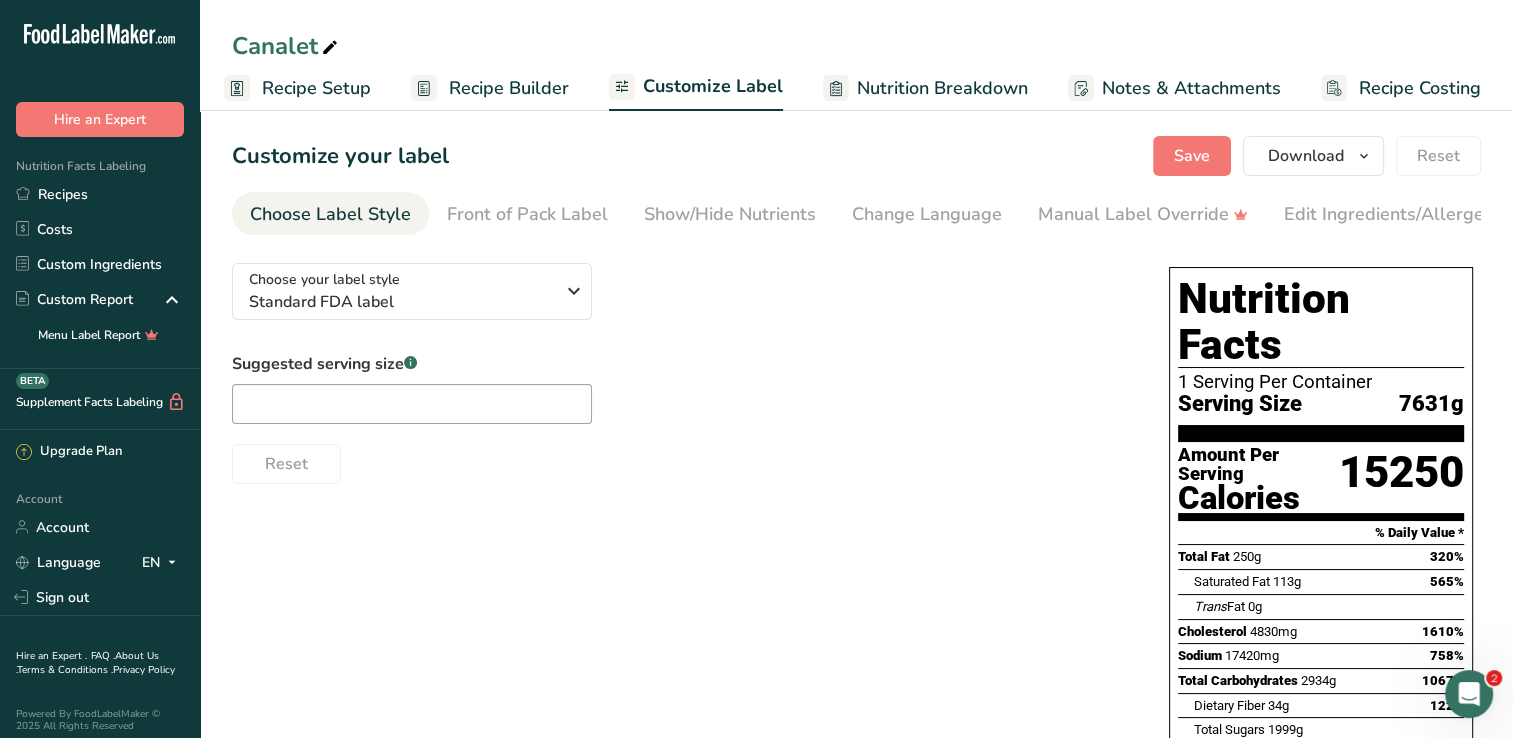 click on "Recipe Setup" at bounding box center [316, 88] 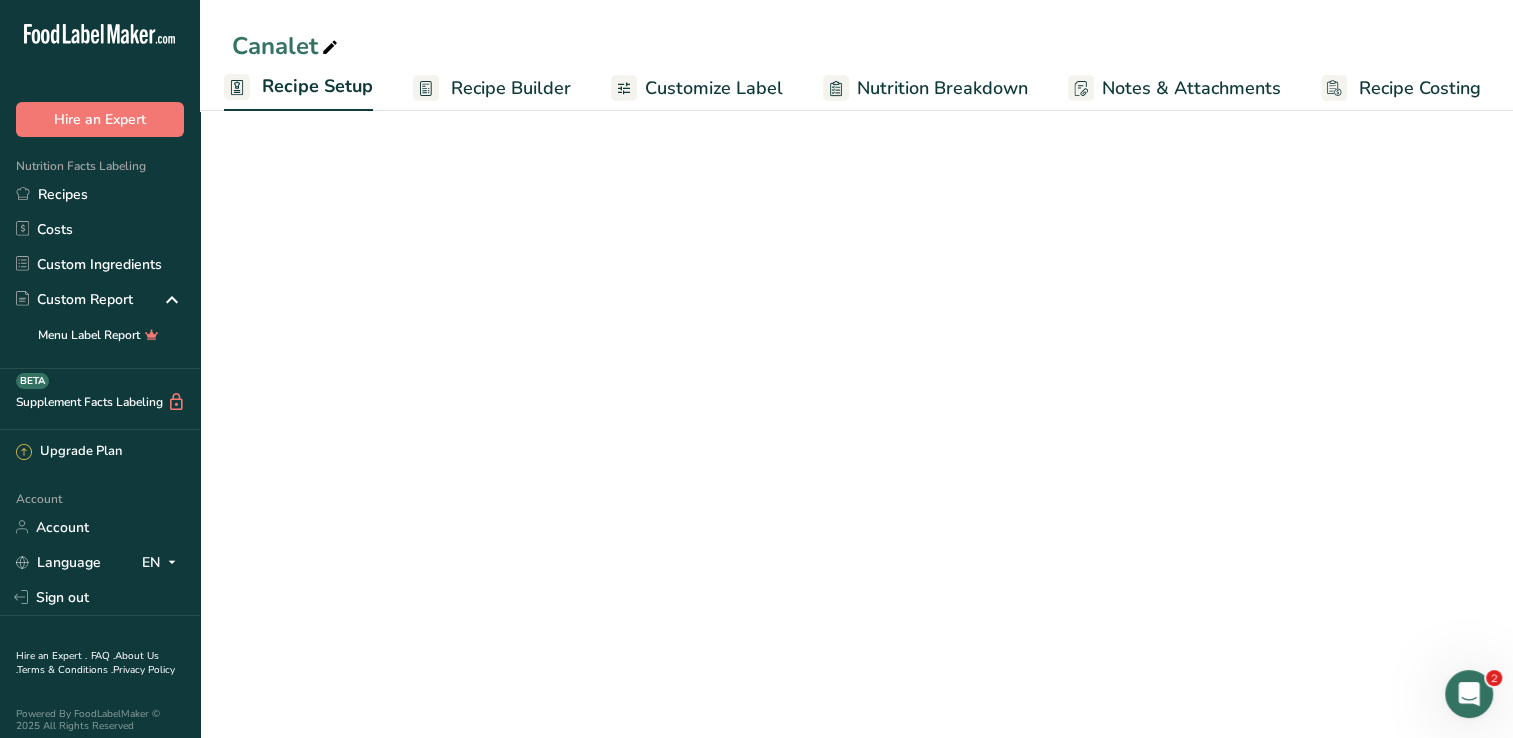 scroll, scrollTop: 0, scrollLeft: 7, axis: horizontal 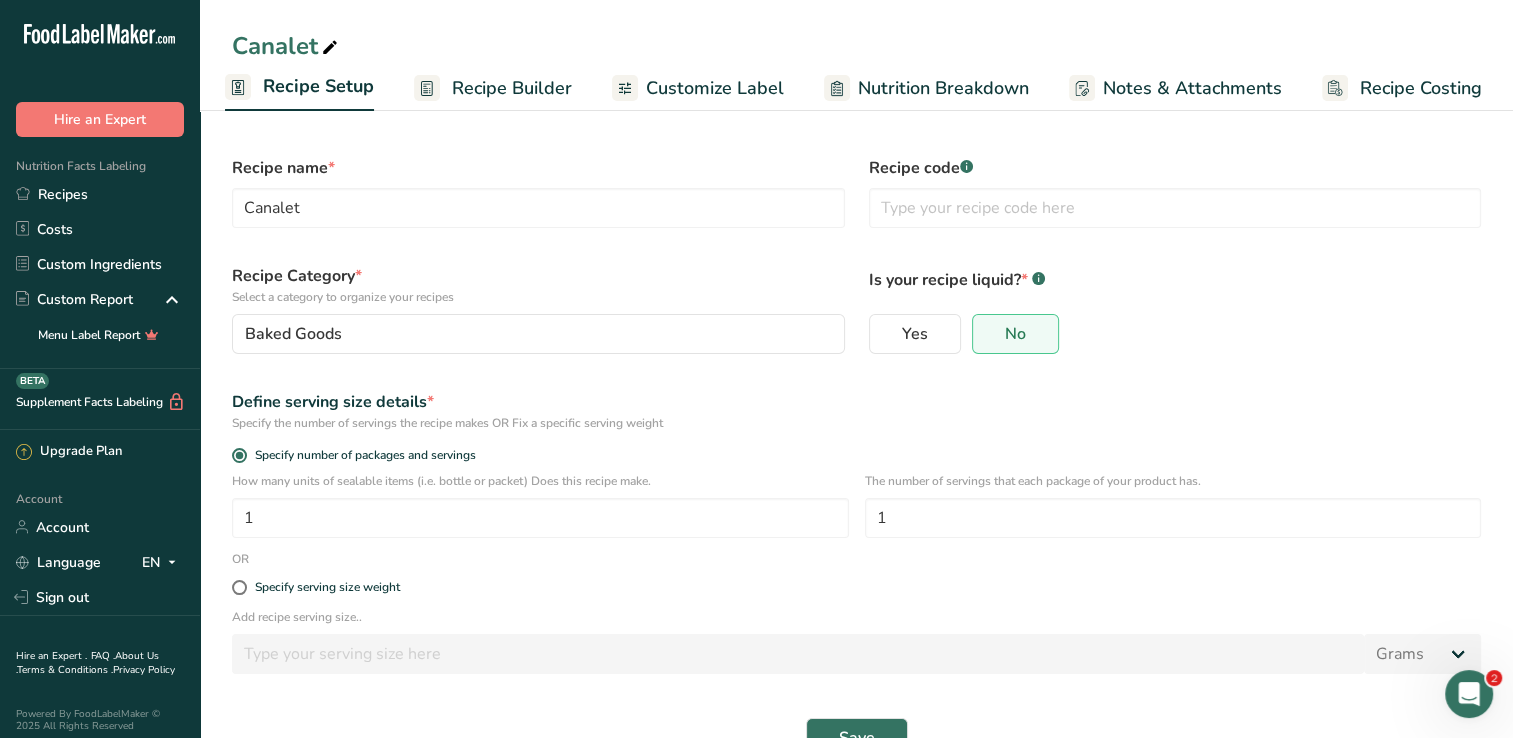 click on "Recipe Builder" at bounding box center (493, 88) 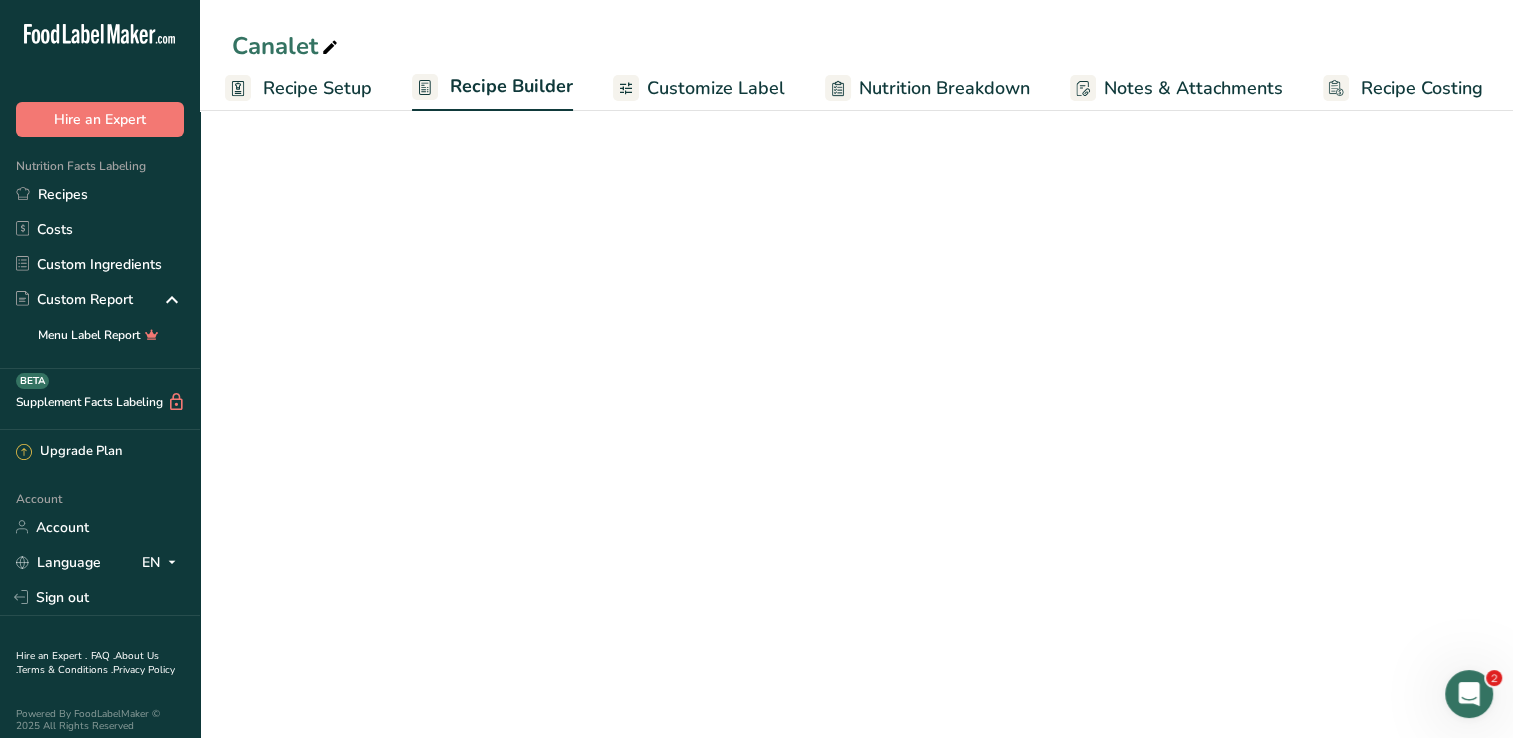 scroll, scrollTop: 0, scrollLeft: 8, axis: horizontal 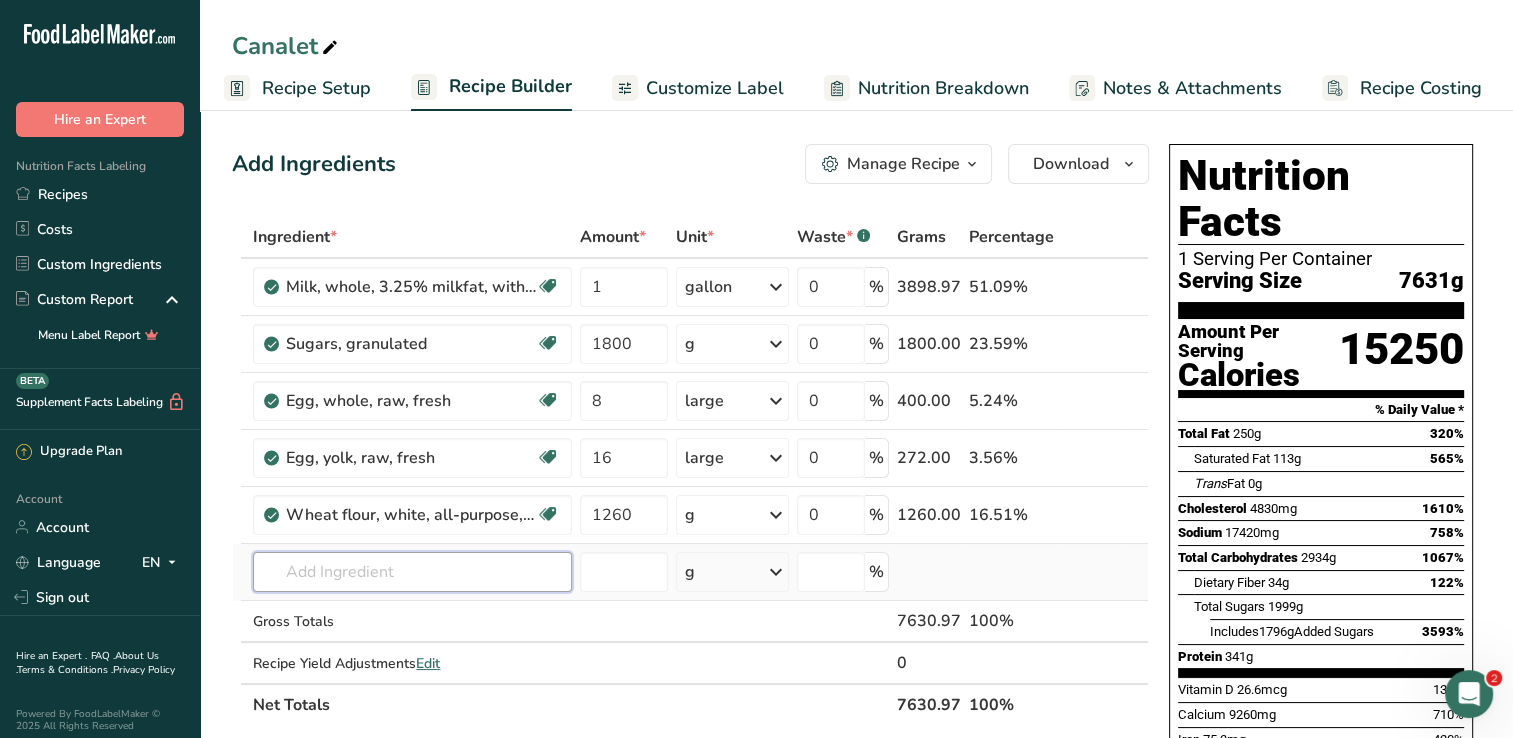 click at bounding box center [412, 572] 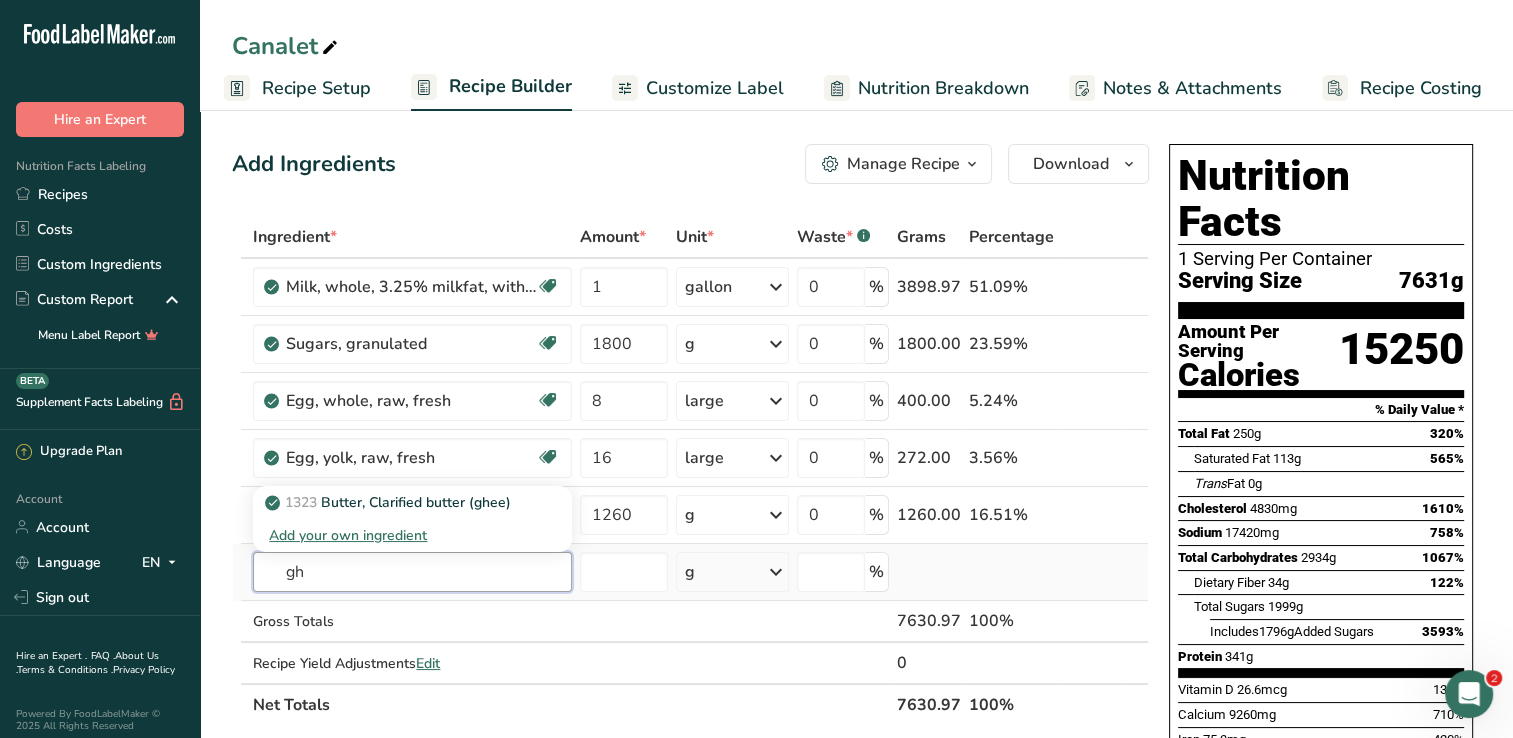 type on "gh" 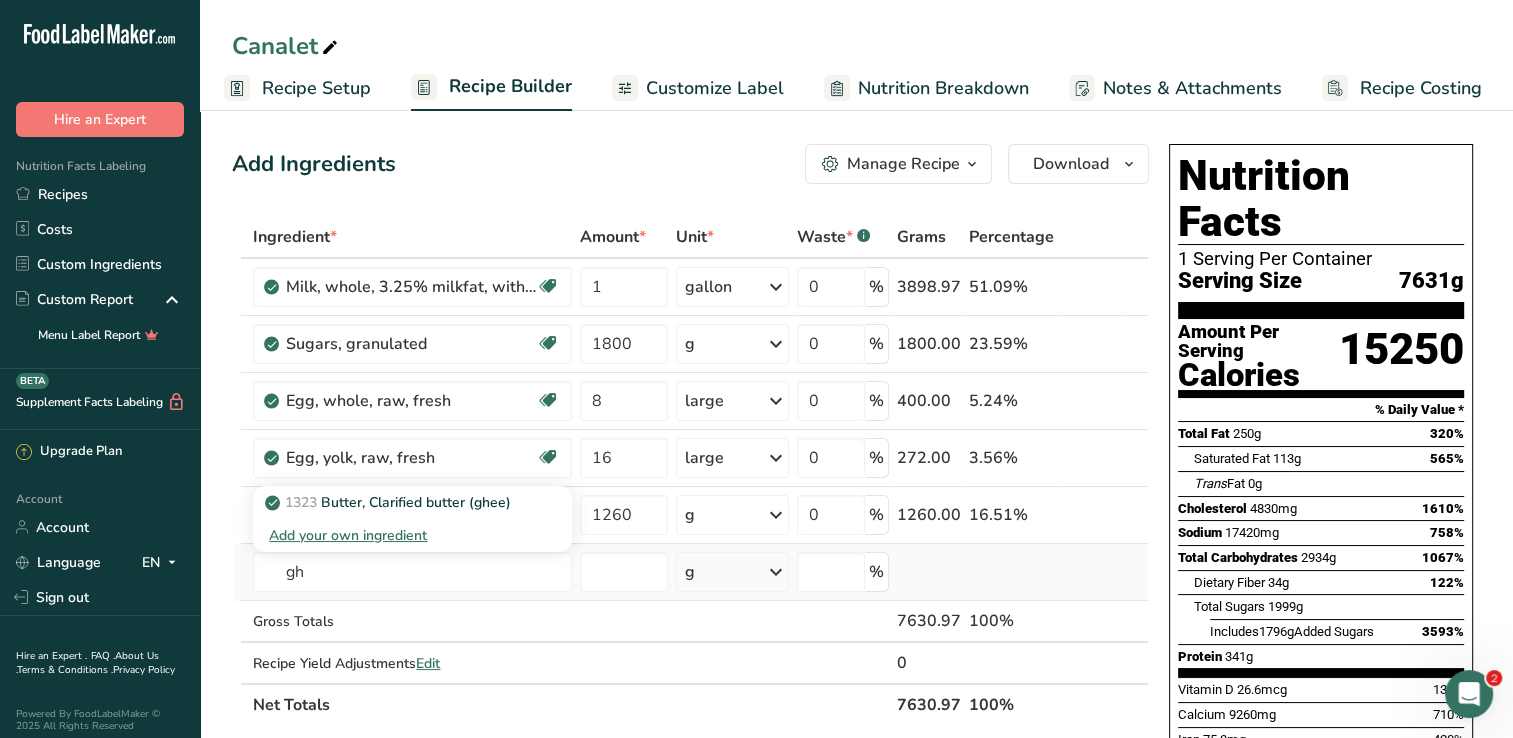 type 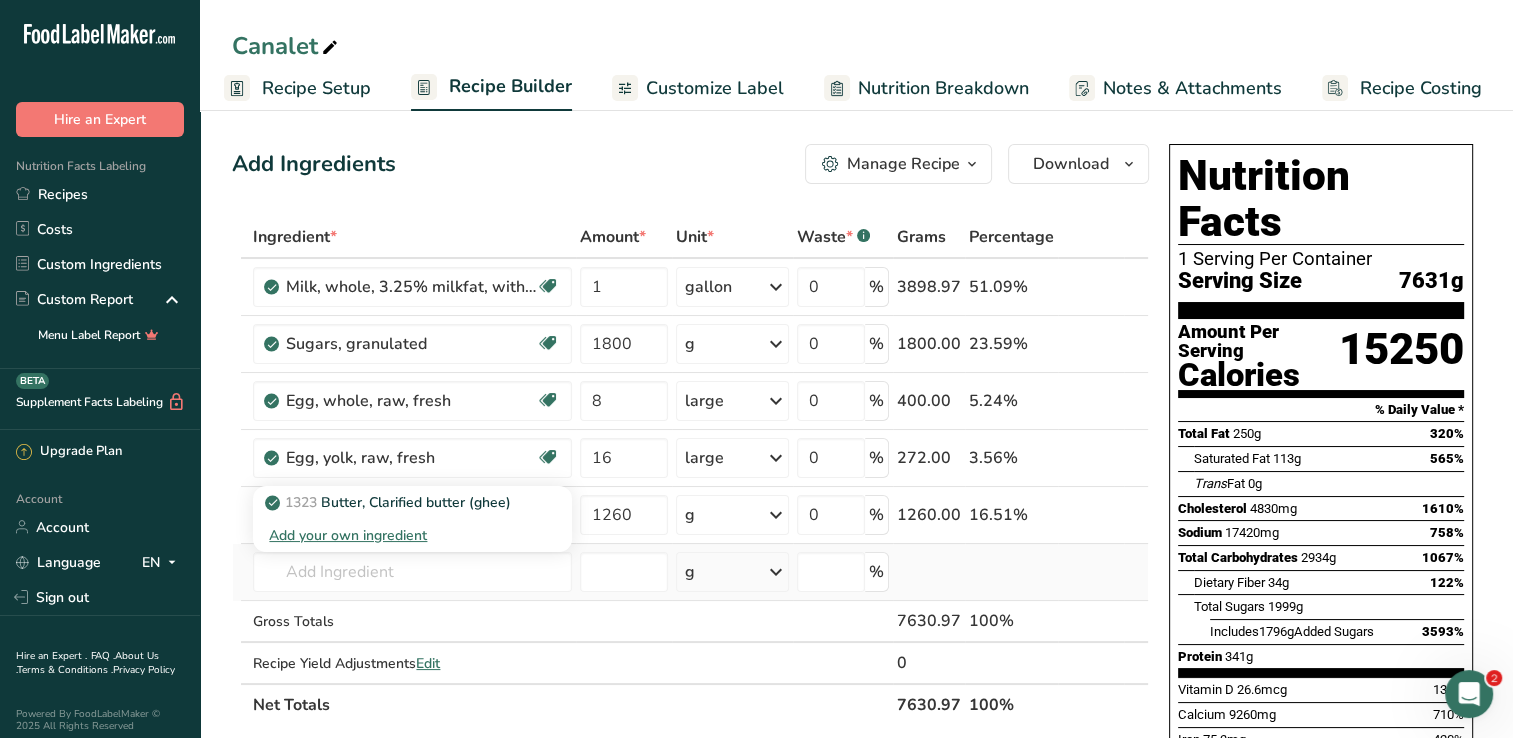 click on "Add your own ingredient" at bounding box center [412, 535] 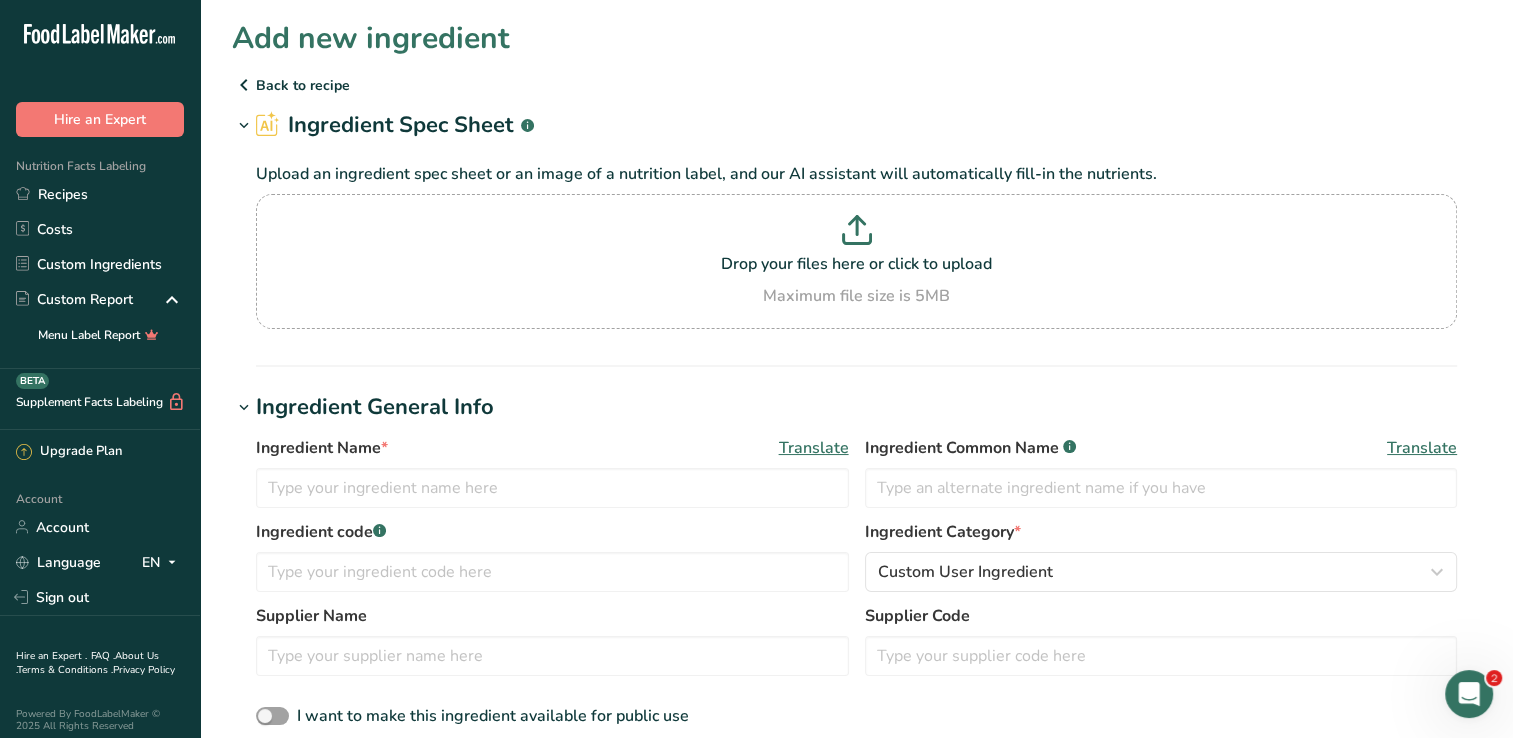 click at bounding box center (244, 85) 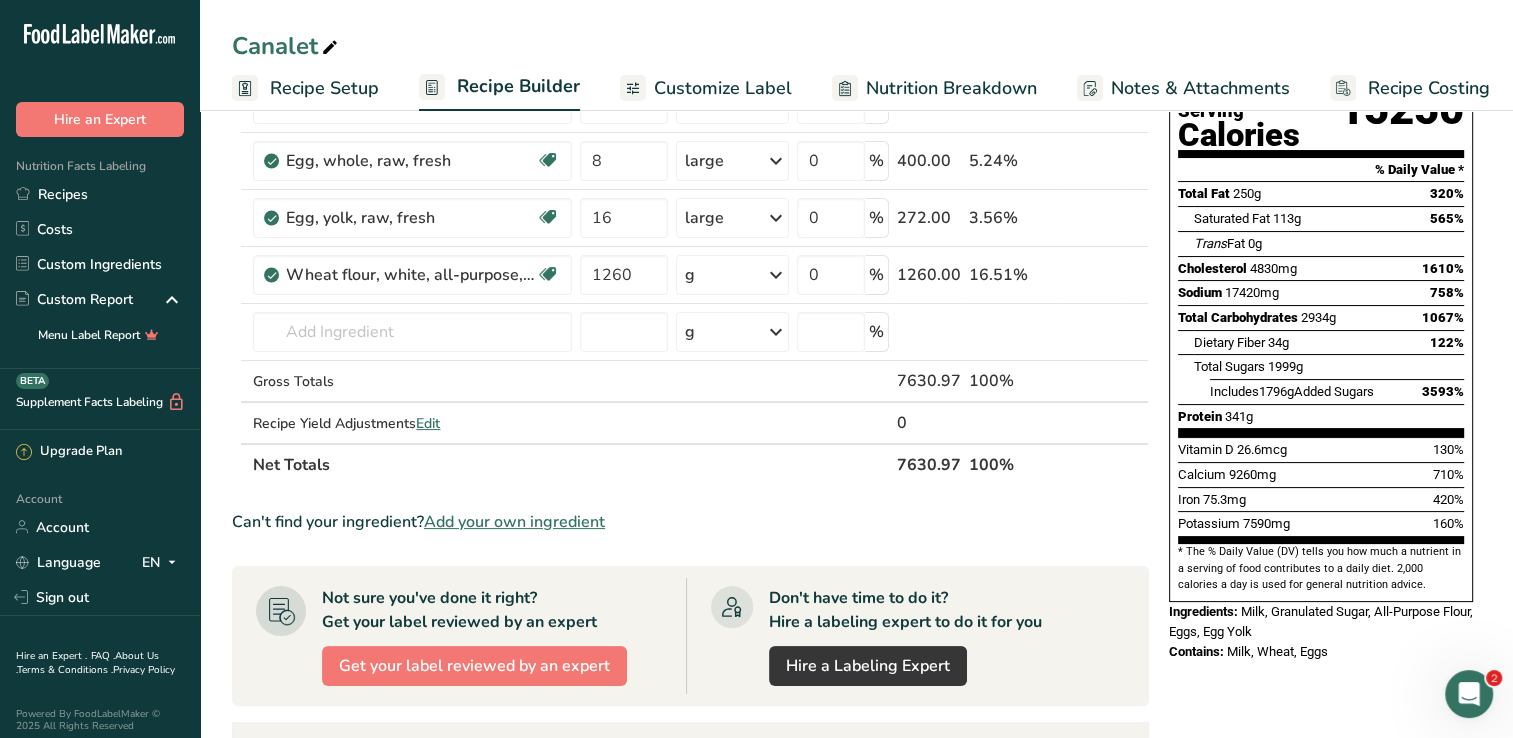 scroll, scrollTop: 0, scrollLeft: 0, axis: both 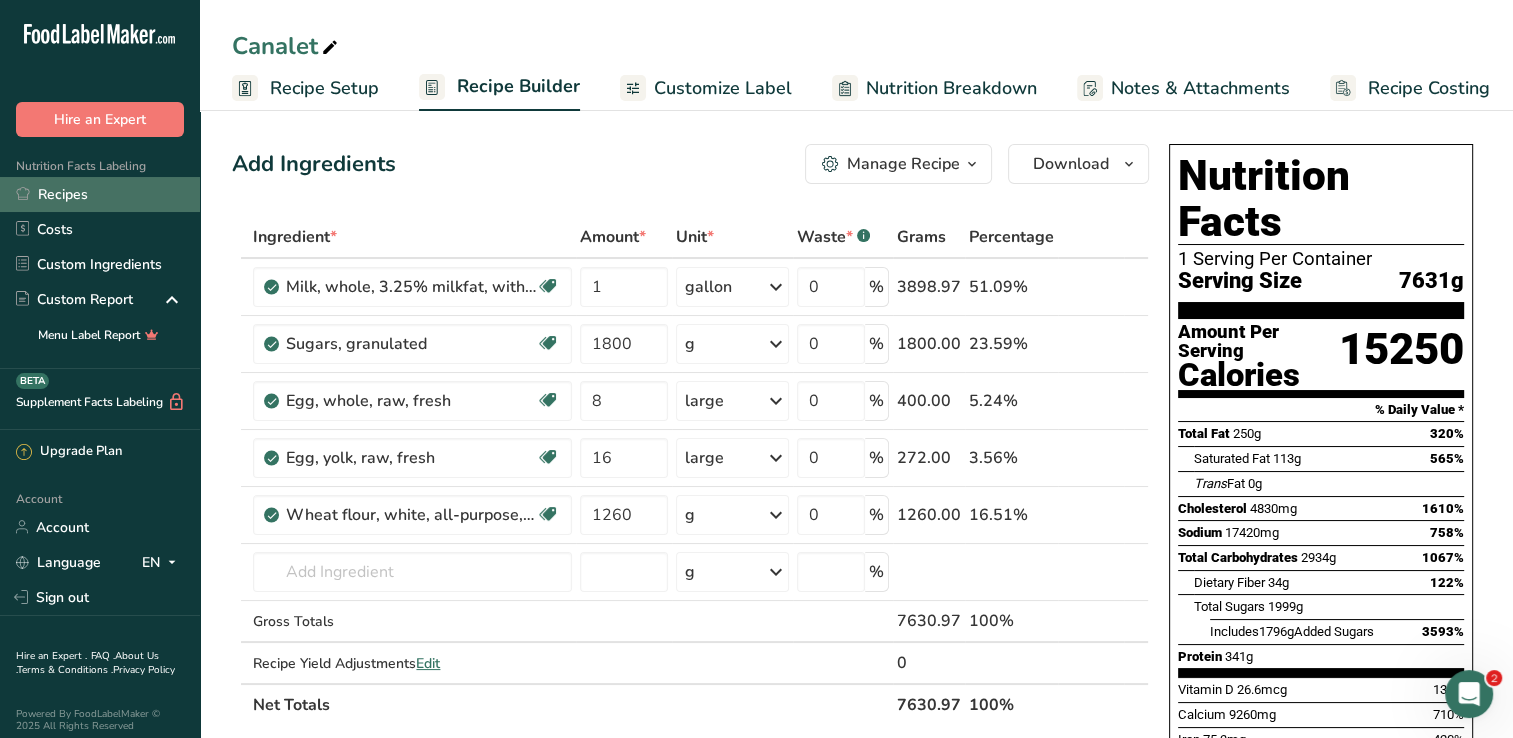 click on "Recipes" at bounding box center [100, 194] 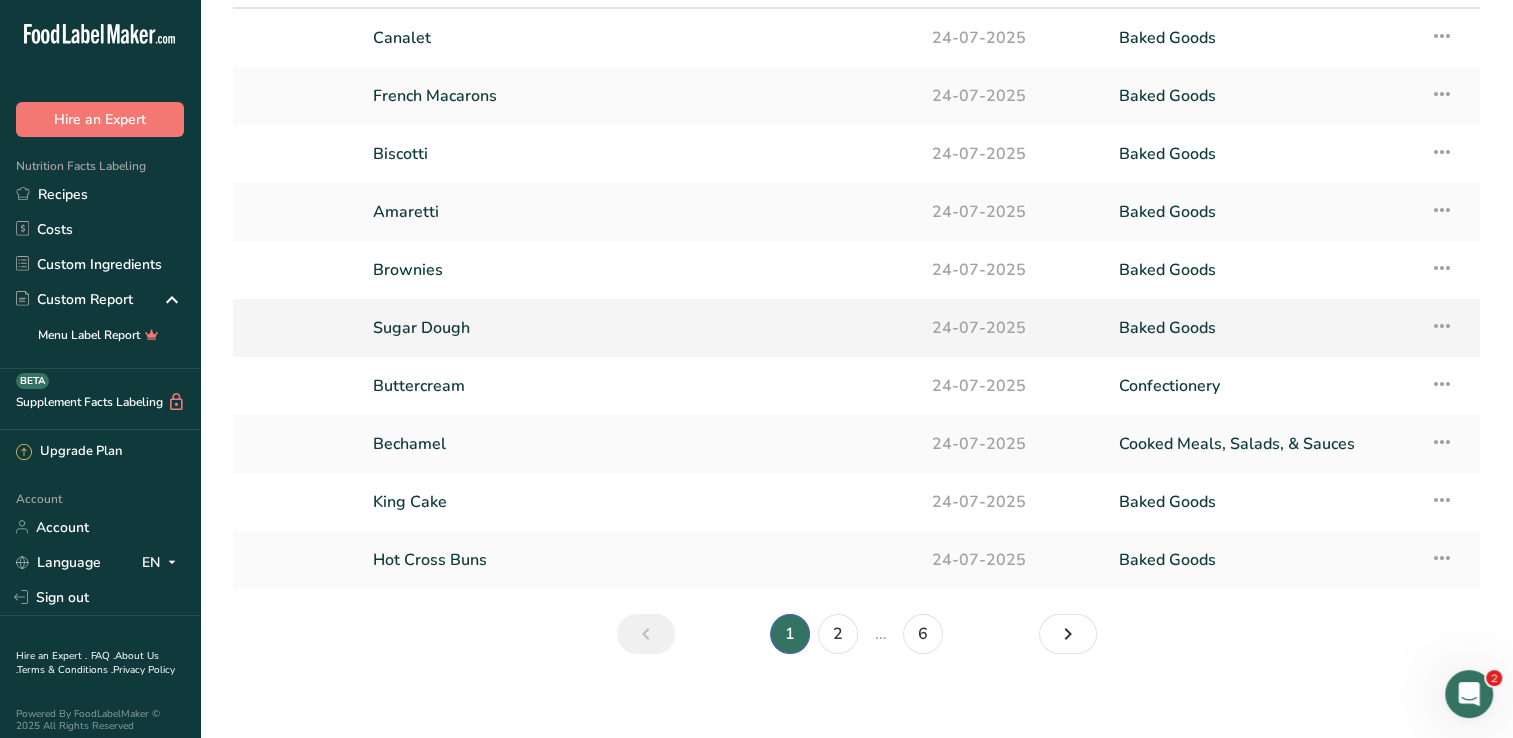 scroll, scrollTop: 137, scrollLeft: 0, axis: vertical 